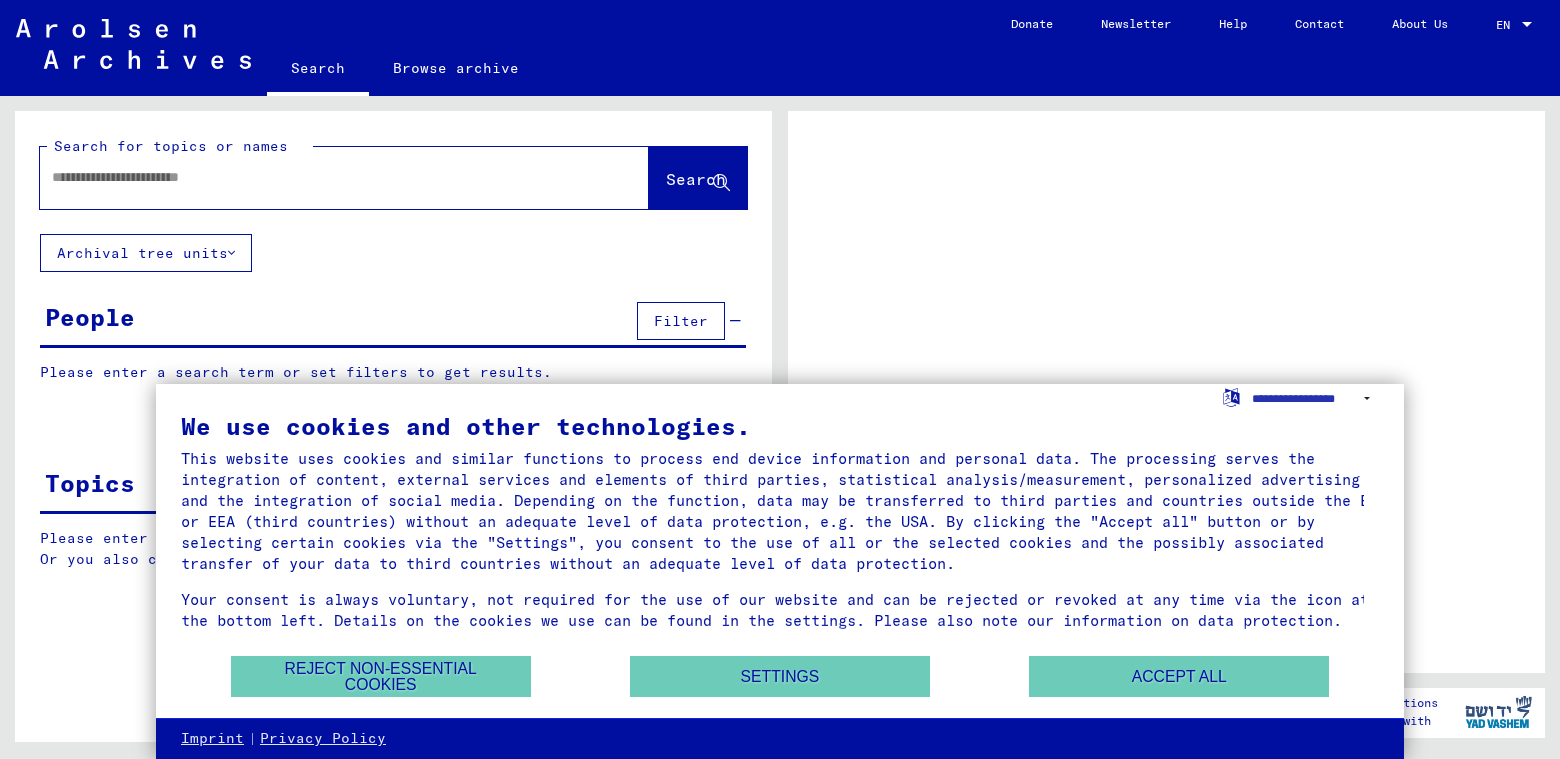 scroll, scrollTop: 0, scrollLeft: 0, axis: both 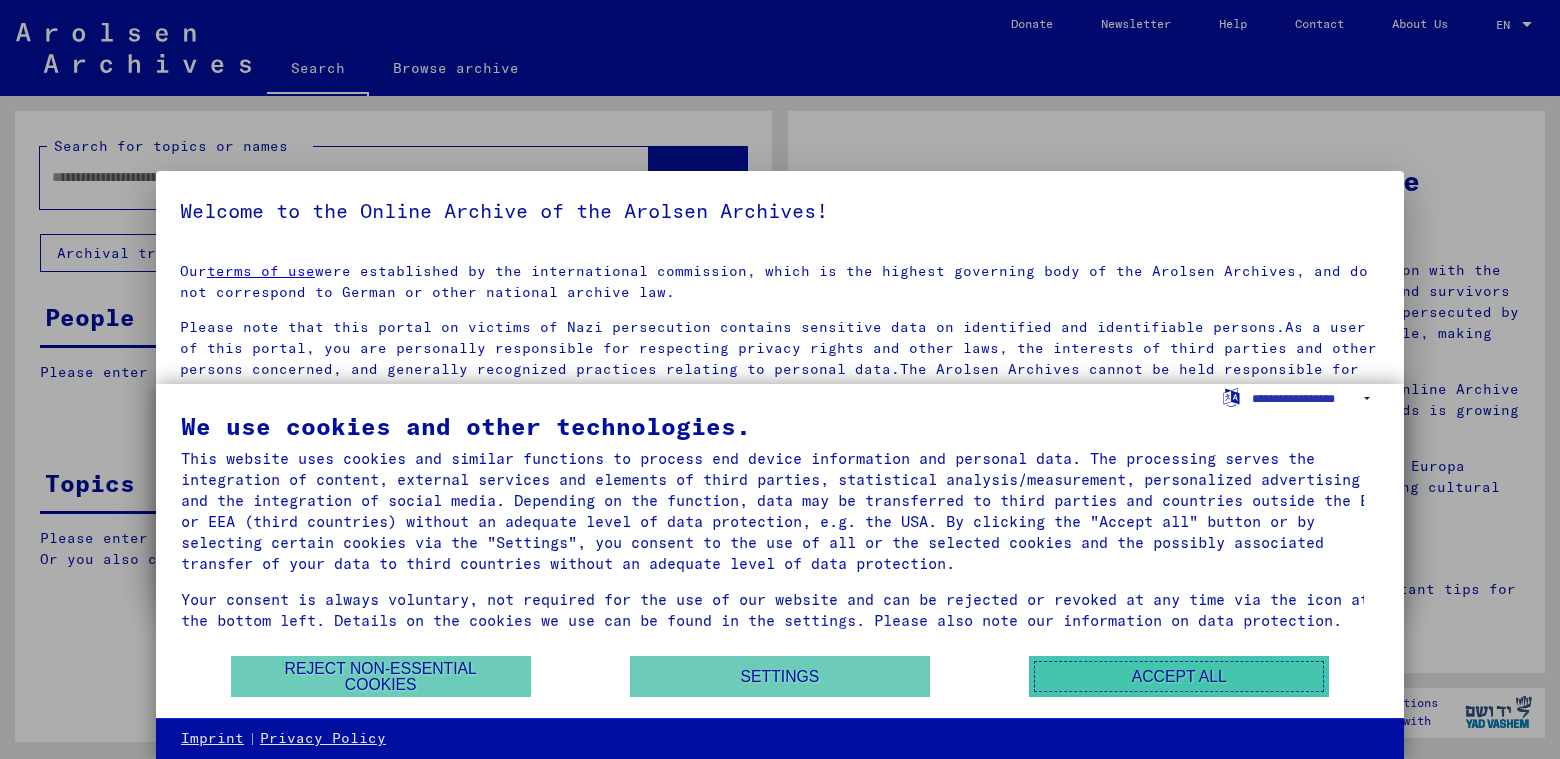 click on "Accept all" at bounding box center [1179, 676] 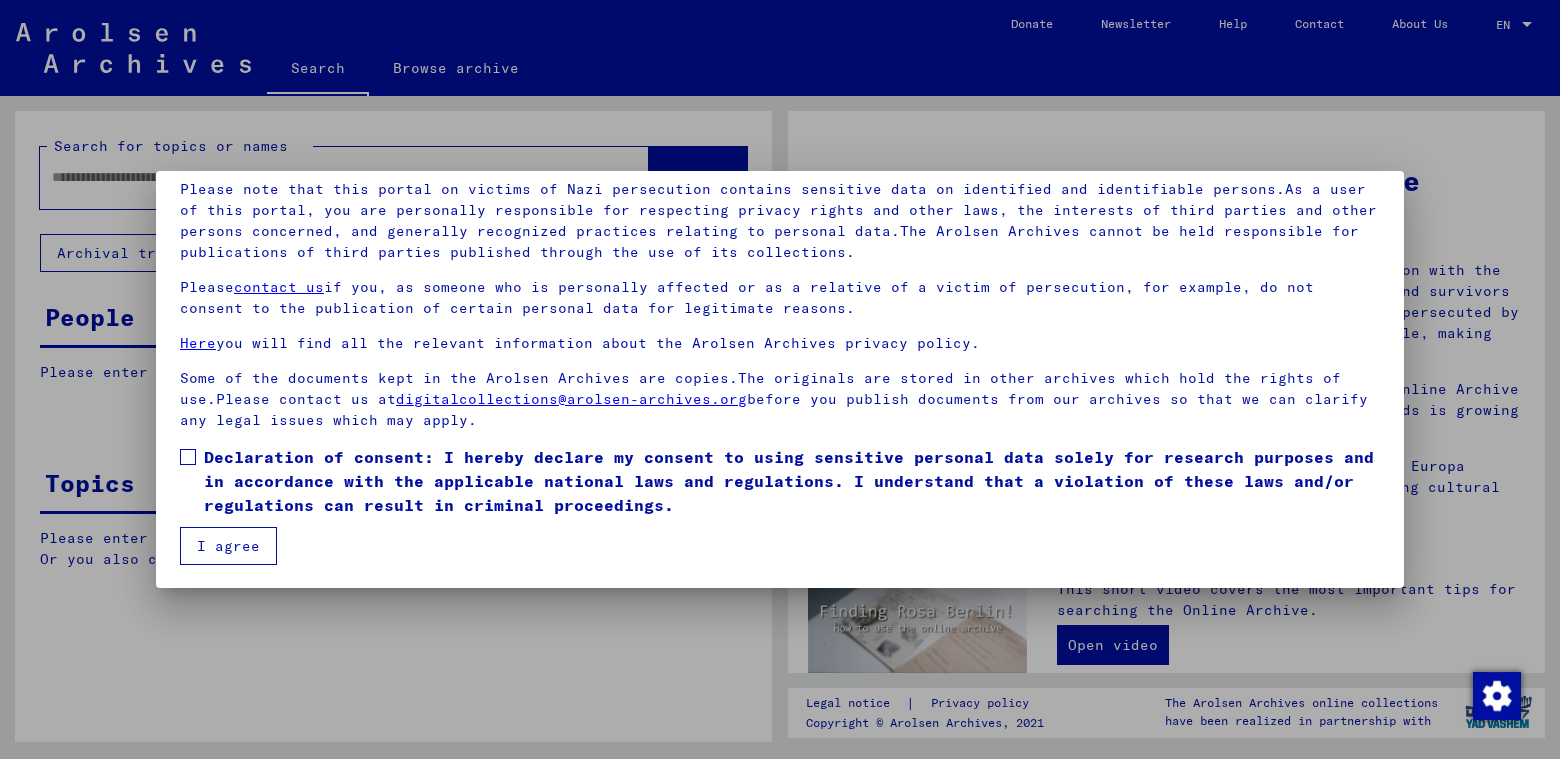 scroll, scrollTop: 139, scrollLeft: 0, axis: vertical 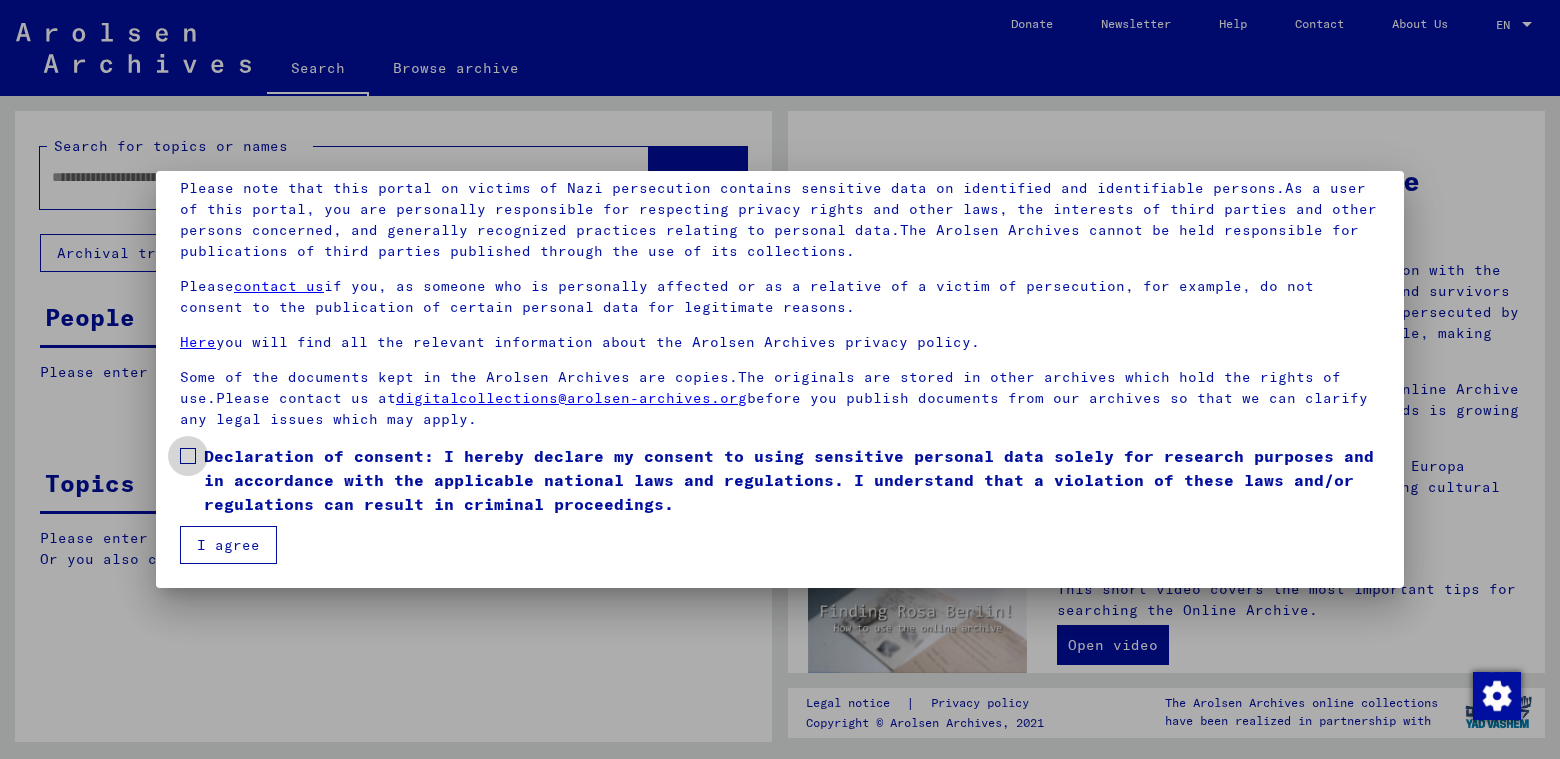 click at bounding box center [188, 456] 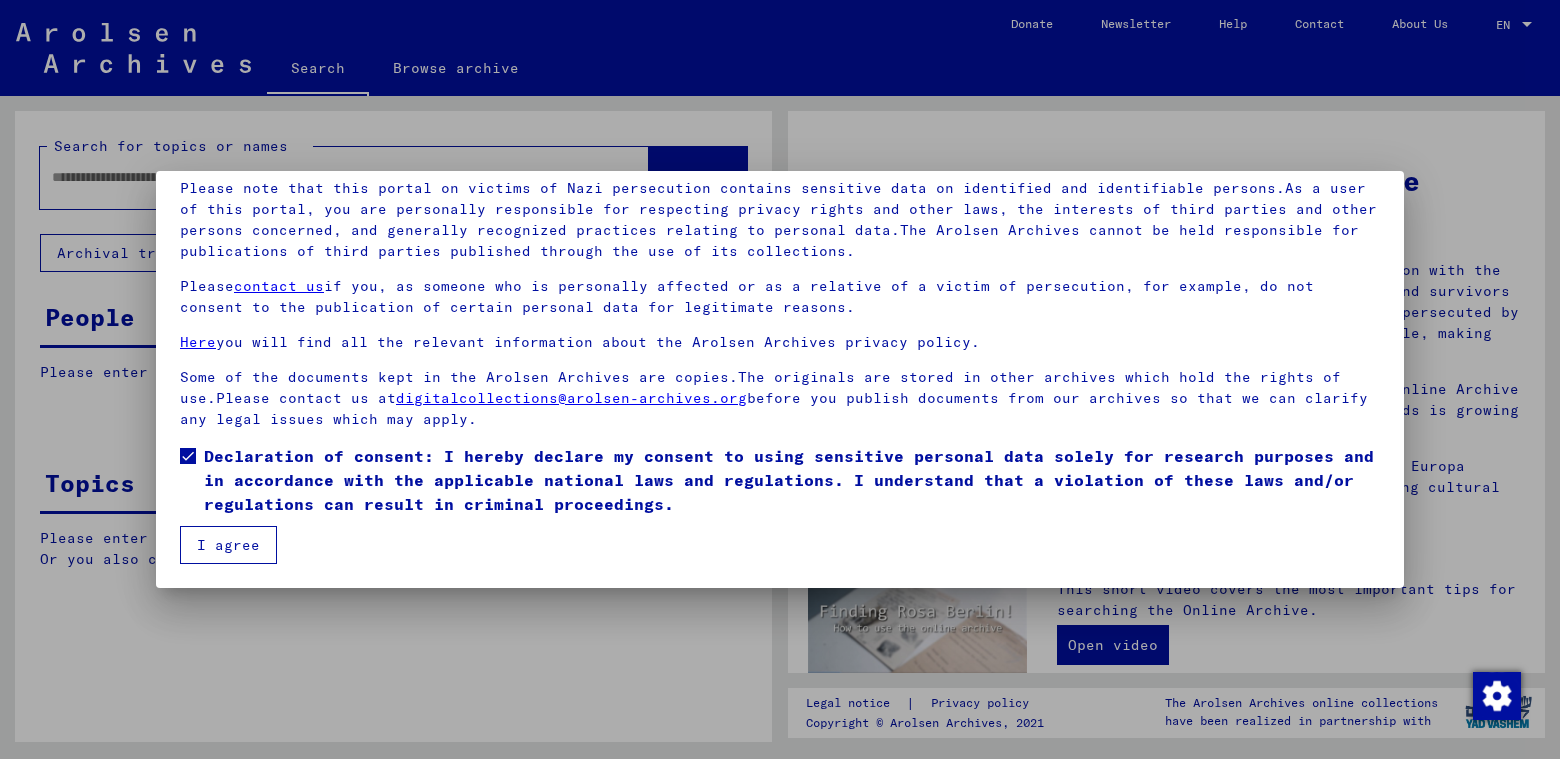 click on "I agree" at bounding box center [228, 545] 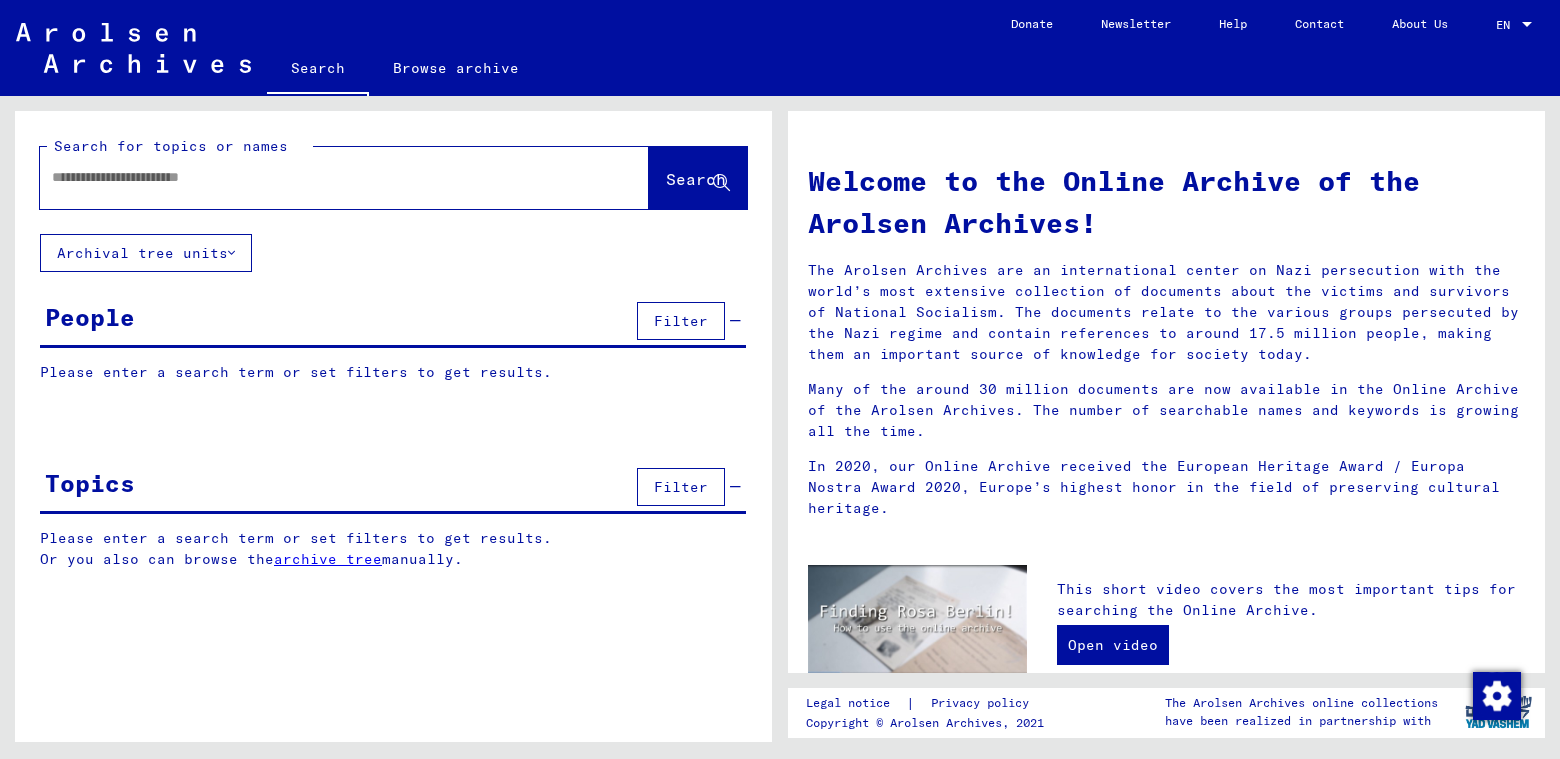 click at bounding box center (320, 177) 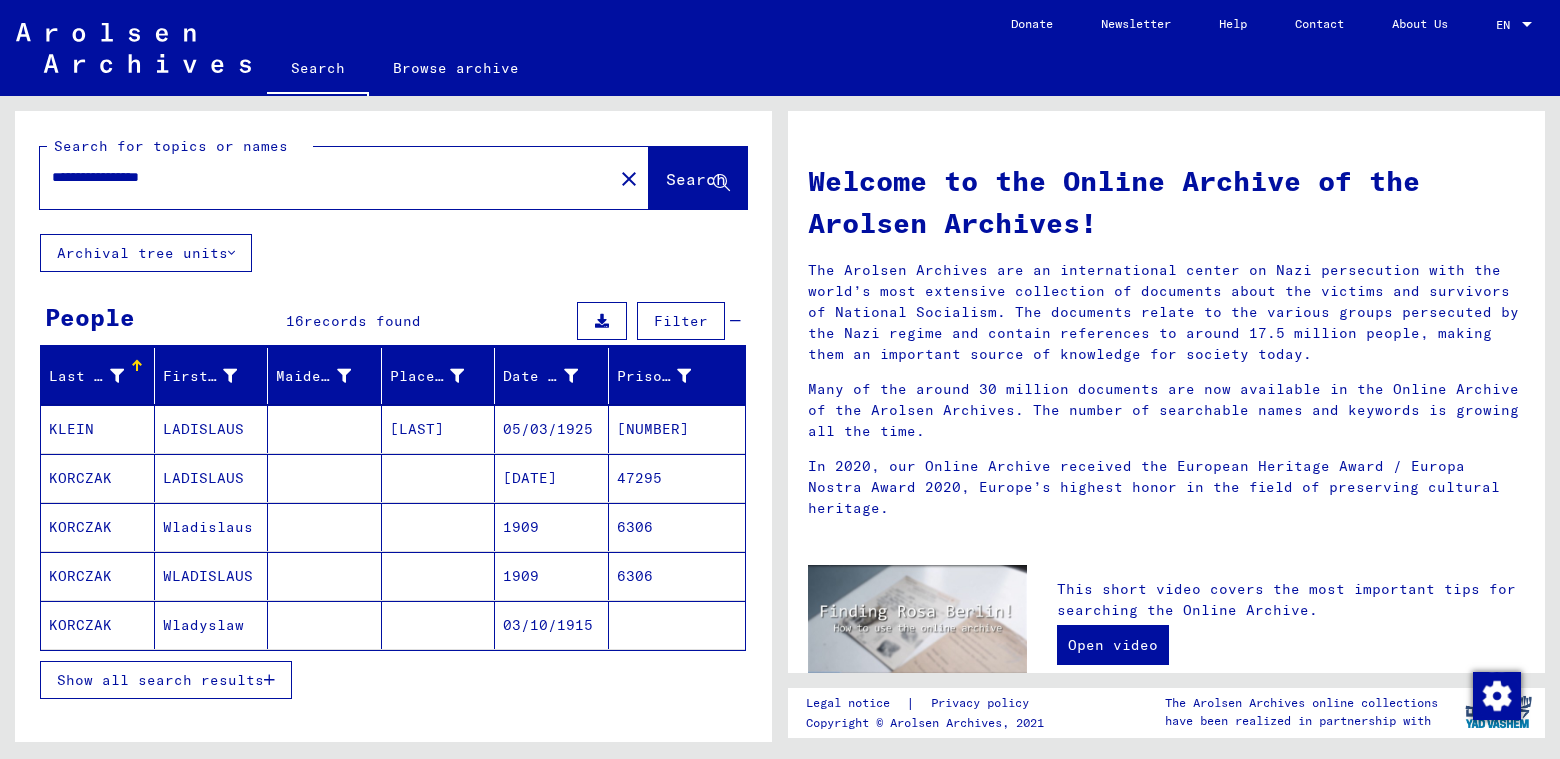 scroll, scrollTop: 112, scrollLeft: 0, axis: vertical 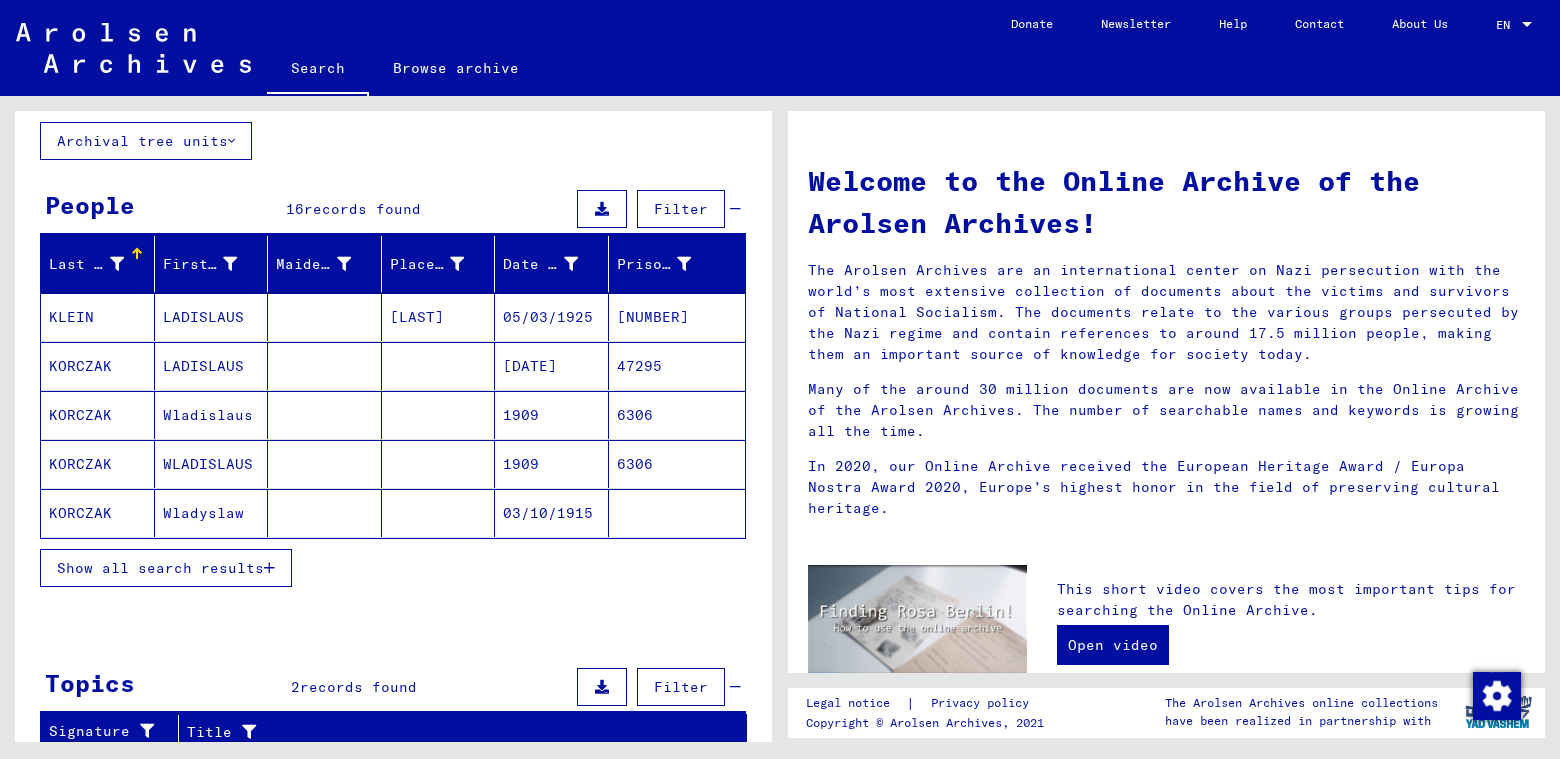 click on "Show all search results" at bounding box center (160, 568) 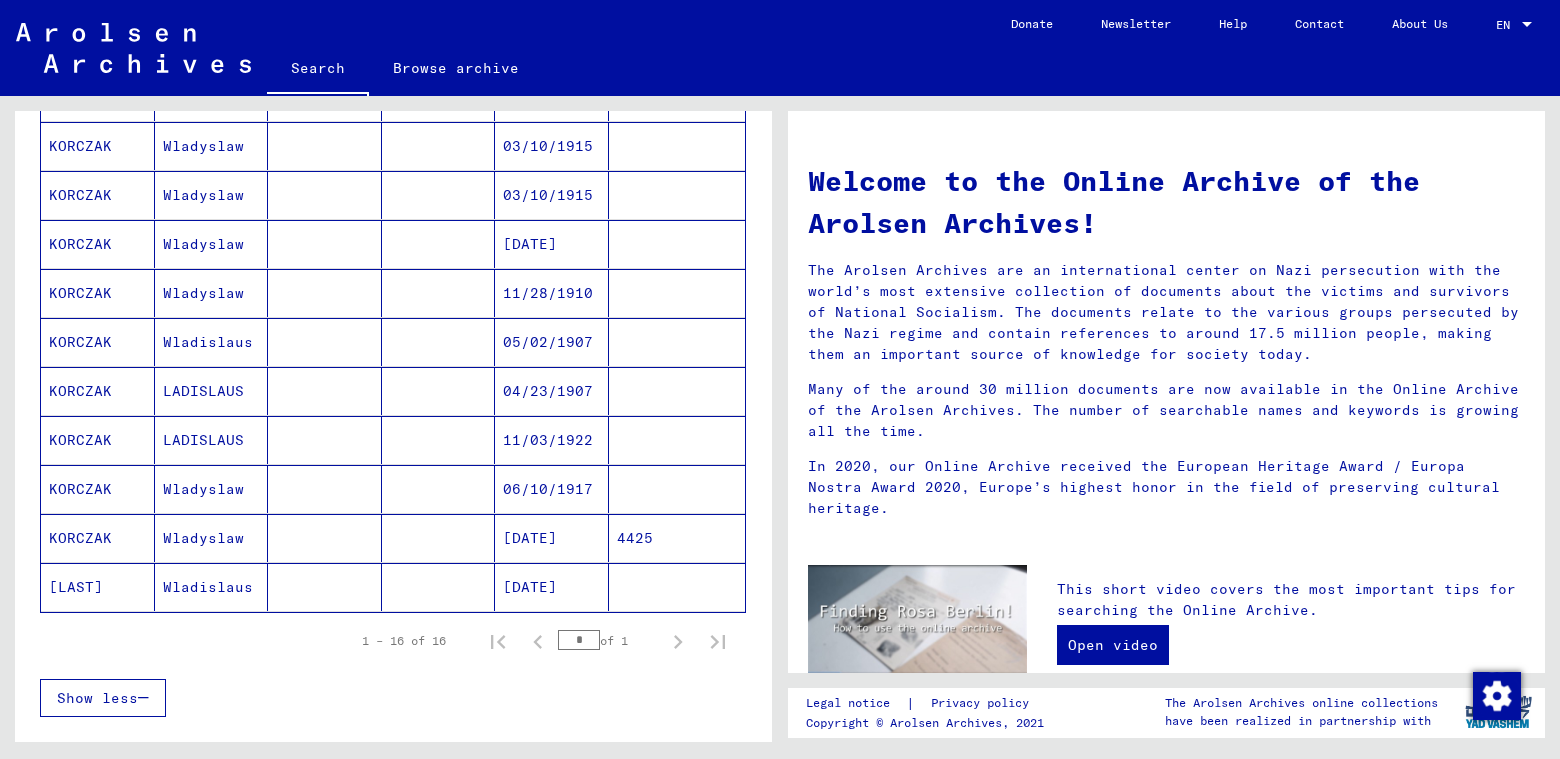 scroll, scrollTop: 612, scrollLeft: 0, axis: vertical 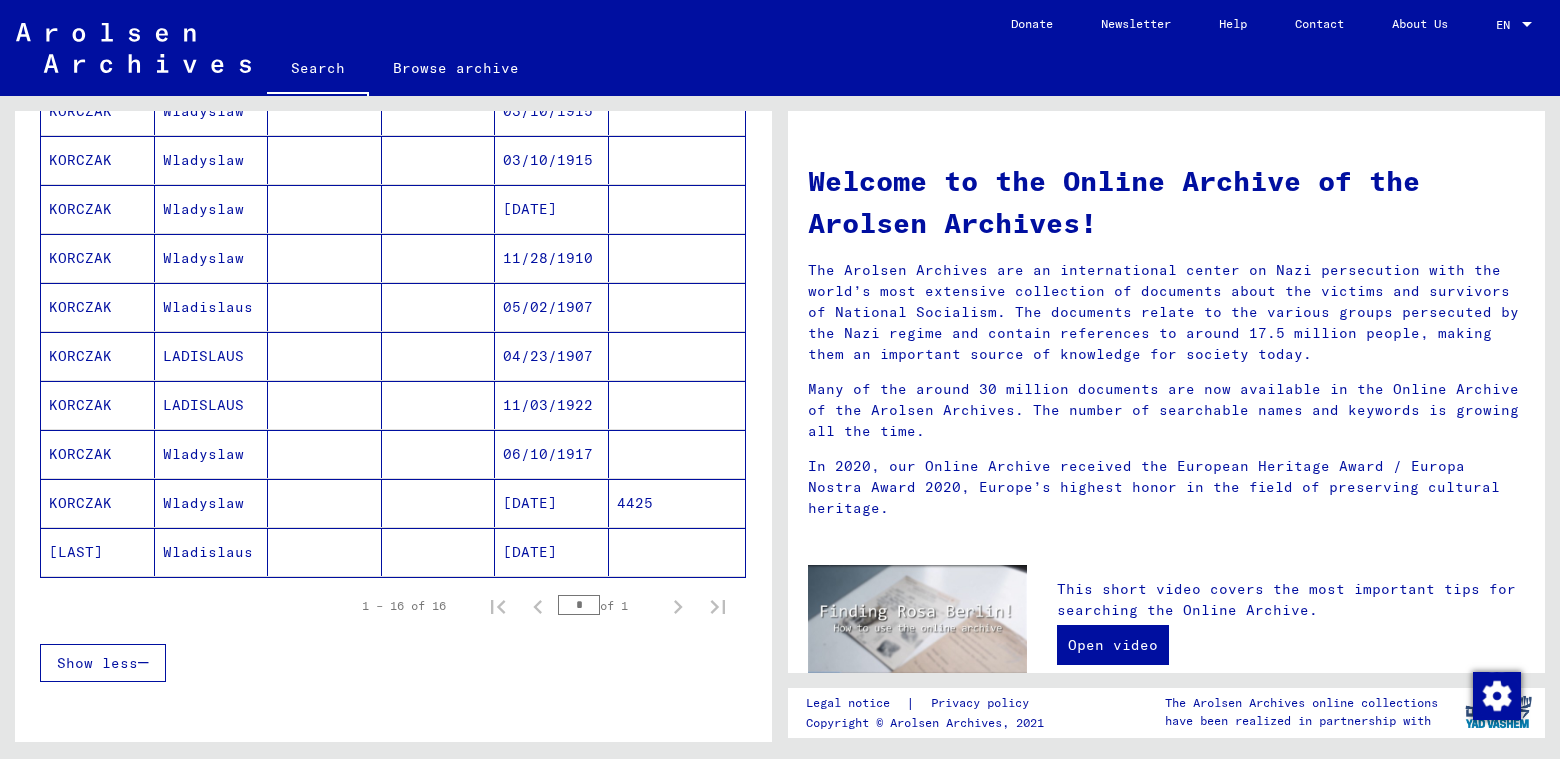 click on "KORCZAK" at bounding box center [98, 503] 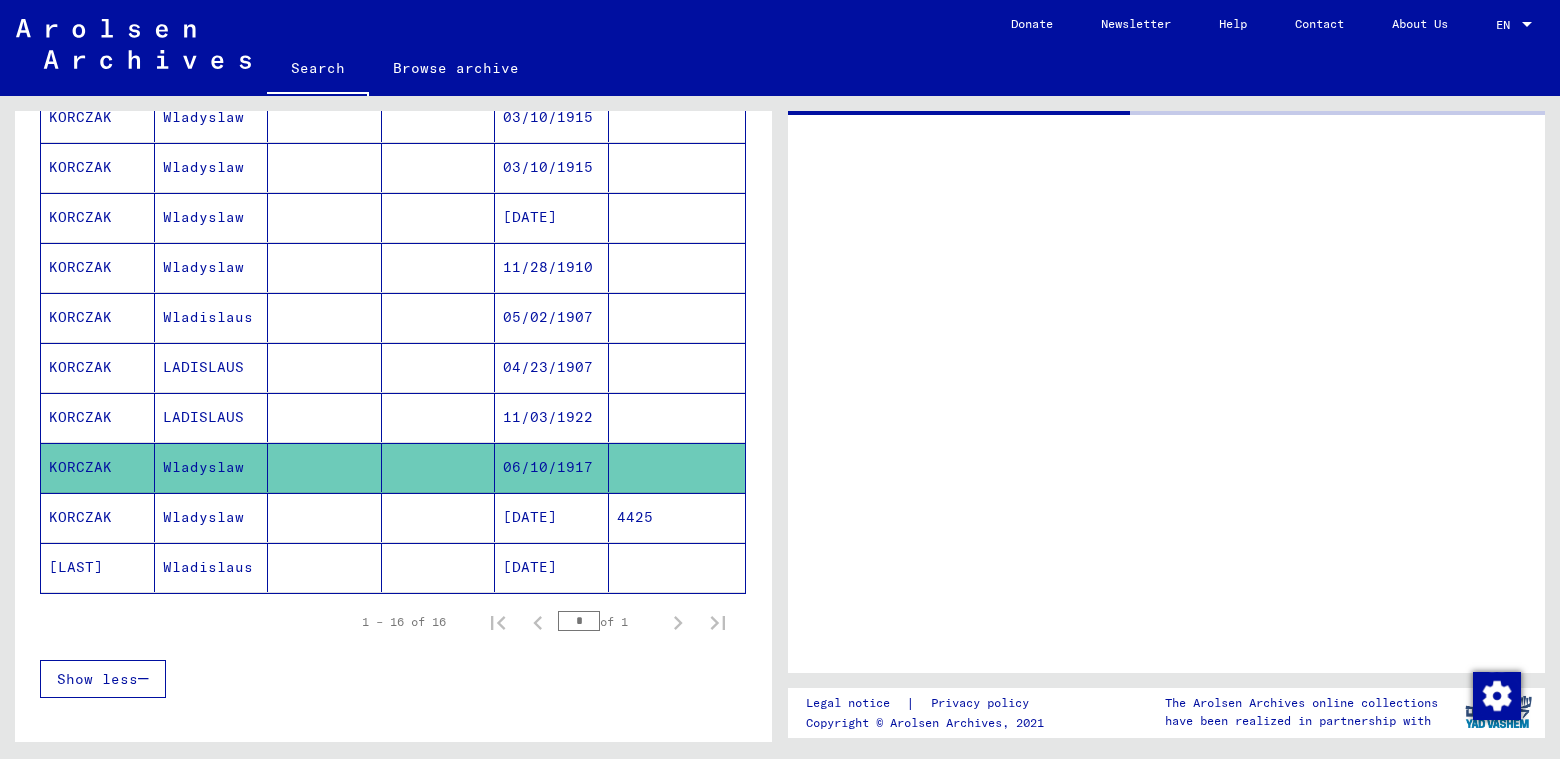 scroll, scrollTop: 618, scrollLeft: 0, axis: vertical 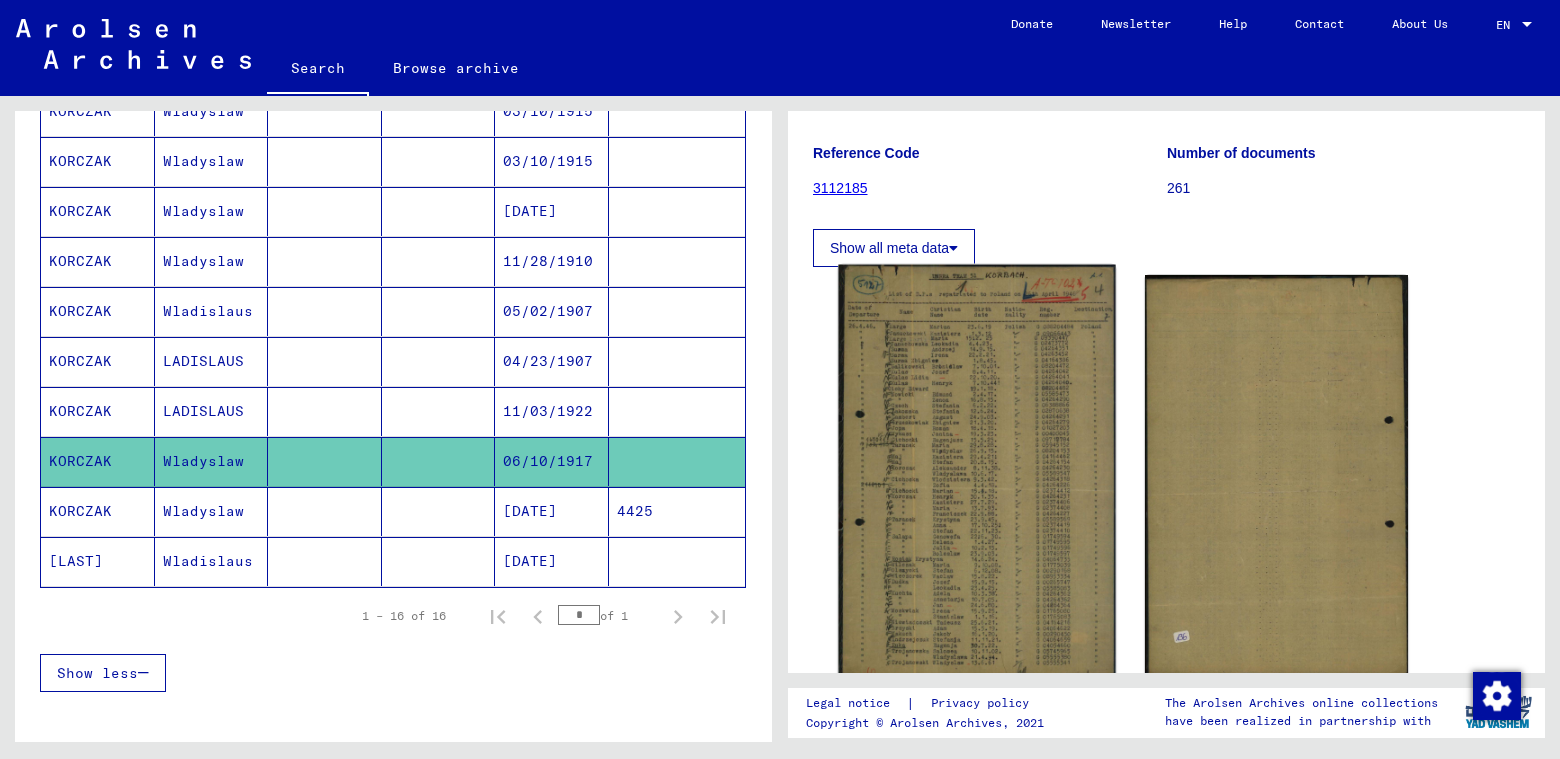 click 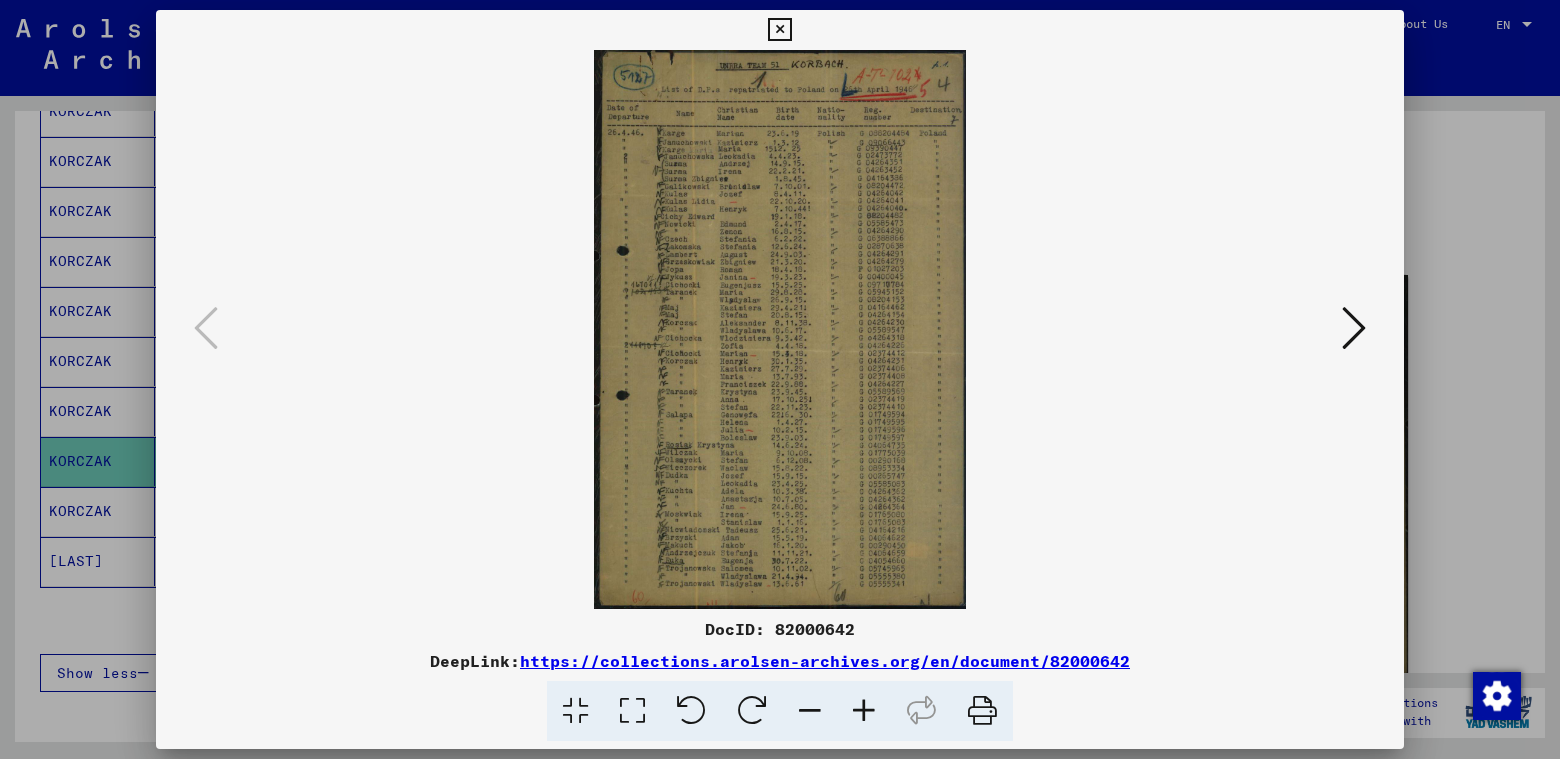 click at bounding box center (864, 711) 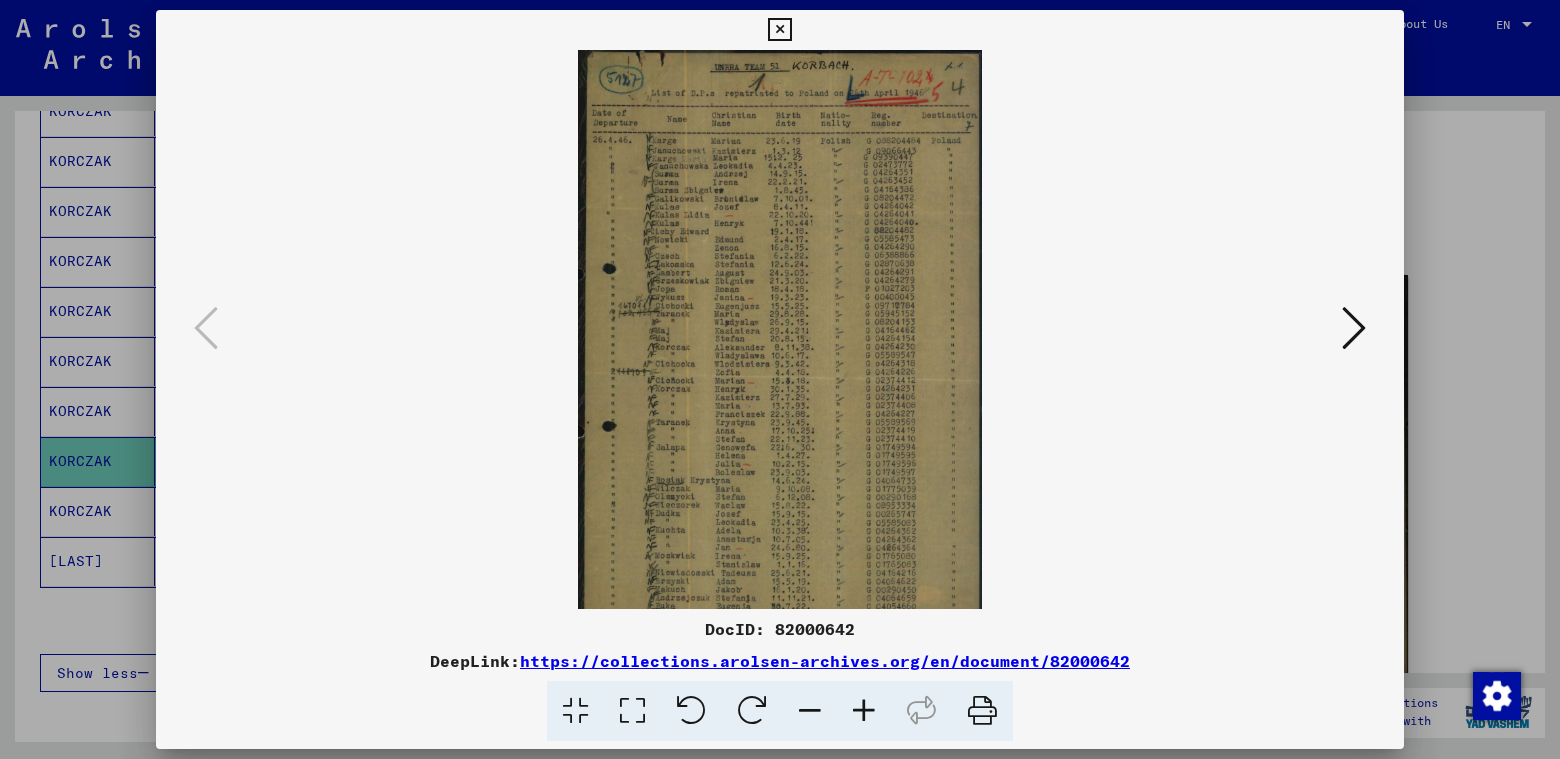click at bounding box center (864, 711) 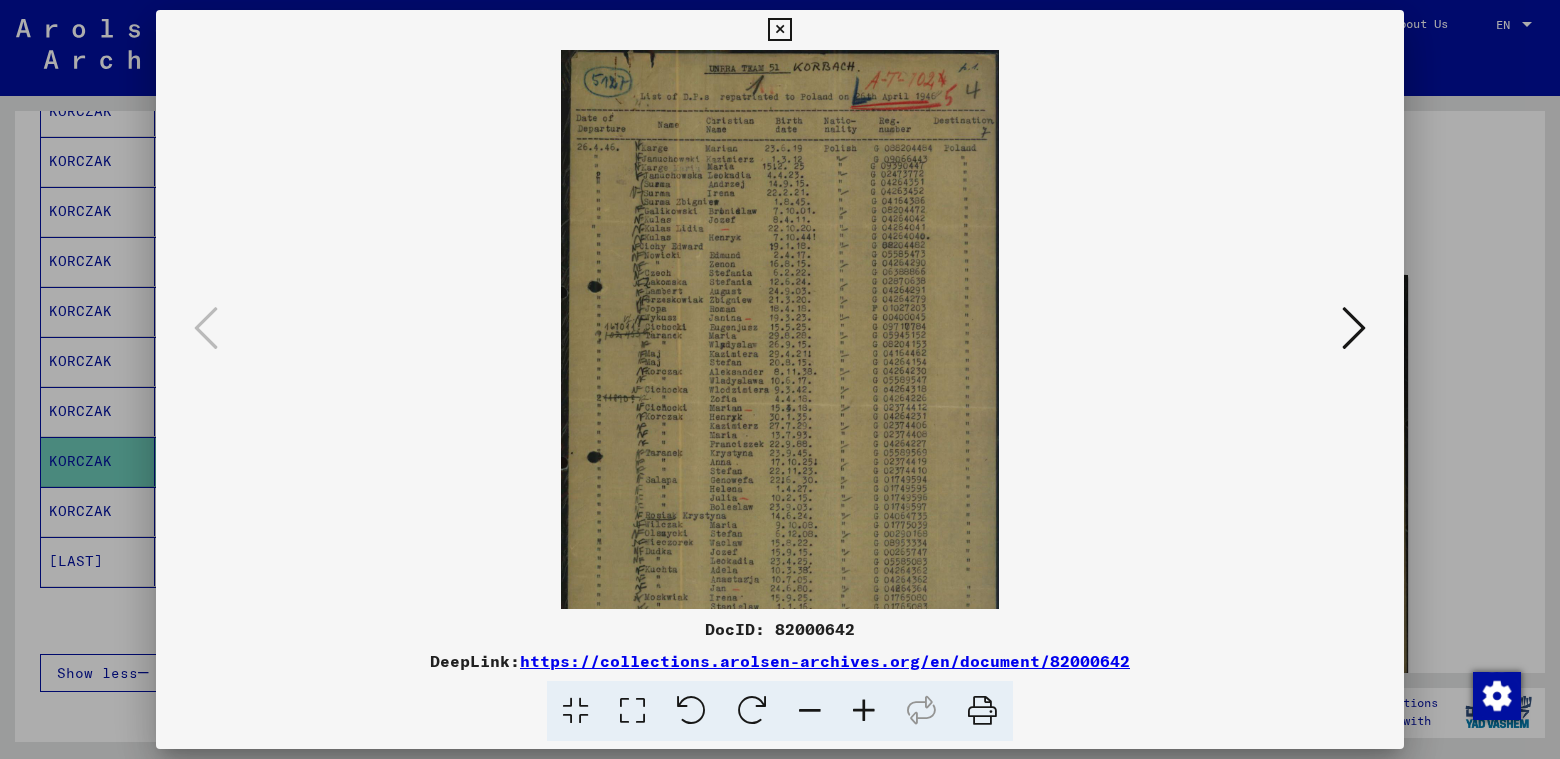 click at bounding box center (864, 711) 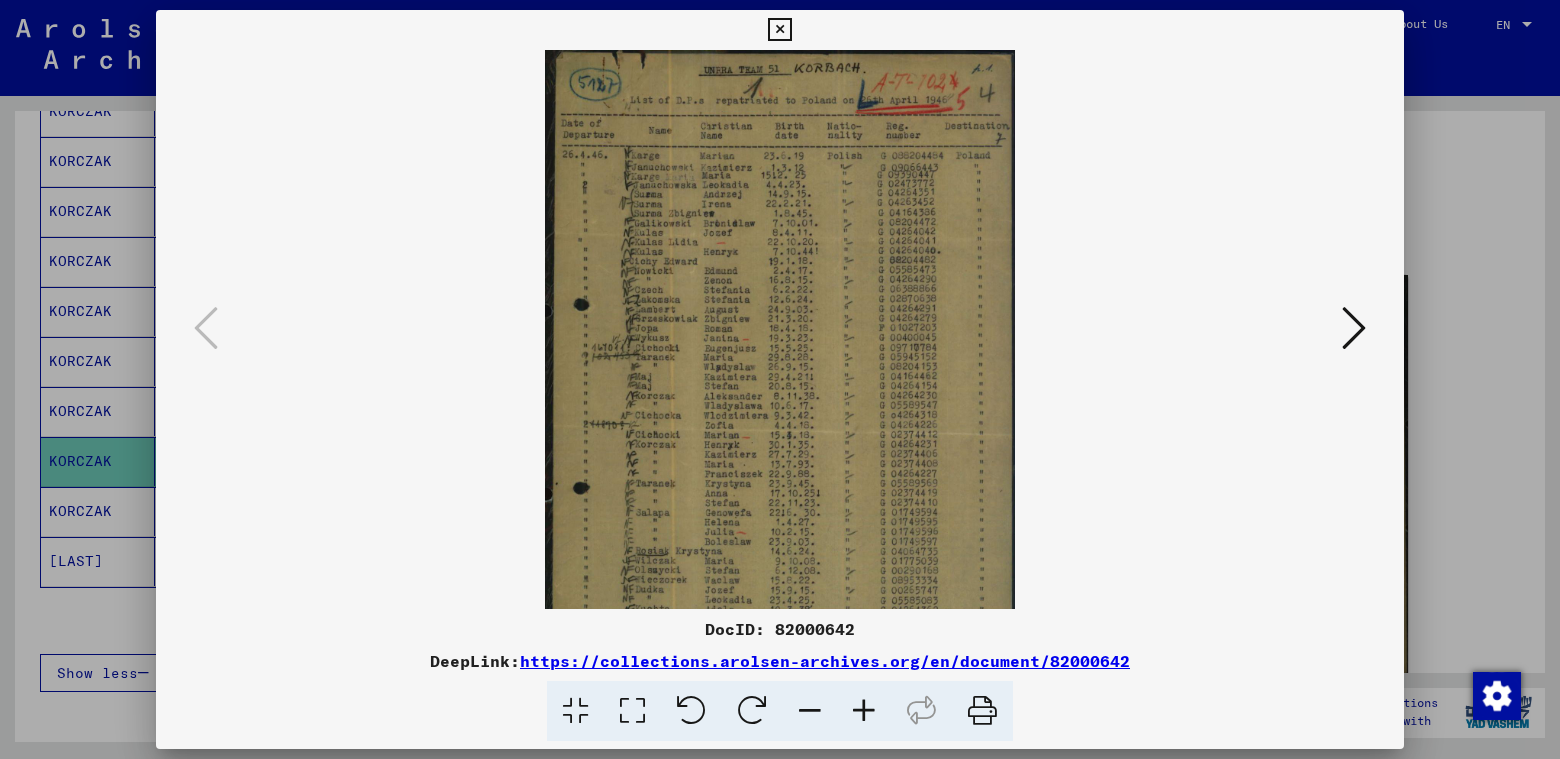 click at bounding box center (864, 711) 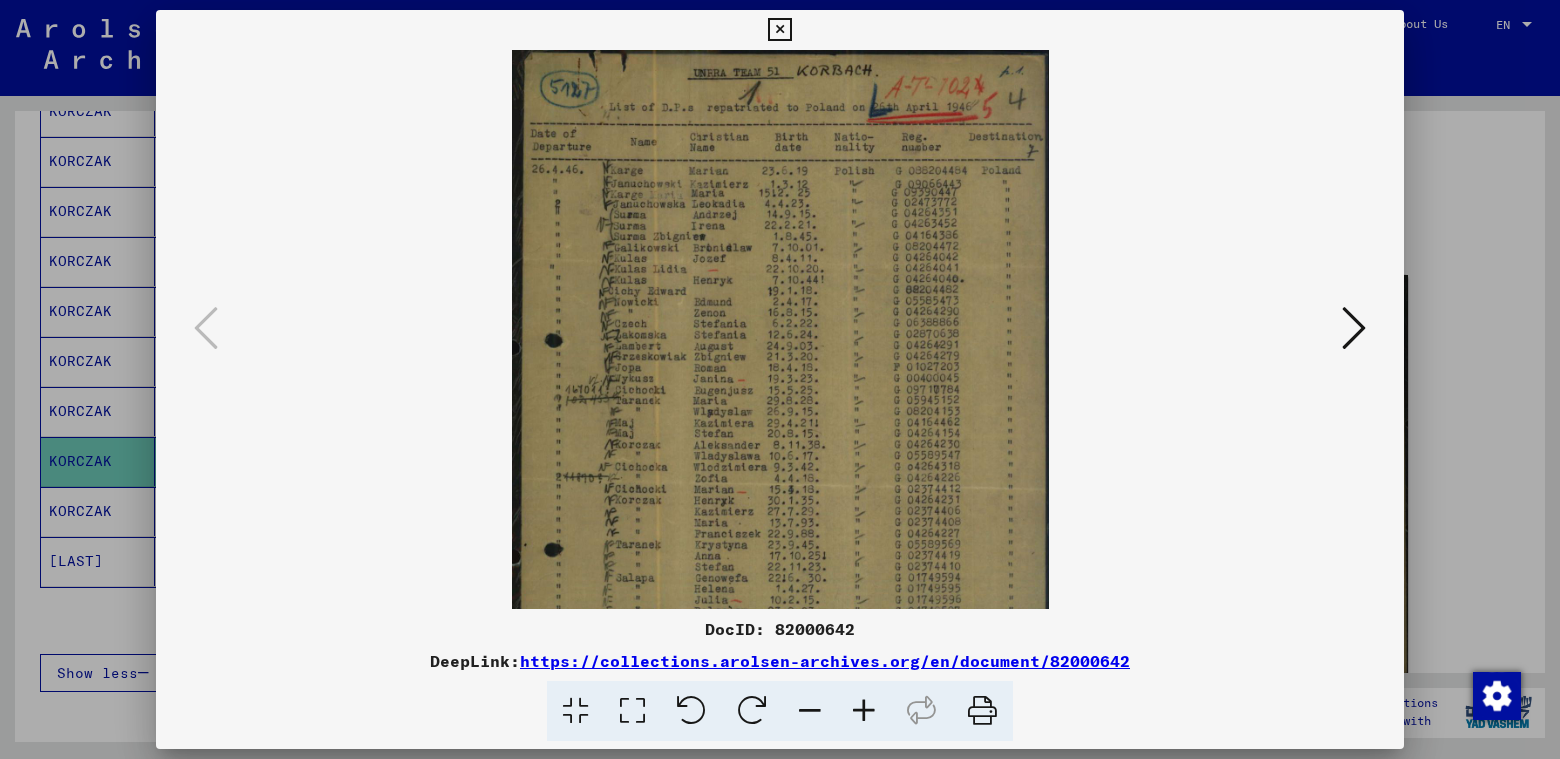 click at bounding box center (864, 711) 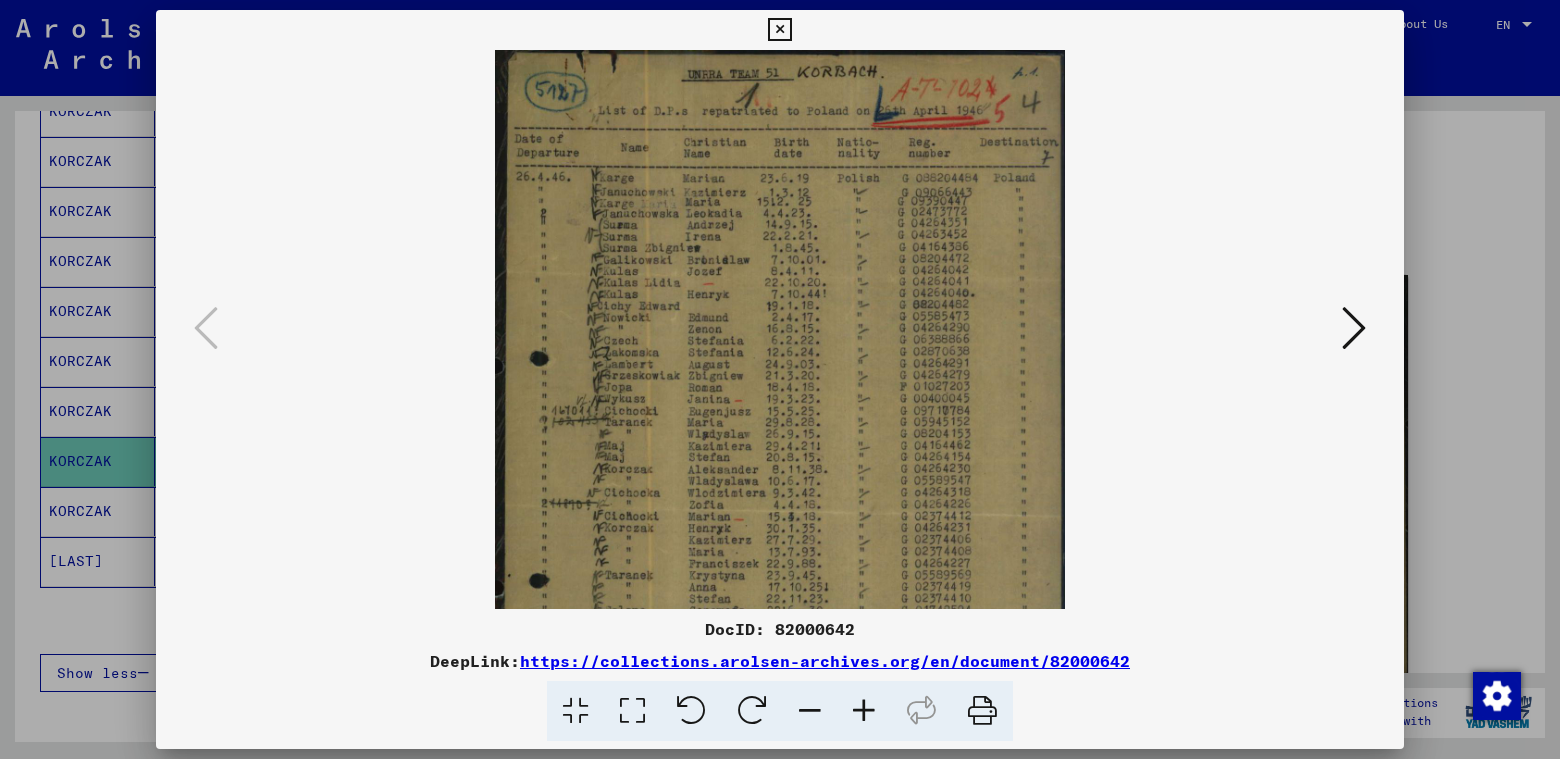 click at bounding box center (864, 711) 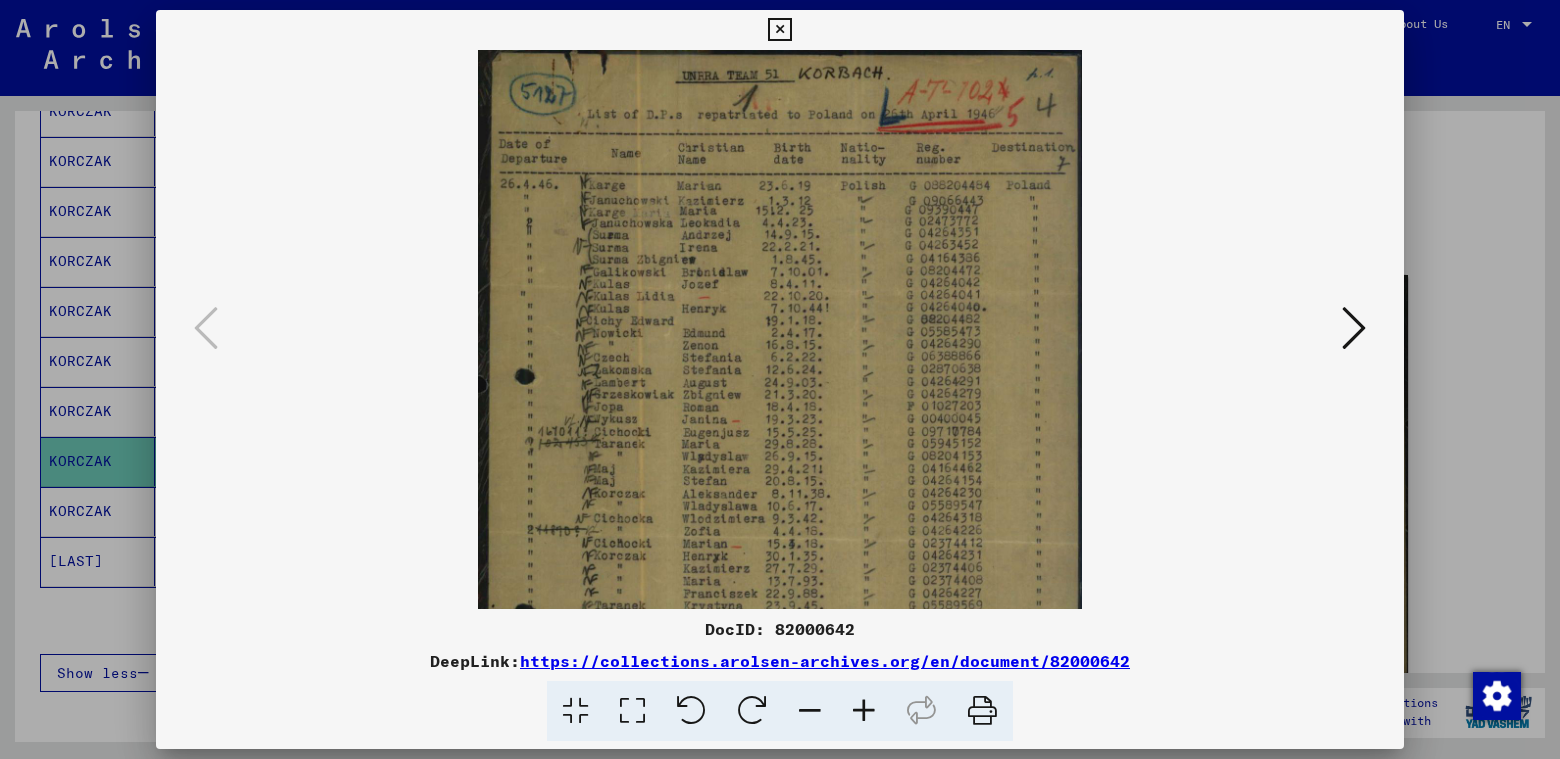 click at bounding box center (864, 711) 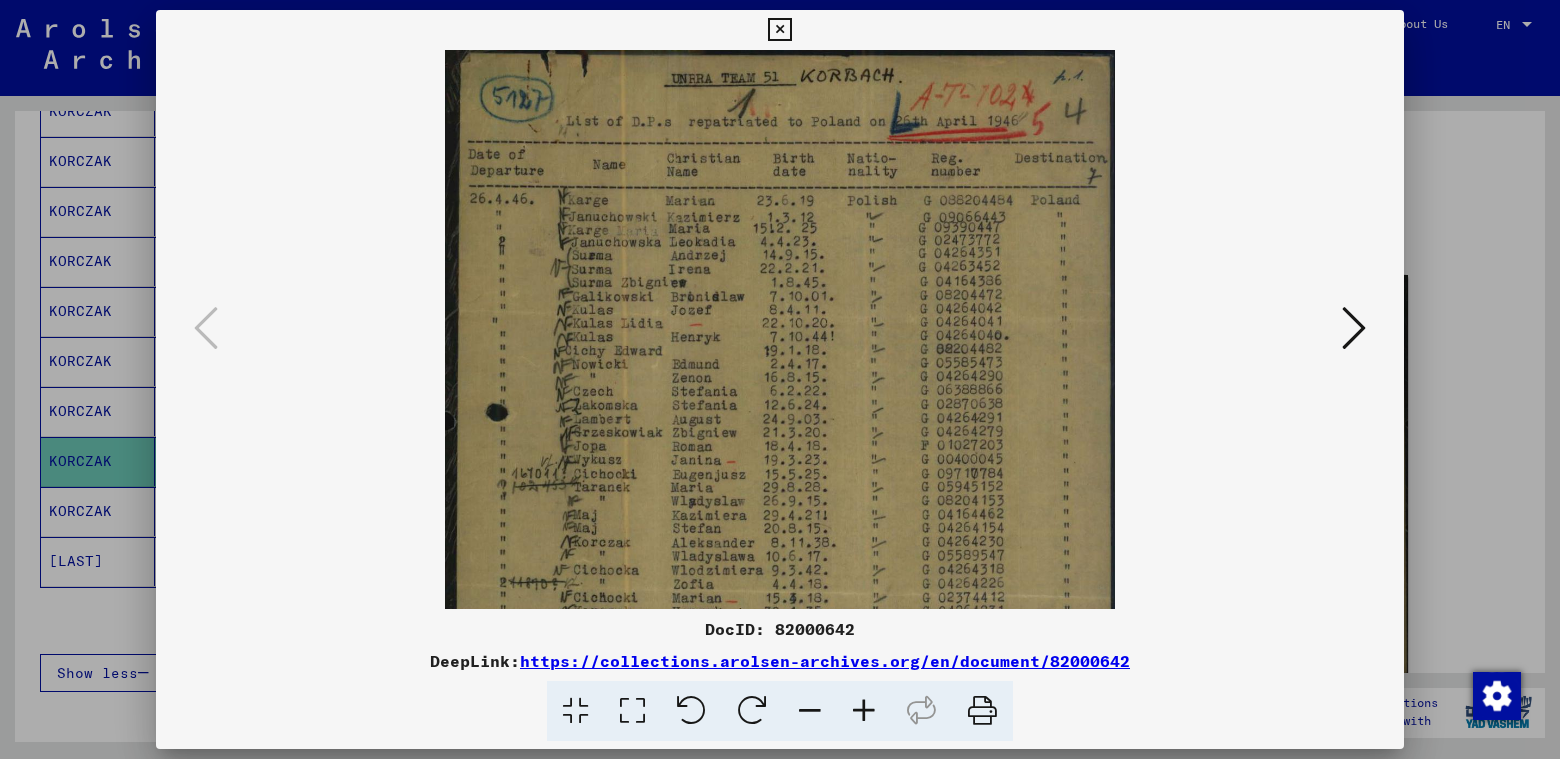 click at bounding box center (864, 711) 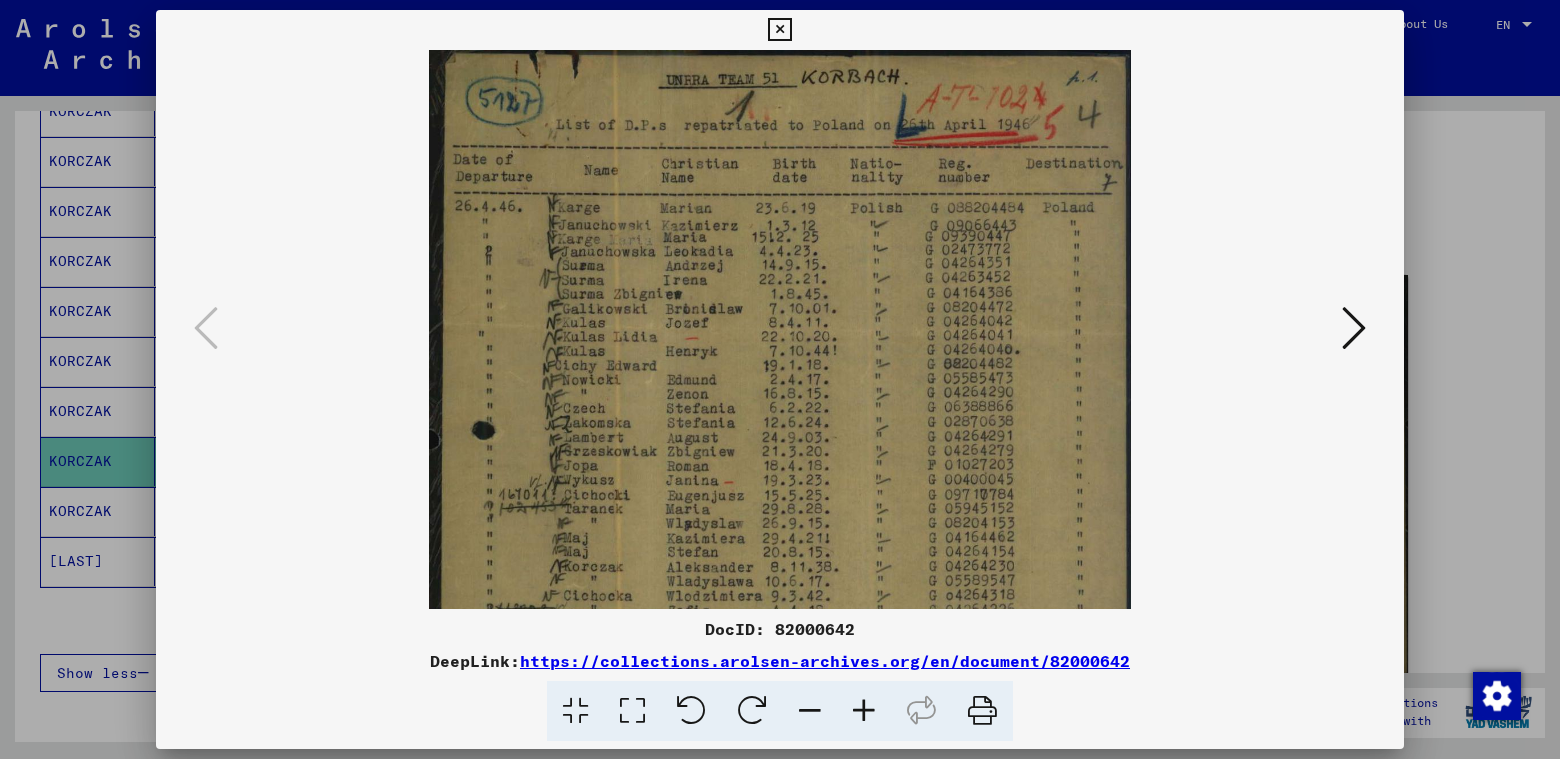 click at bounding box center [864, 711] 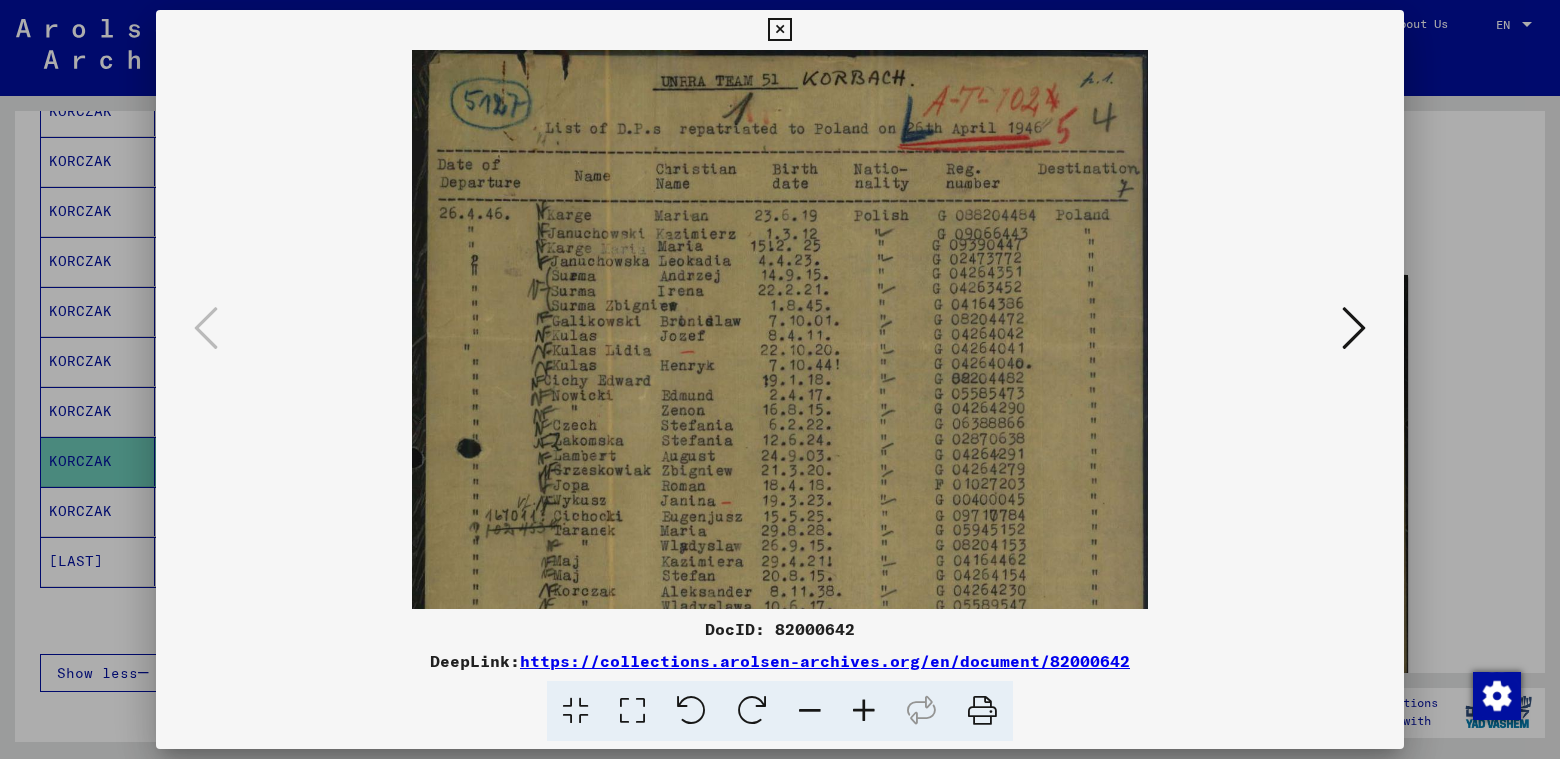 click at bounding box center [864, 711] 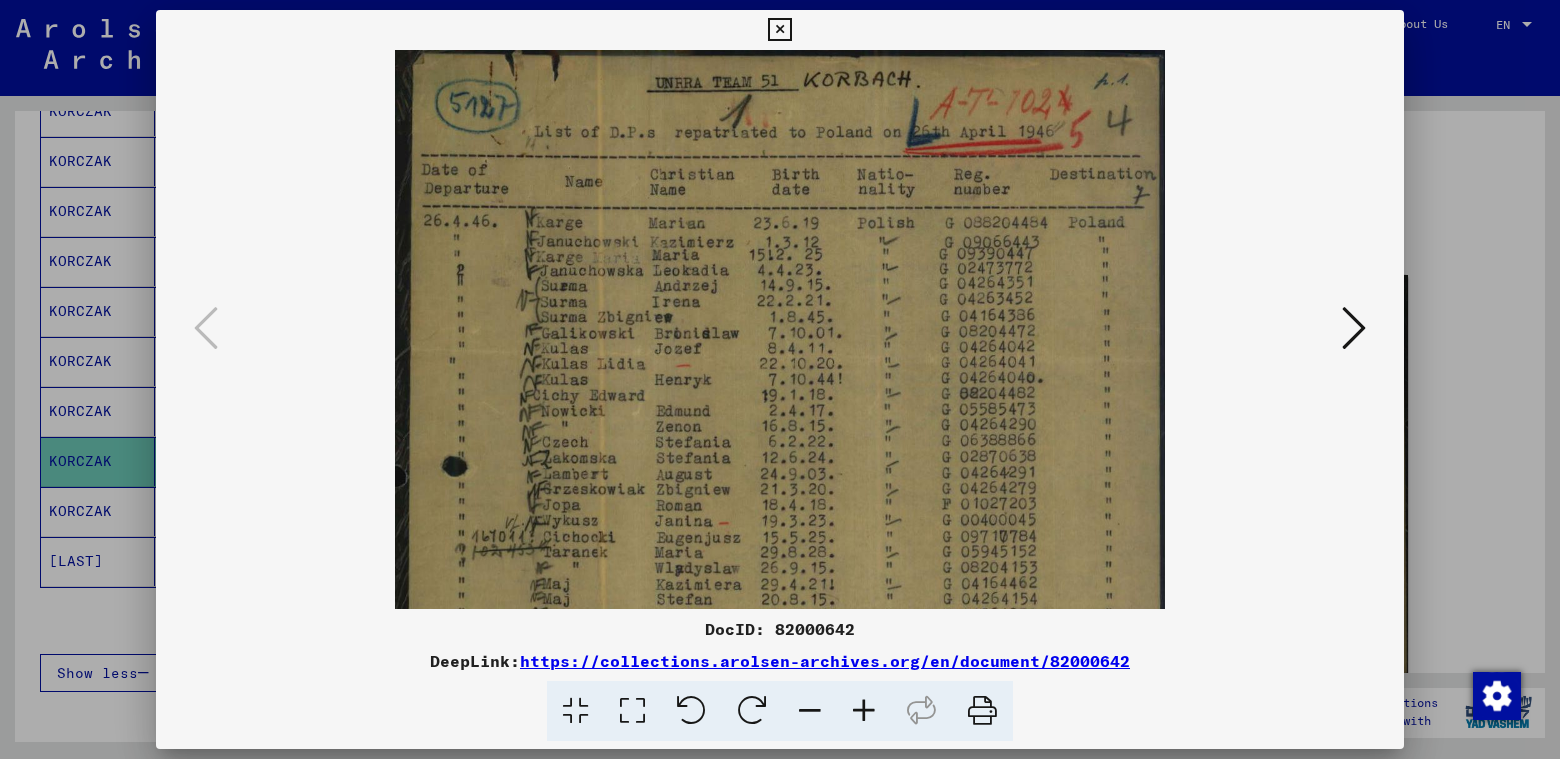 click at bounding box center [864, 711] 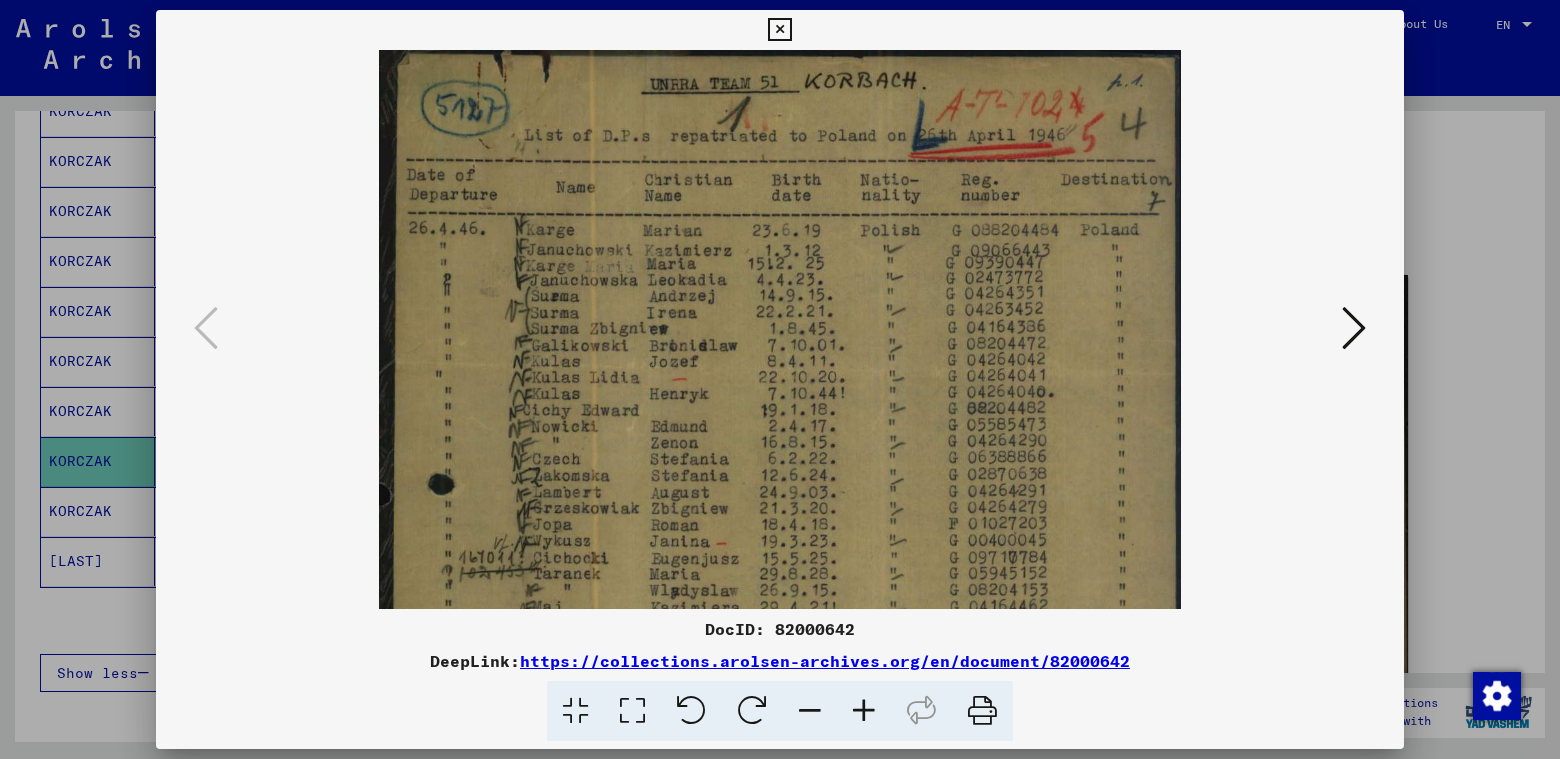 click at bounding box center [864, 711] 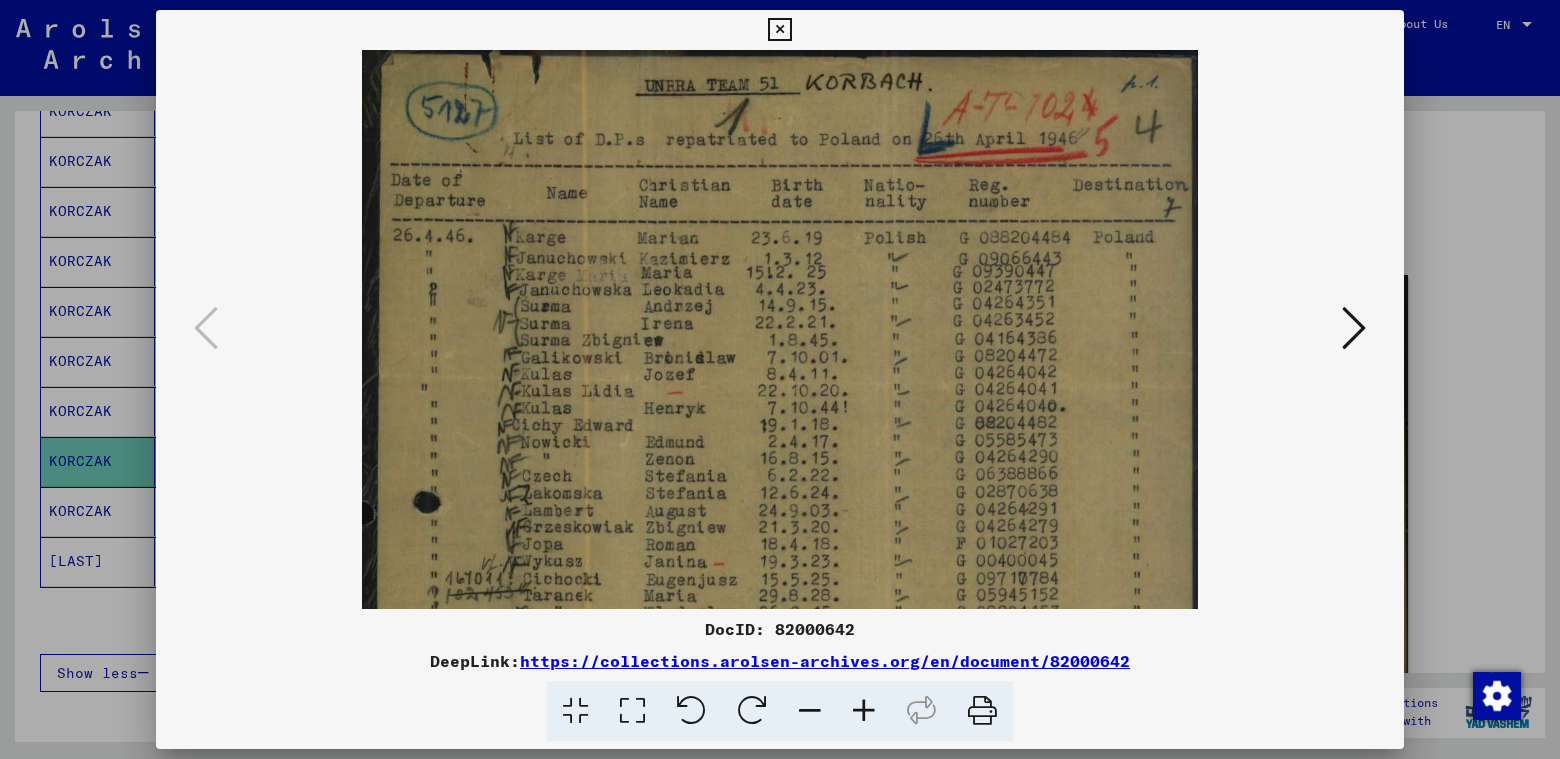 click at bounding box center (864, 711) 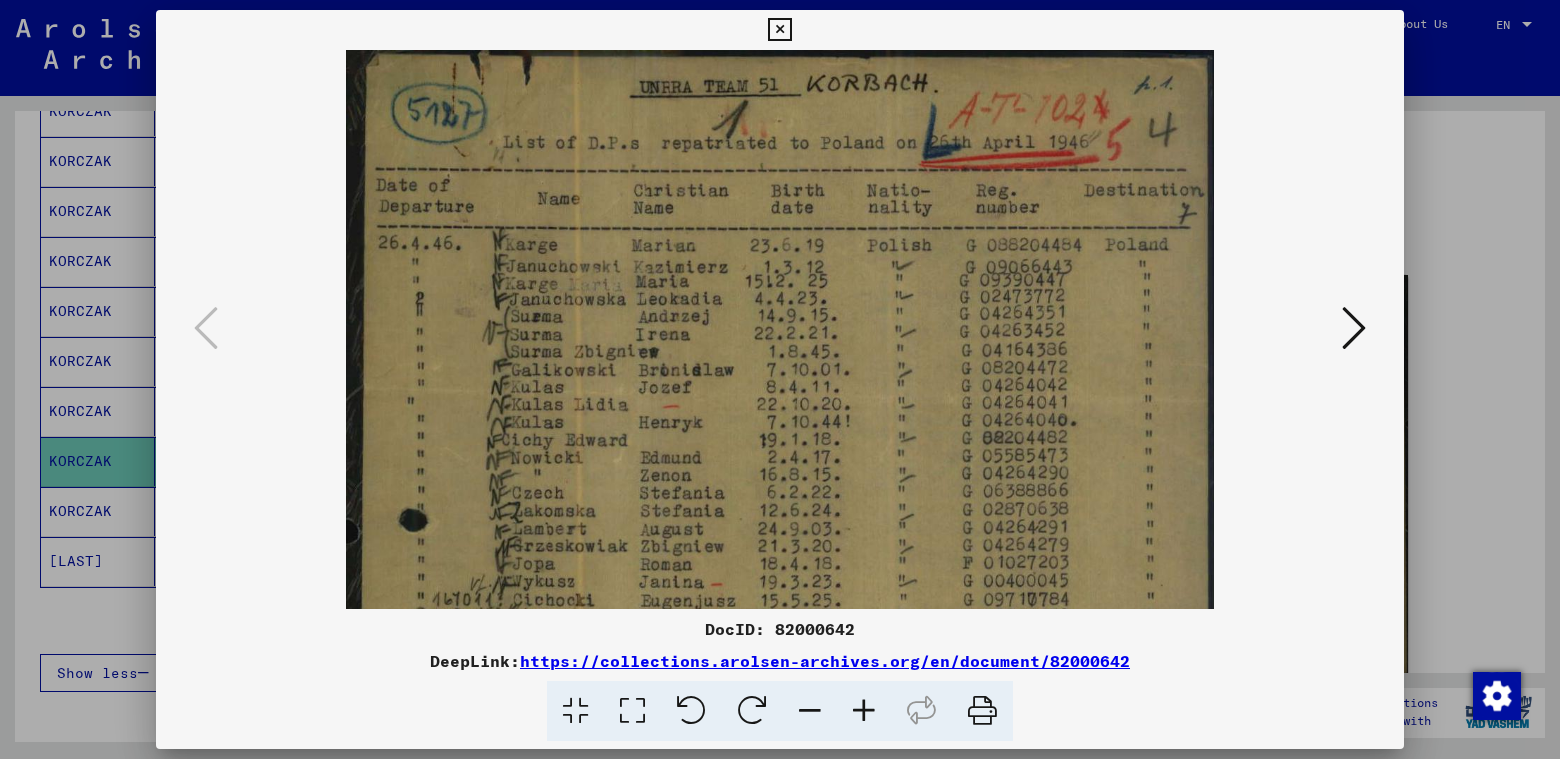 click at bounding box center (864, 711) 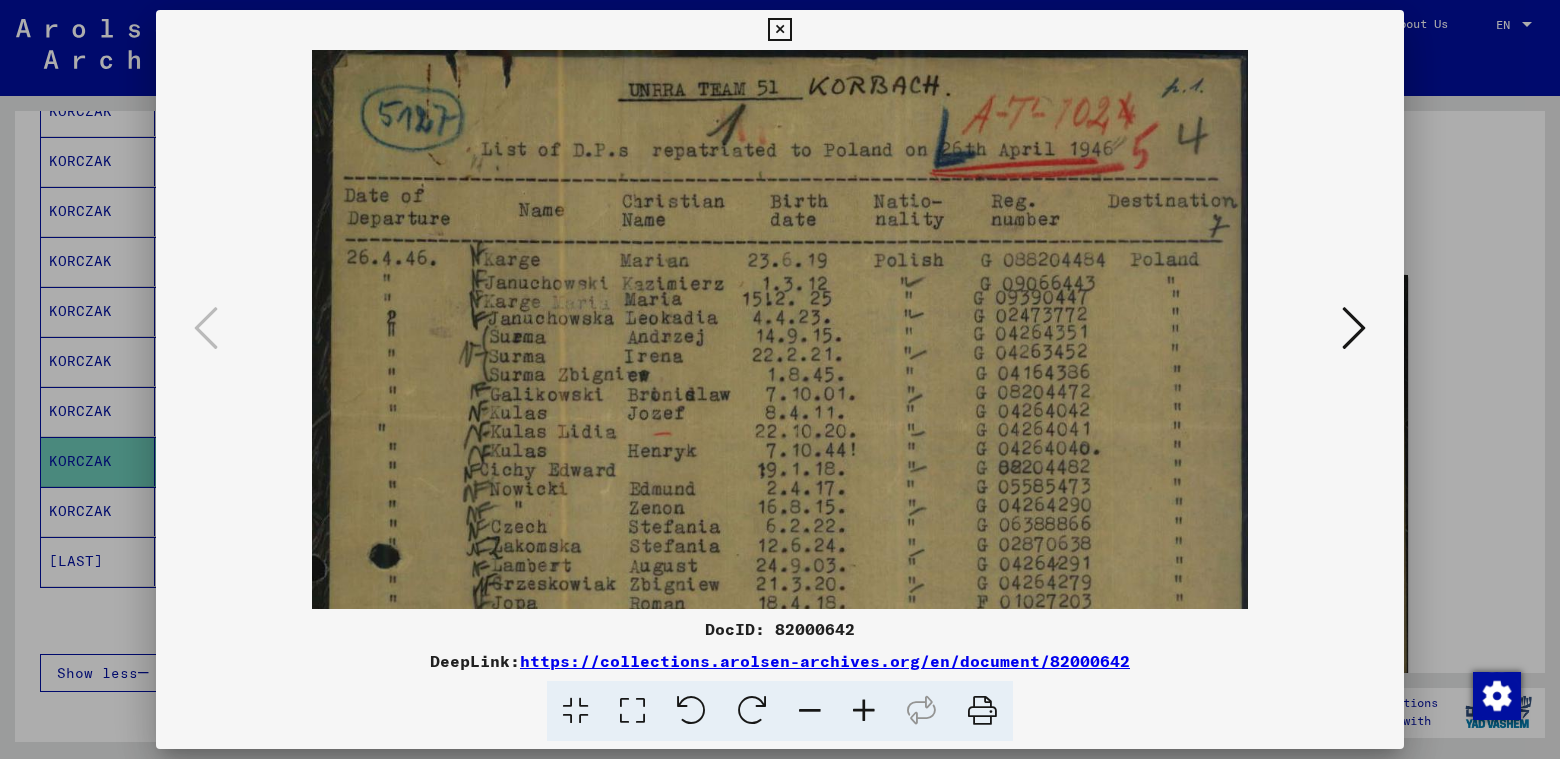 click at bounding box center (864, 711) 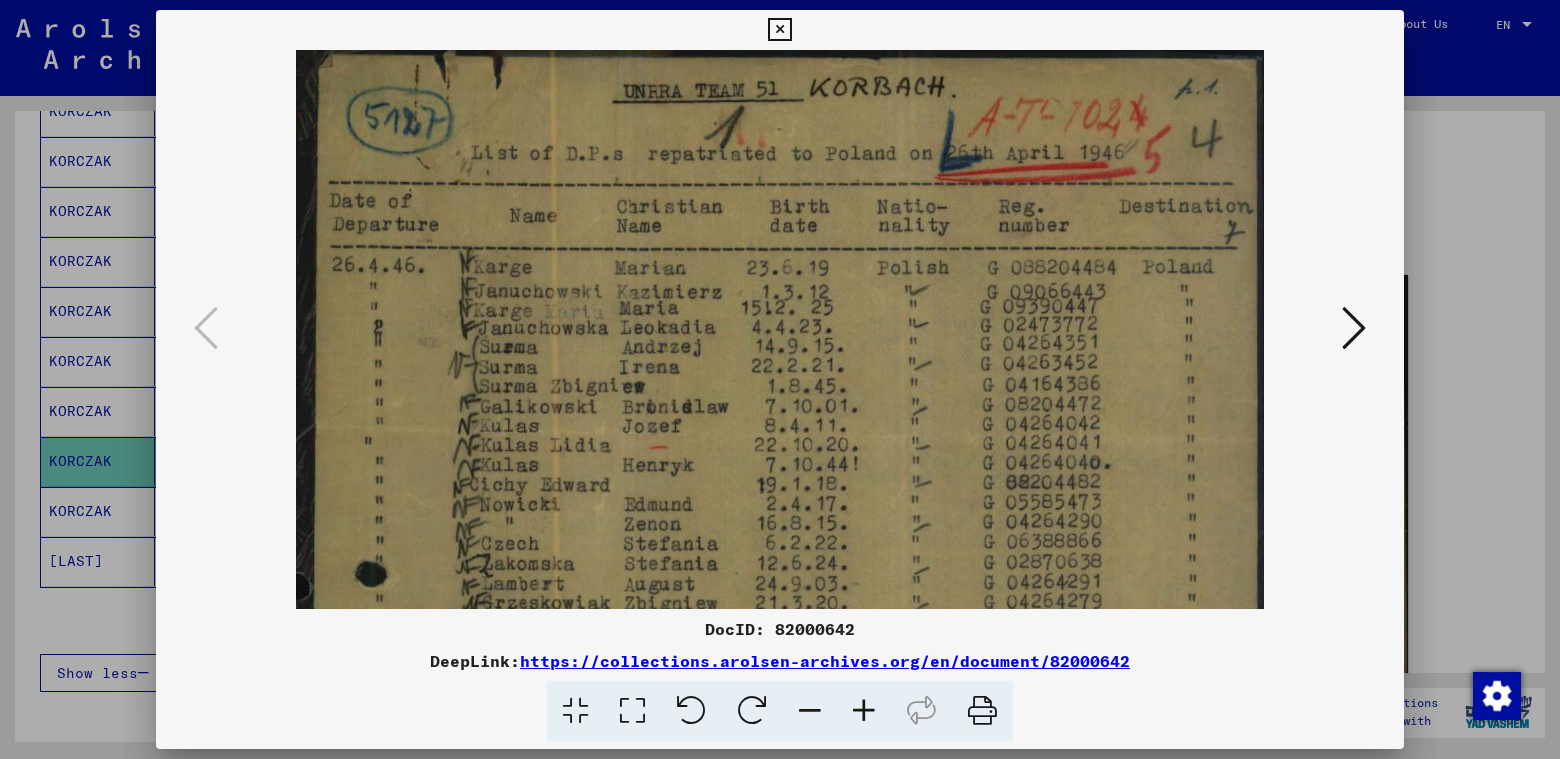 click at bounding box center (864, 711) 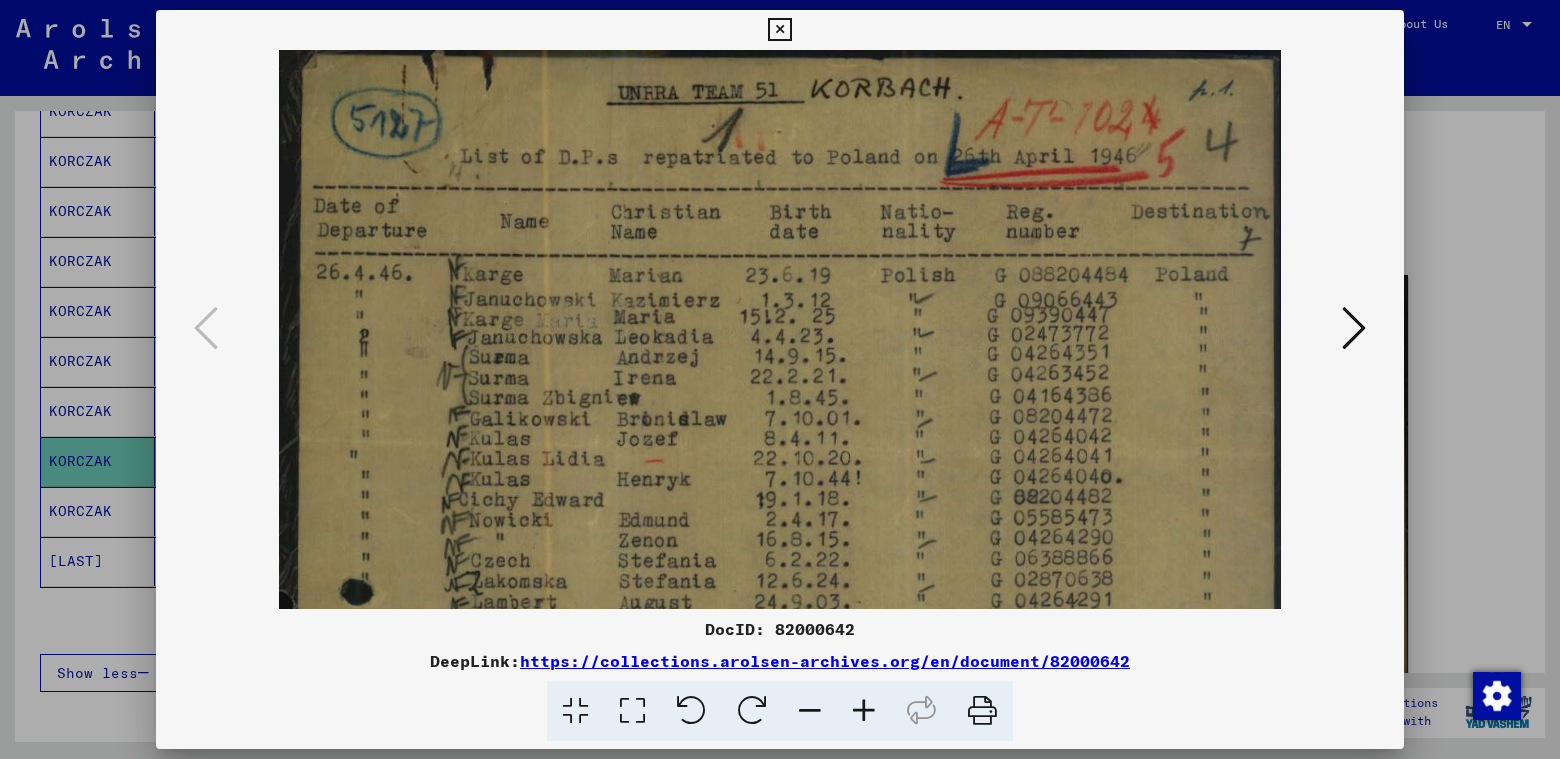 click at bounding box center (864, 711) 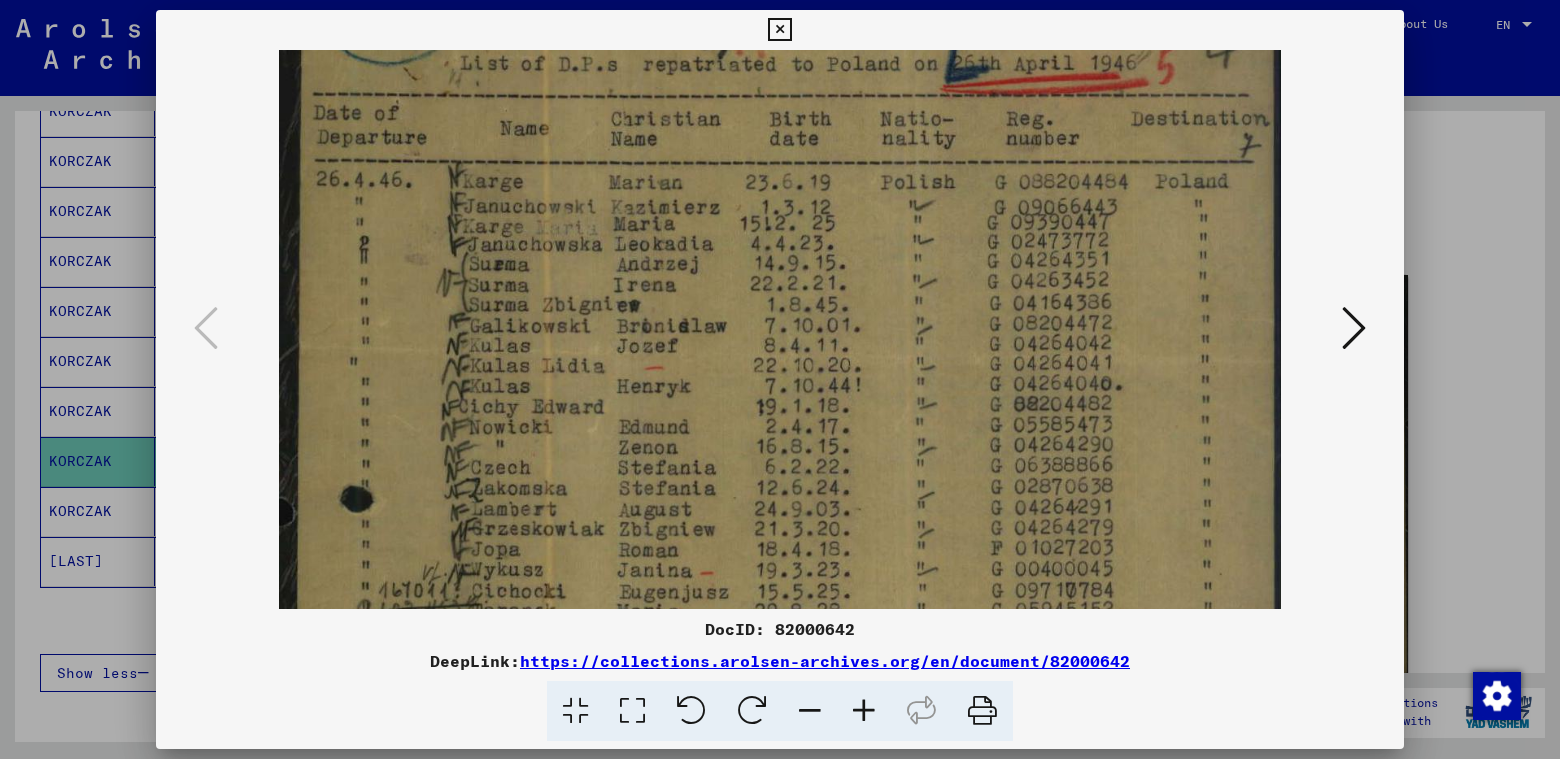 drag, startPoint x: 715, startPoint y: 424, endPoint x: 721, endPoint y: 331, distance: 93.193344 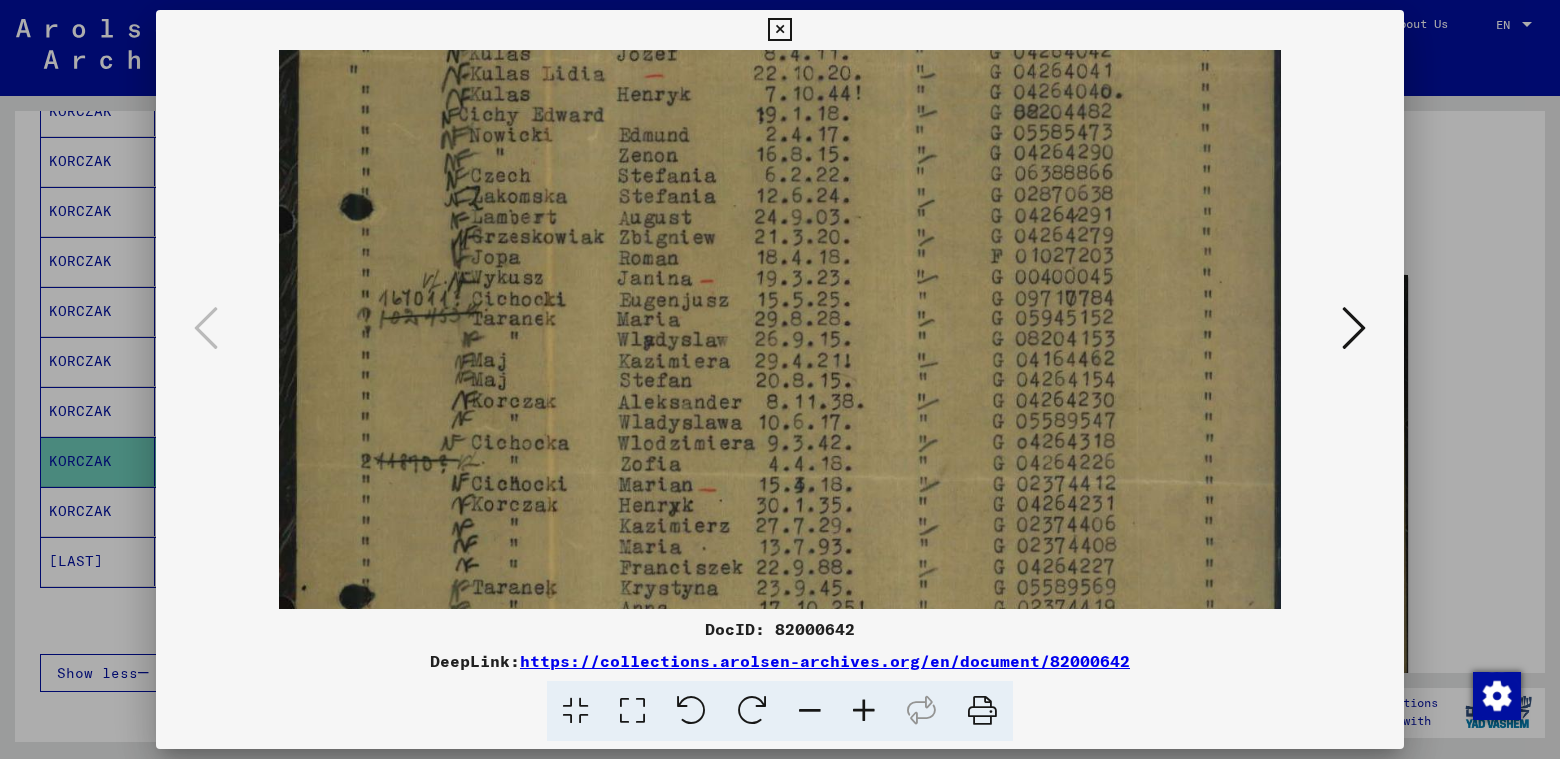 drag, startPoint x: 793, startPoint y: 488, endPoint x: 811, endPoint y: 329, distance: 160.01562 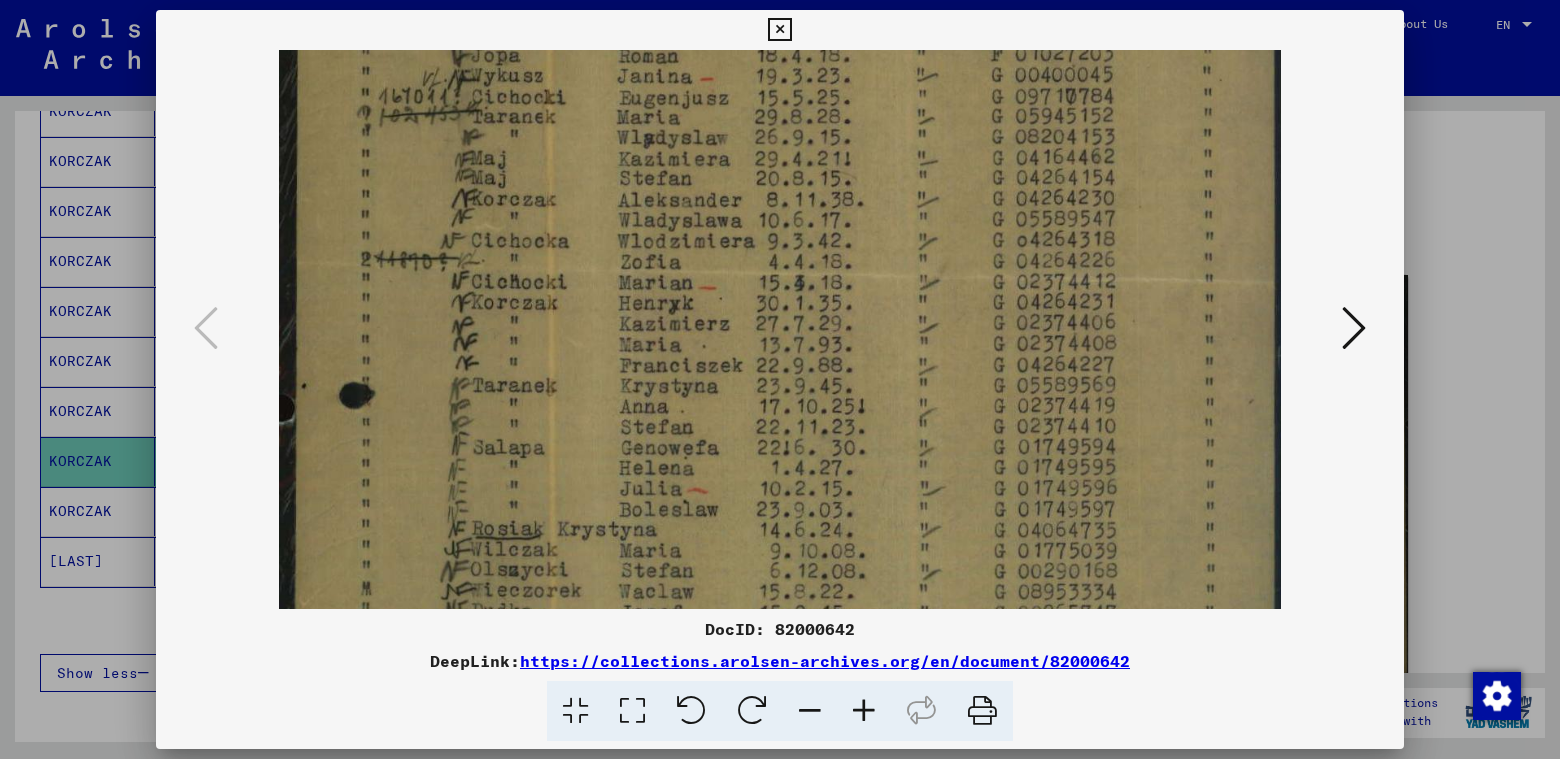 drag, startPoint x: 822, startPoint y: 488, endPoint x: 825, endPoint y: 286, distance: 202.02228 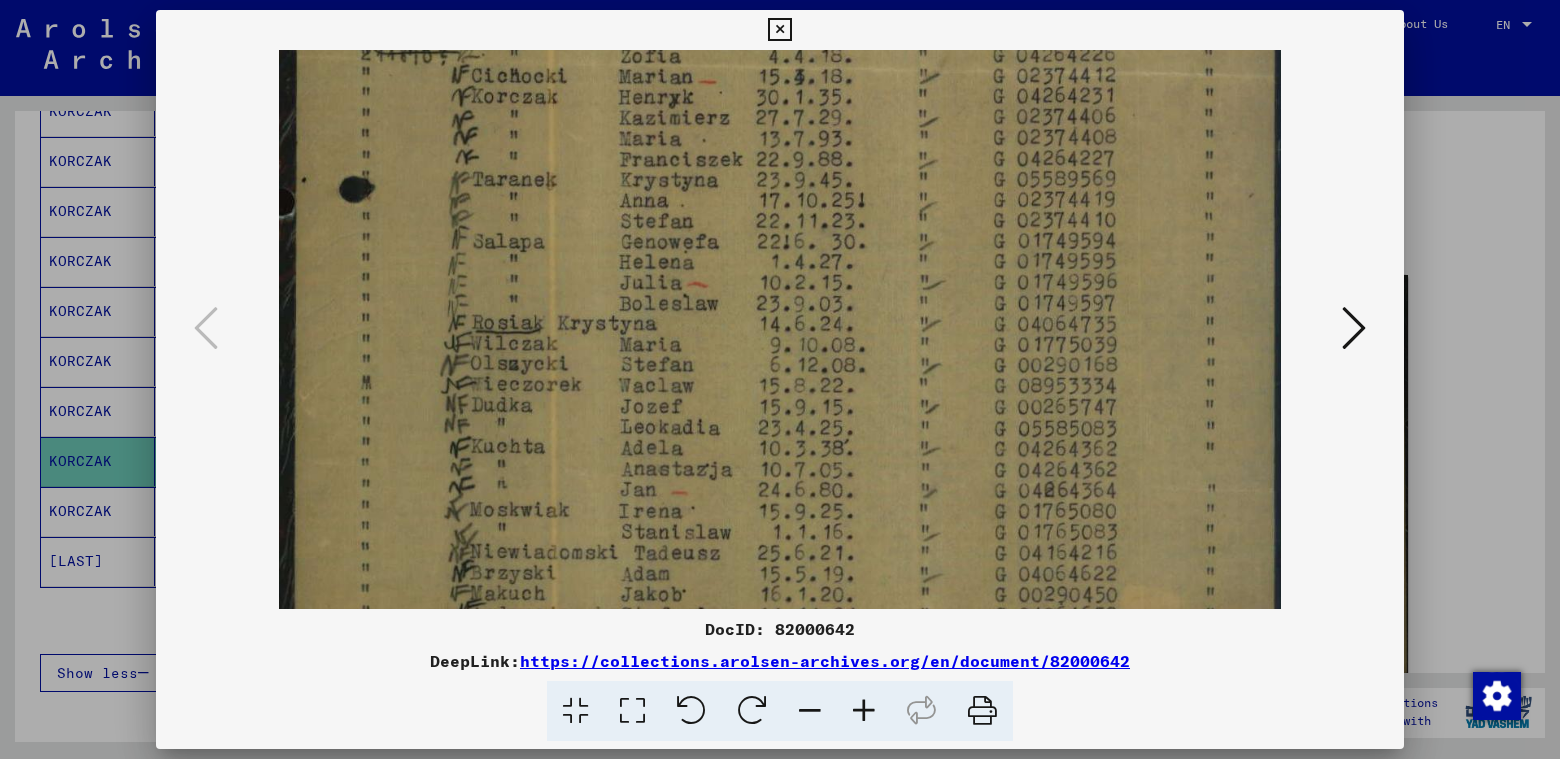drag, startPoint x: 825, startPoint y: 484, endPoint x: 824, endPoint y: 278, distance: 206.00243 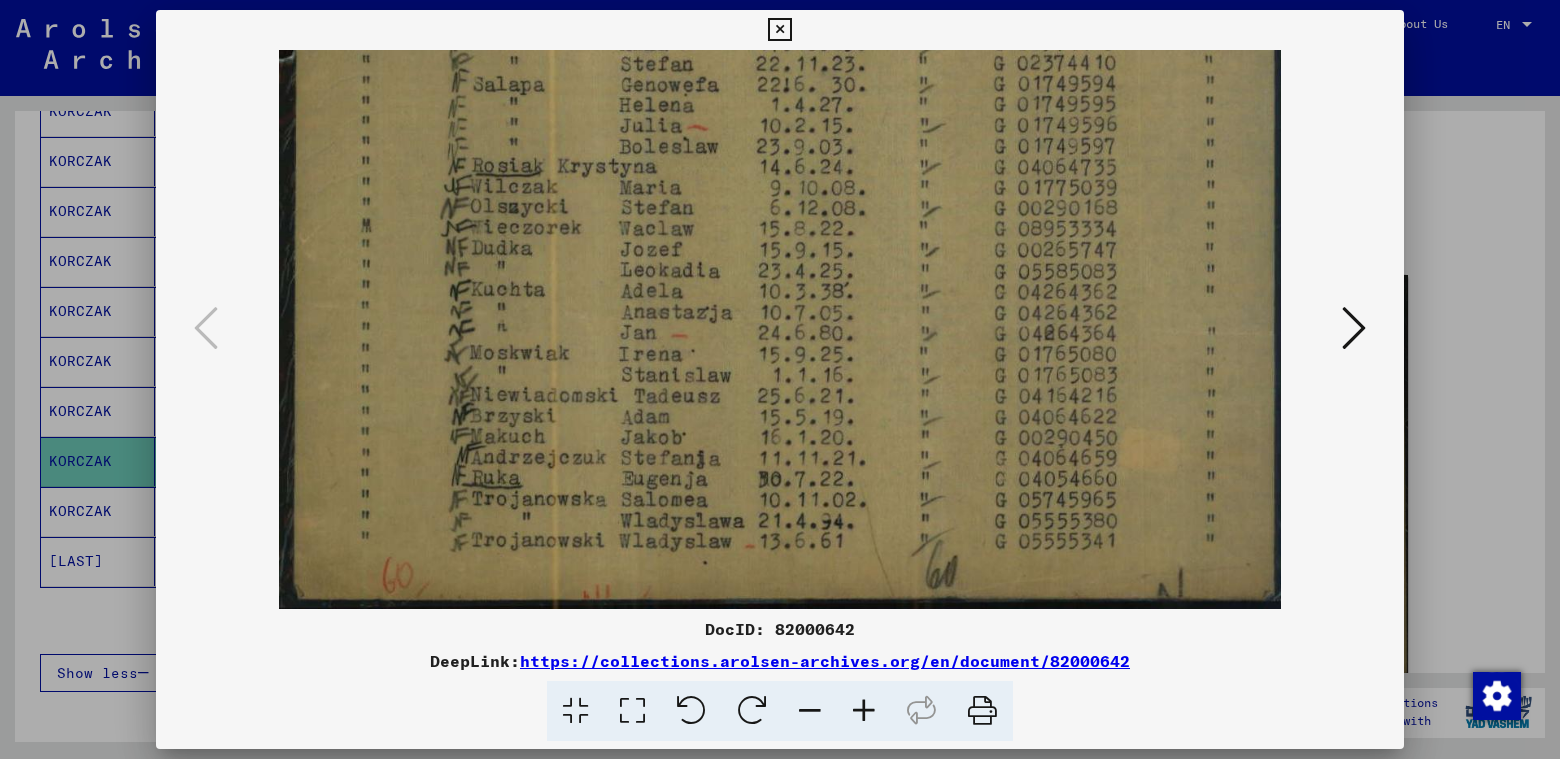 drag, startPoint x: 793, startPoint y: 458, endPoint x: 849, endPoint y: 122, distance: 340.6347 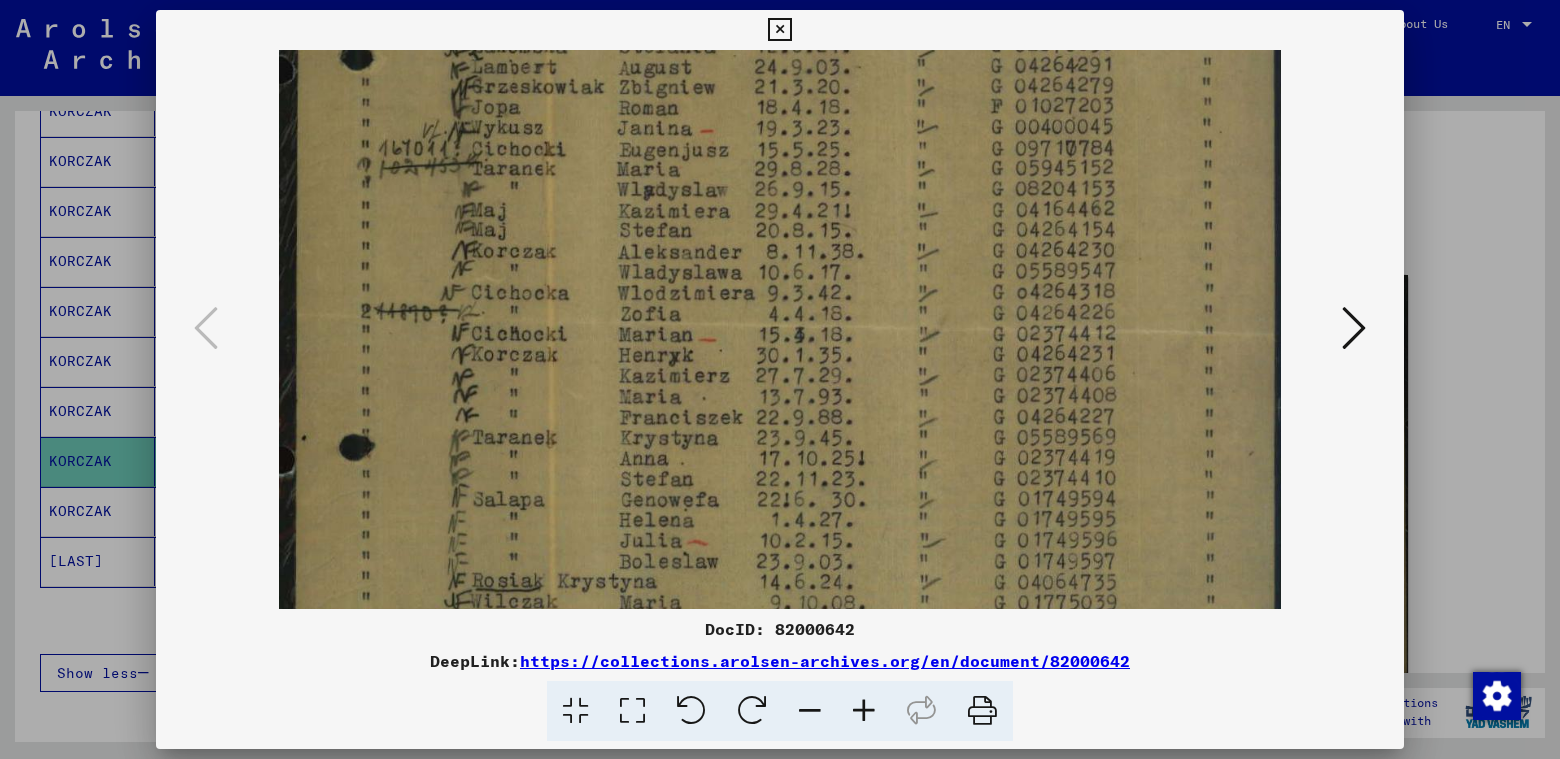 click at bounding box center (779, 30) 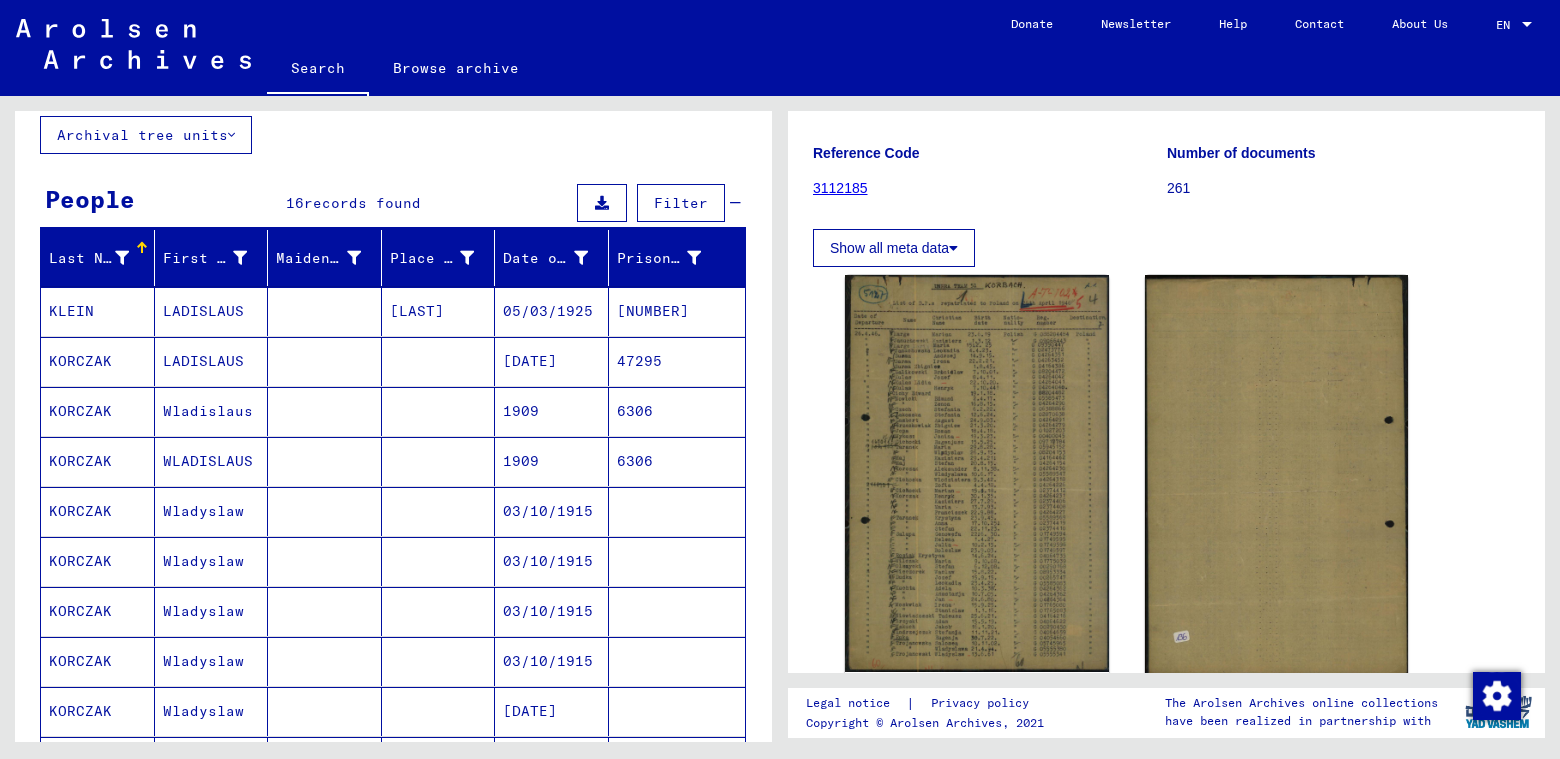 scroll, scrollTop: 0, scrollLeft: 0, axis: both 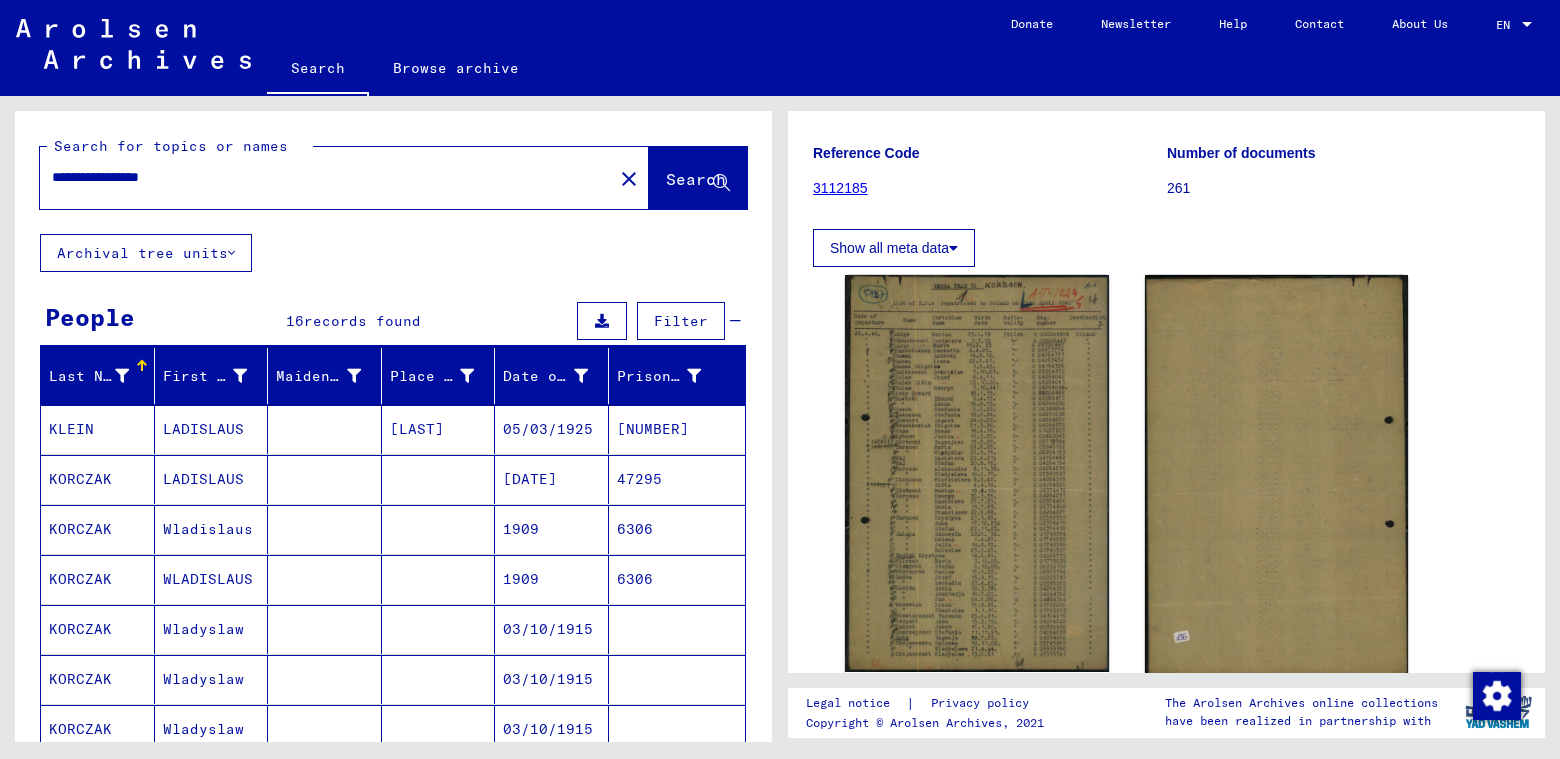 drag, startPoint x: 227, startPoint y: 182, endPoint x: -32, endPoint y: 183, distance: 259.00192 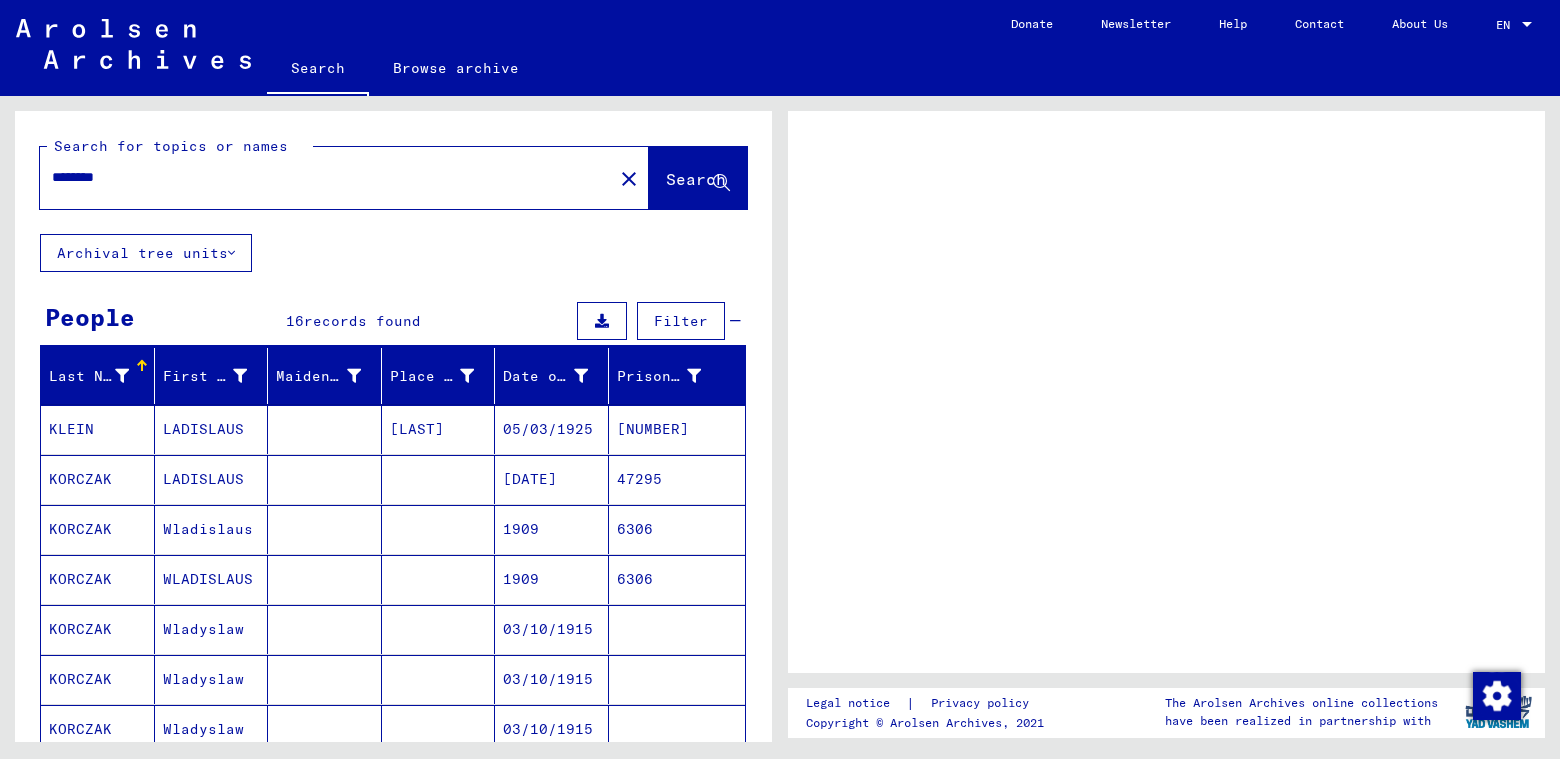scroll, scrollTop: 0, scrollLeft: 0, axis: both 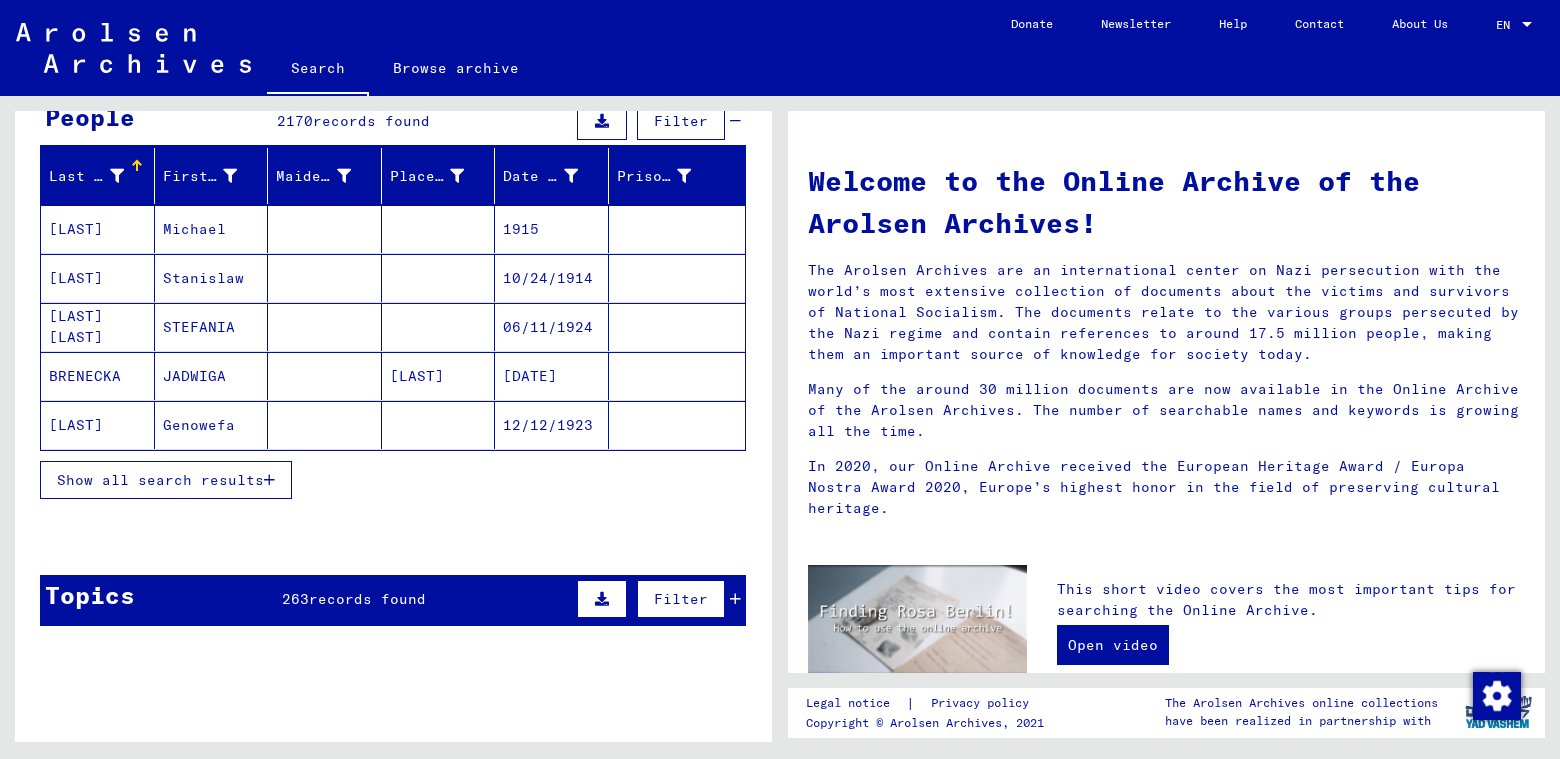 click on "Show all search results" at bounding box center (160, 480) 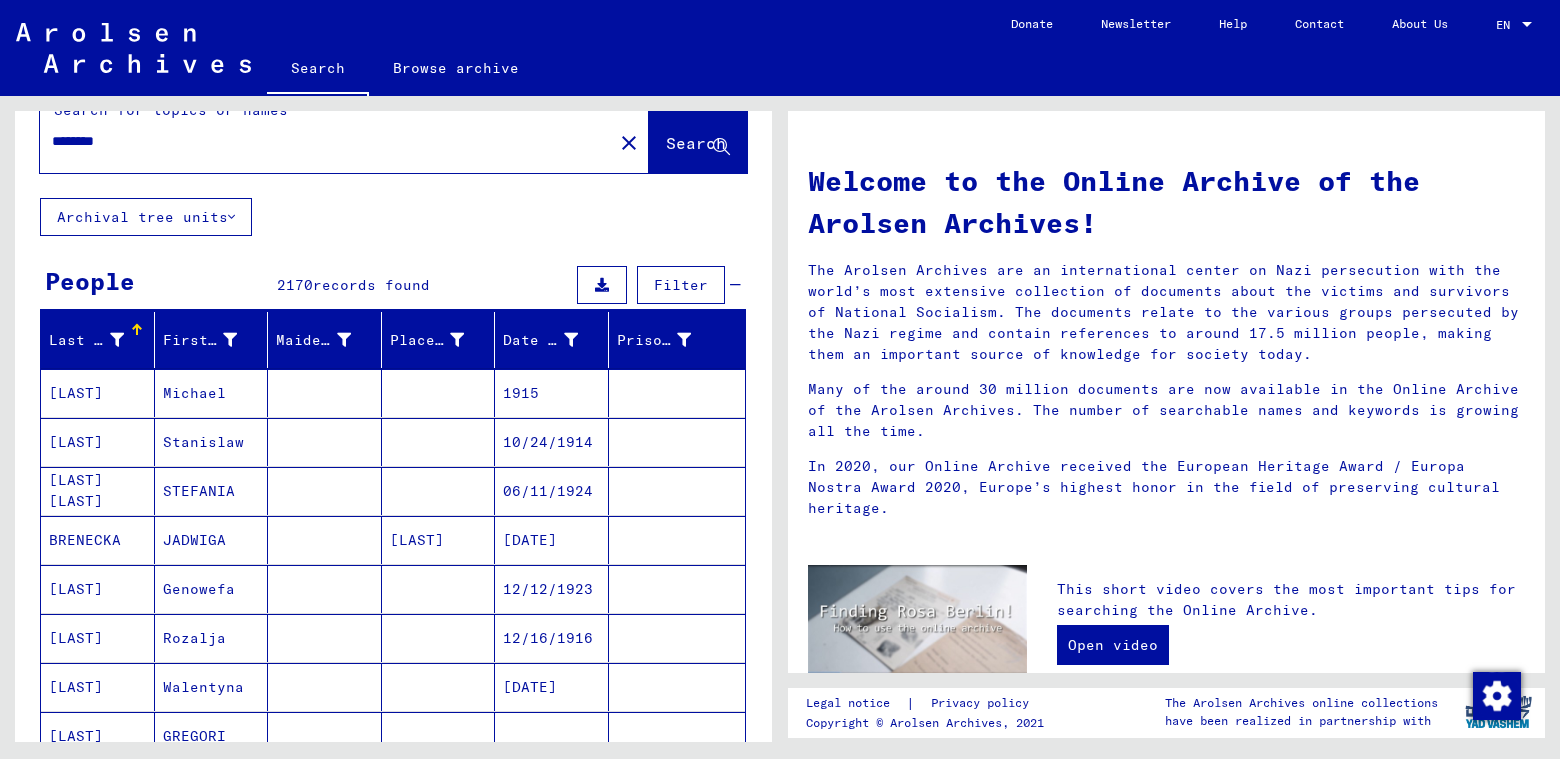 scroll, scrollTop: 0, scrollLeft: 0, axis: both 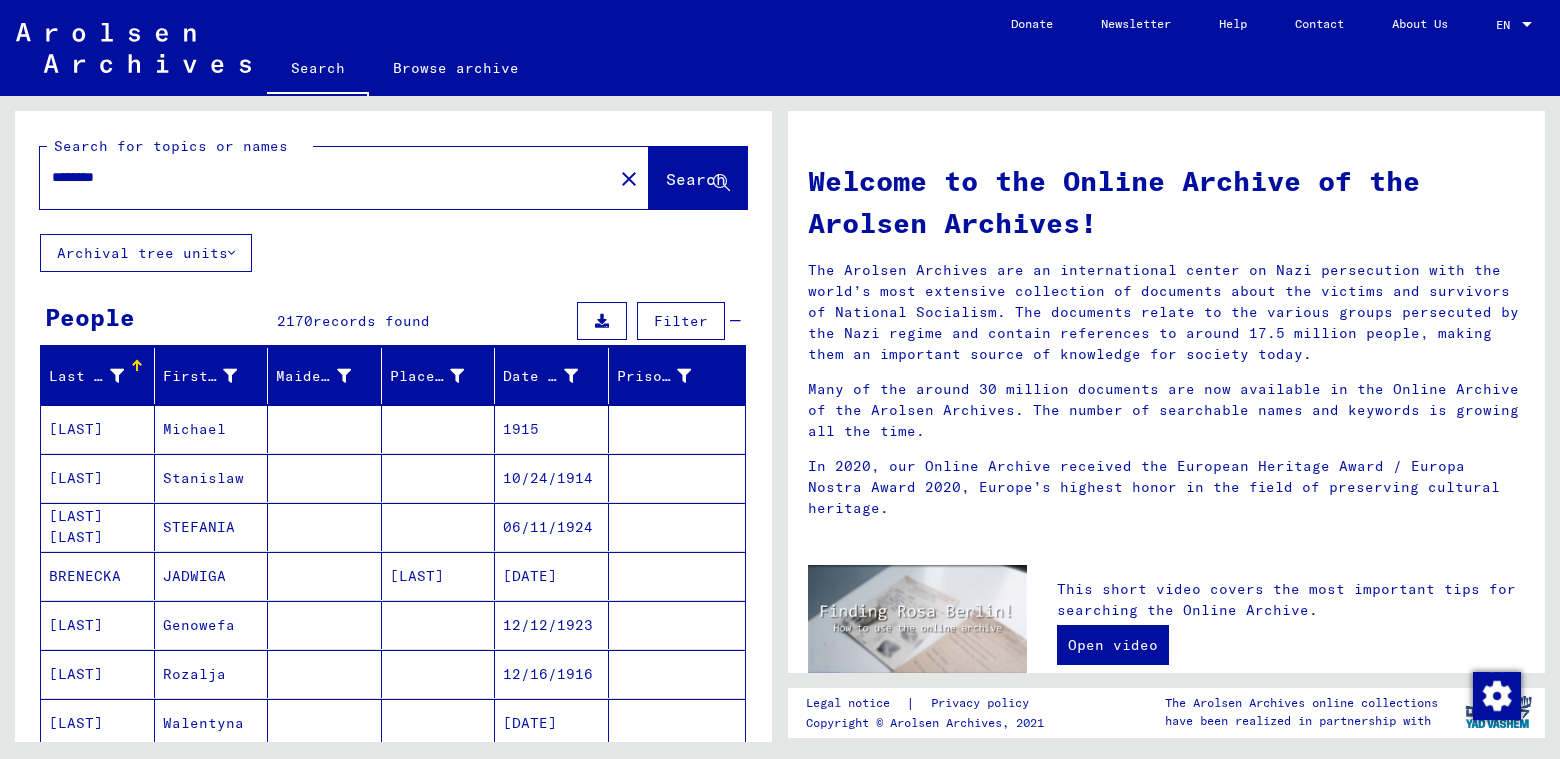 click on "********" at bounding box center [320, 177] 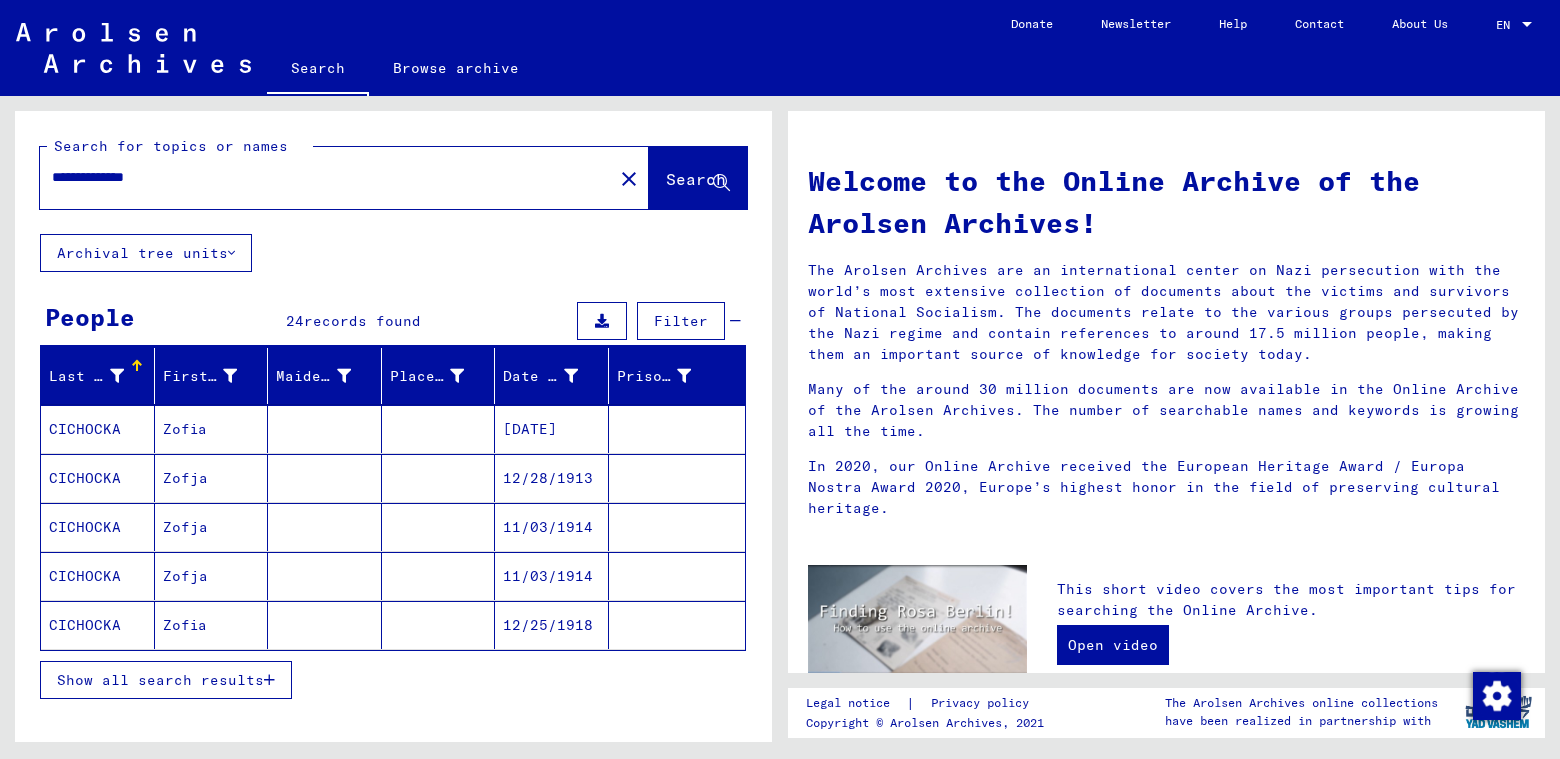 scroll, scrollTop: 100, scrollLeft: 0, axis: vertical 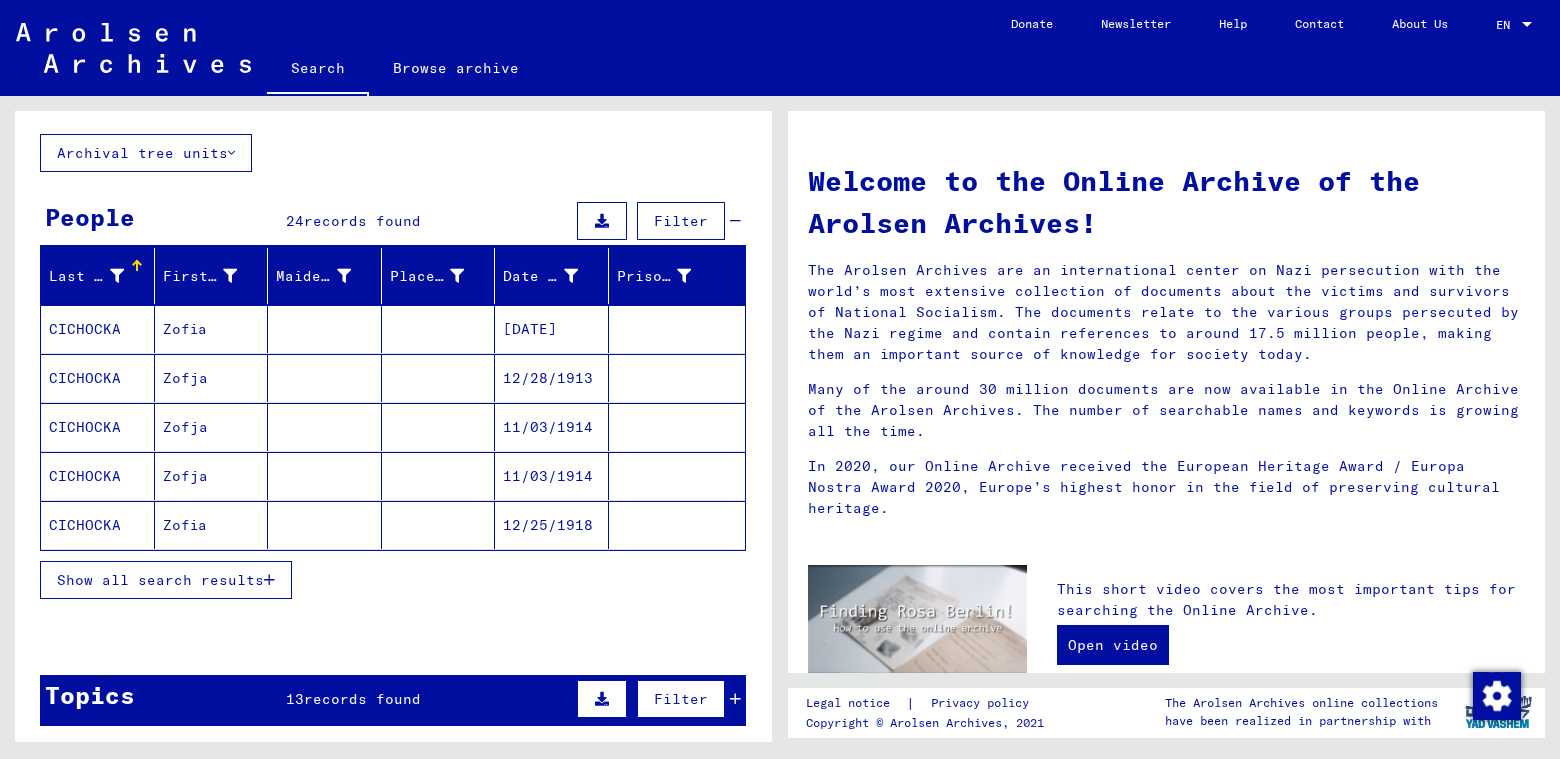 click on "CICHOCKA" 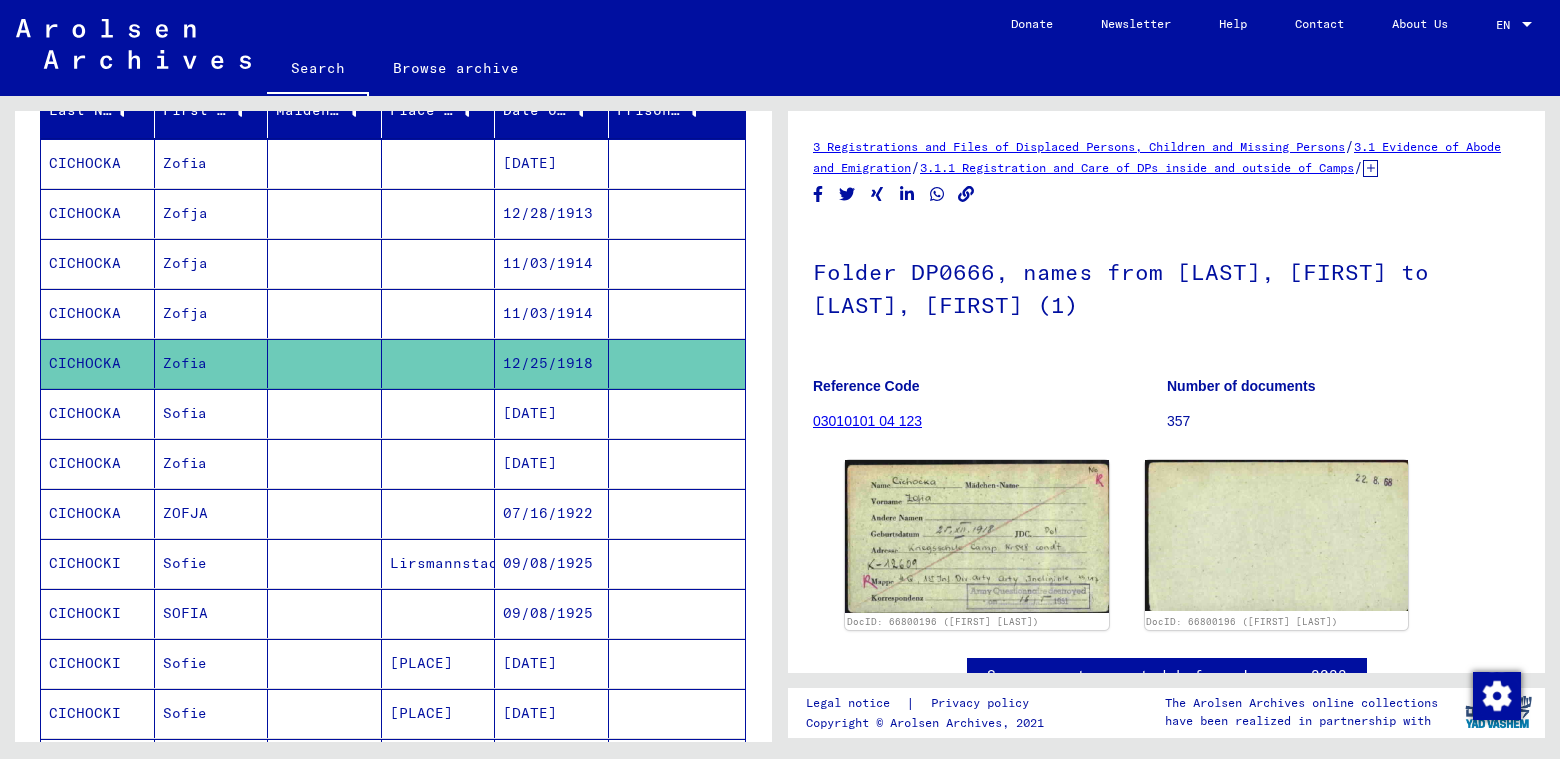 scroll, scrollTop: 300, scrollLeft: 0, axis: vertical 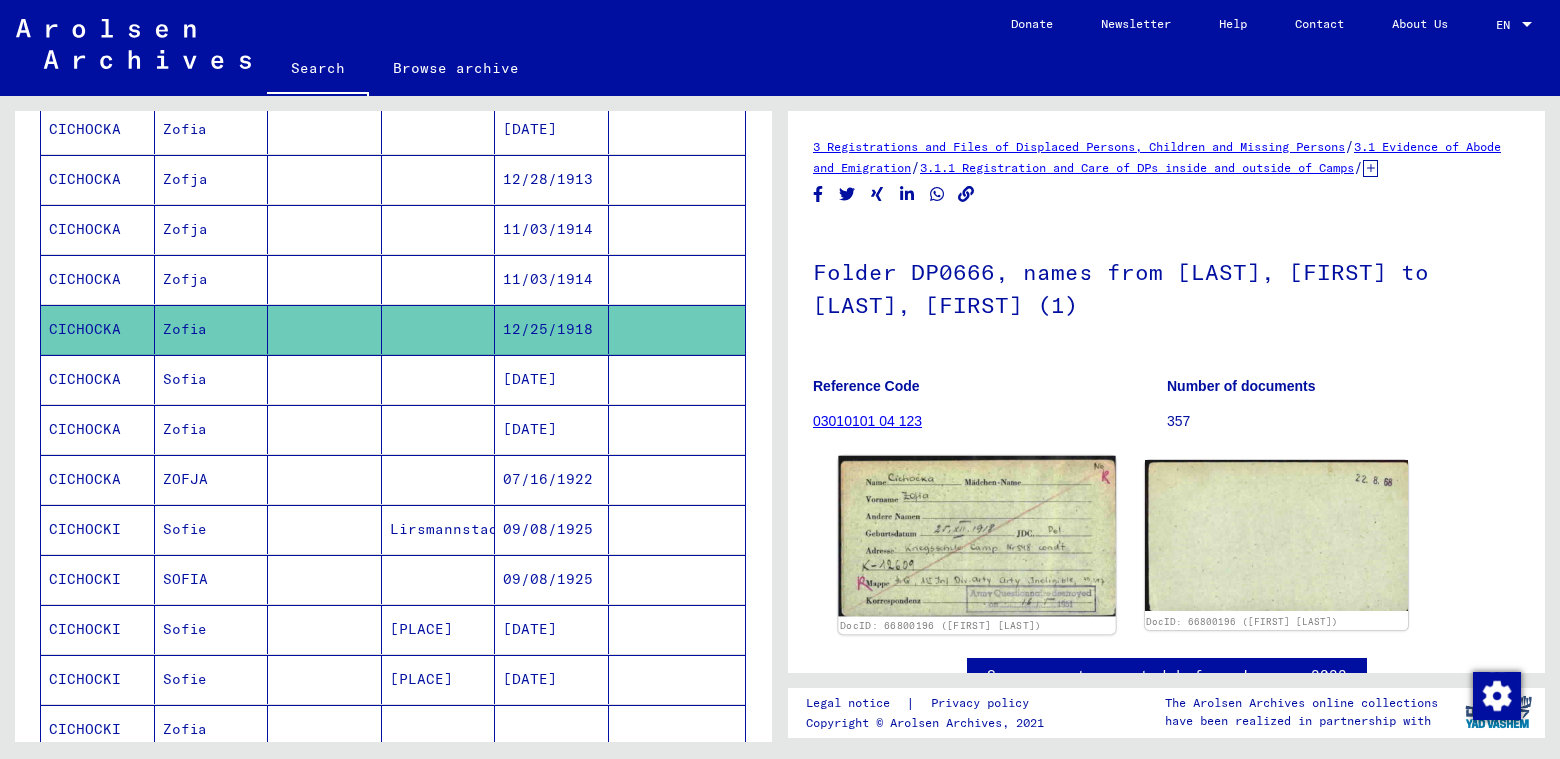 click 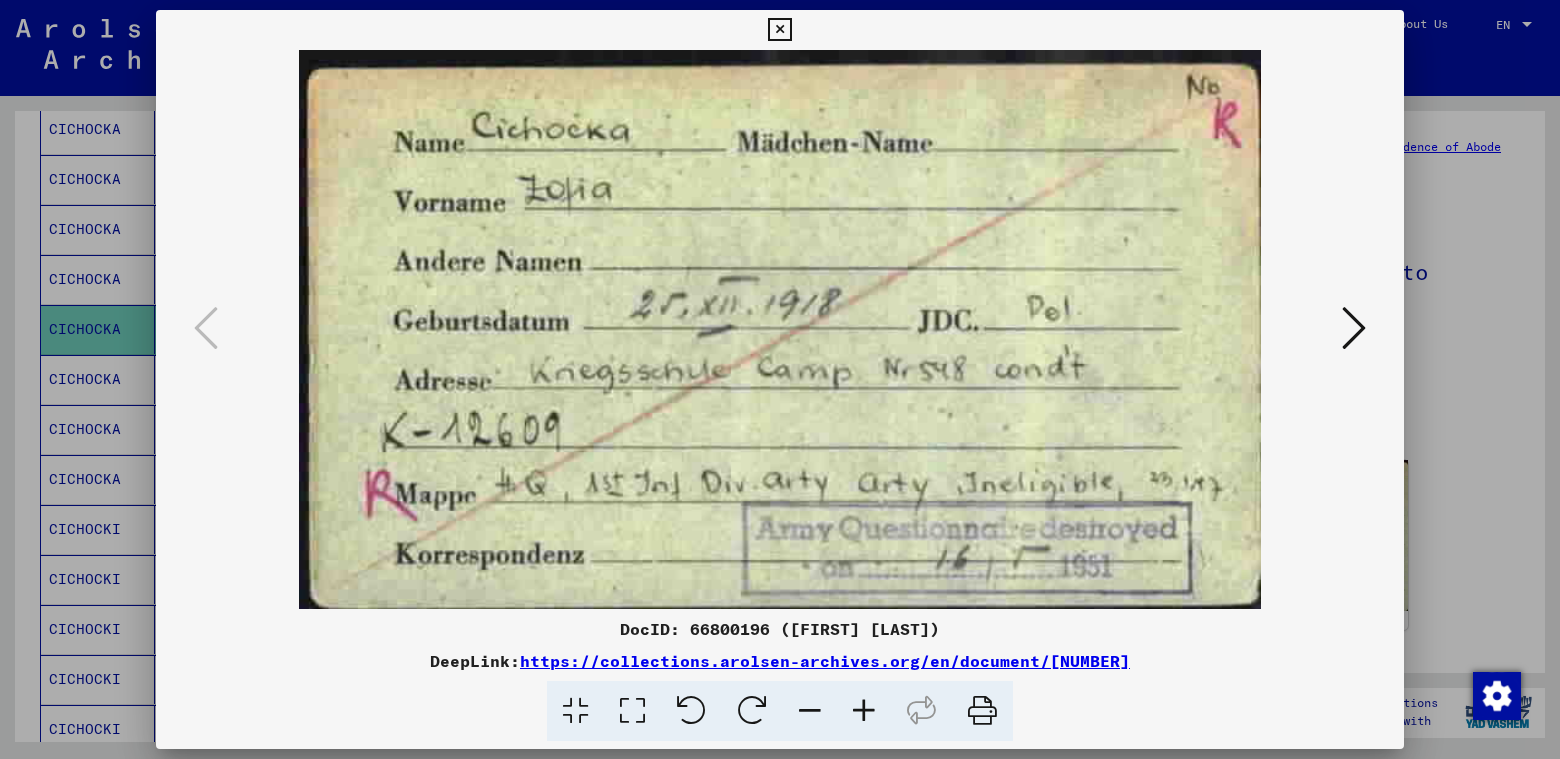 click at bounding box center (1354, 328) 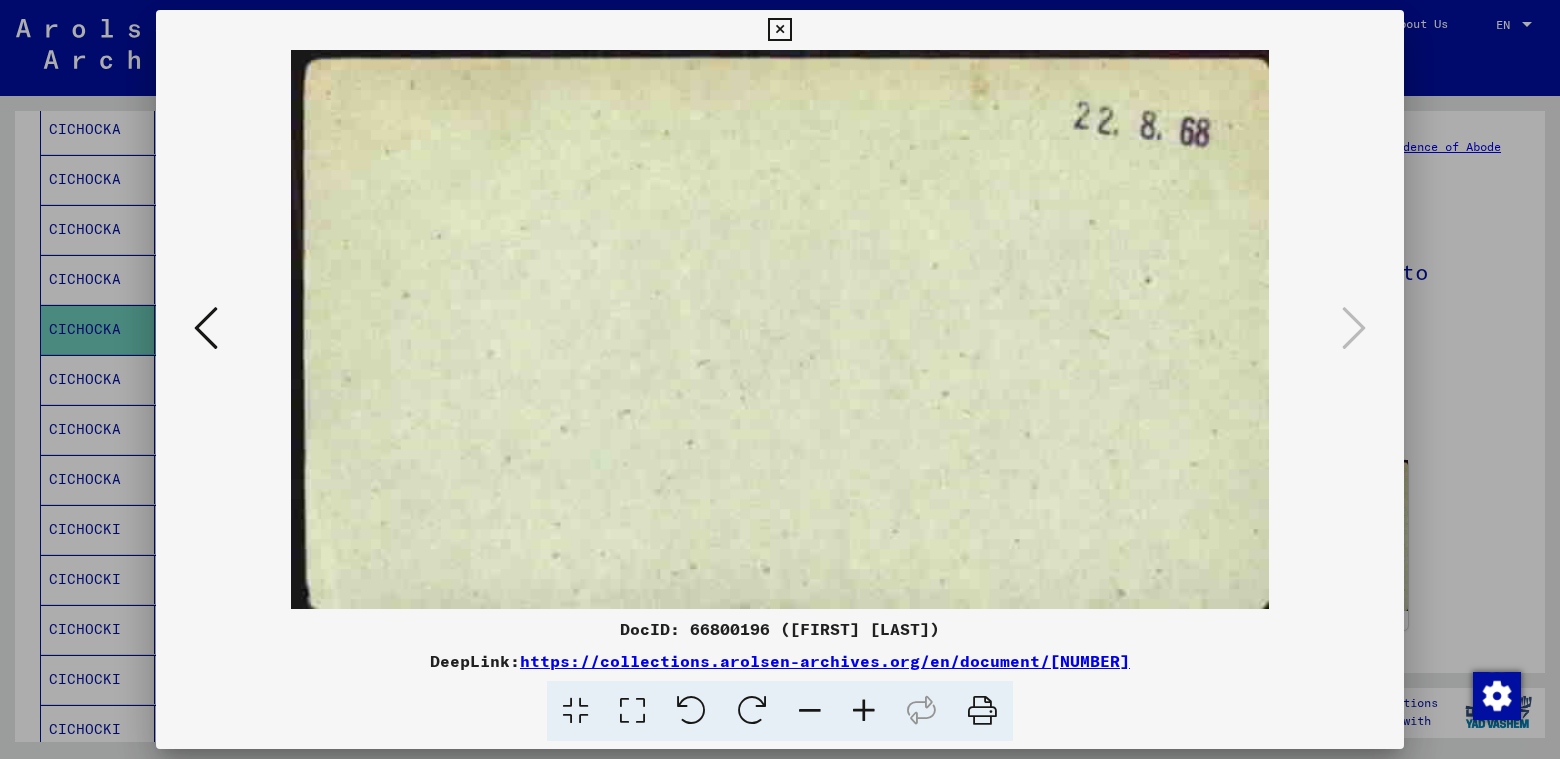 click at bounding box center [1354, 328] 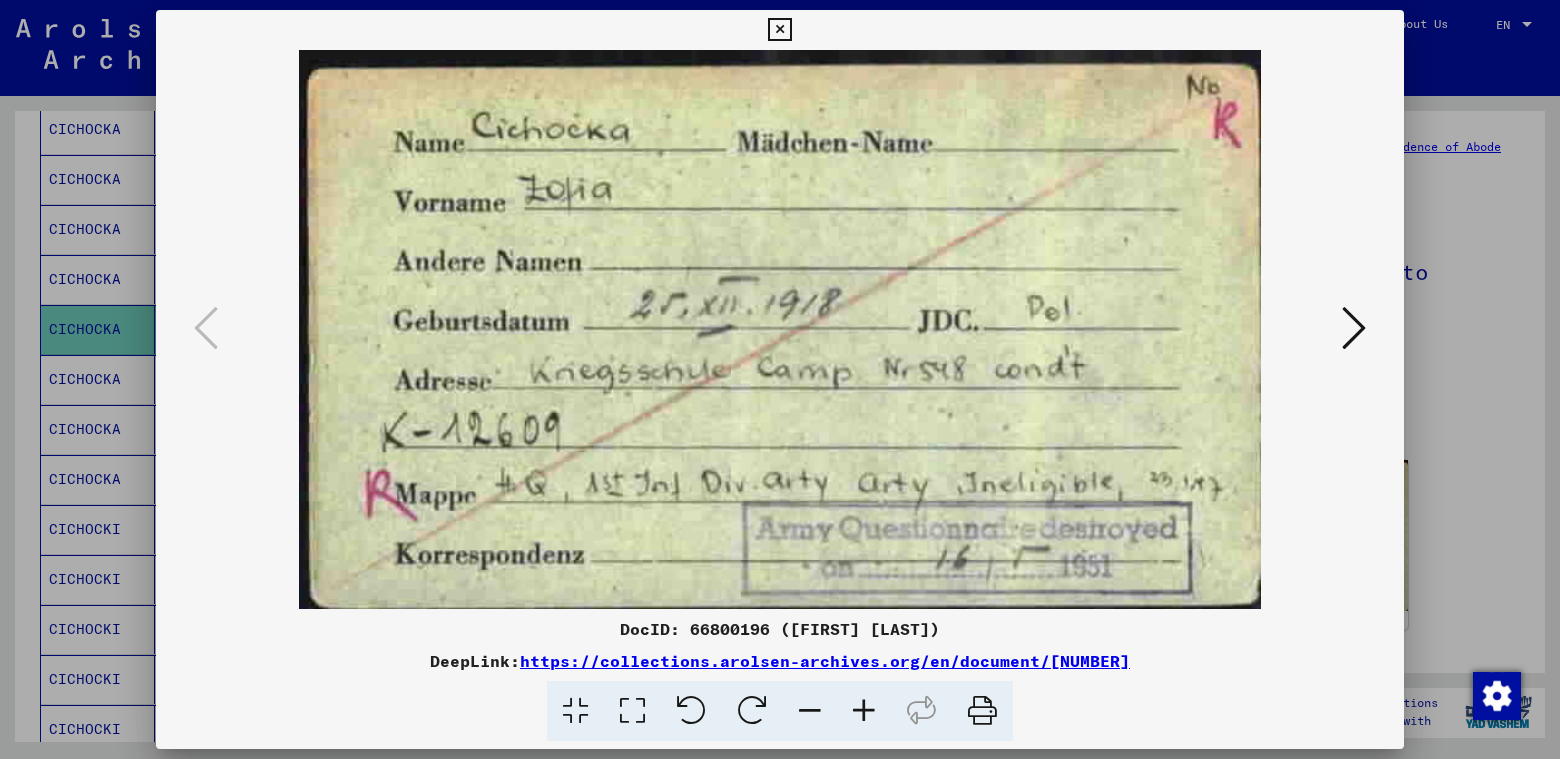 drag, startPoint x: 851, startPoint y: 465, endPoint x: 791, endPoint y: 386, distance: 99.20181 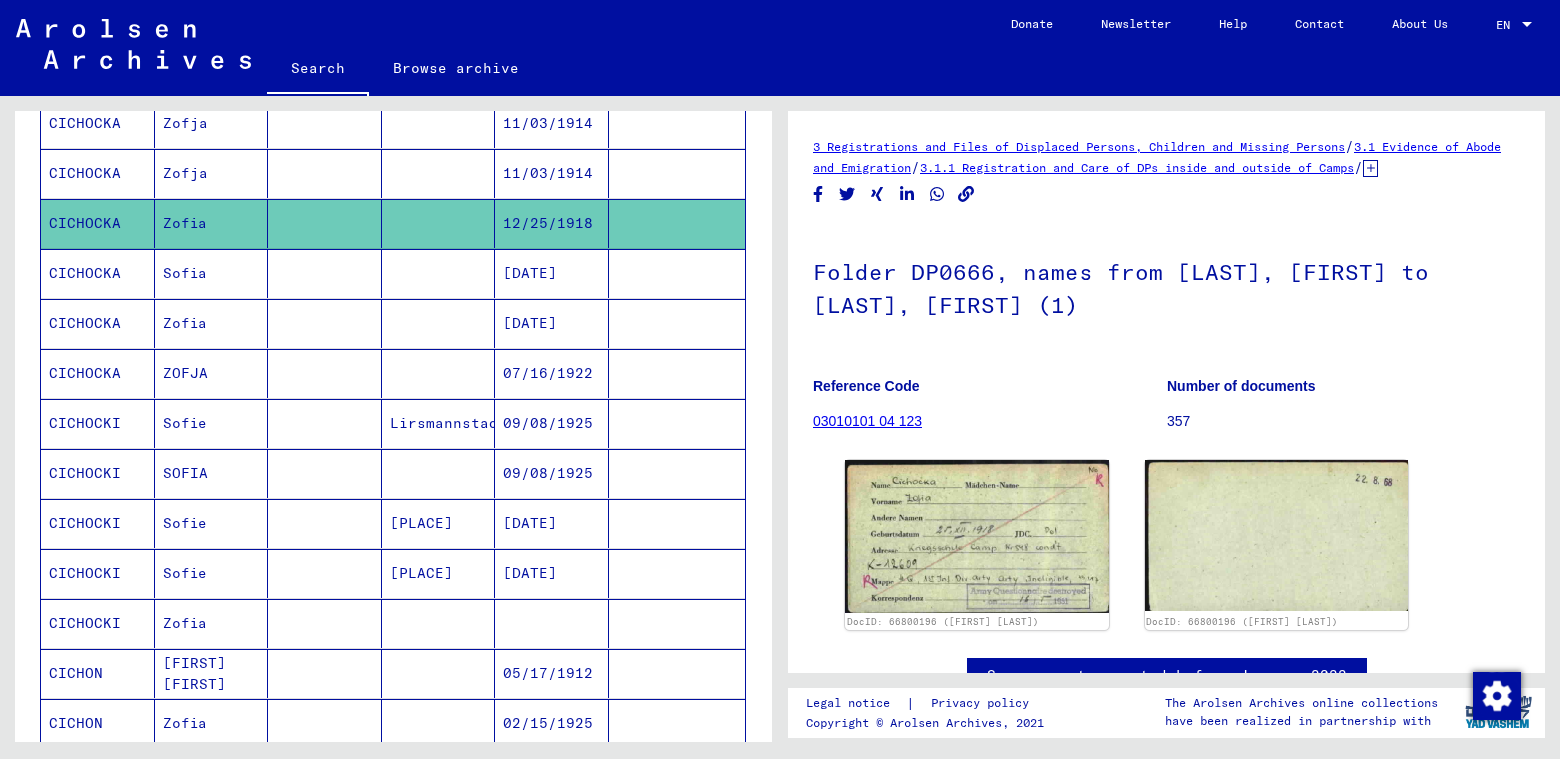 scroll, scrollTop: 400, scrollLeft: 0, axis: vertical 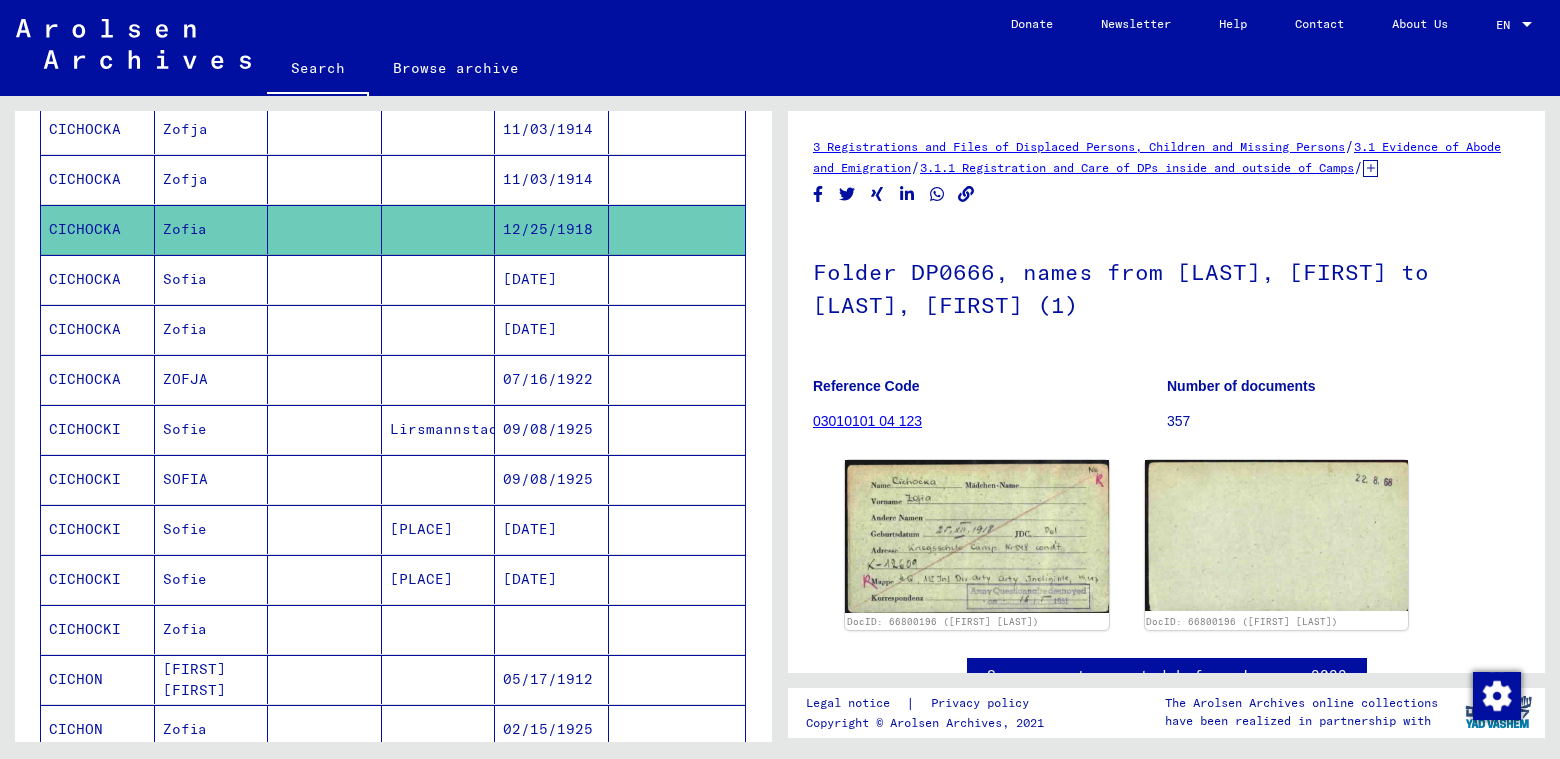 click on "CICHOCKA" at bounding box center [98, 379] 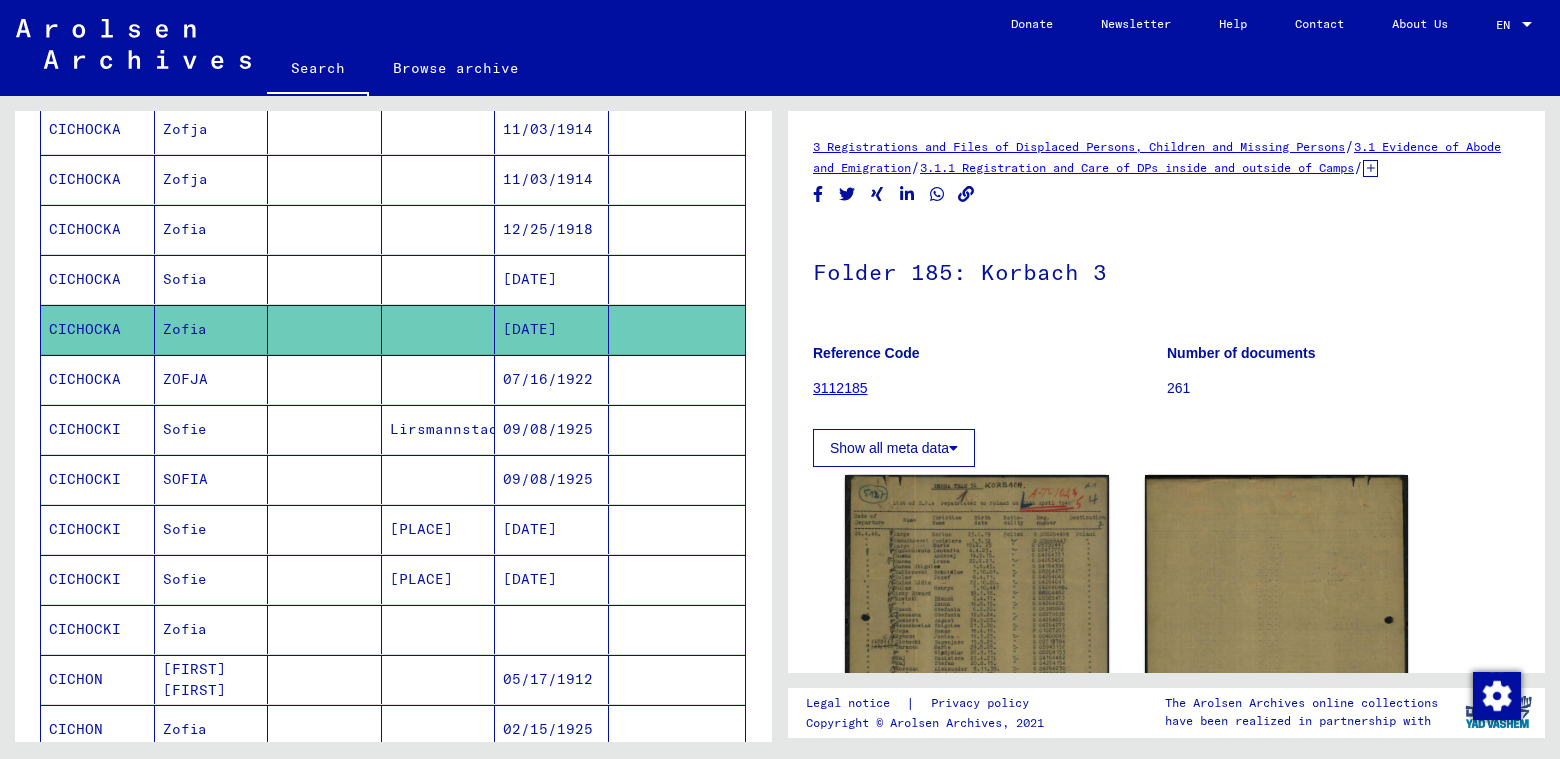 scroll, scrollTop: 0, scrollLeft: 0, axis: both 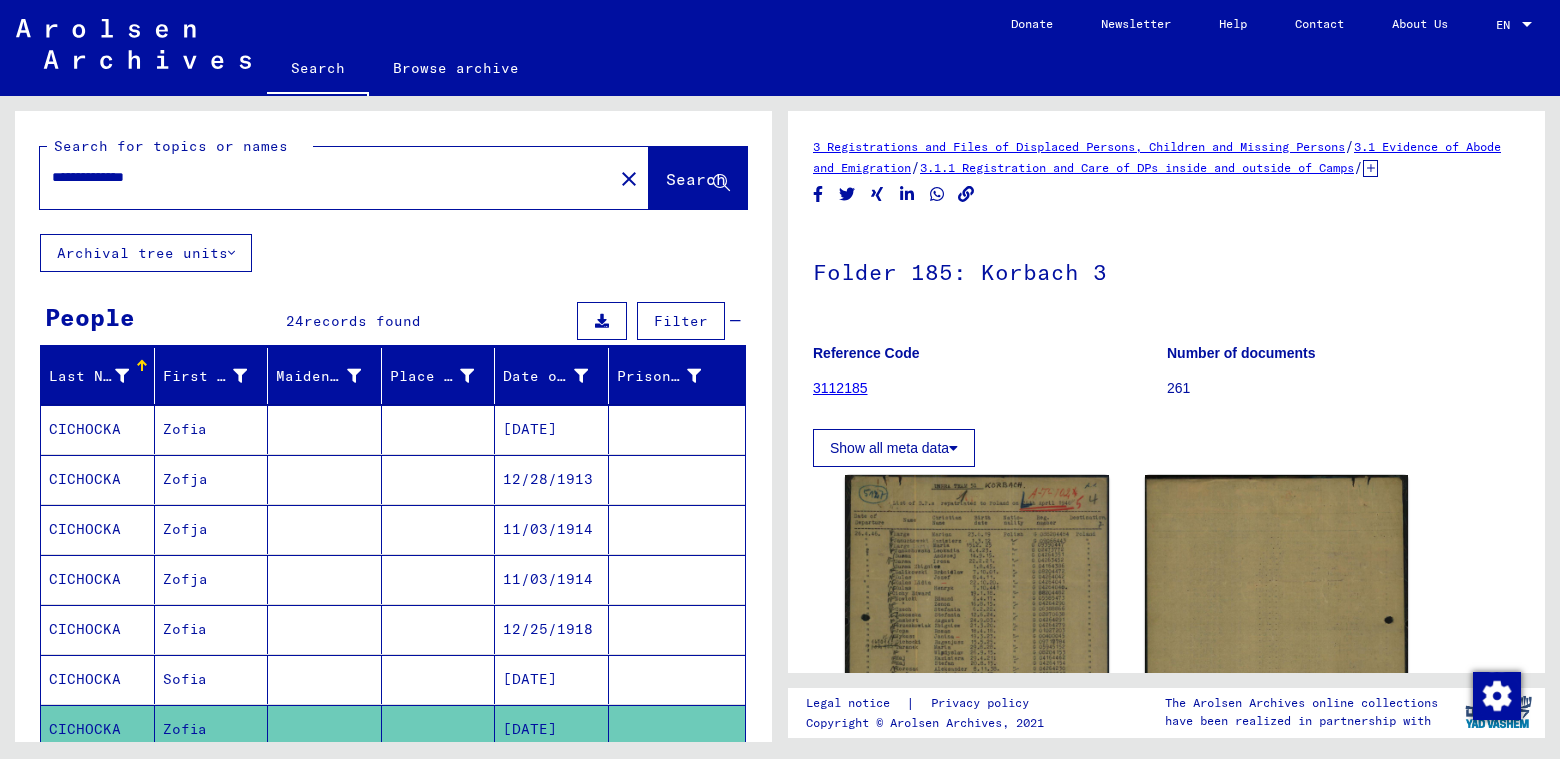 drag, startPoint x: 204, startPoint y: 175, endPoint x: -9, endPoint y: 179, distance: 213.03755 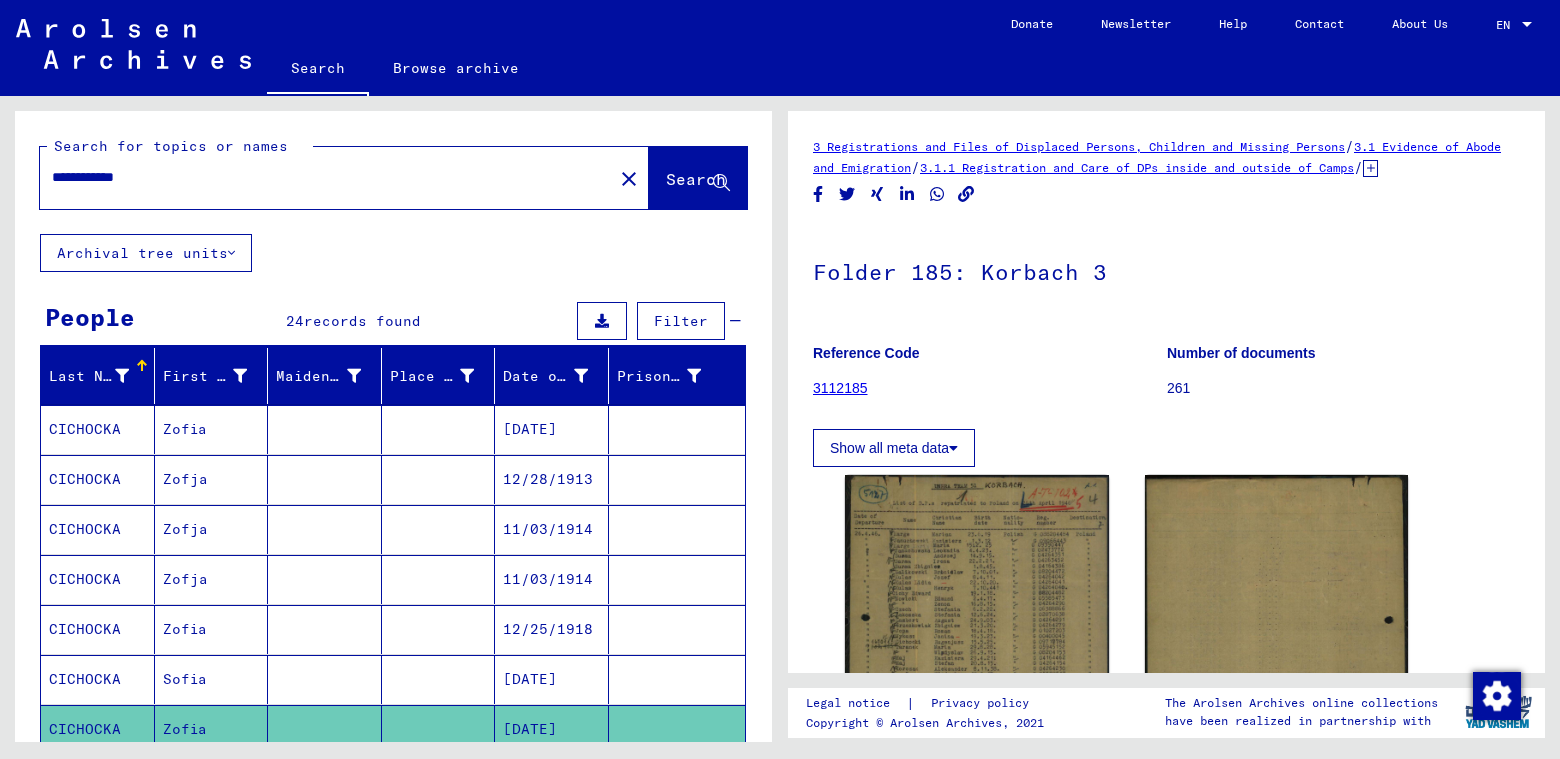 type on "**********" 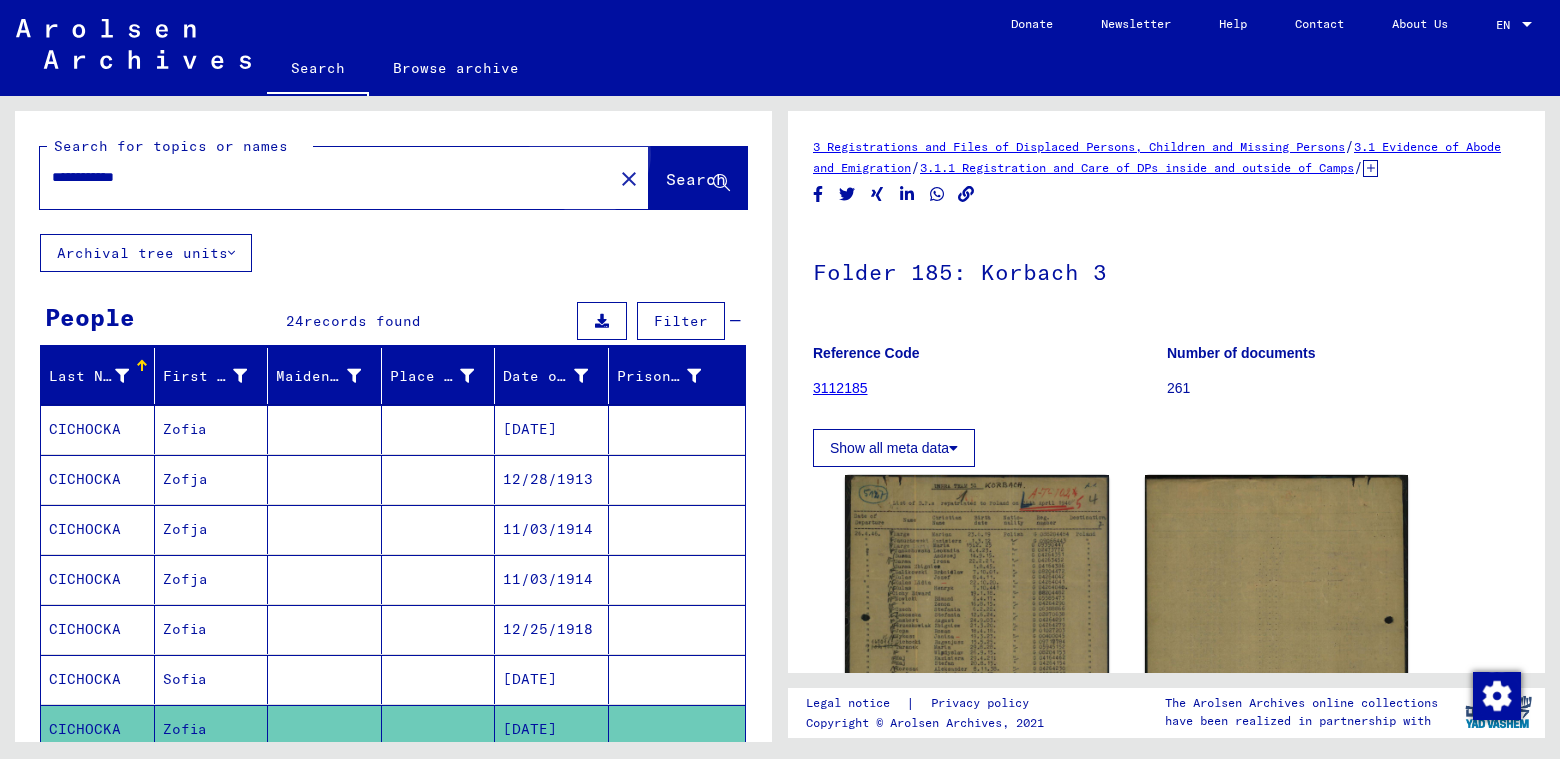 click on "Search" 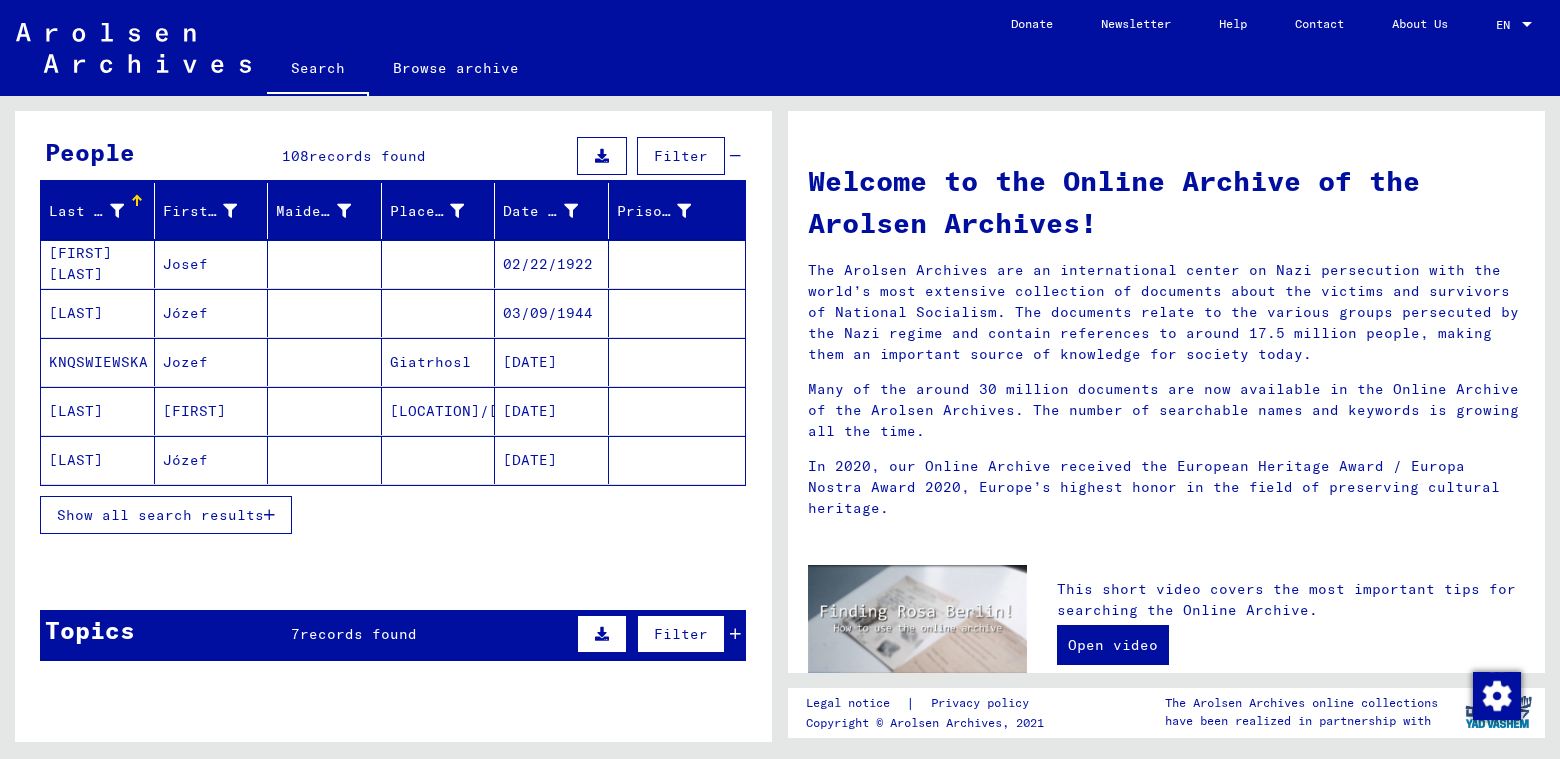 scroll, scrollTop: 200, scrollLeft: 0, axis: vertical 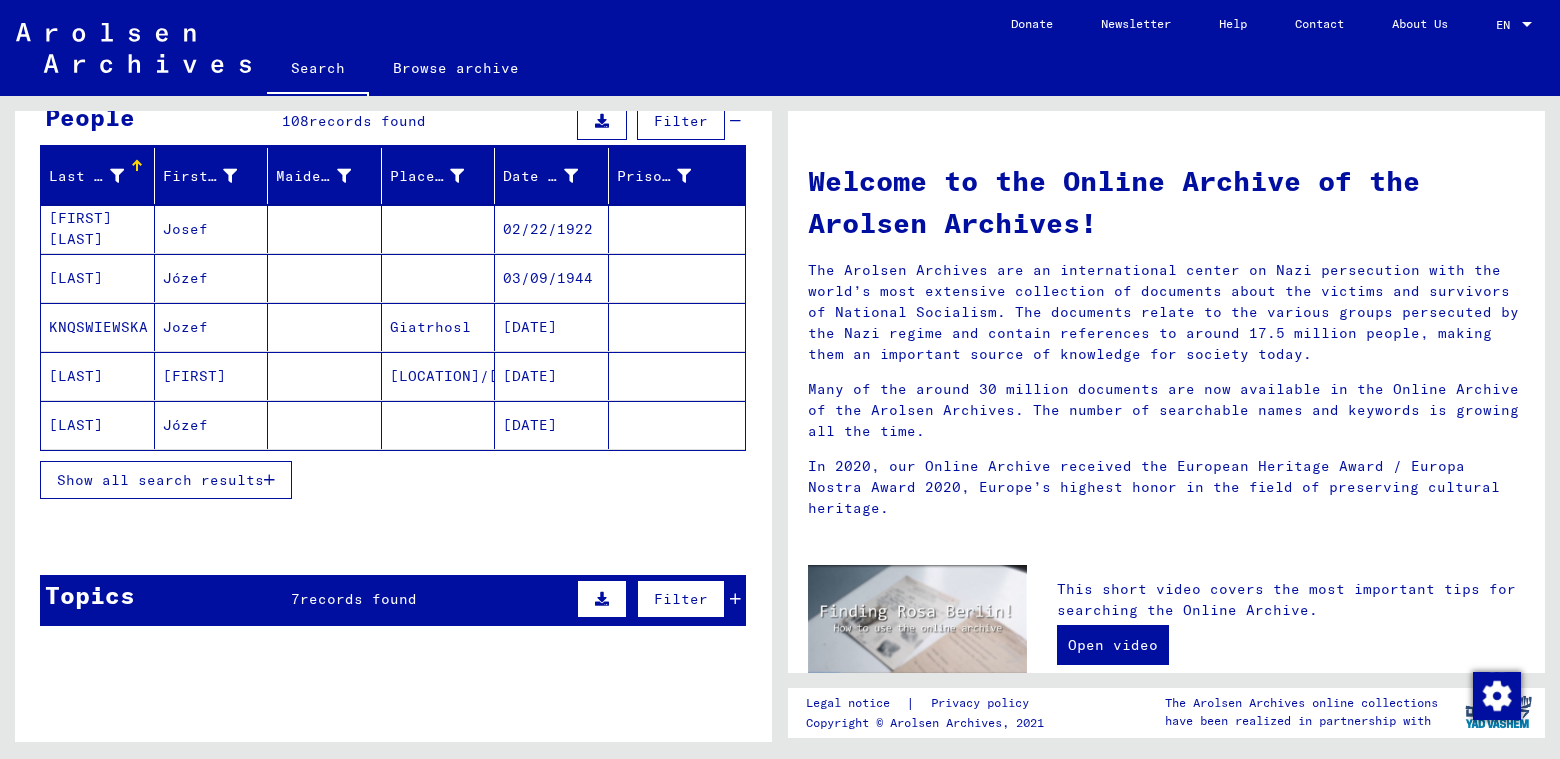 click on "[FIRST] [LAST]" at bounding box center (98, 278) 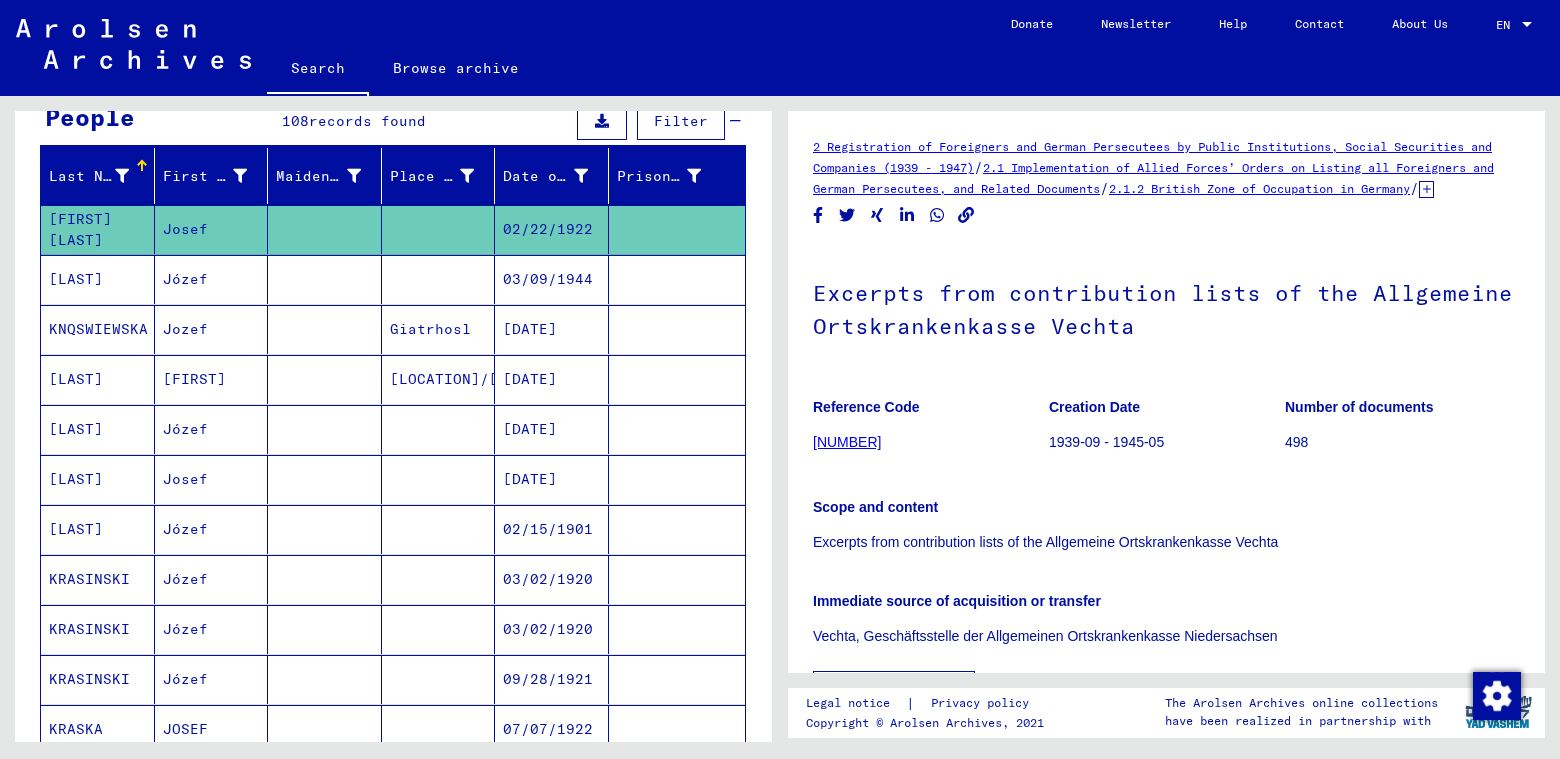 scroll, scrollTop: 0, scrollLeft: 0, axis: both 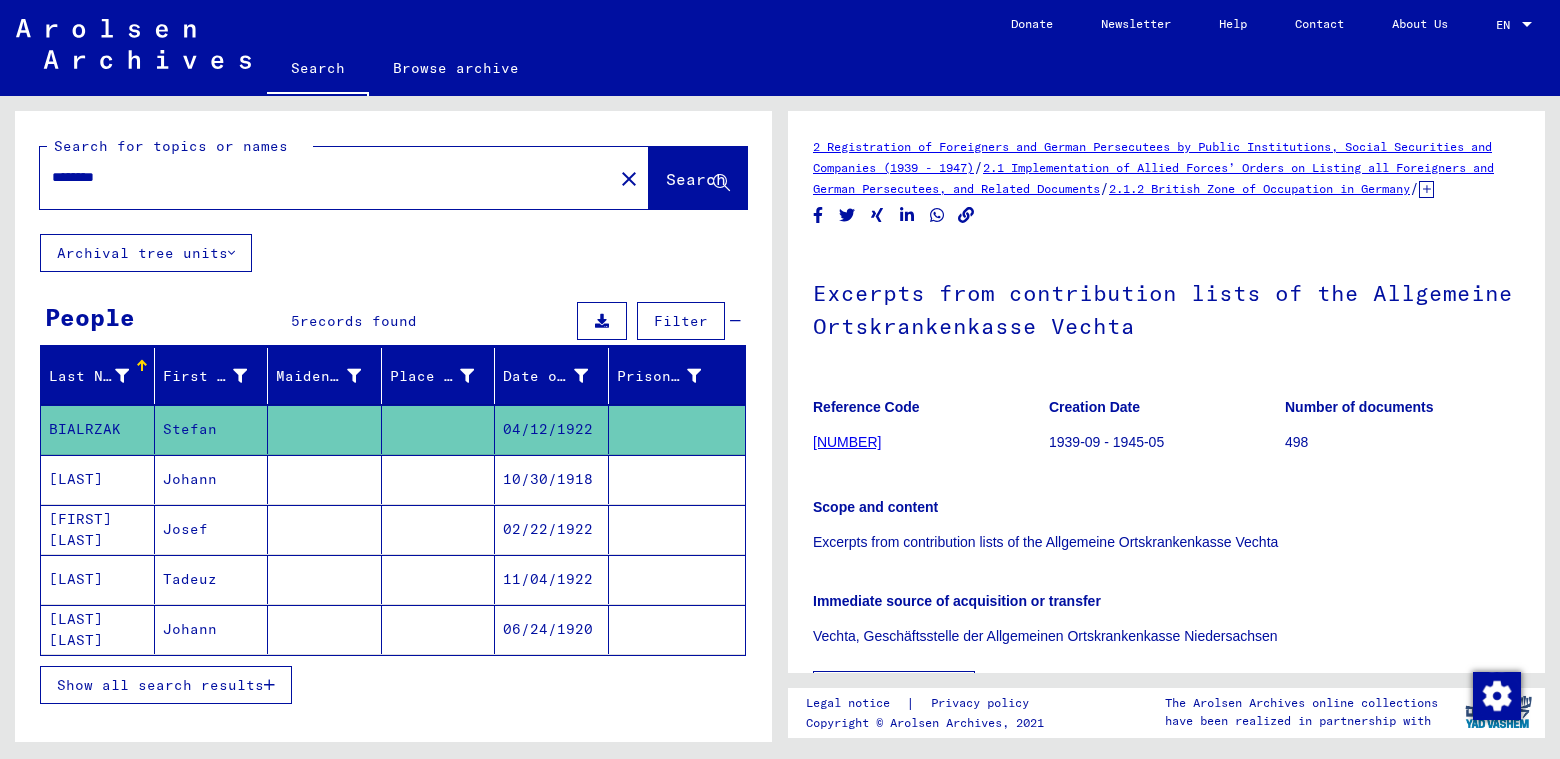 type on "**********" 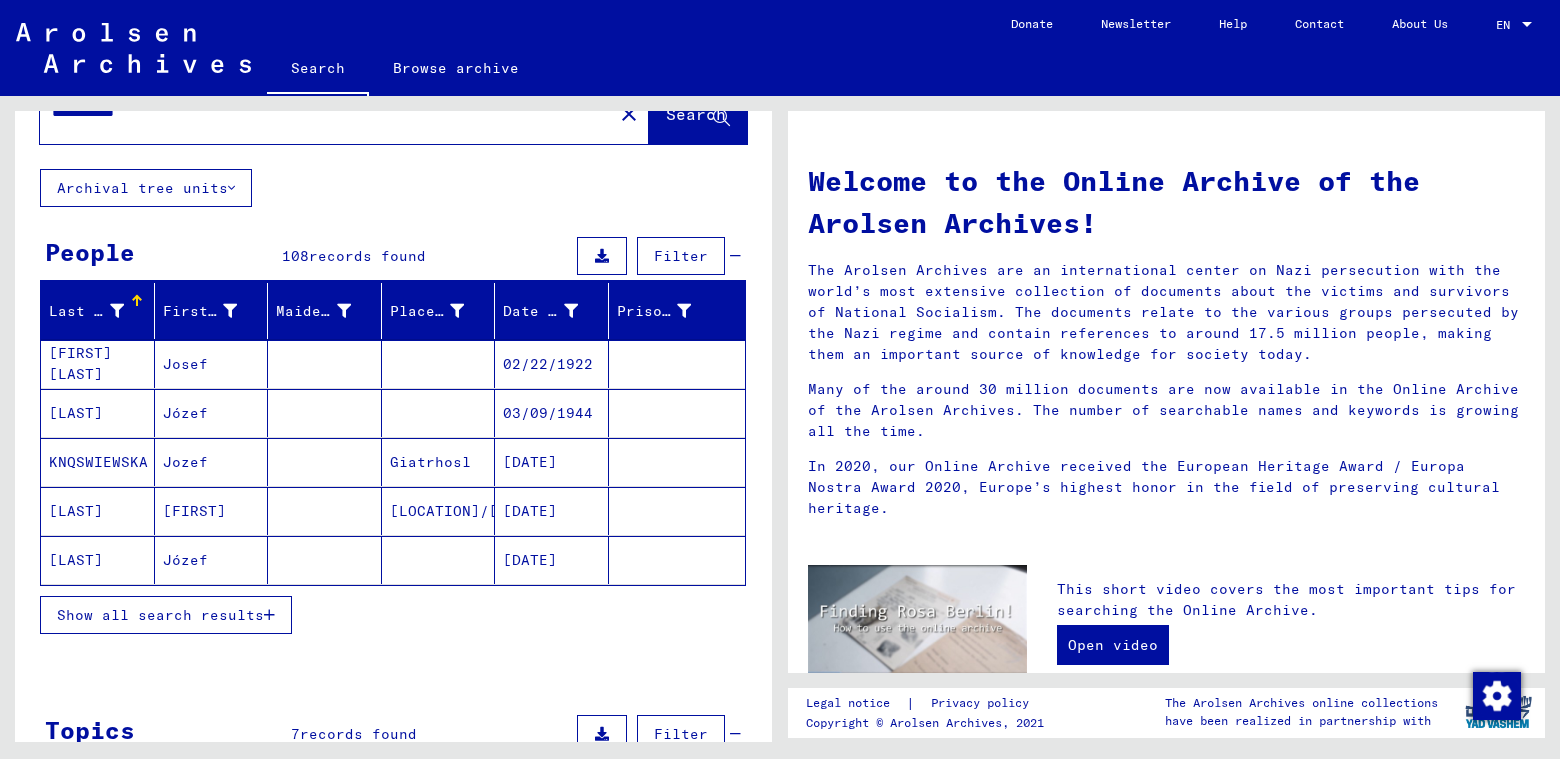 scroll, scrollTop: 100, scrollLeft: 0, axis: vertical 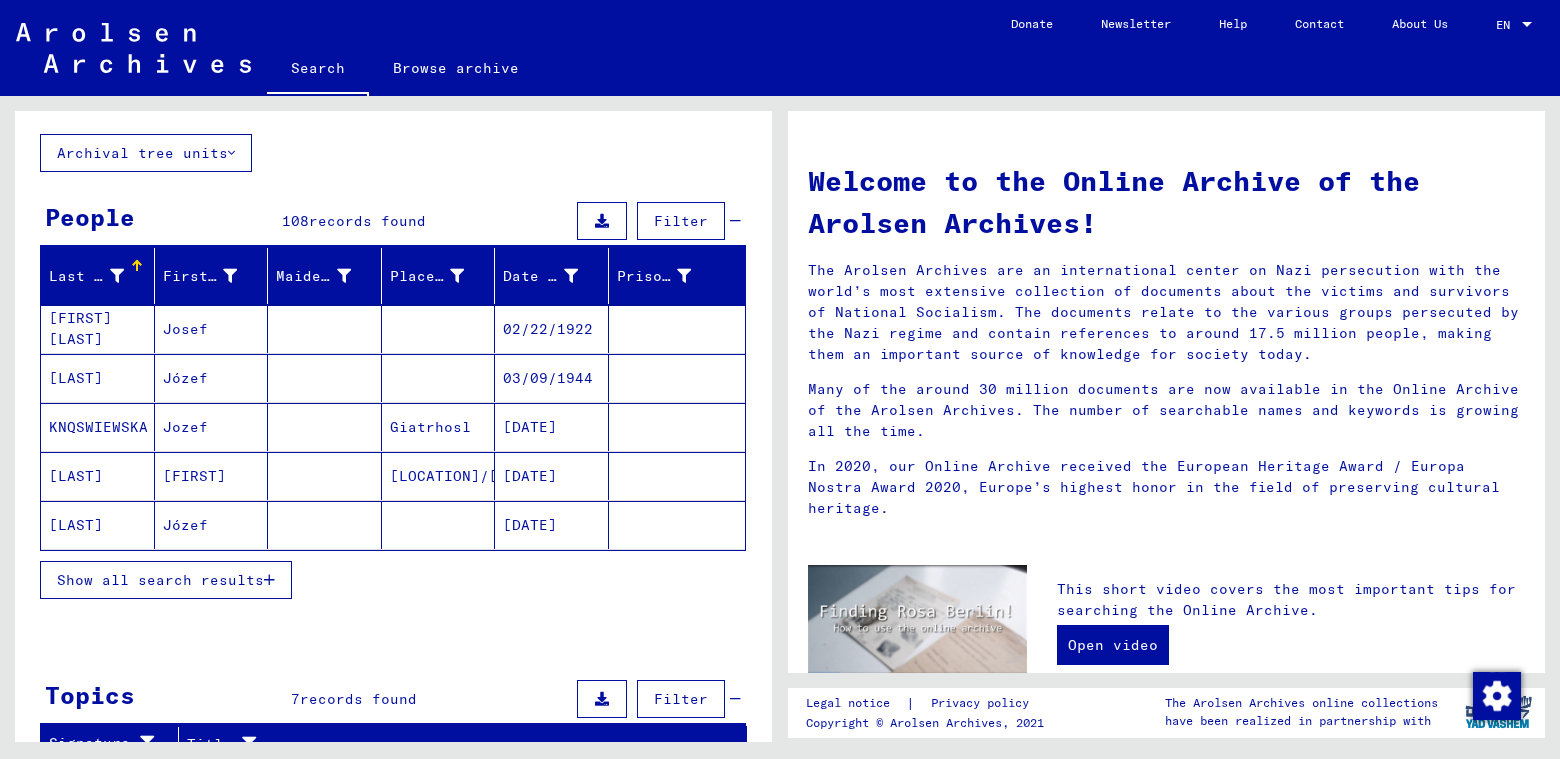 click on "Show all search results" at bounding box center [160, 580] 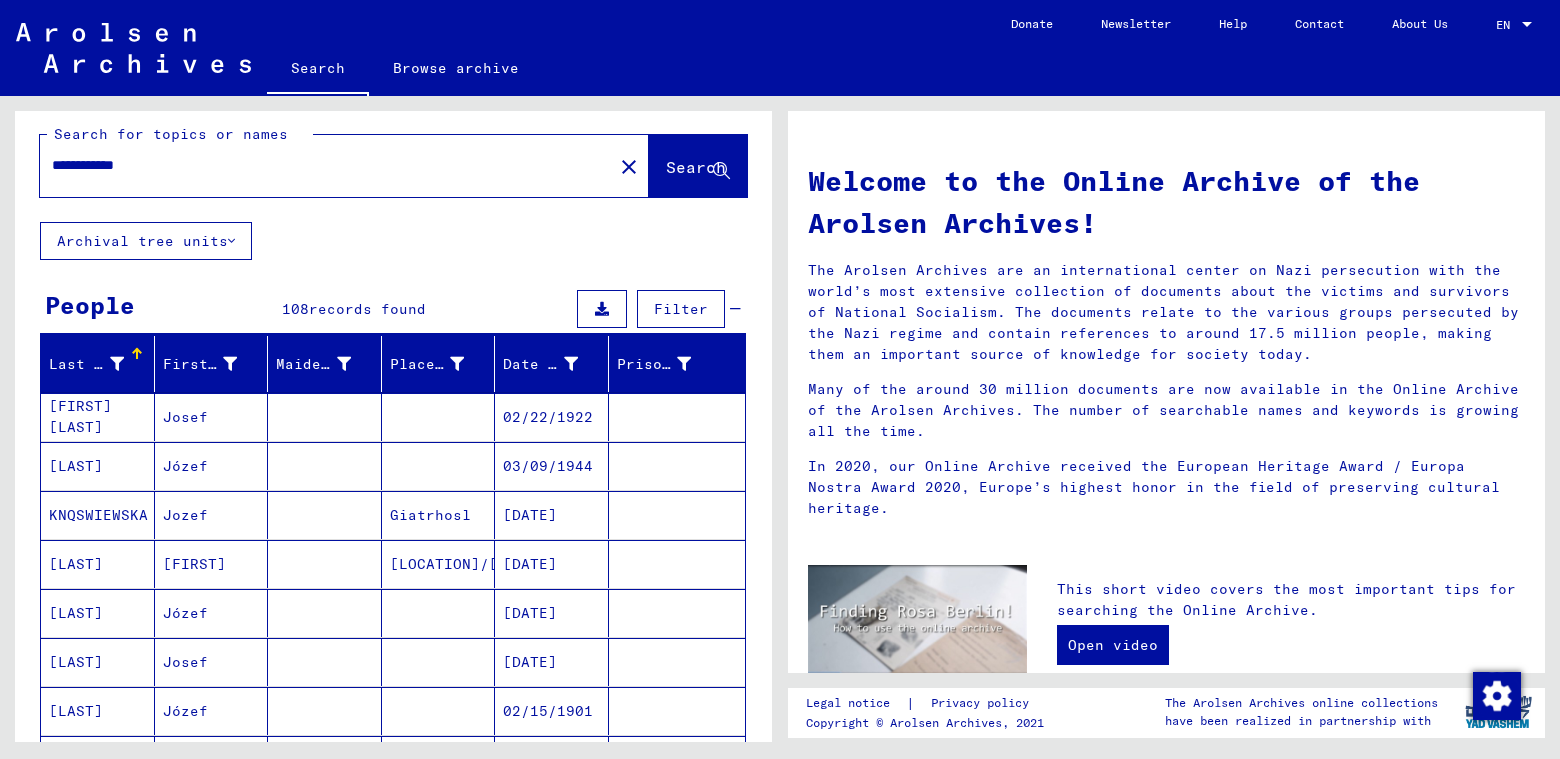 scroll, scrollTop: 0, scrollLeft: 0, axis: both 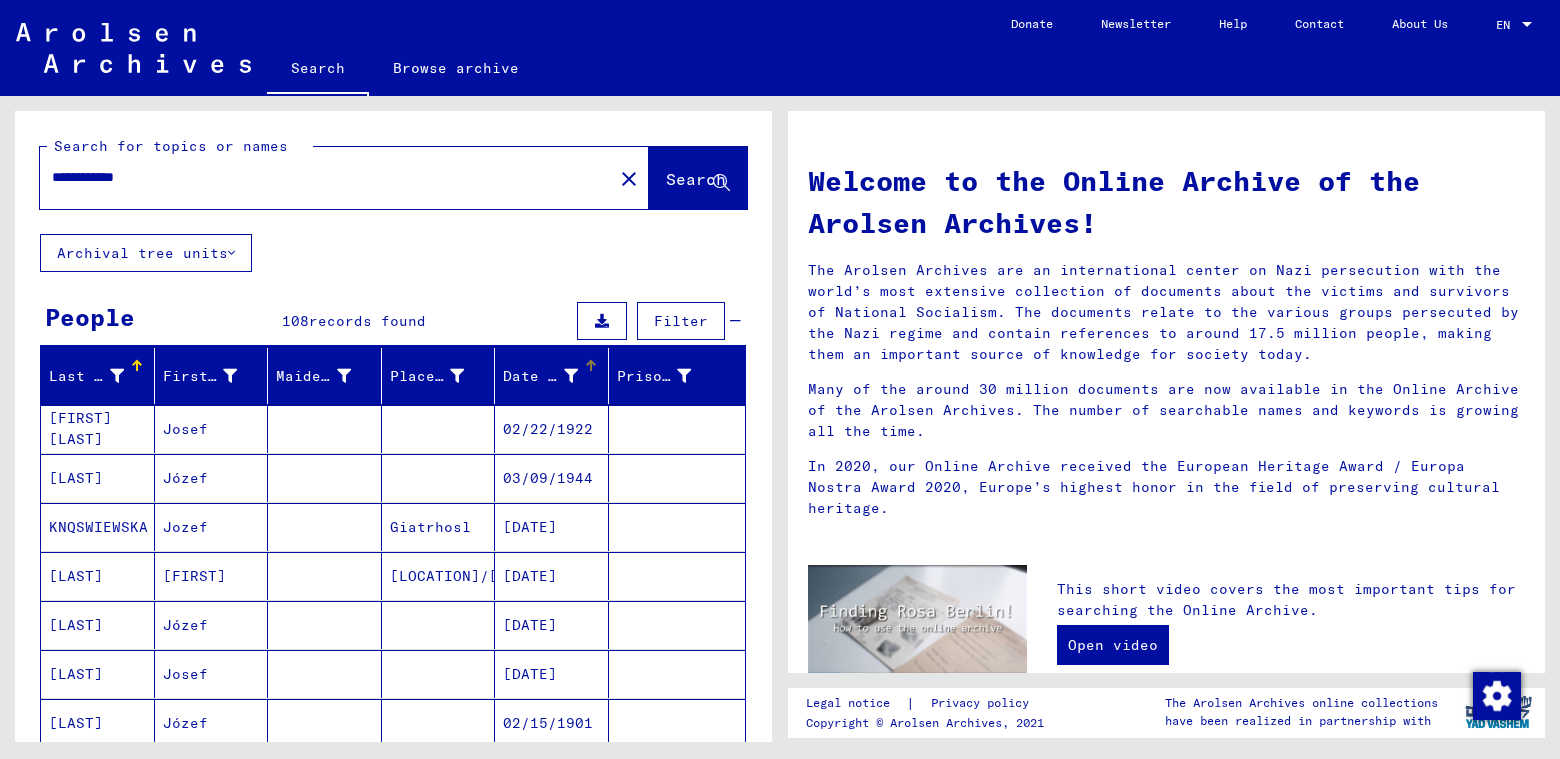 click at bounding box center (589, 363) 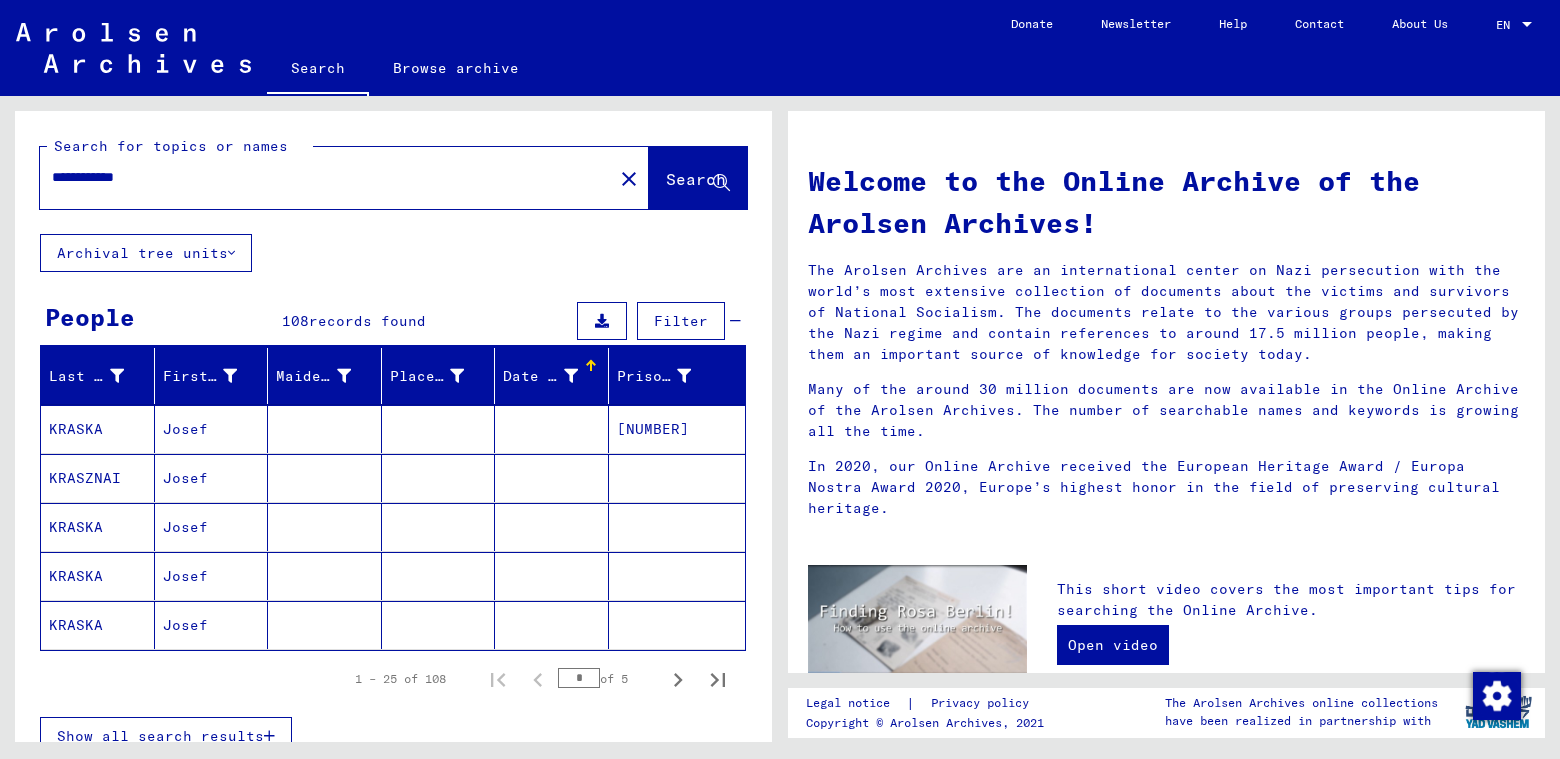 click at bounding box center [589, 363] 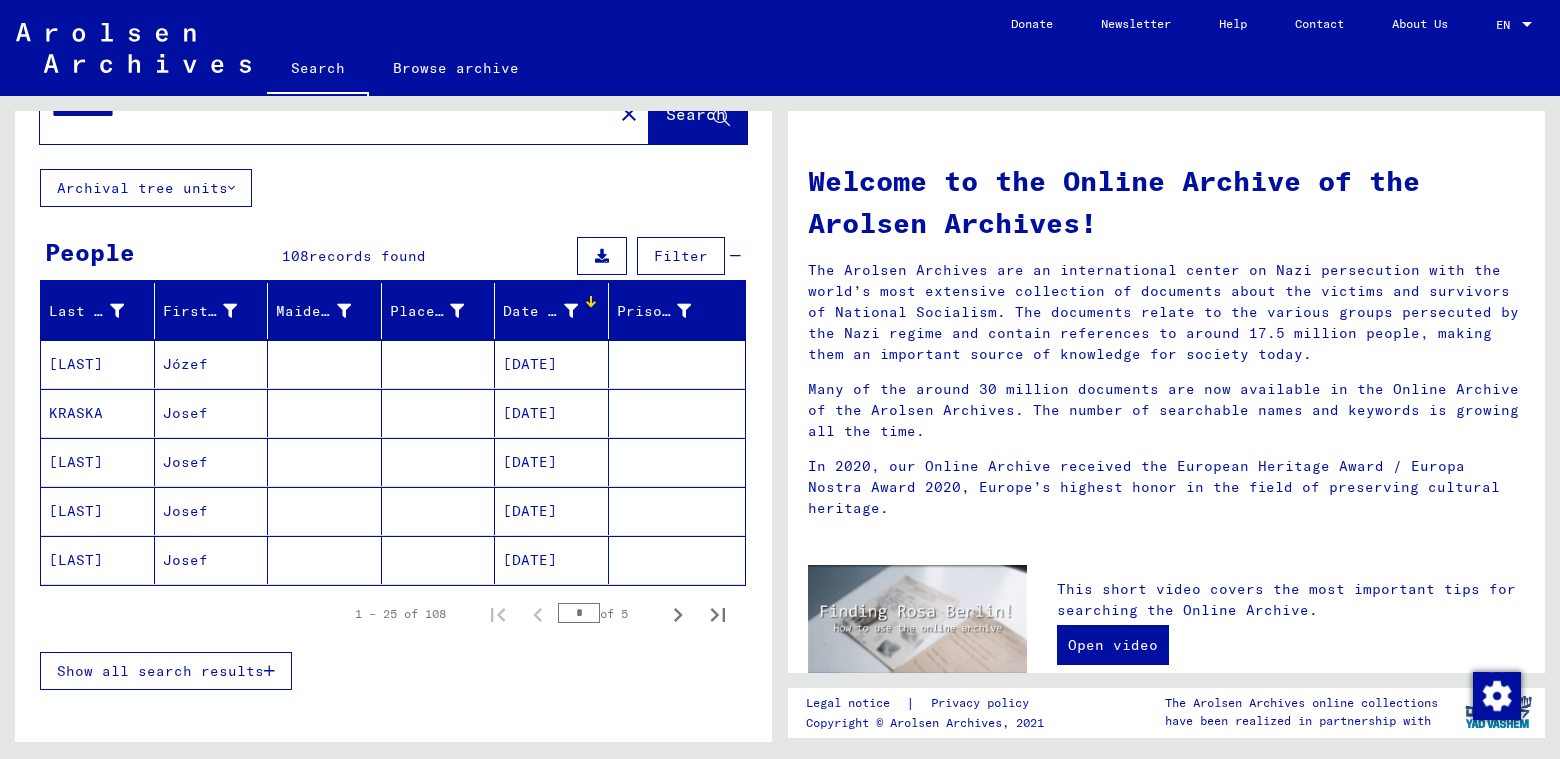 scroll, scrollTop: 100, scrollLeft: 0, axis: vertical 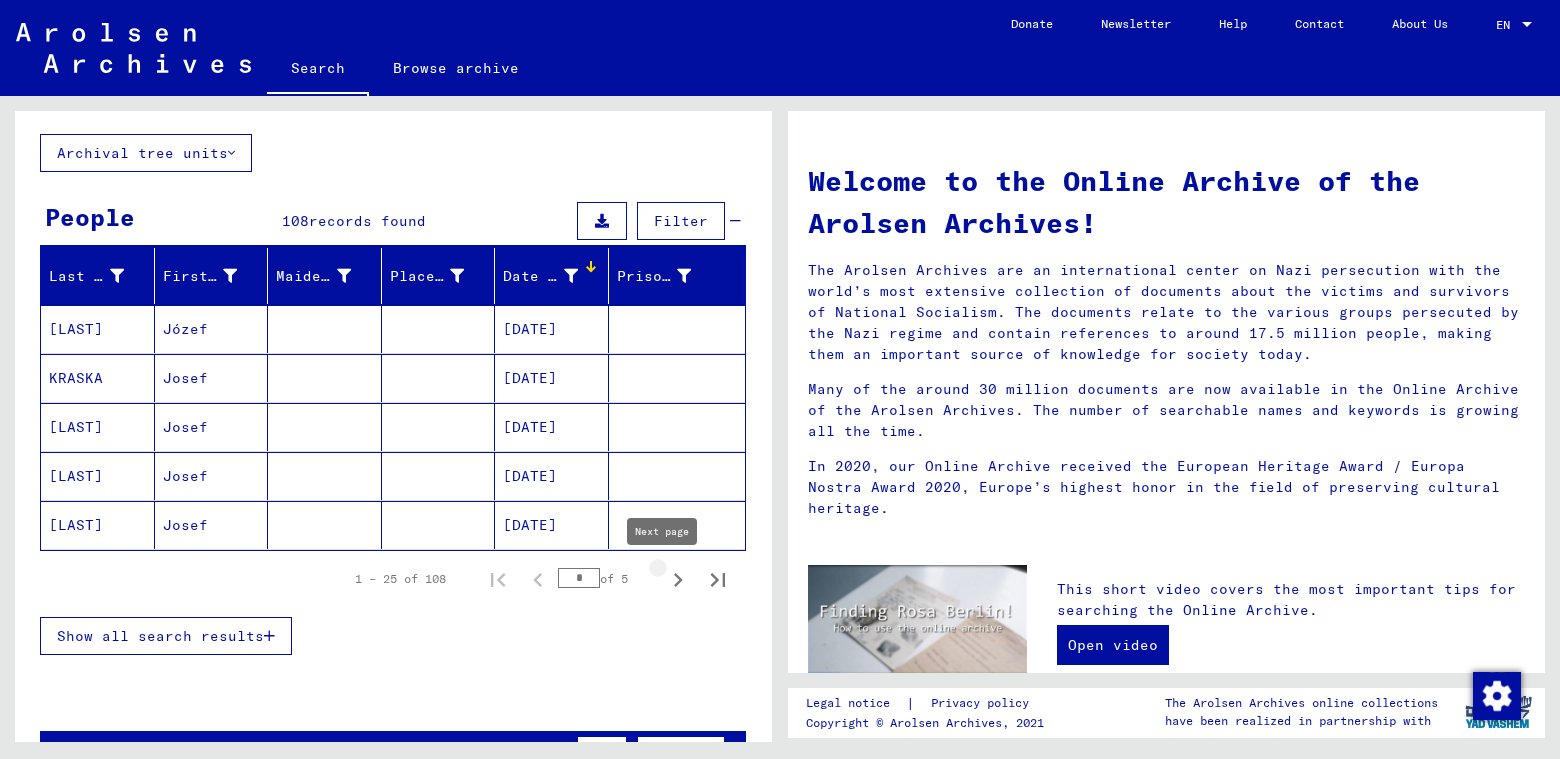 click 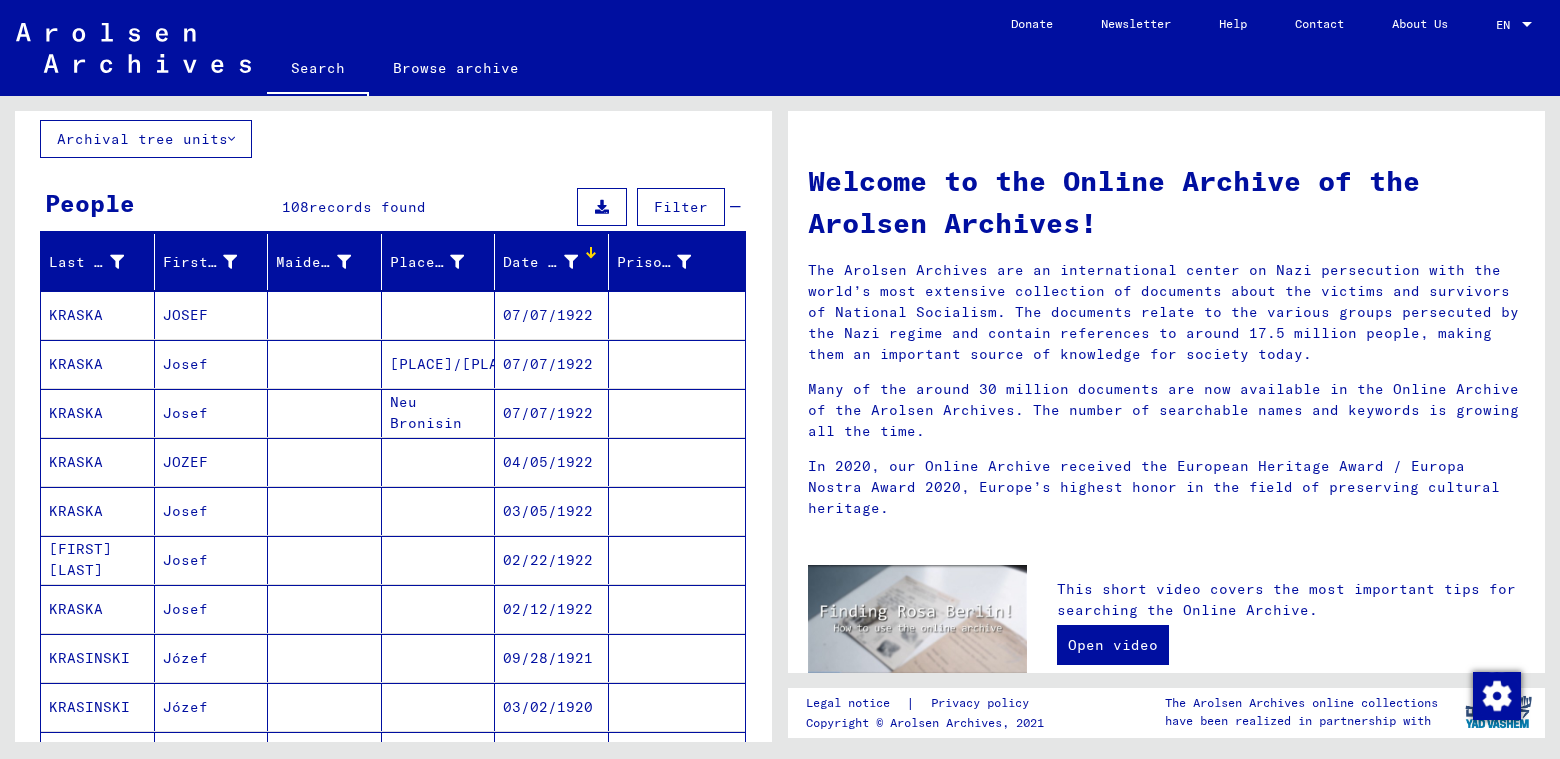scroll, scrollTop: 100, scrollLeft: 0, axis: vertical 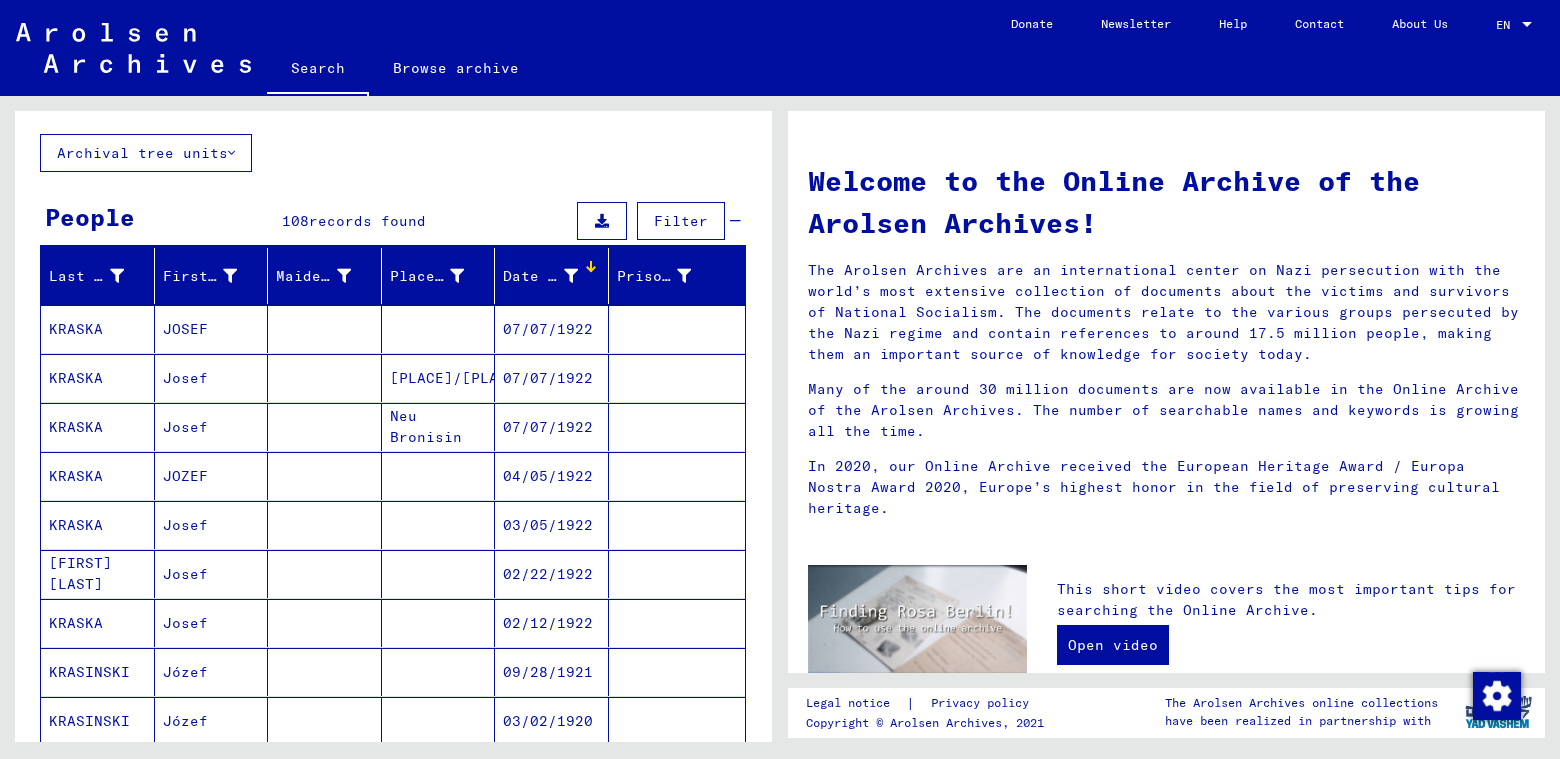 click on "KRASKA" at bounding box center (98, 378) 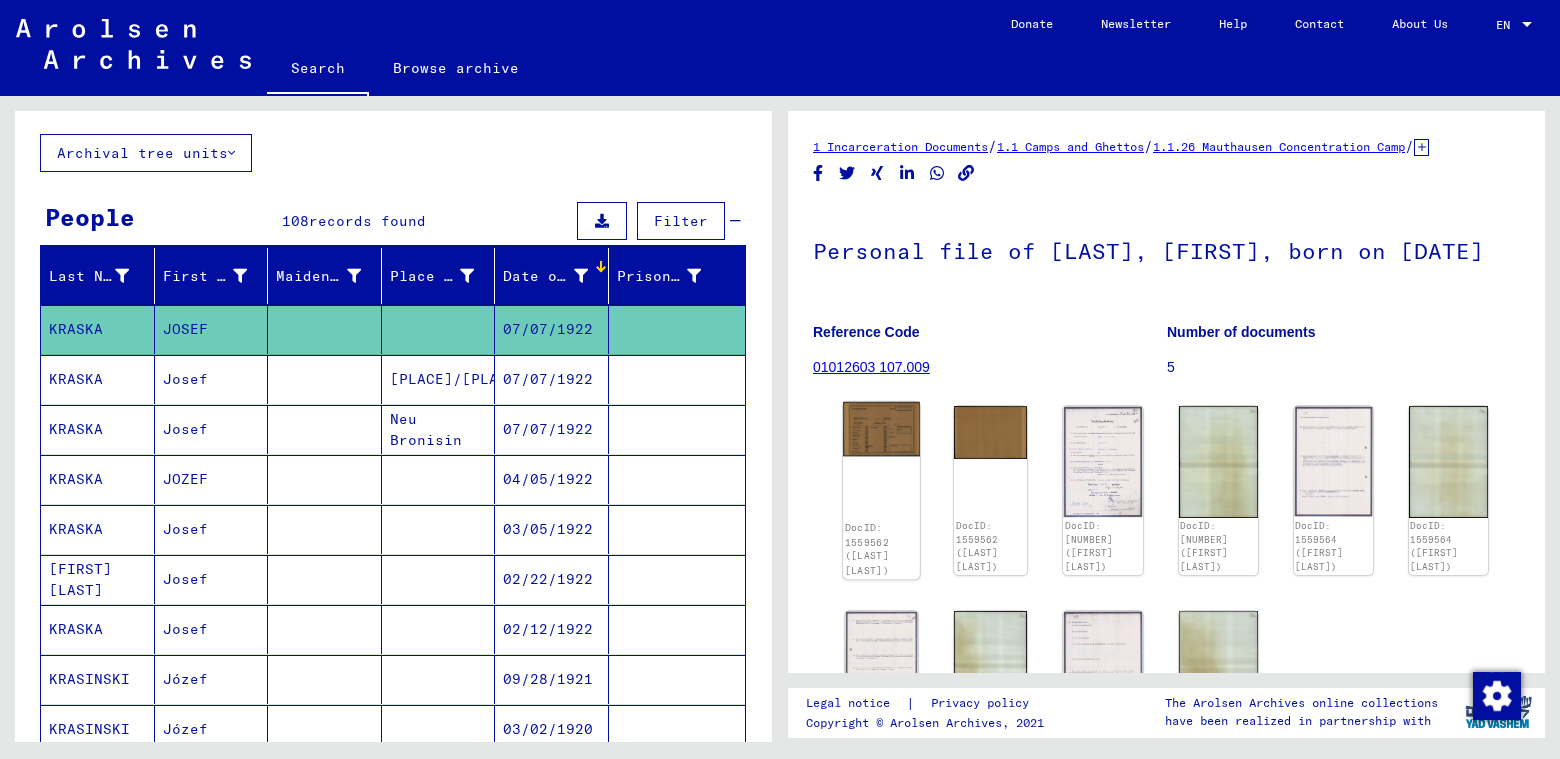 scroll, scrollTop: 0, scrollLeft: 0, axis: both 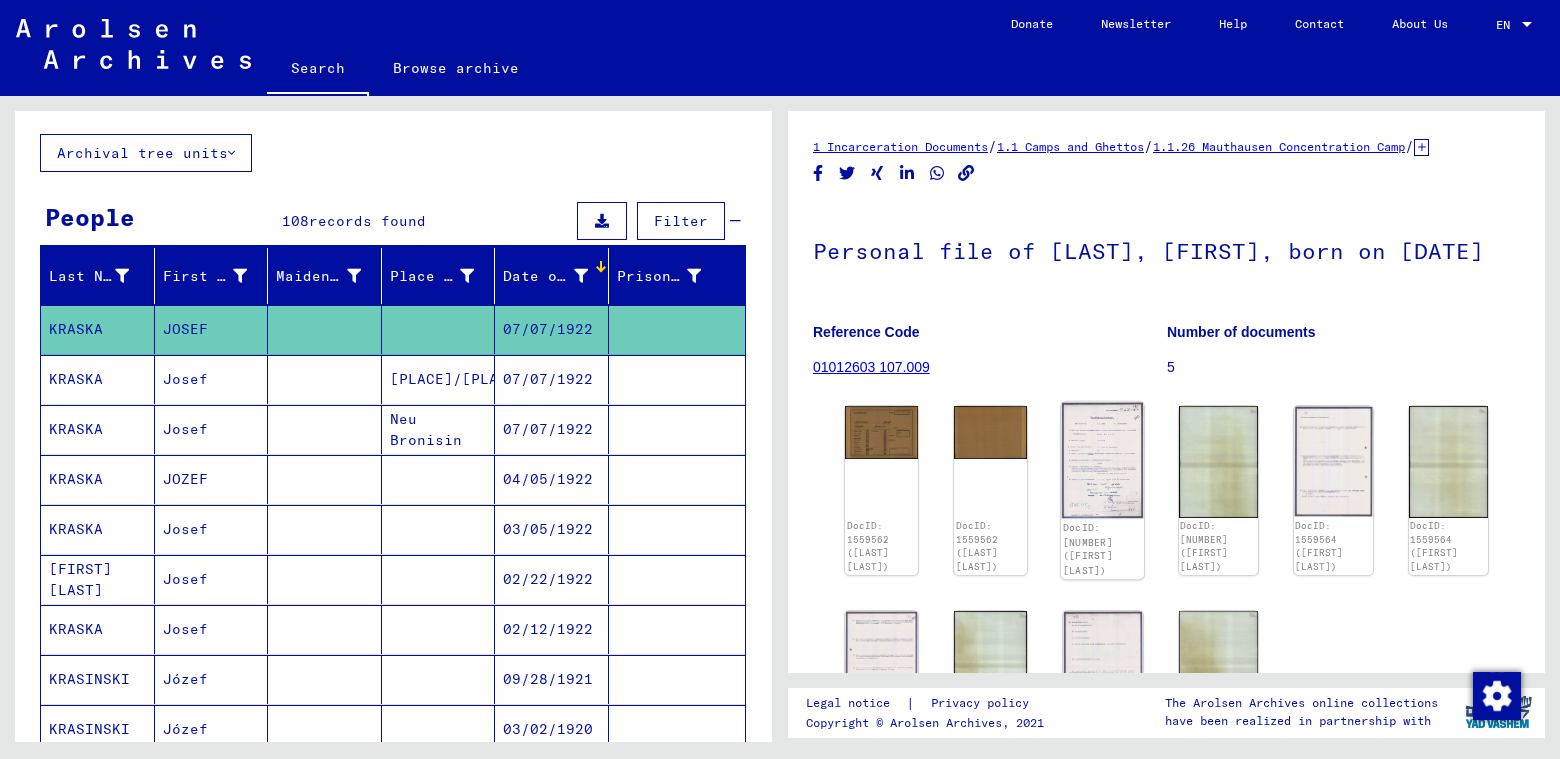 click 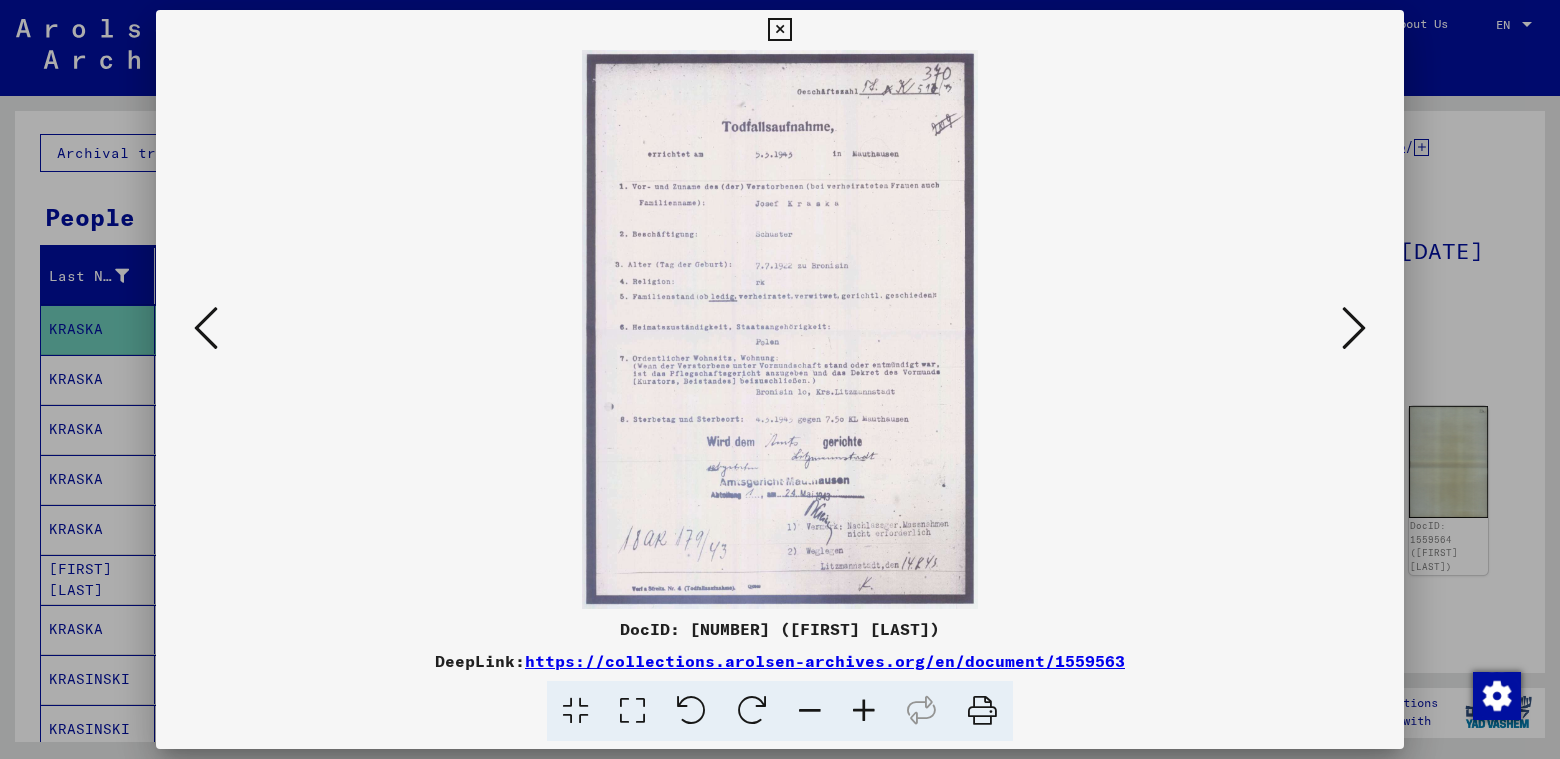 click at bounding box center (864, 711) 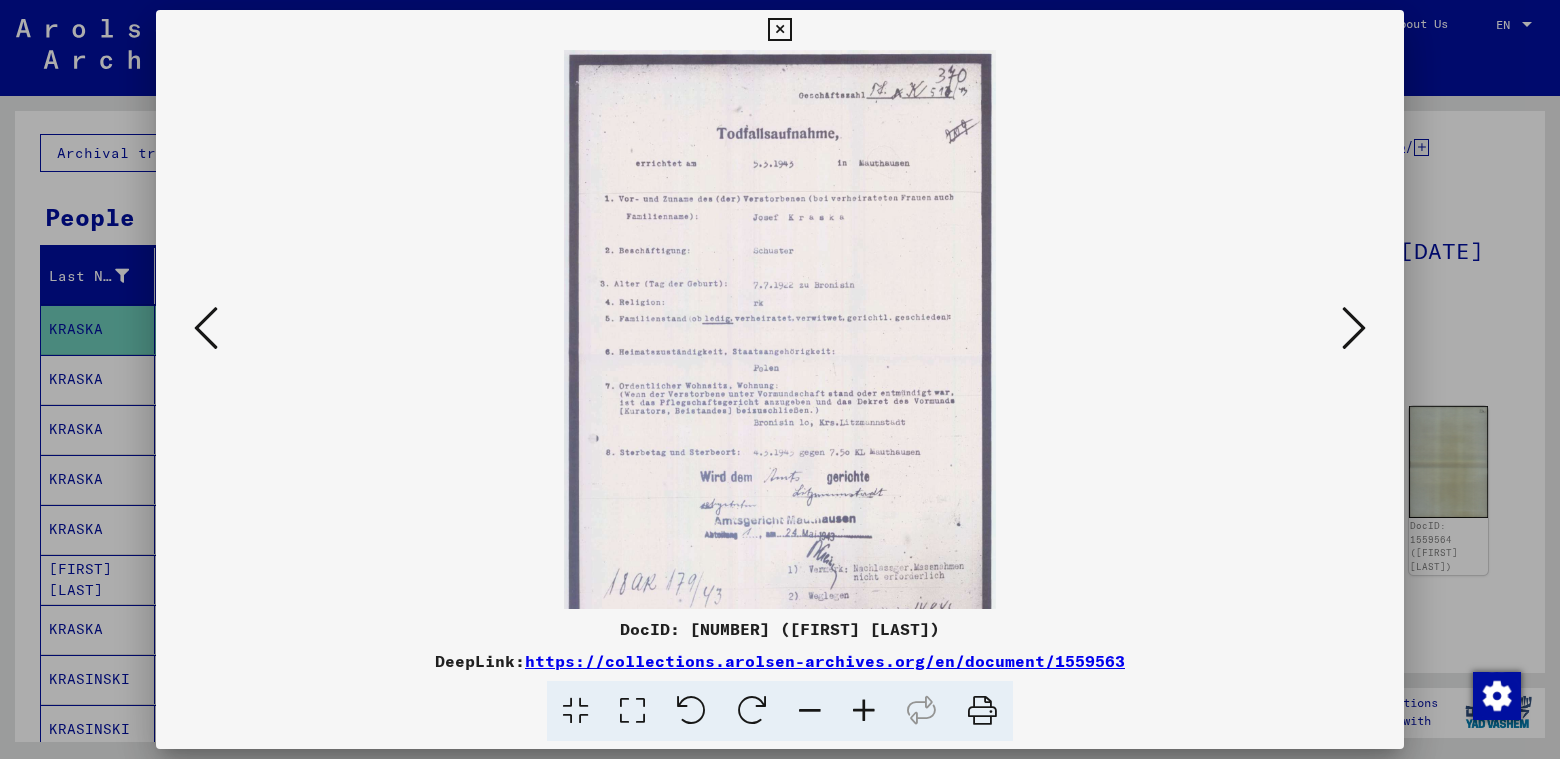 click at bounding box center [864, 711] 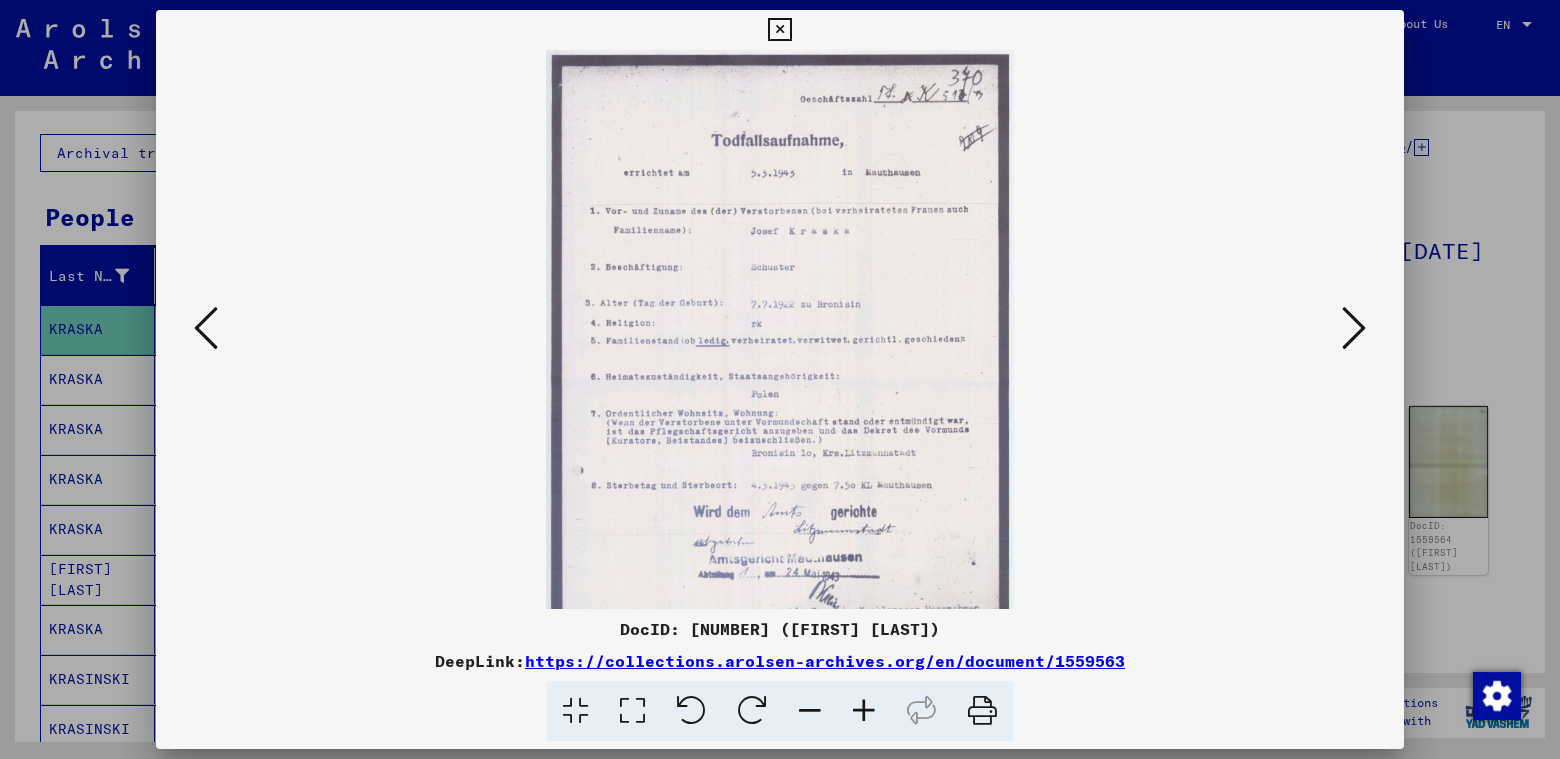 click at bounding box center (864, 711) 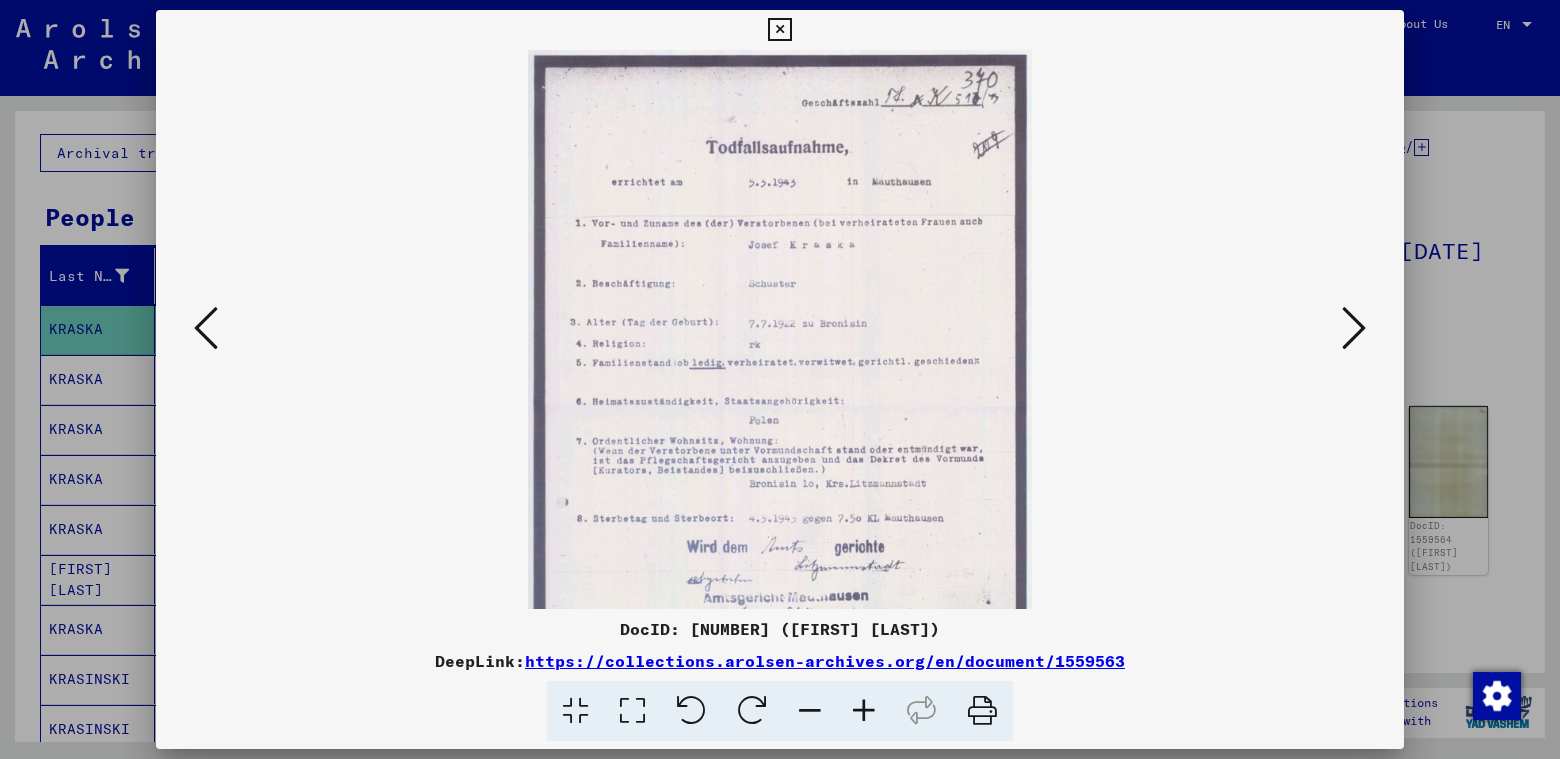 click at bounding box center (864, 711) 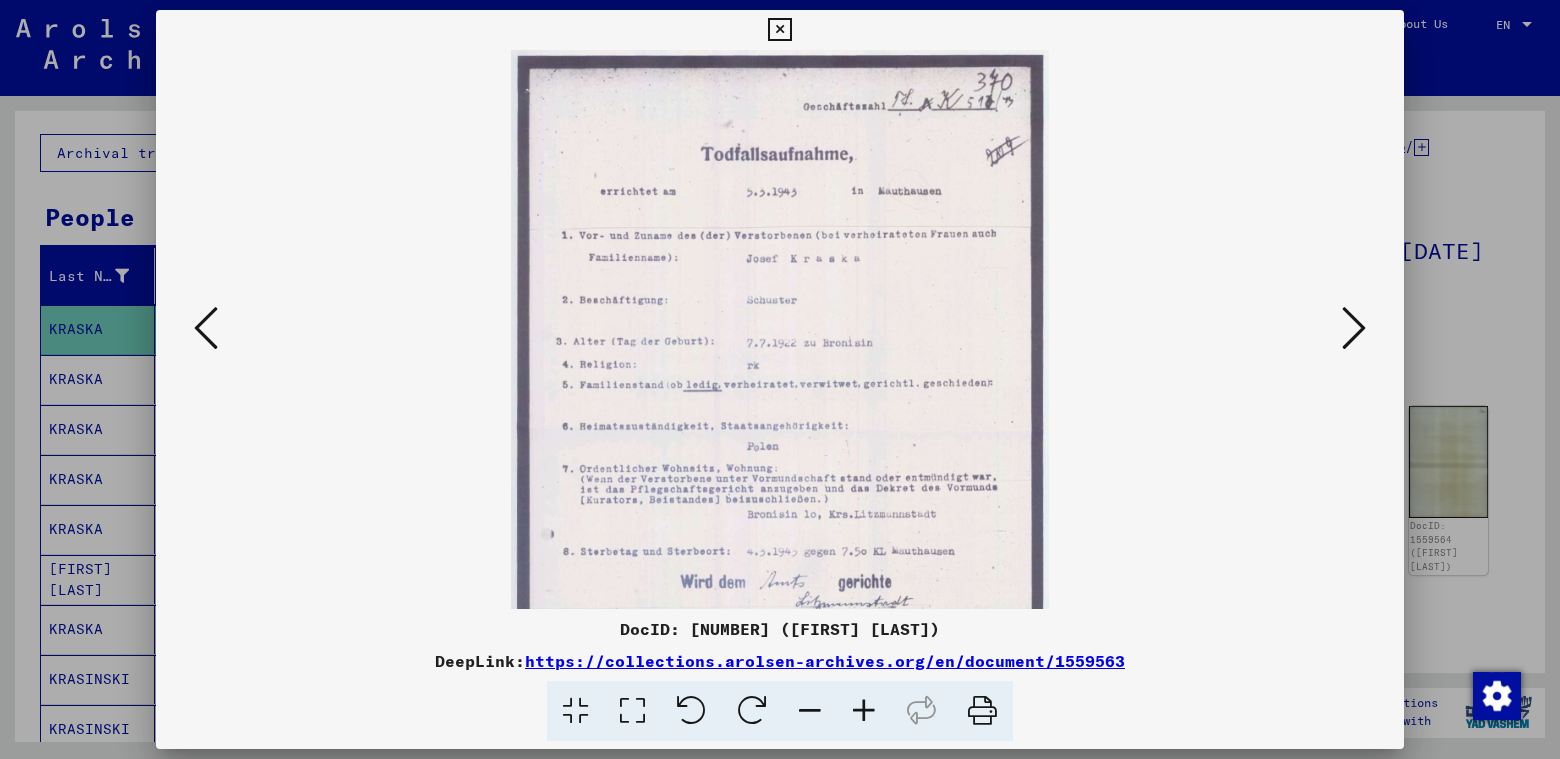 click at bounding box center (864, 711) 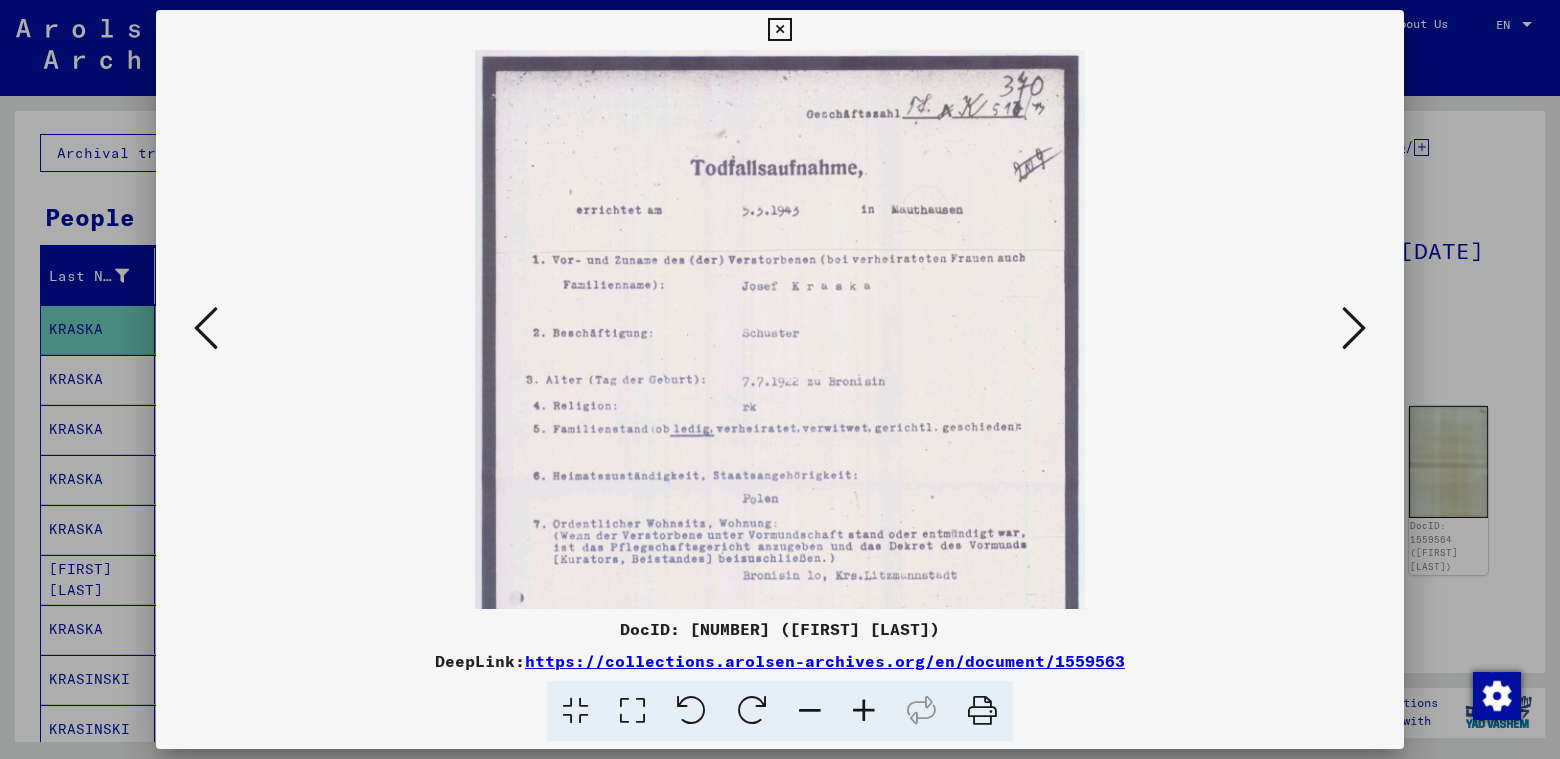 click at bounding box center (864, 711) 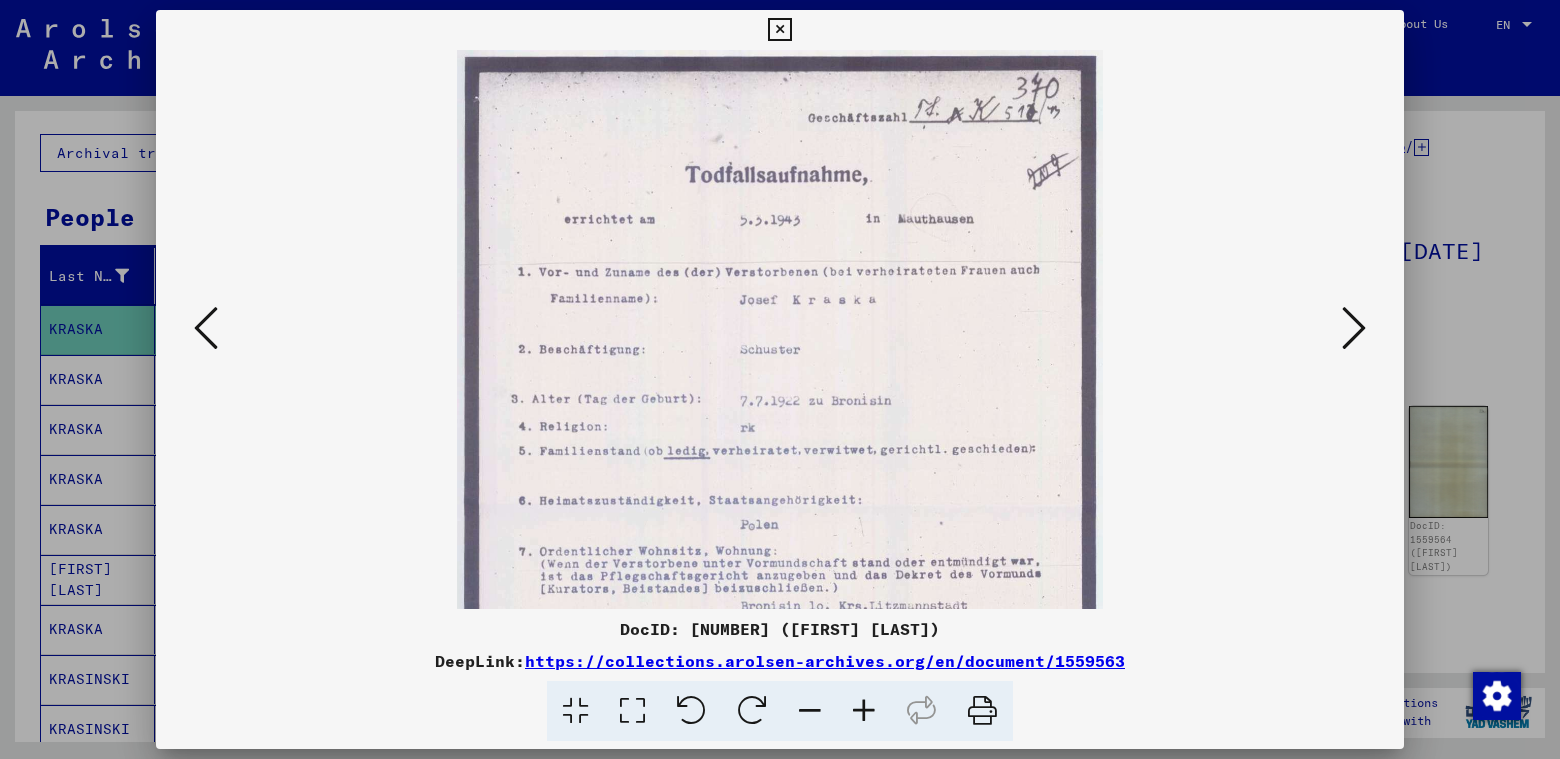 click at bounding box center (864, 711) 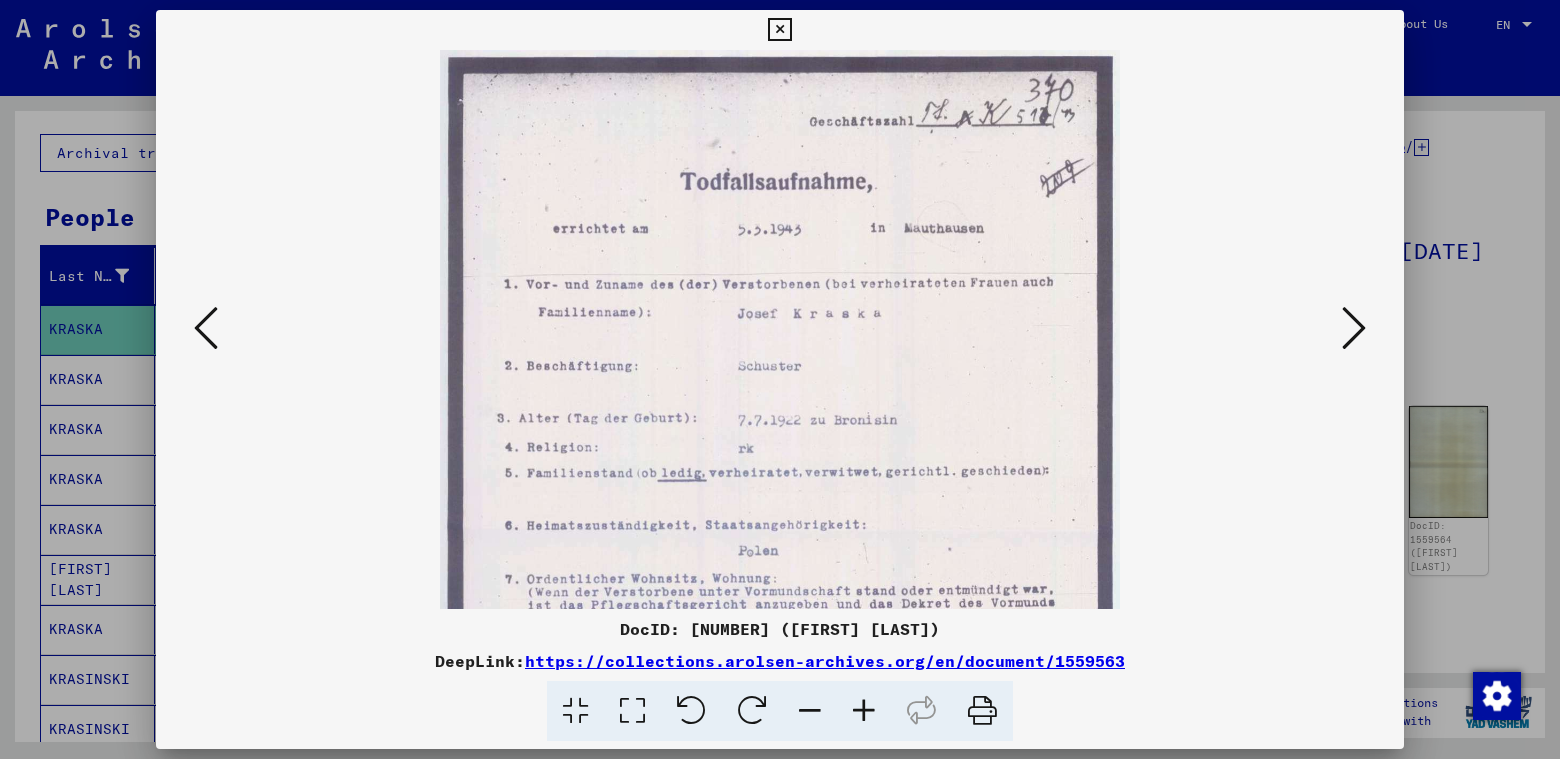 click at bounding box center [864, 711] 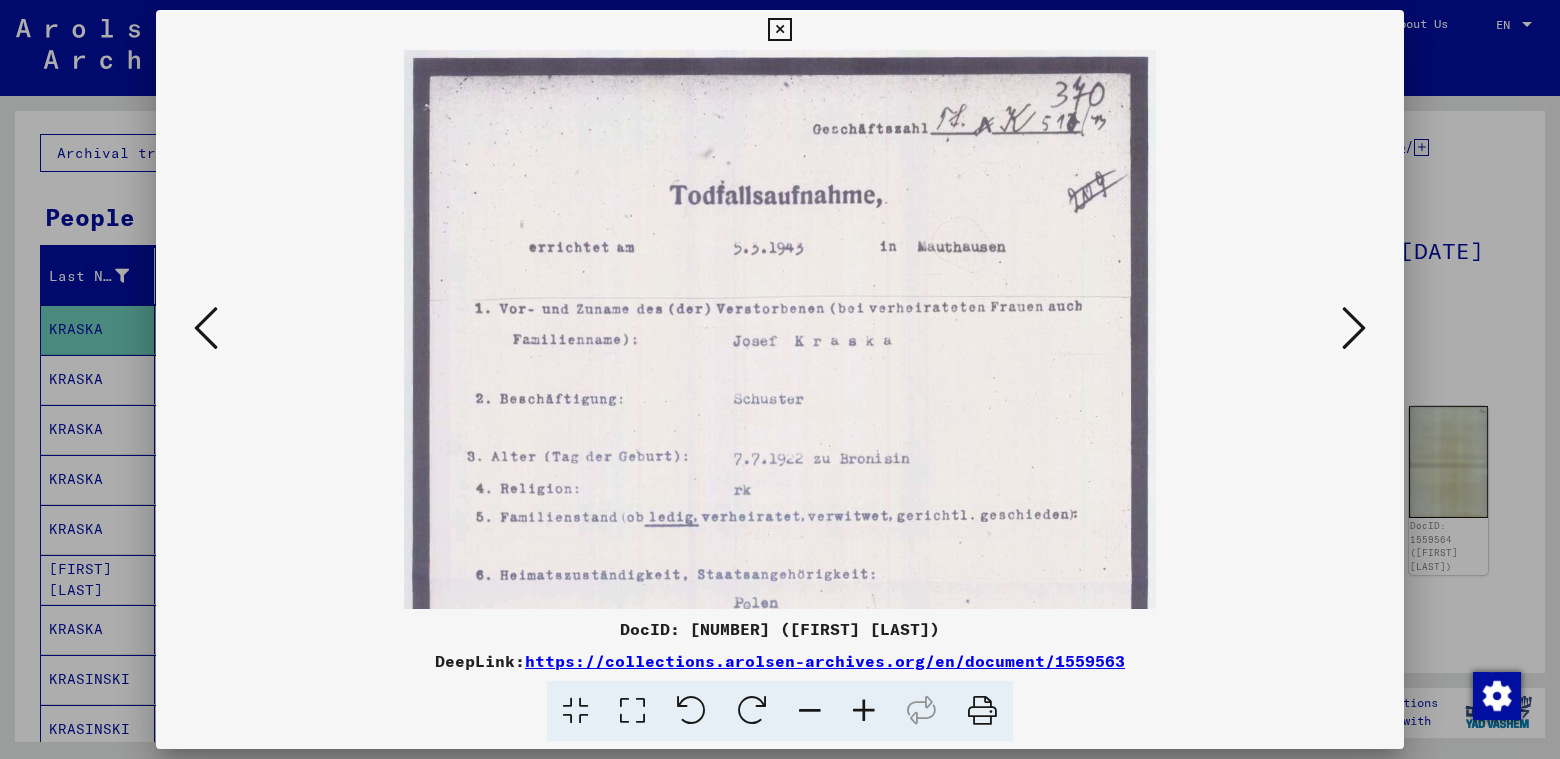 click at bounding box center [864, 711] 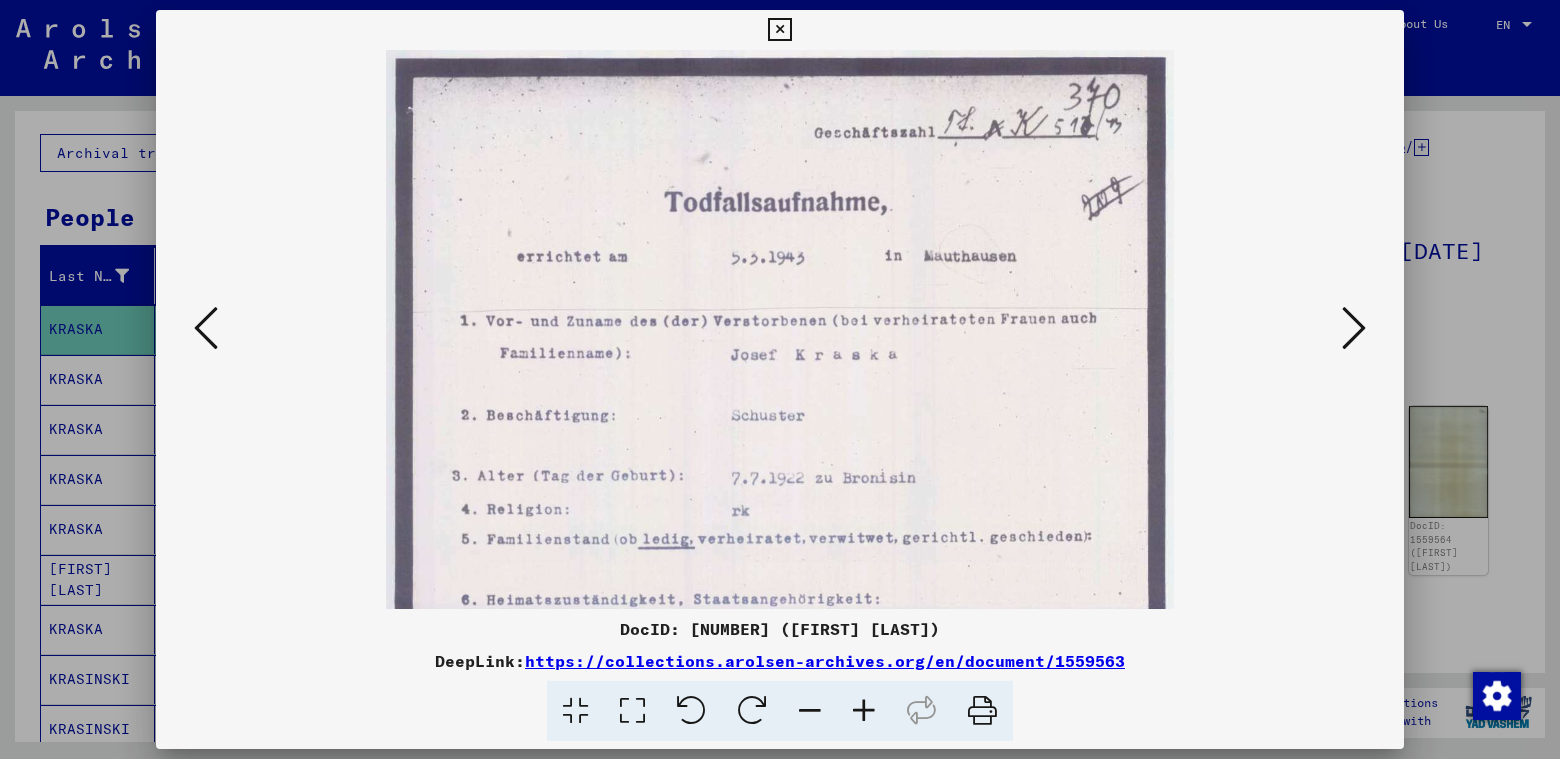 click at bounding box center (864, 711) 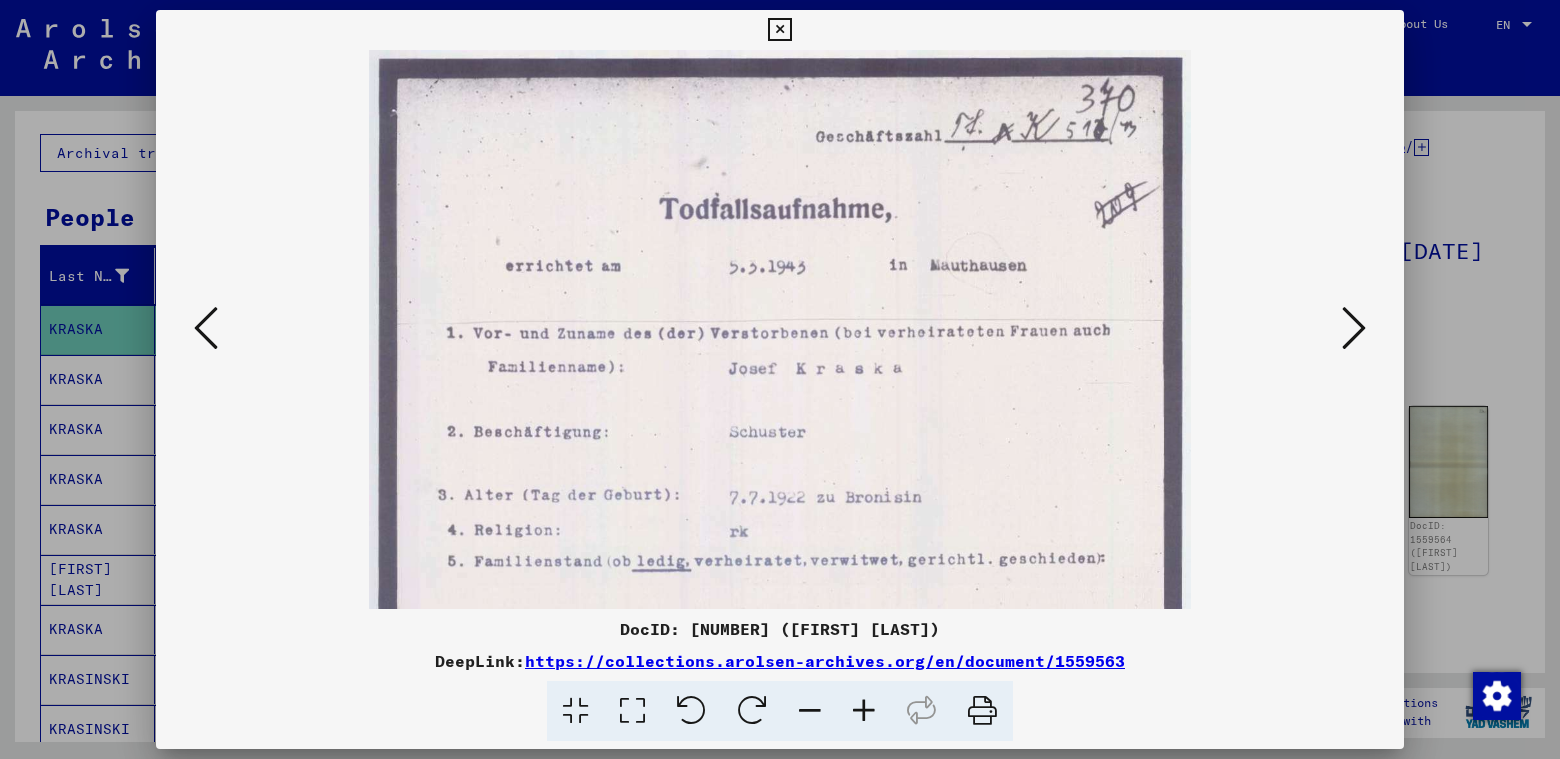 click at bounding box center (864, 711) 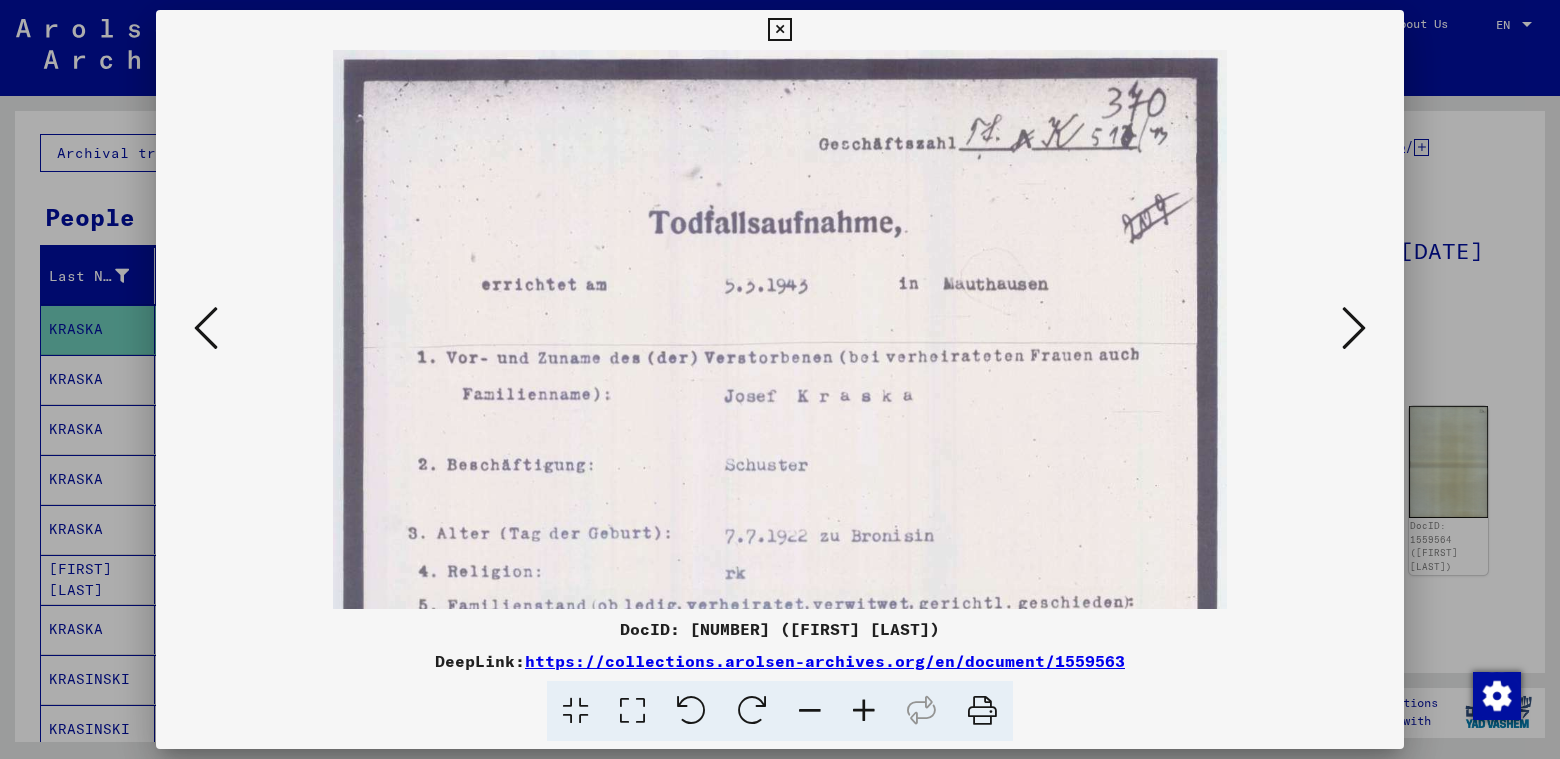 click at bounding box center [864, 711] 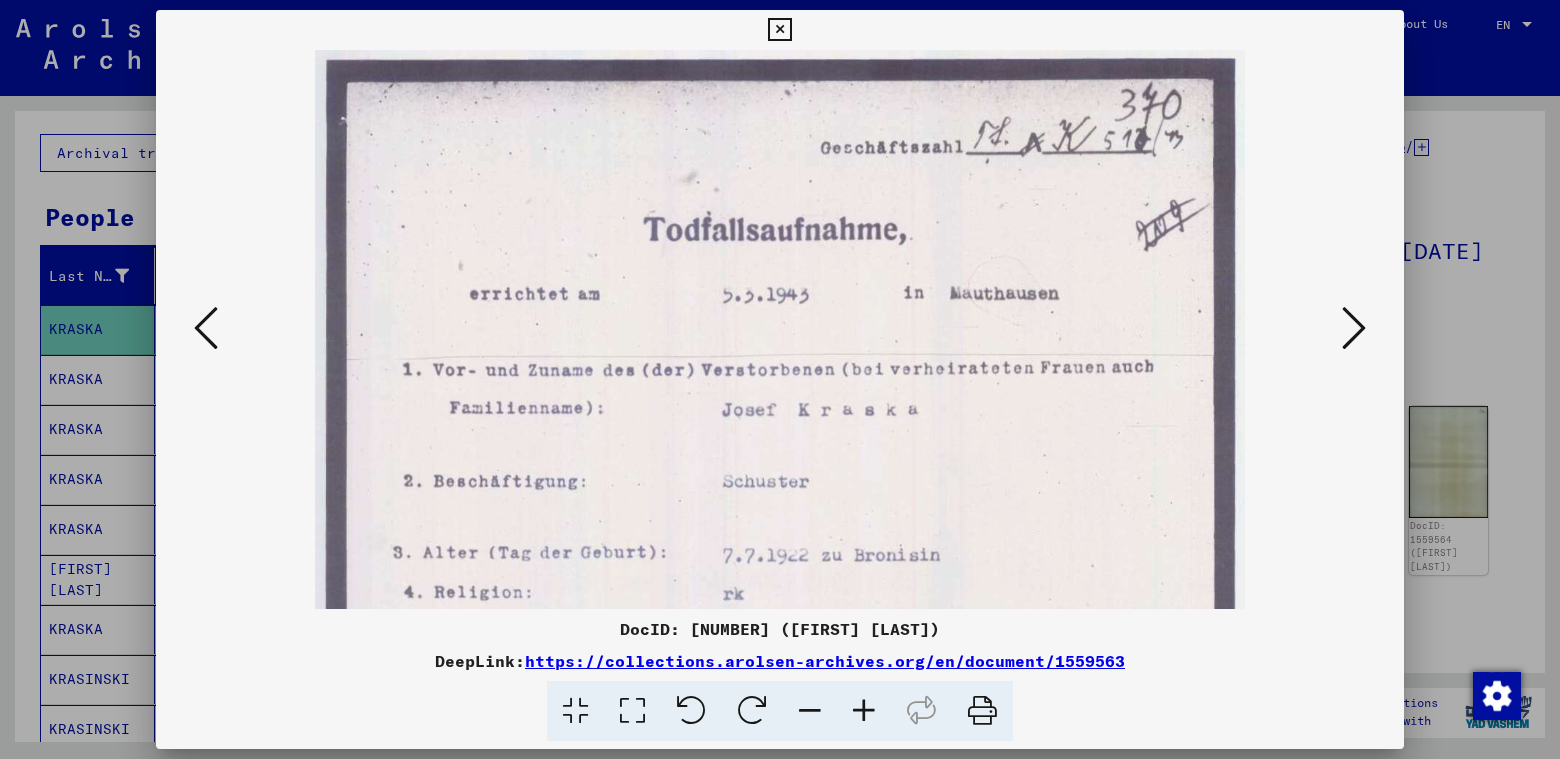 click at bounding box center [864, 711] 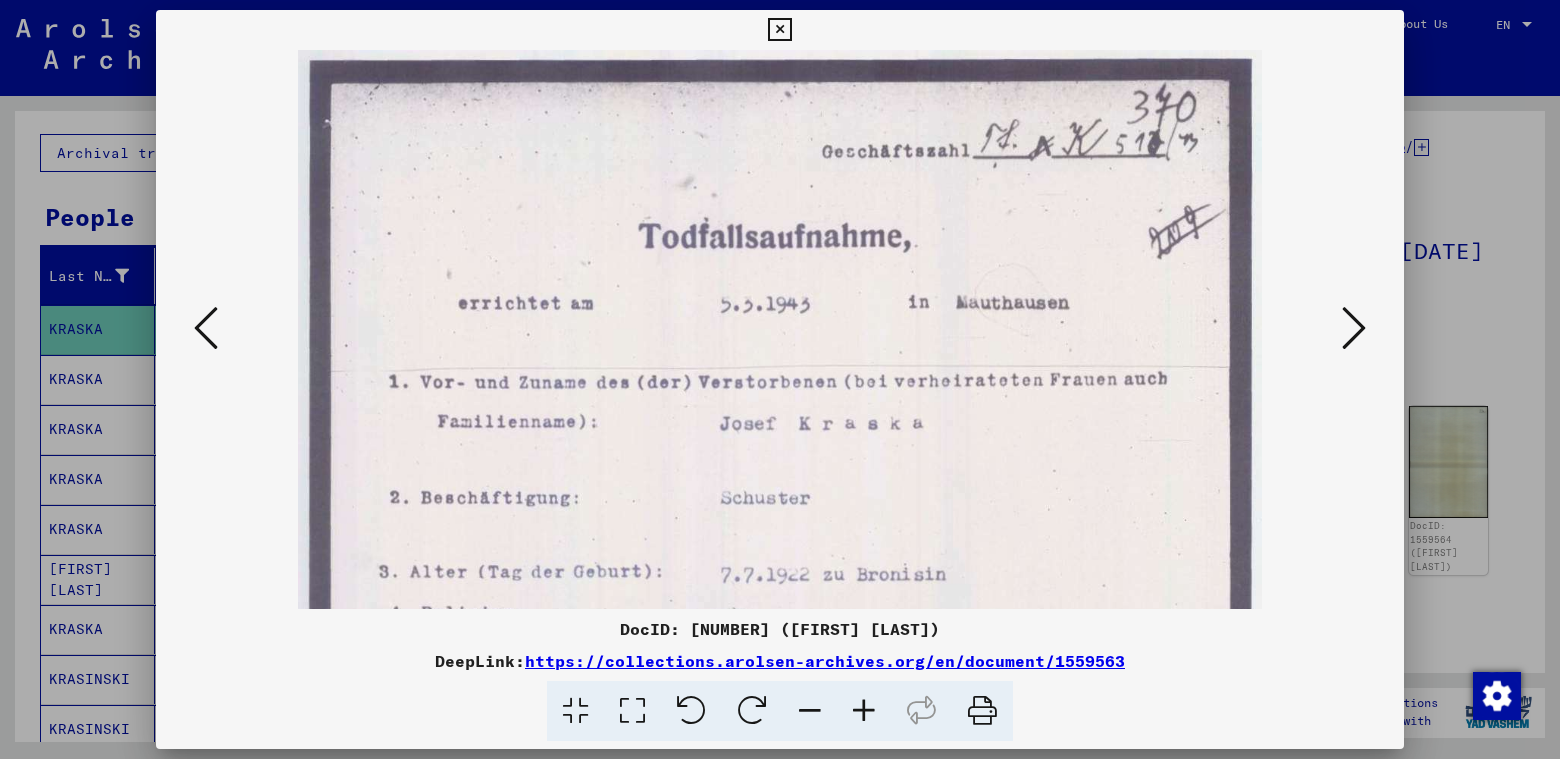 click at bounding box center [864, 711] 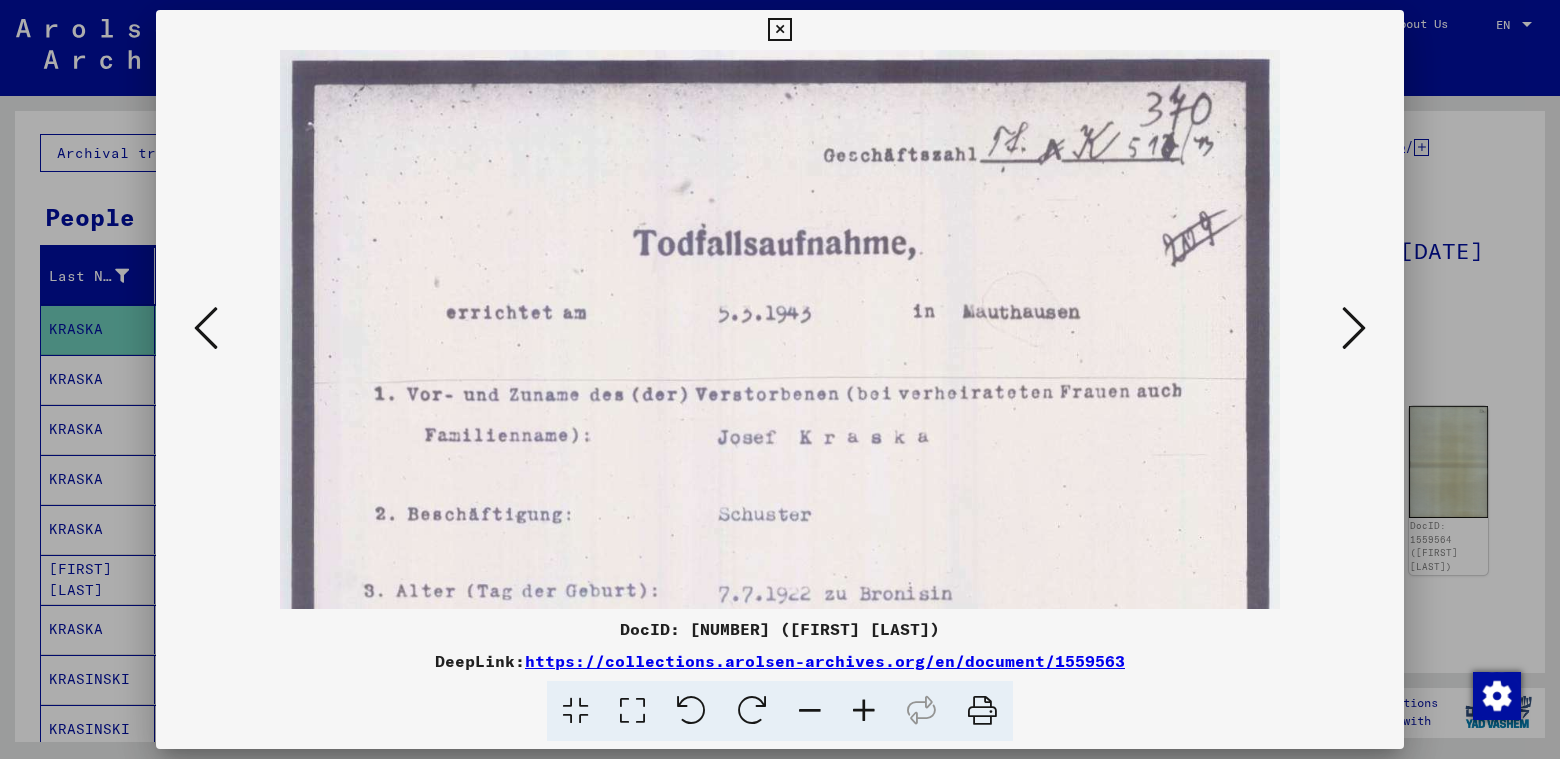click at bounding box center [864, 711] 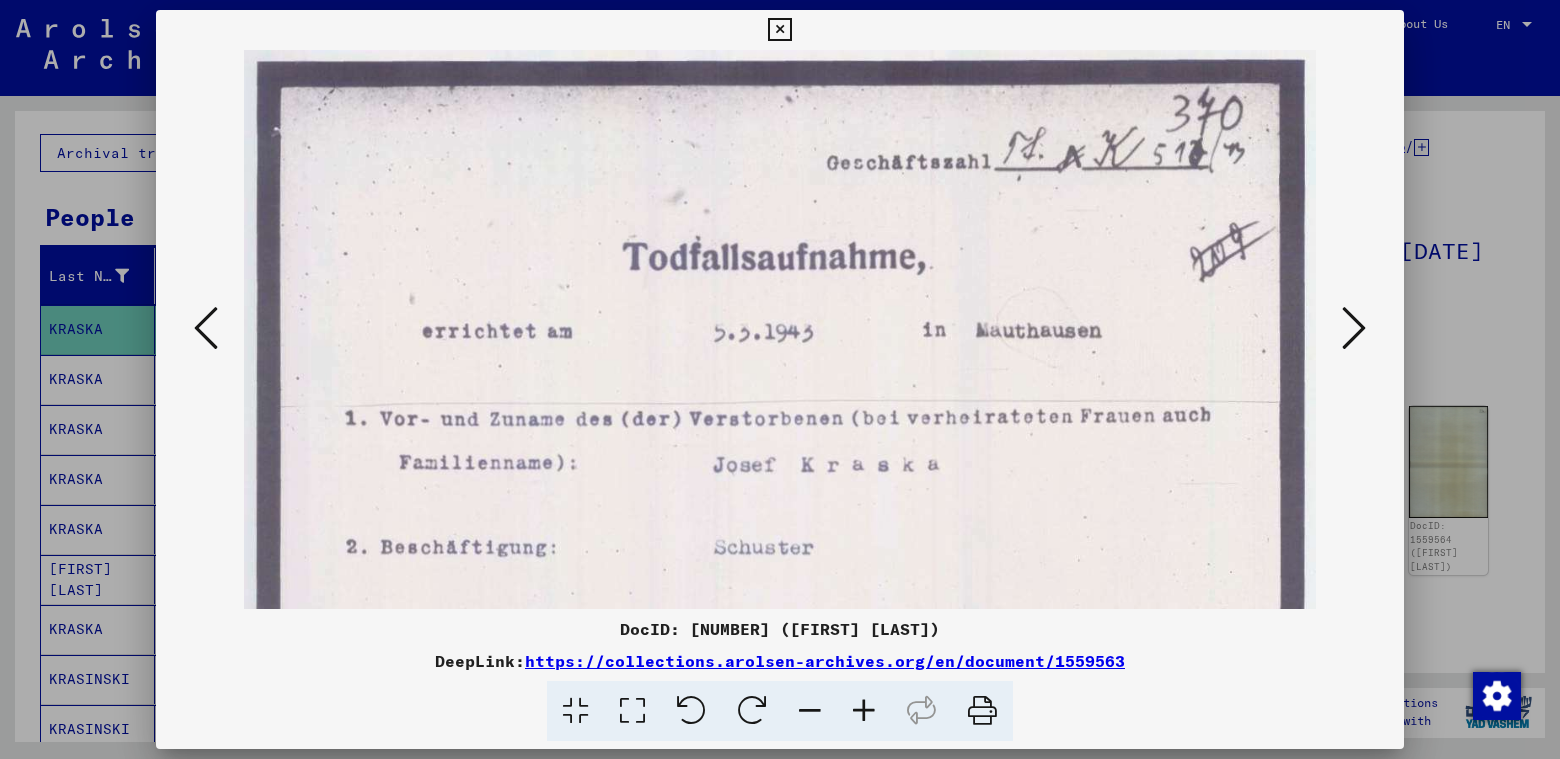 click at bounding box center [864, 711] 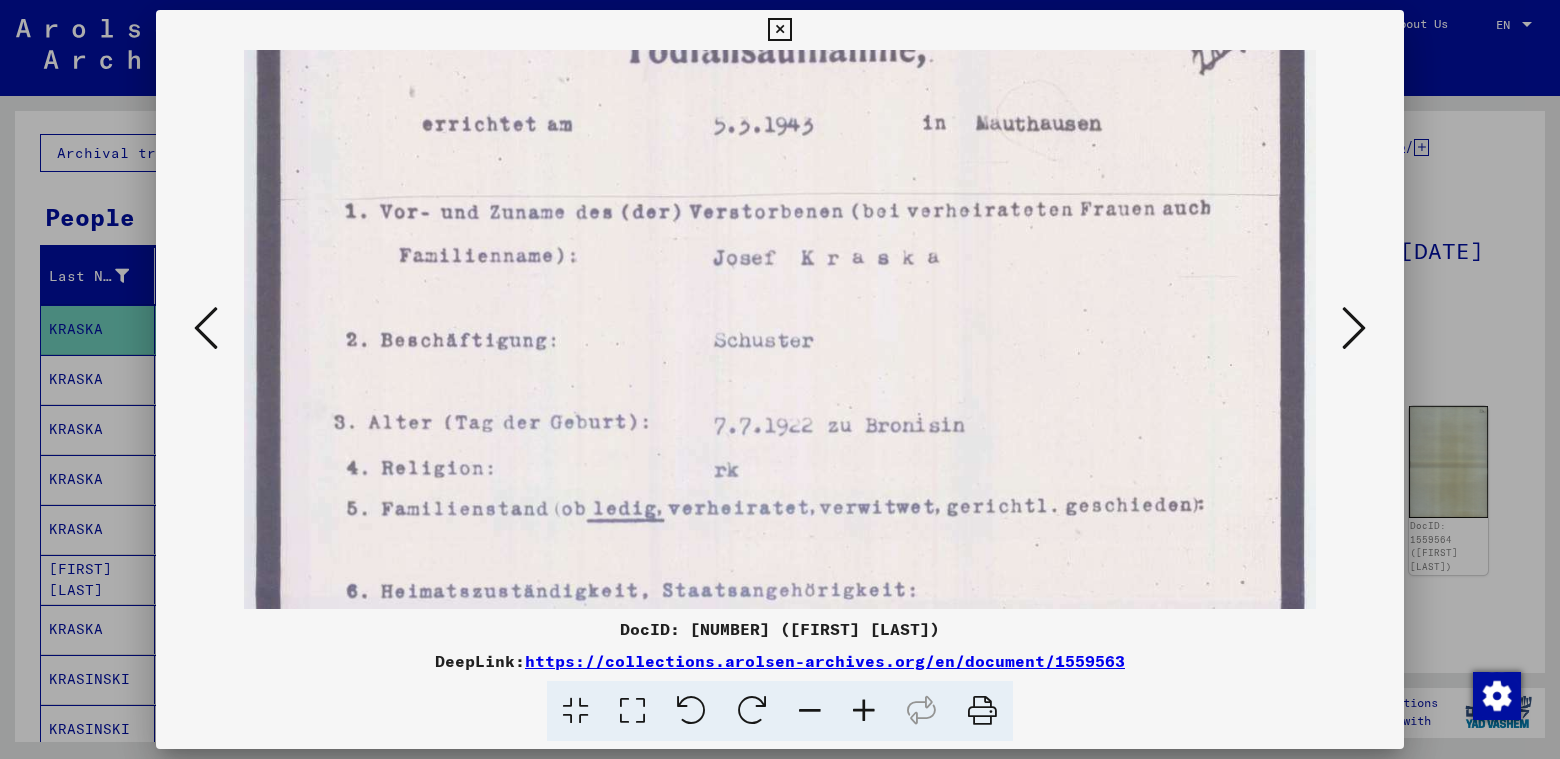 scroll, scrollTop: 234, scrollLeft: 0, axis: vertical 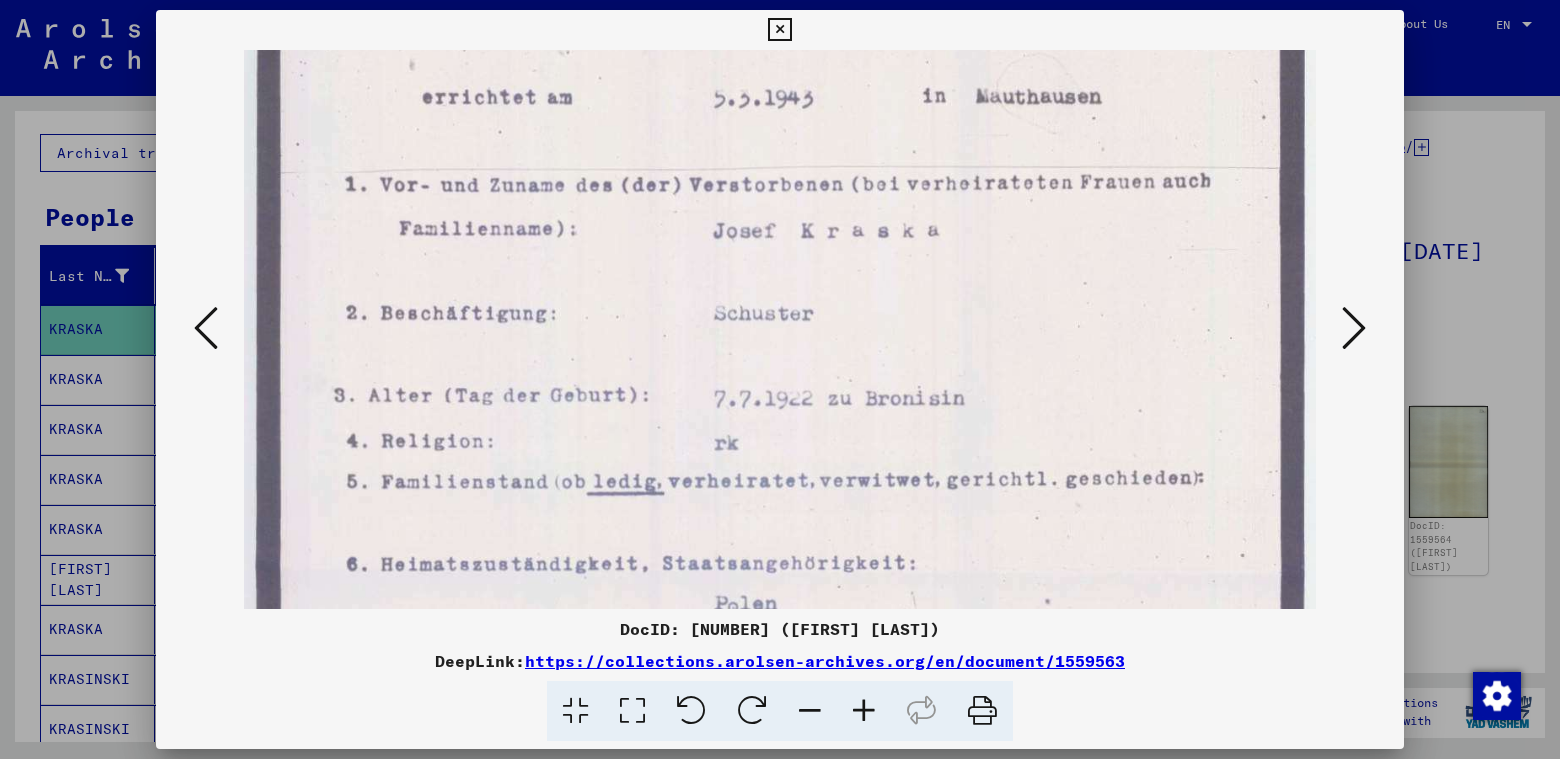 drag, startPoint x: 817, startPoint y: 558, endPoint x: 813, endPoint y: 324, distance: 234.03418 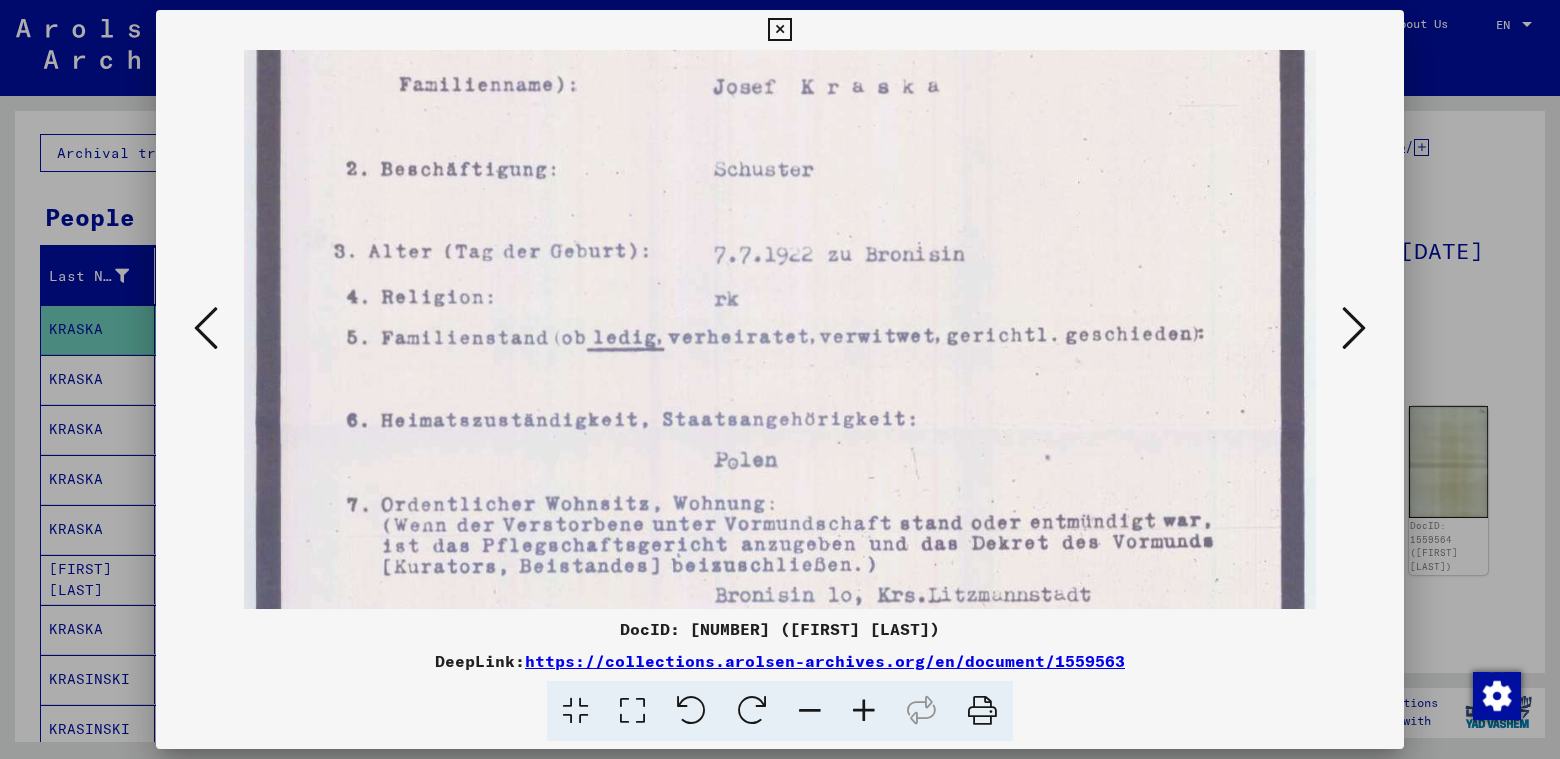 drag, startPoint x: 742, startPoint y: 319, endPoint x: 742, endPoint y: 294, distance: 25 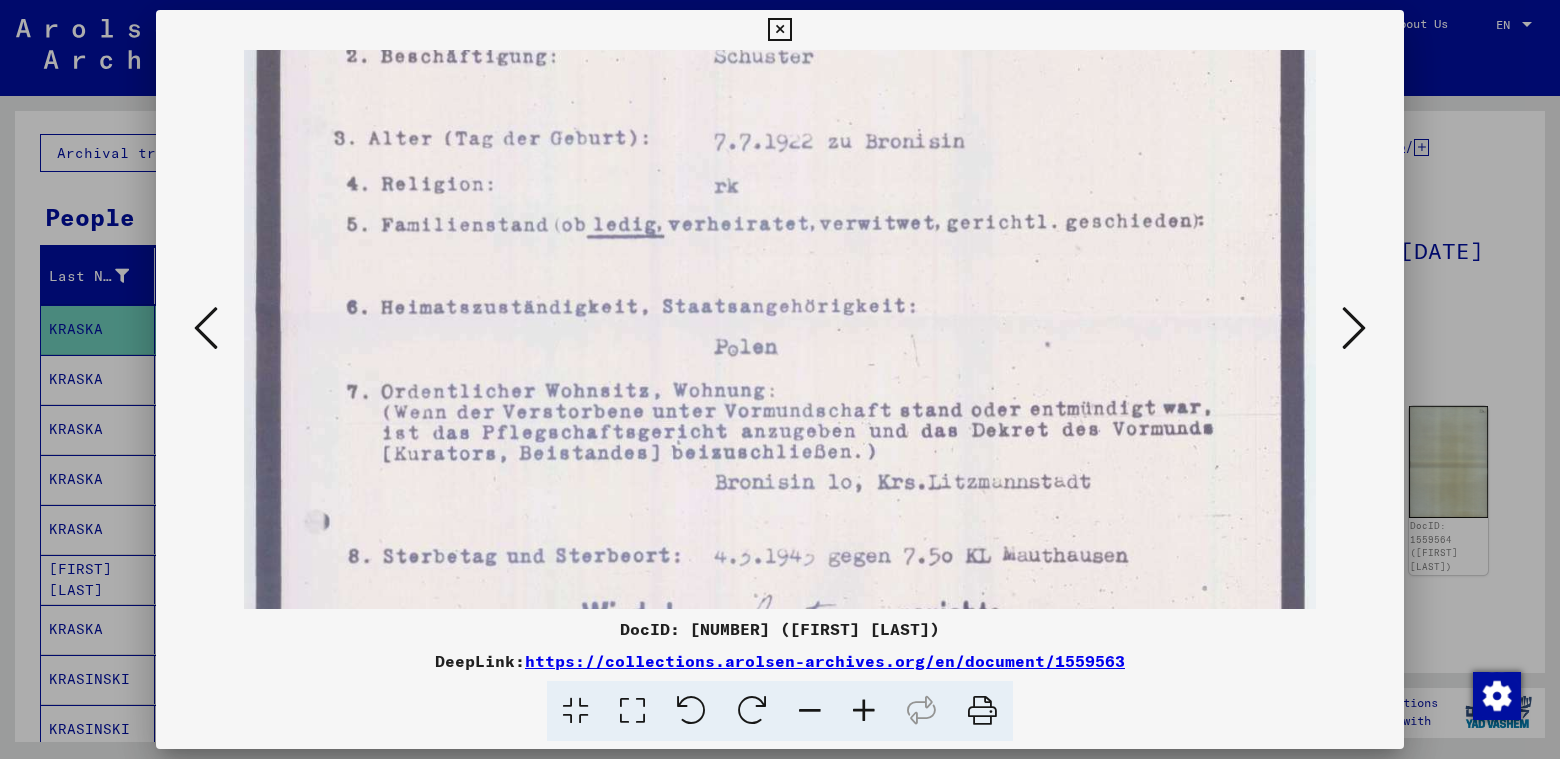 drag, startPoint x: 788, startPoint y: 395, endPoint x: 806, endPoint y: 282, distance: 114.424644 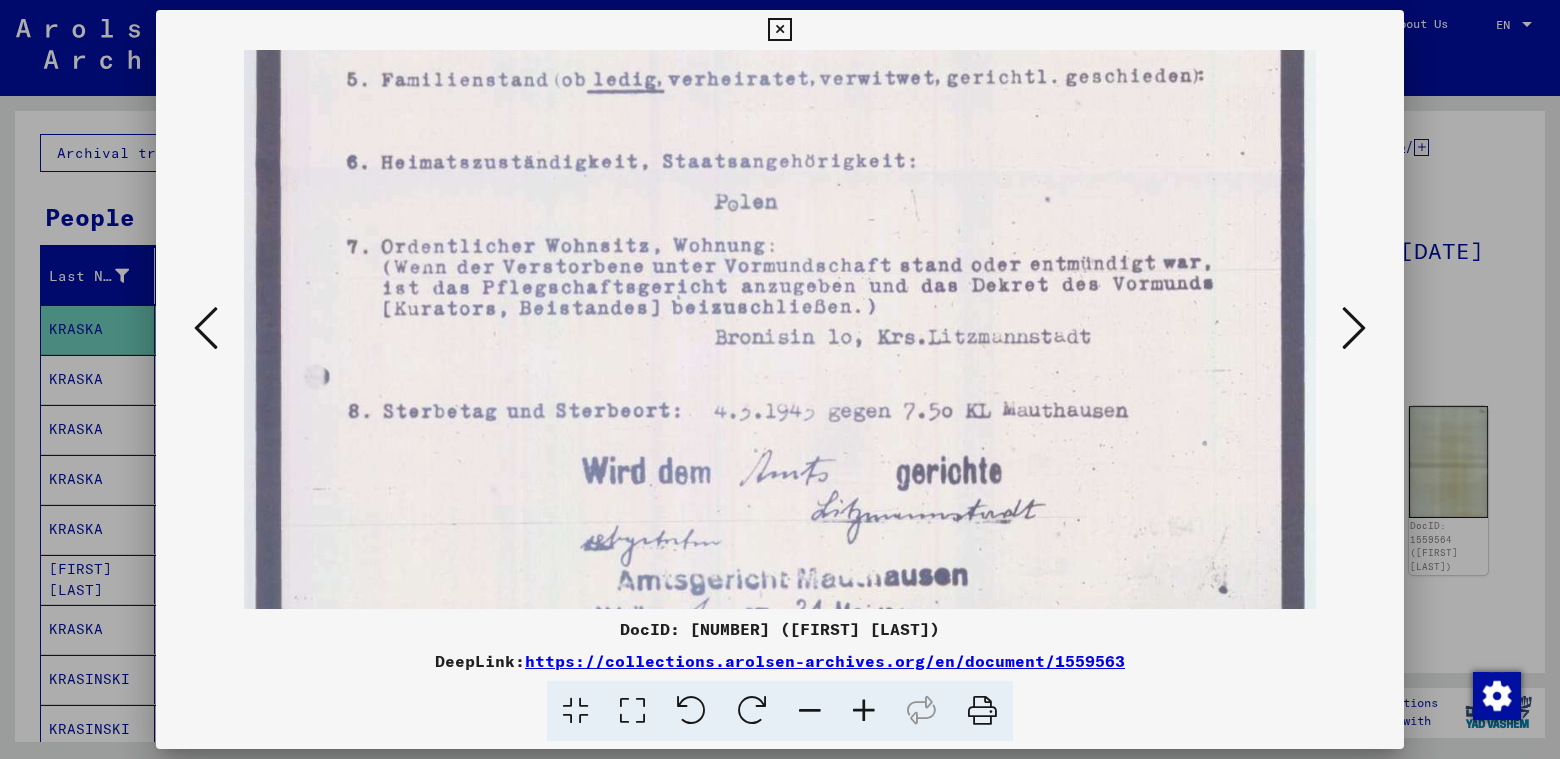 click at bounding box center [779, 168] 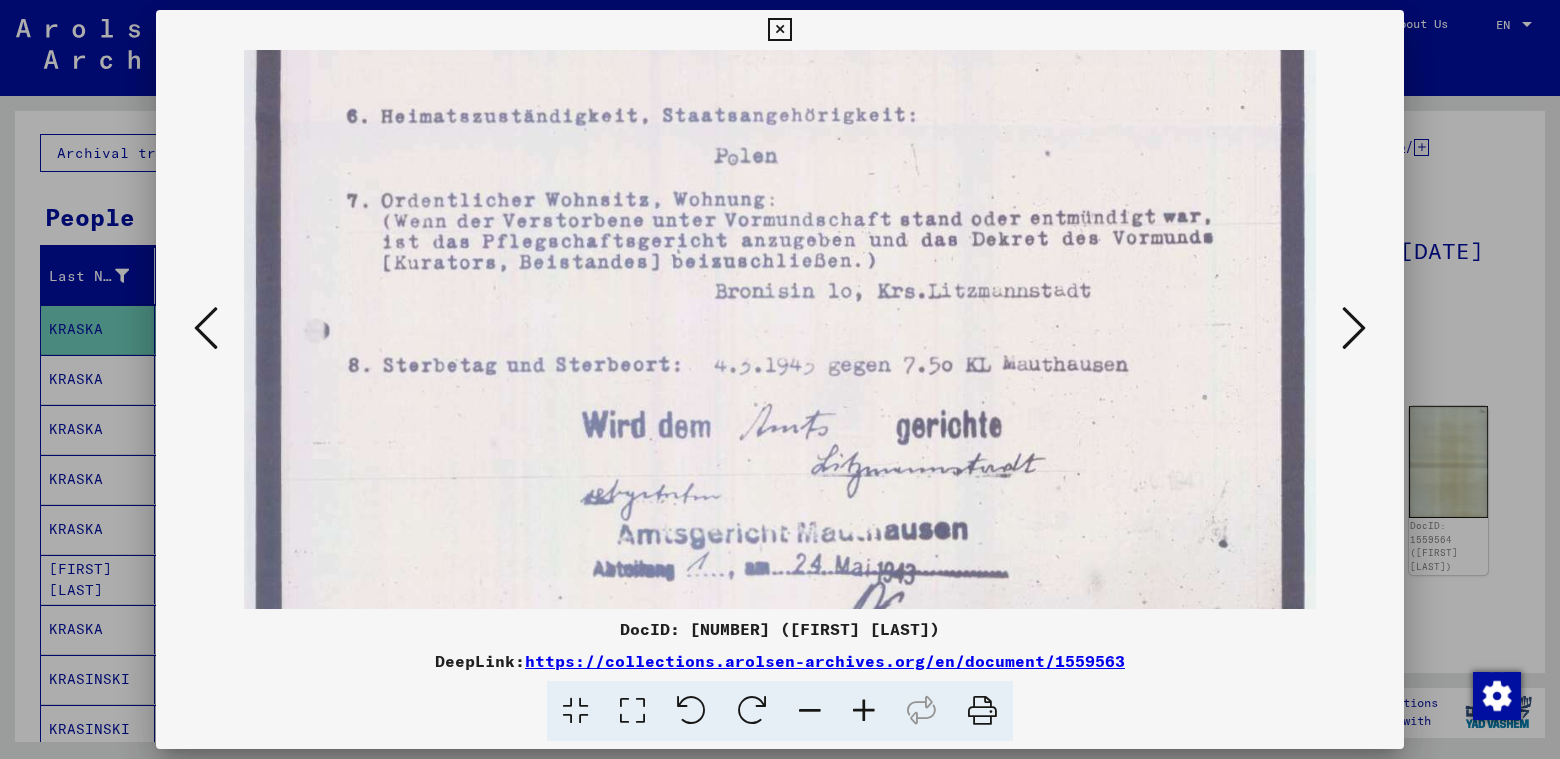 drag, startPoint x: 801, startPoint y: 407, endPoint x: 801, endPoint y: 361, distance: 46 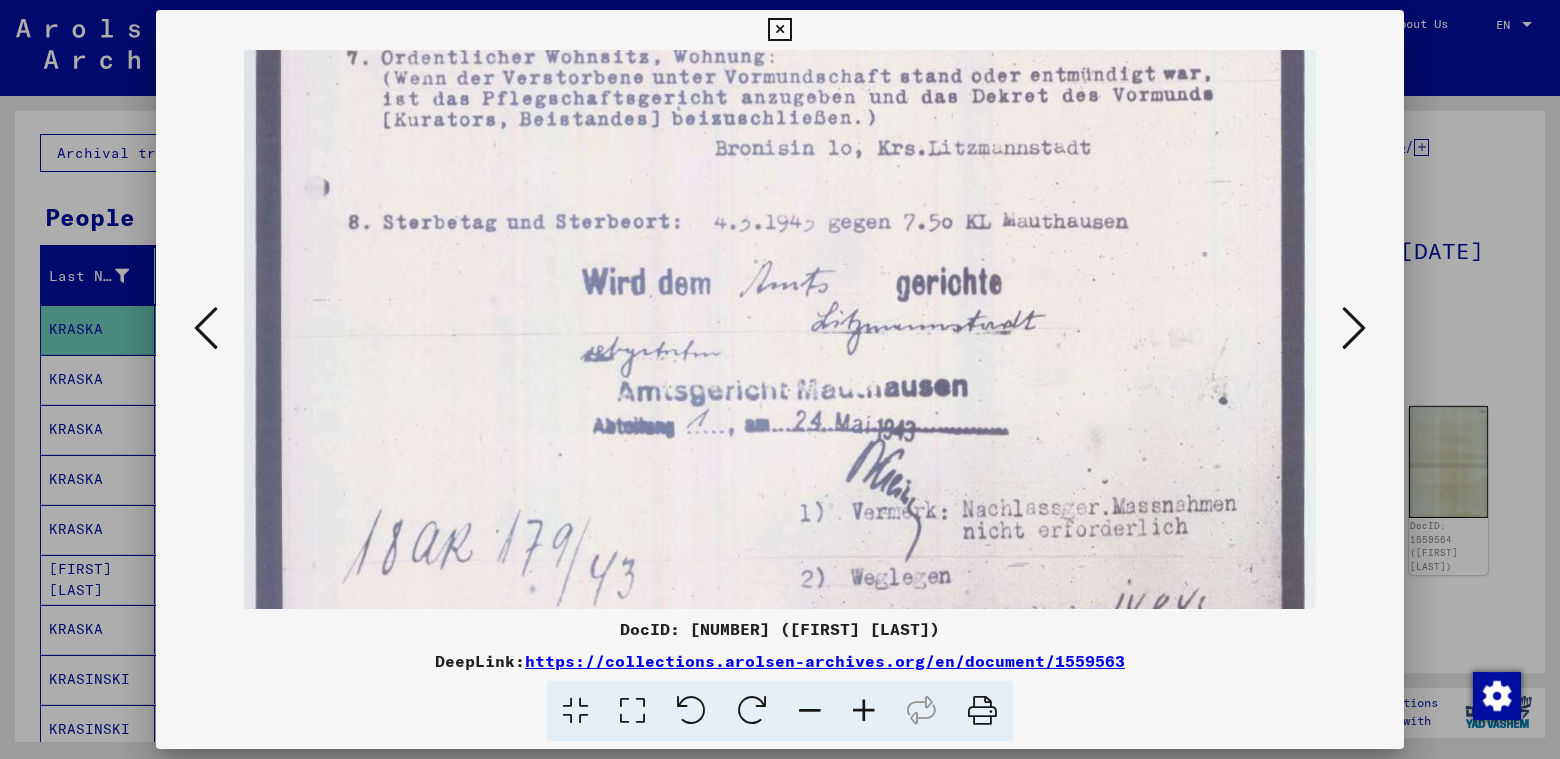 drag, startPoint x: 838, startPoint y: 449, endPoint x: 861, endPoint y: 306, distance: 144.83784 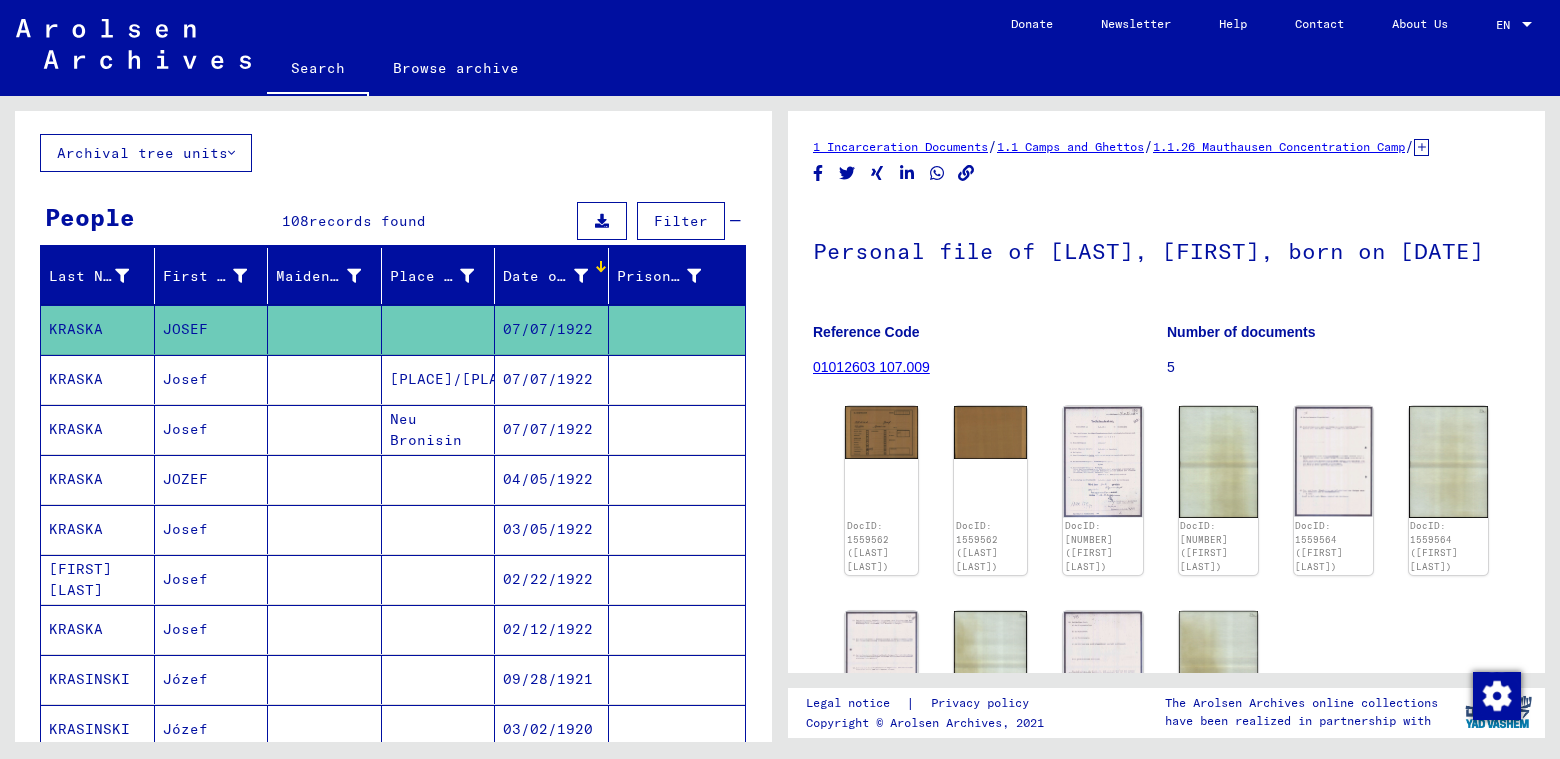 click on "KRASKA" at bounding box center [98, 529] 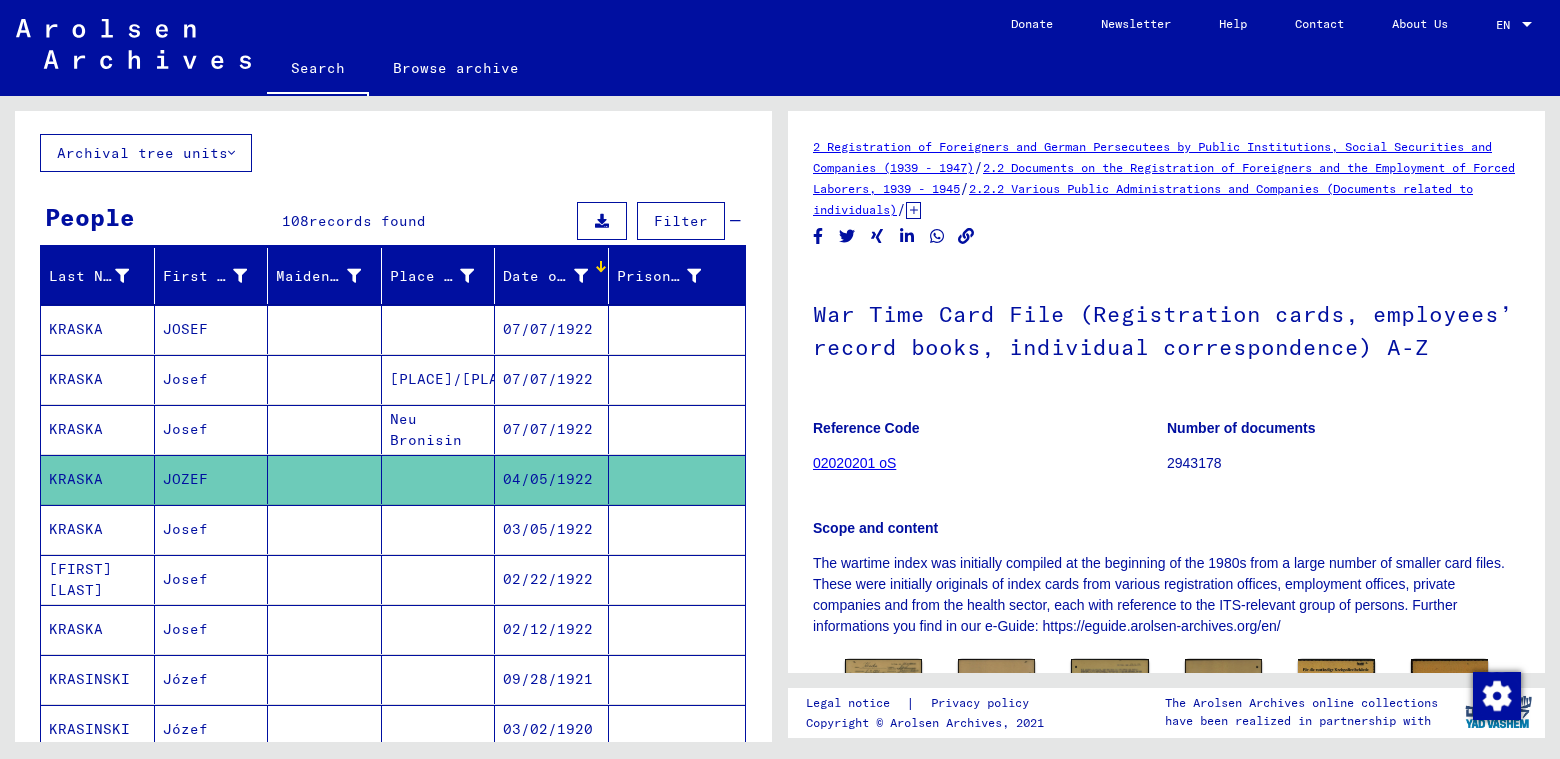 scroll, scrollTop: 0, scrollLeft: 0, axis: both 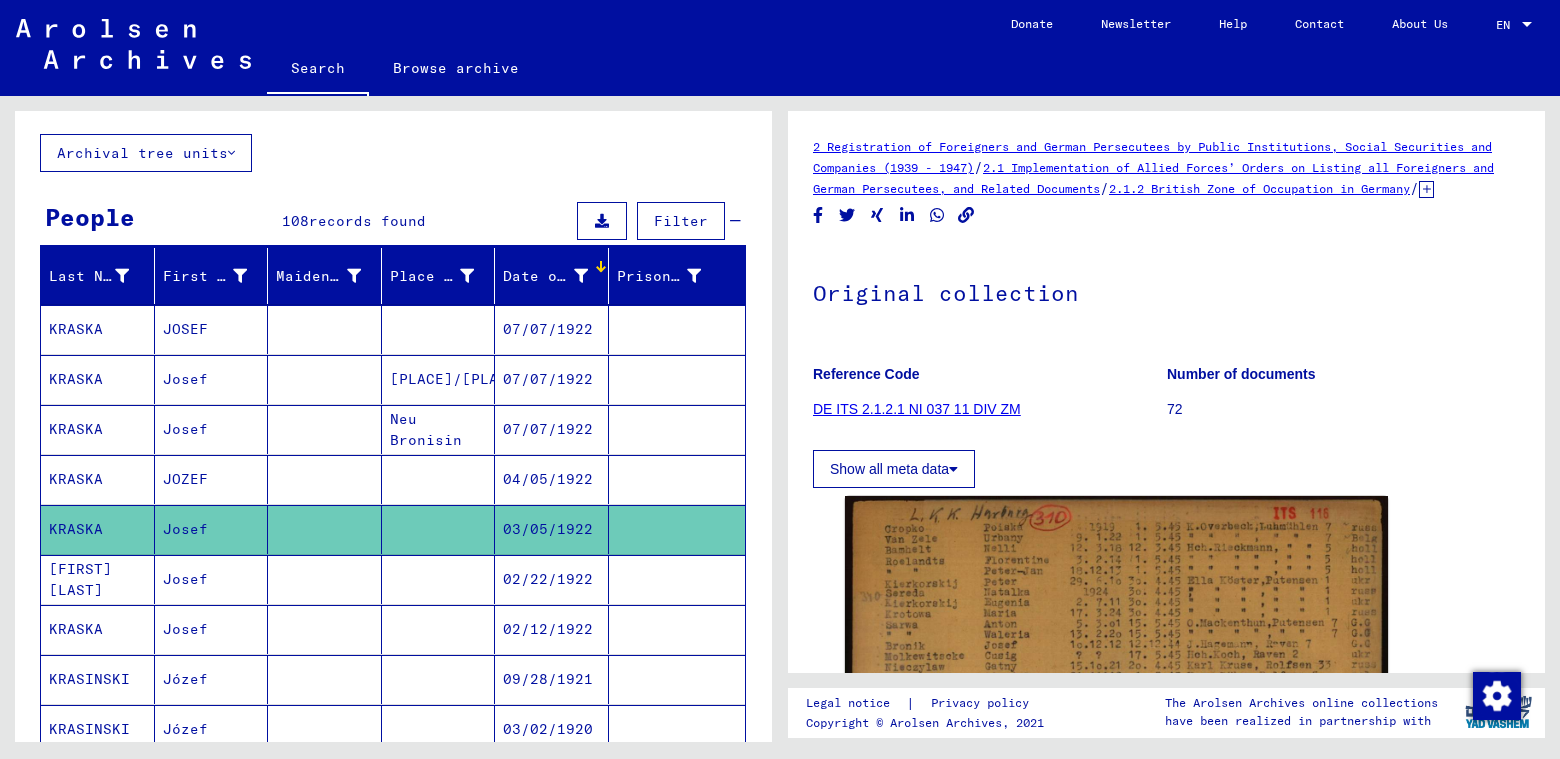 click on "KRASKA" at bounding box center [98, 529] 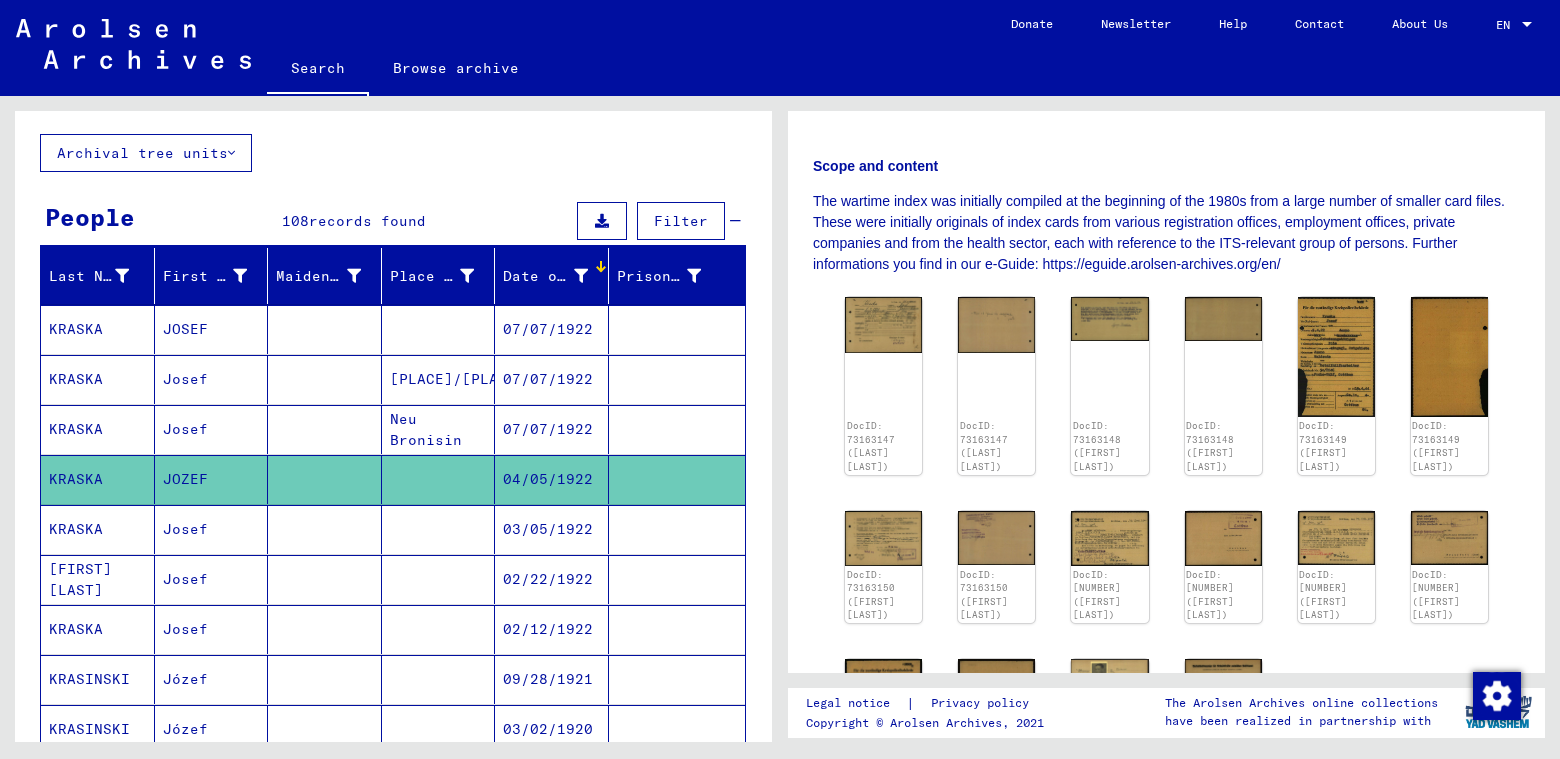 scroll, scrollTop: 400, scrollLeft: 0, axis: vertical 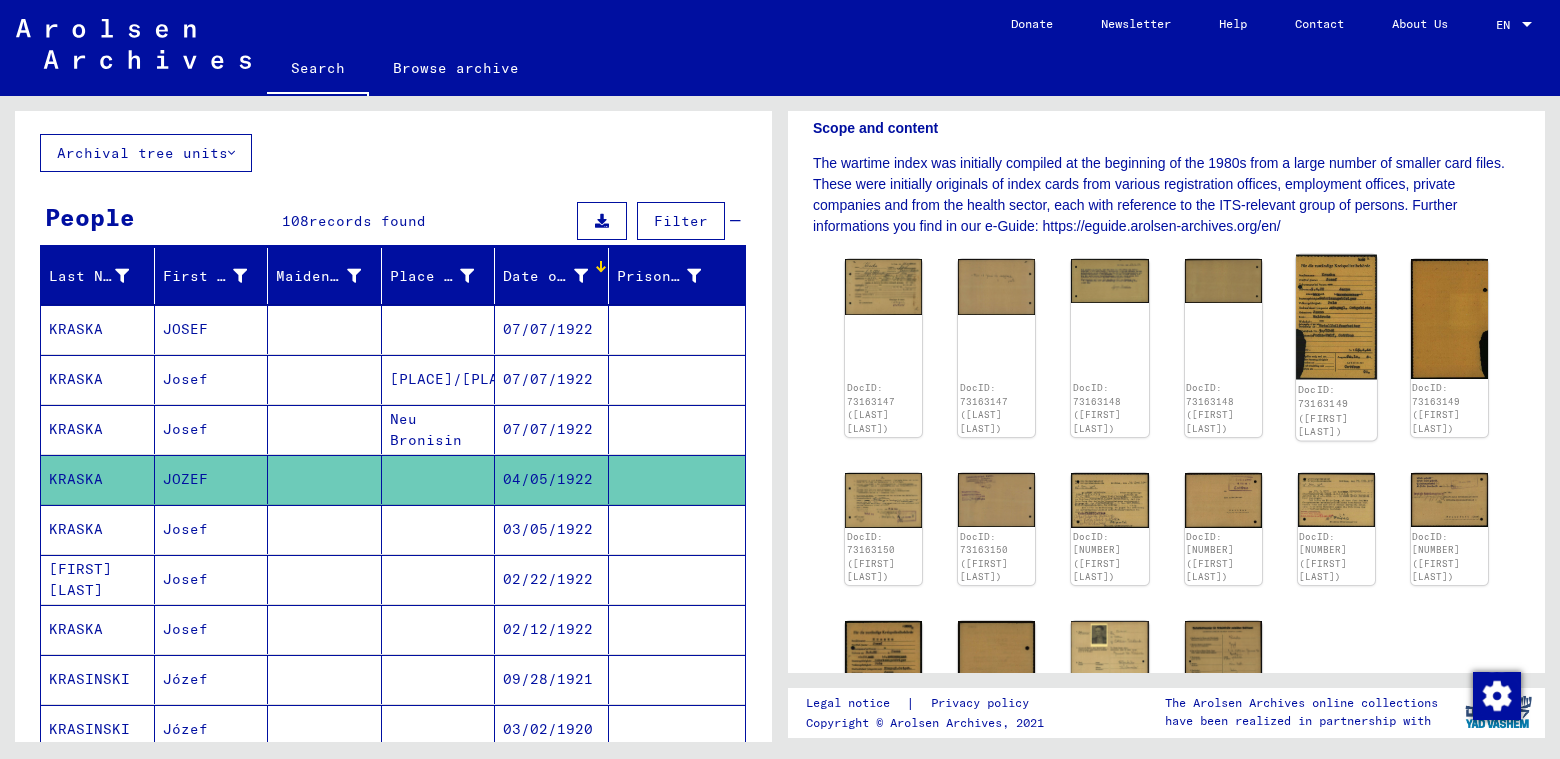 click 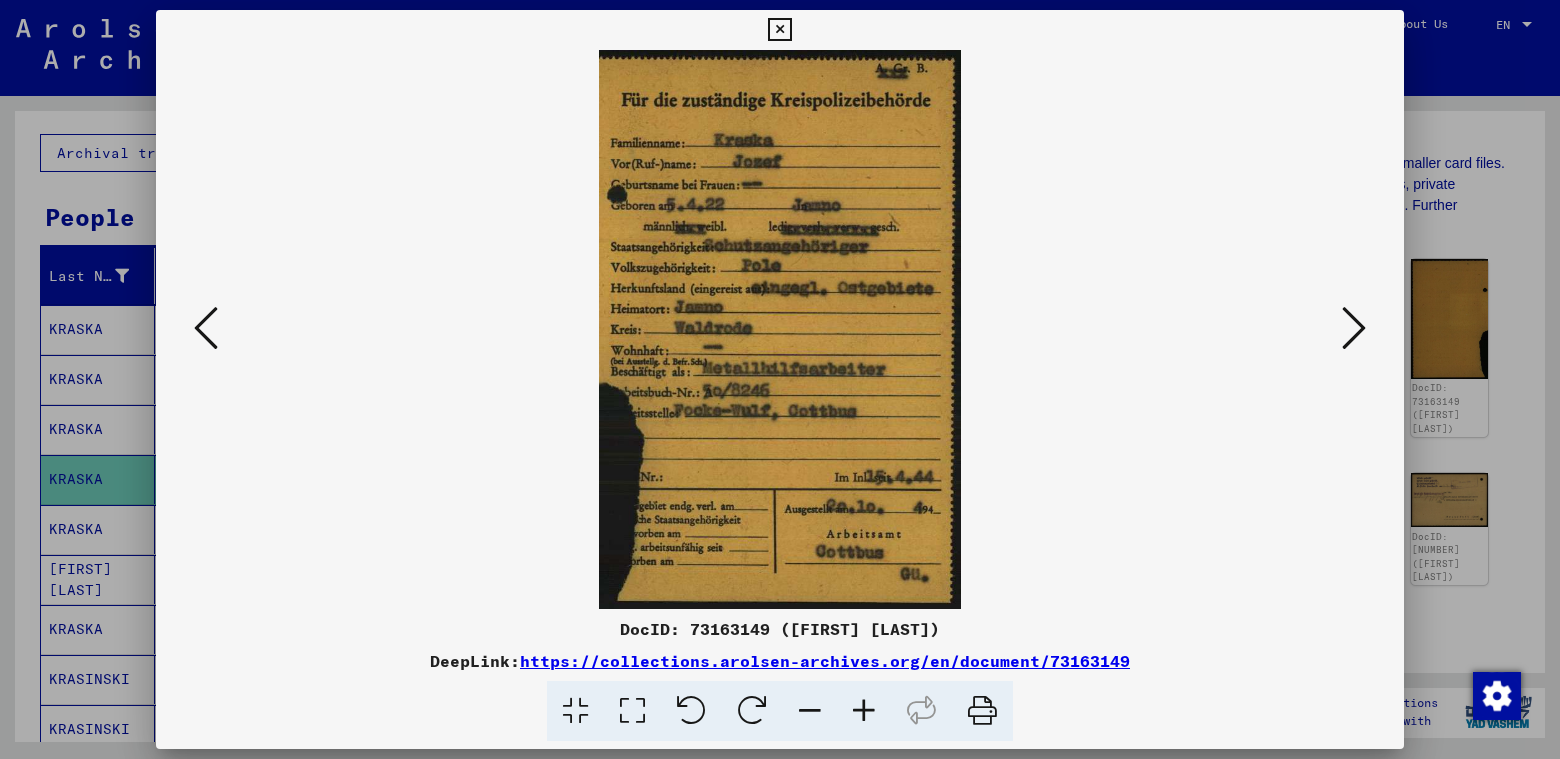 click at bounding box center [864, 711] 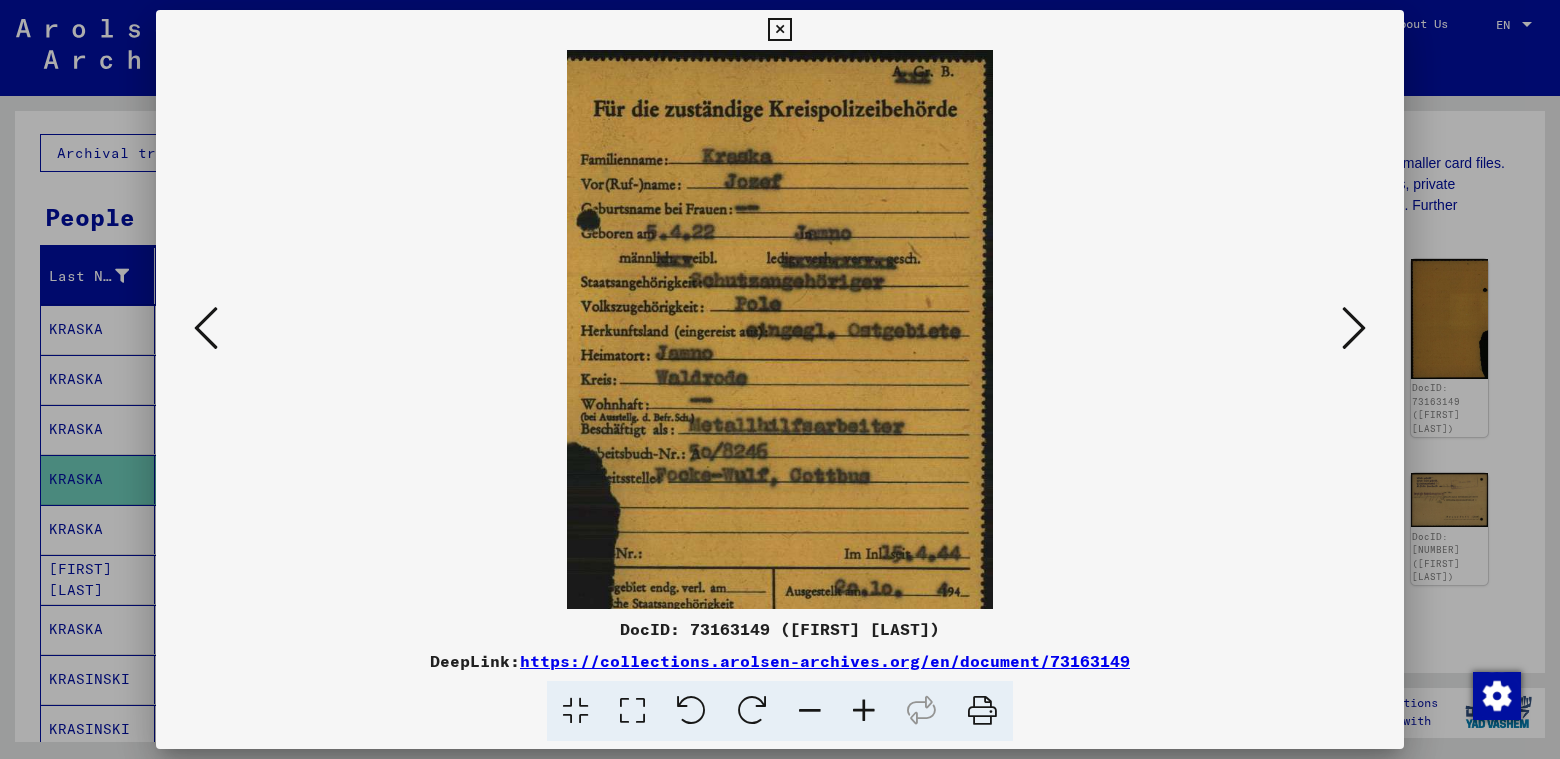 click at bounding box center [864, 711] 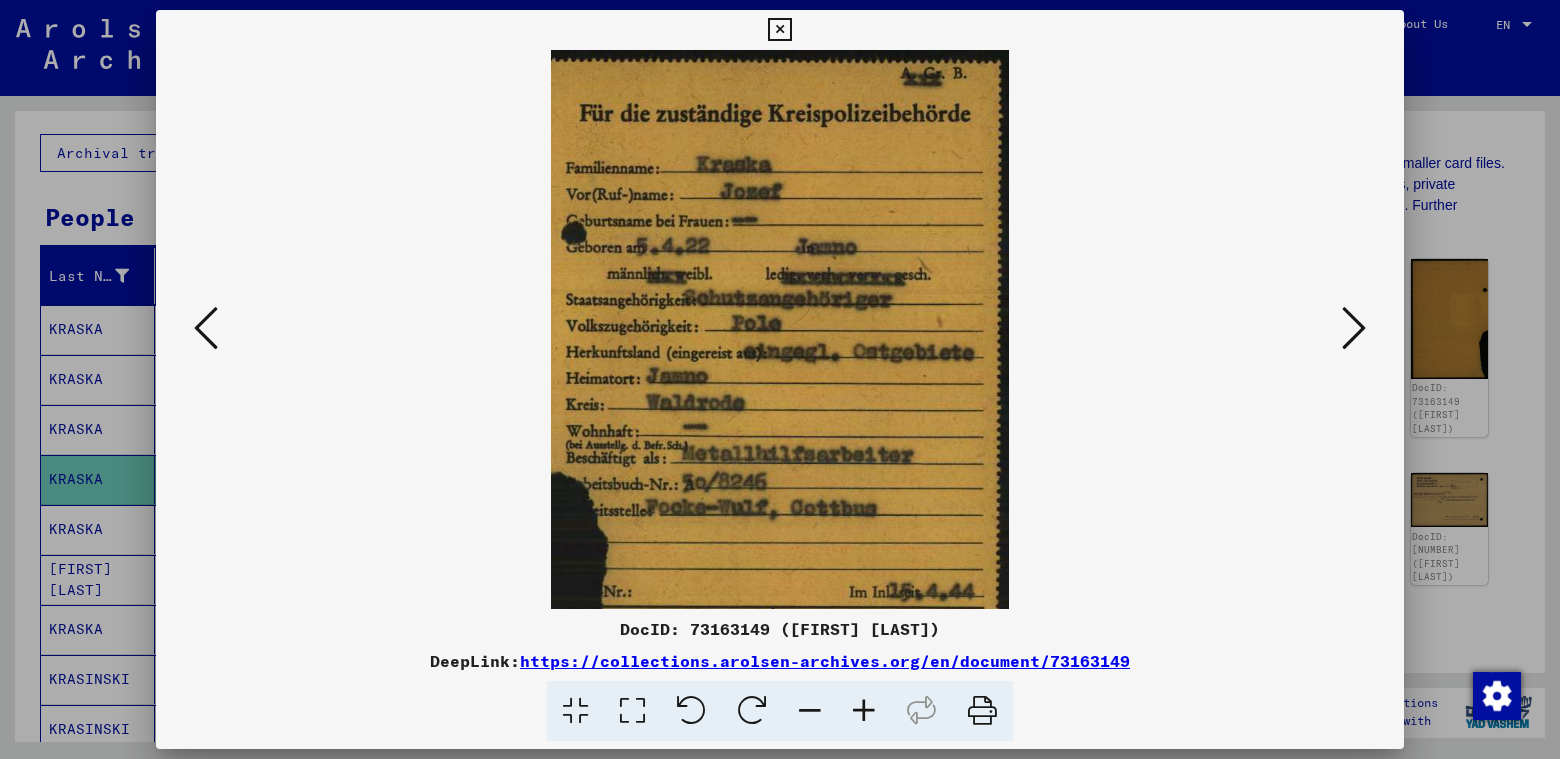 click at bounding box center [864, 711] 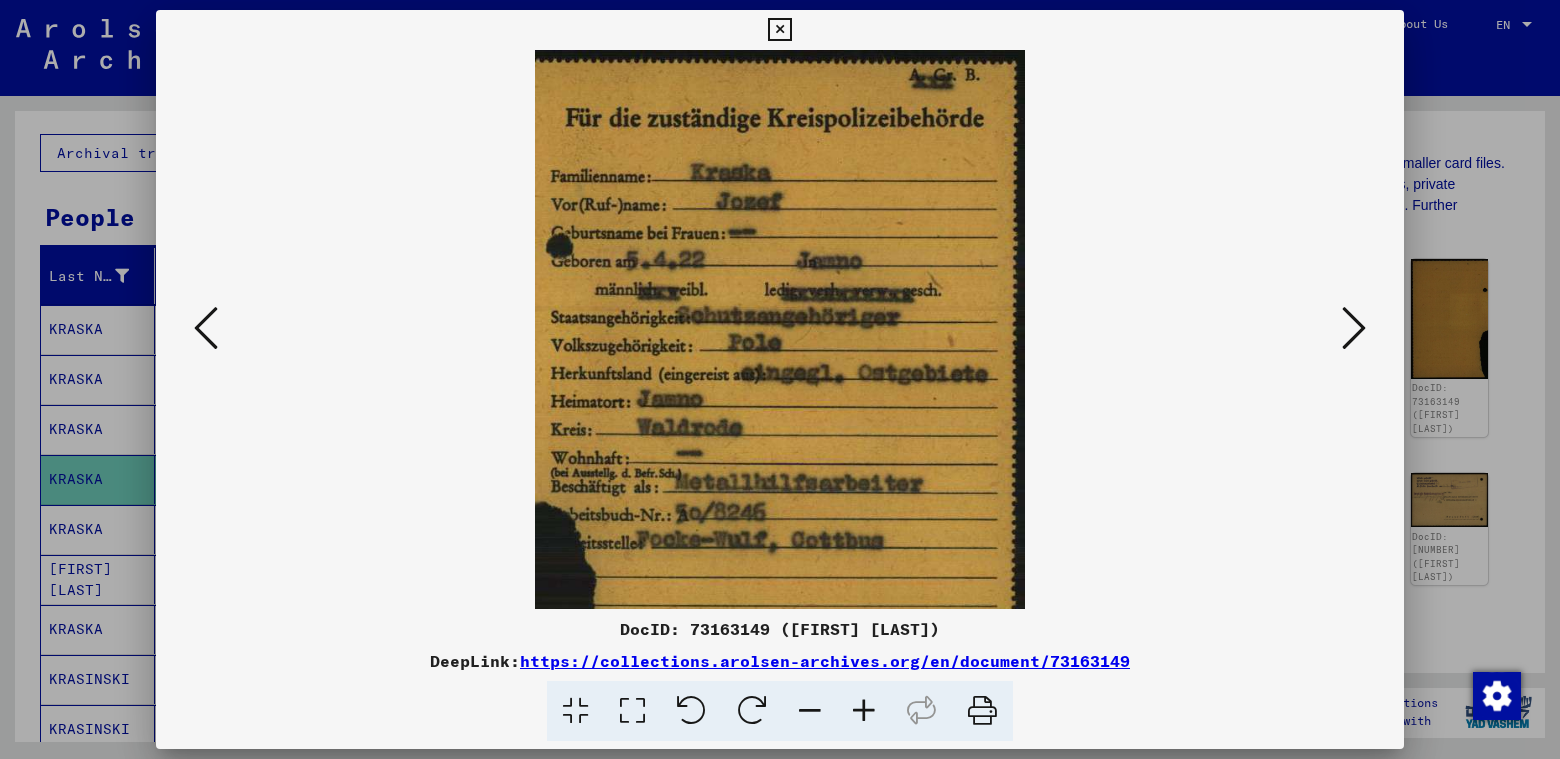 click at bounding box center (864, 711) 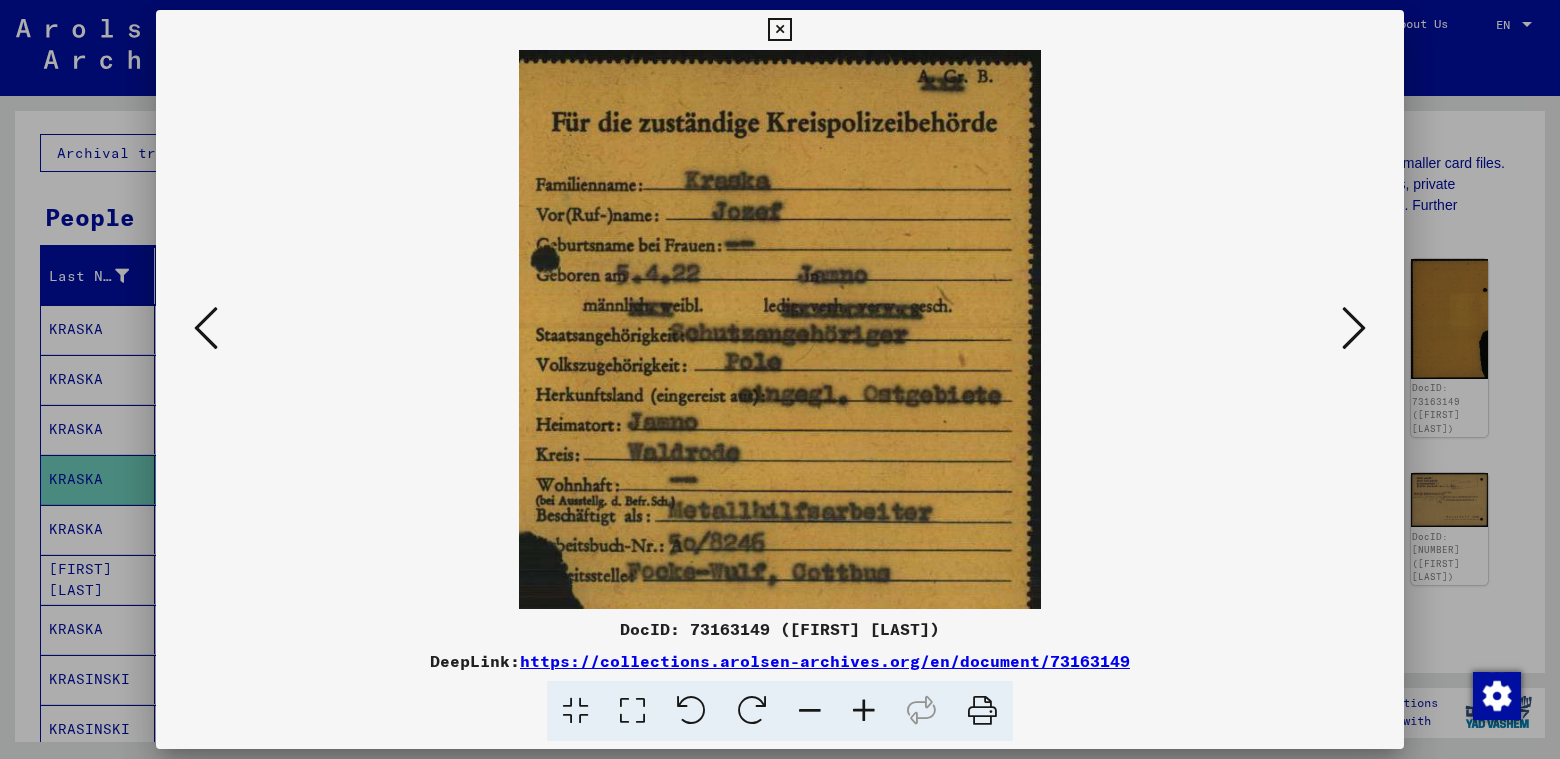 click at bounding box center (864, 711) 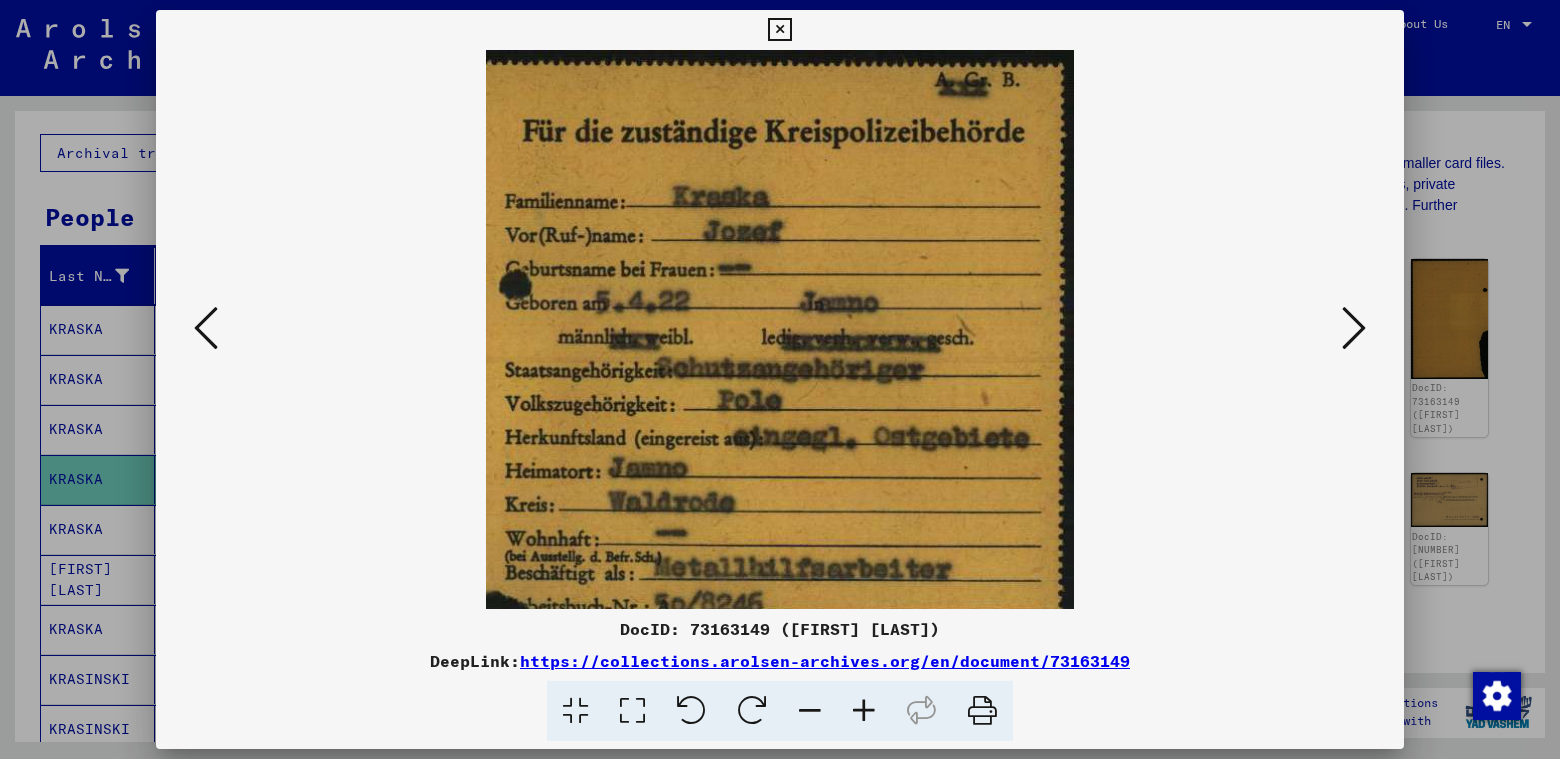 click at bounding box center (864, 711) 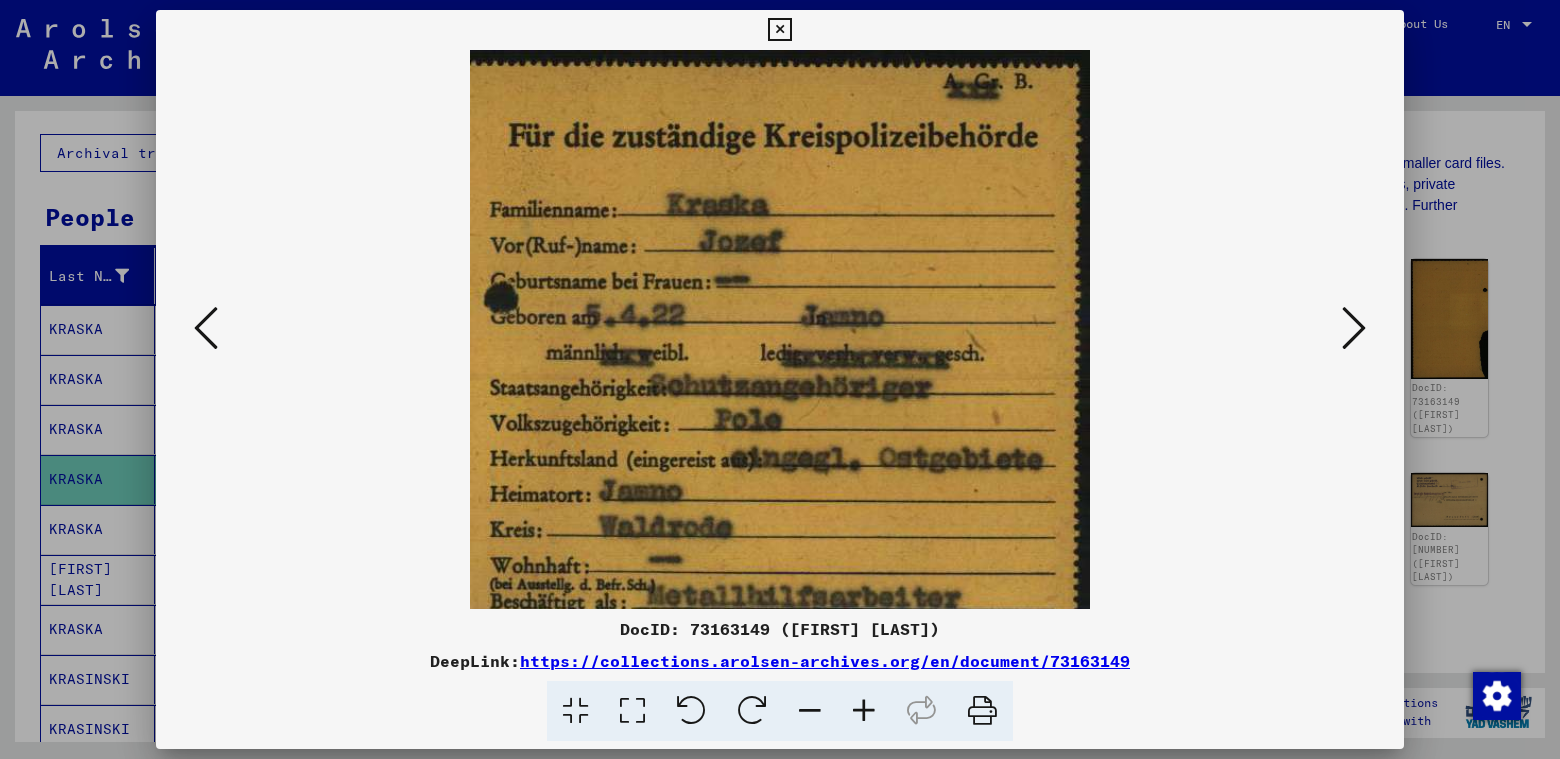 click at bounding box center [864, 711] 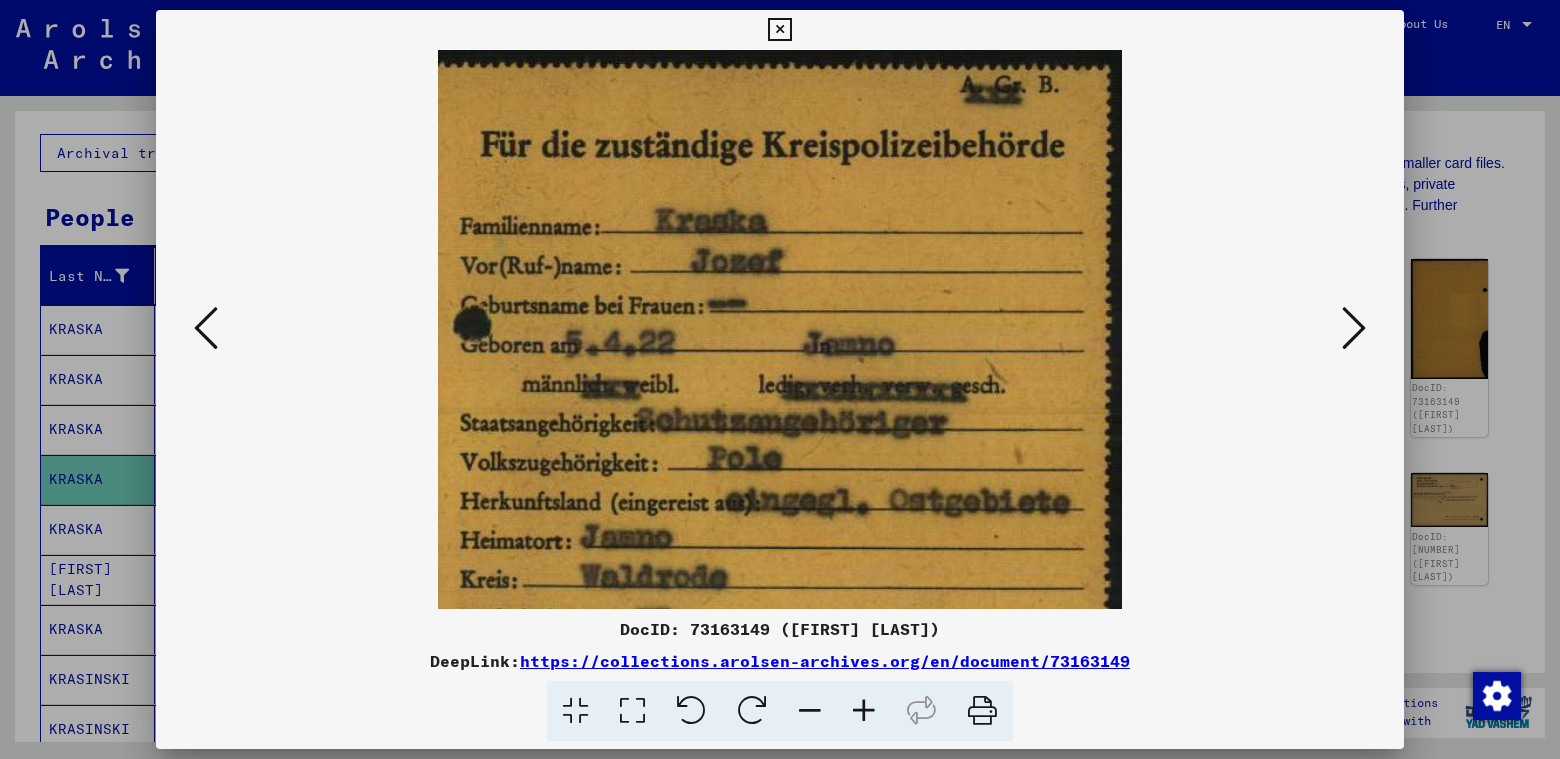 click at bounding box center [864, 711] 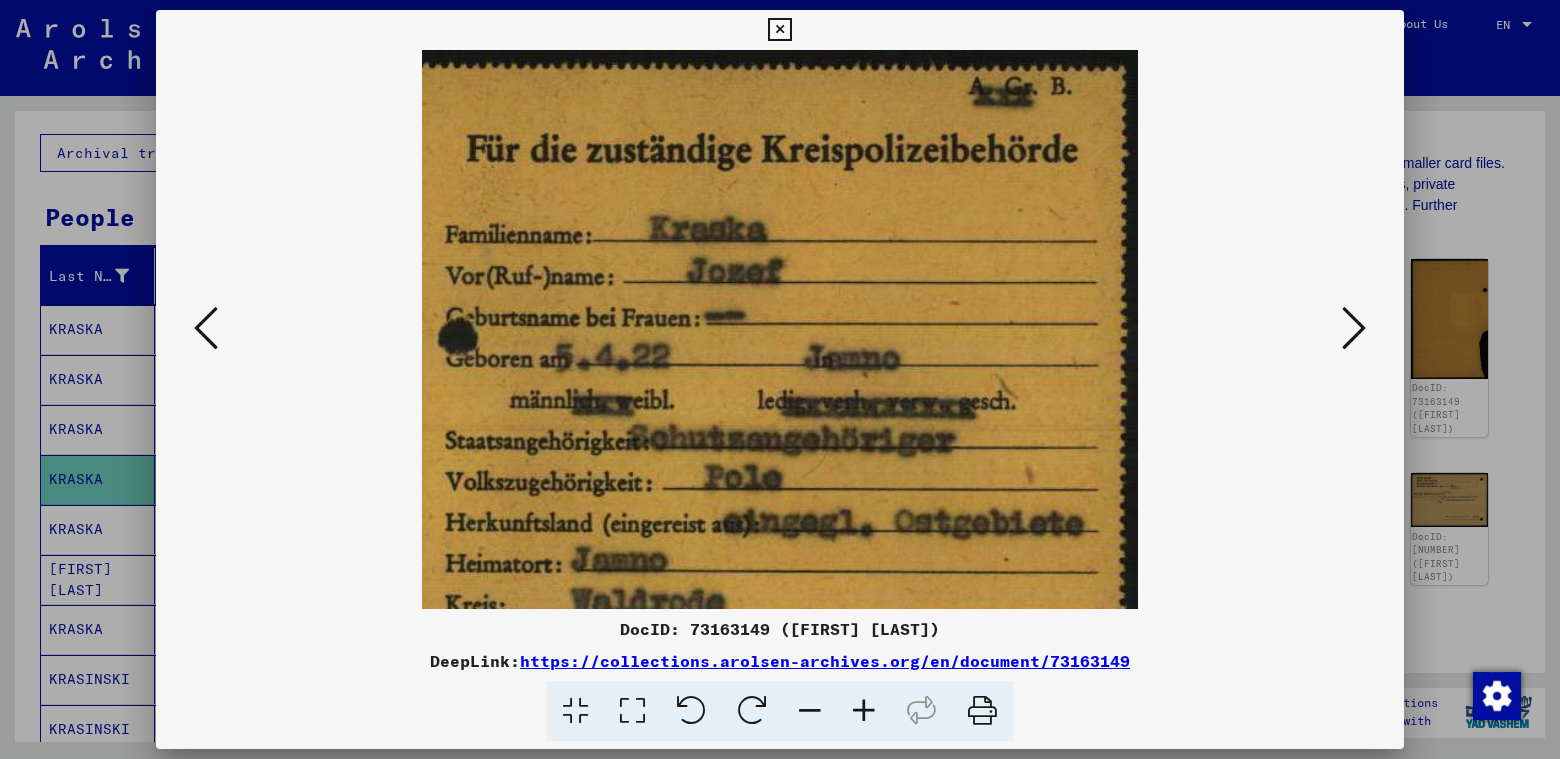 click at bounding box center (864, 711) 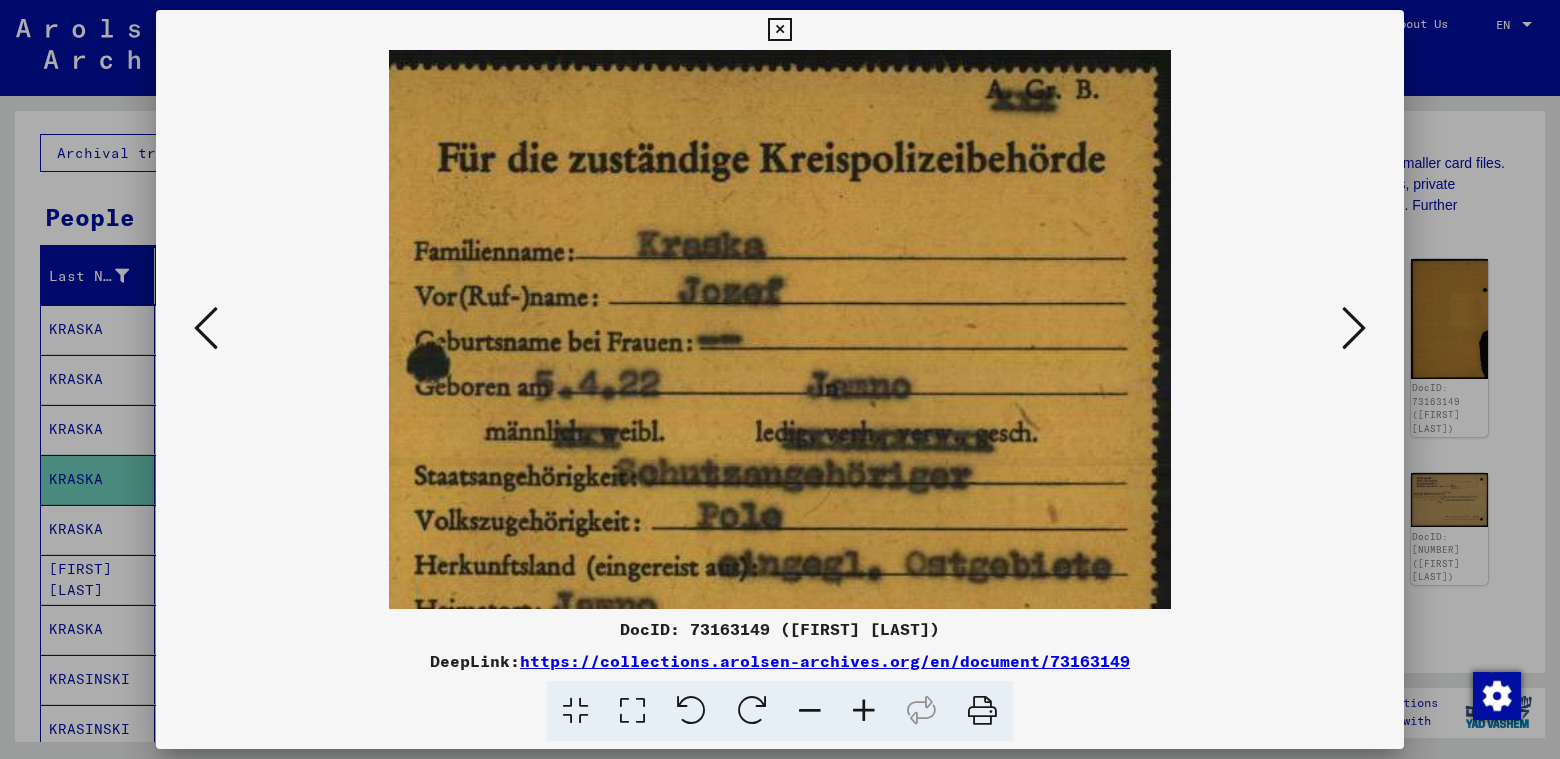 click at bounding box center (864, 711) 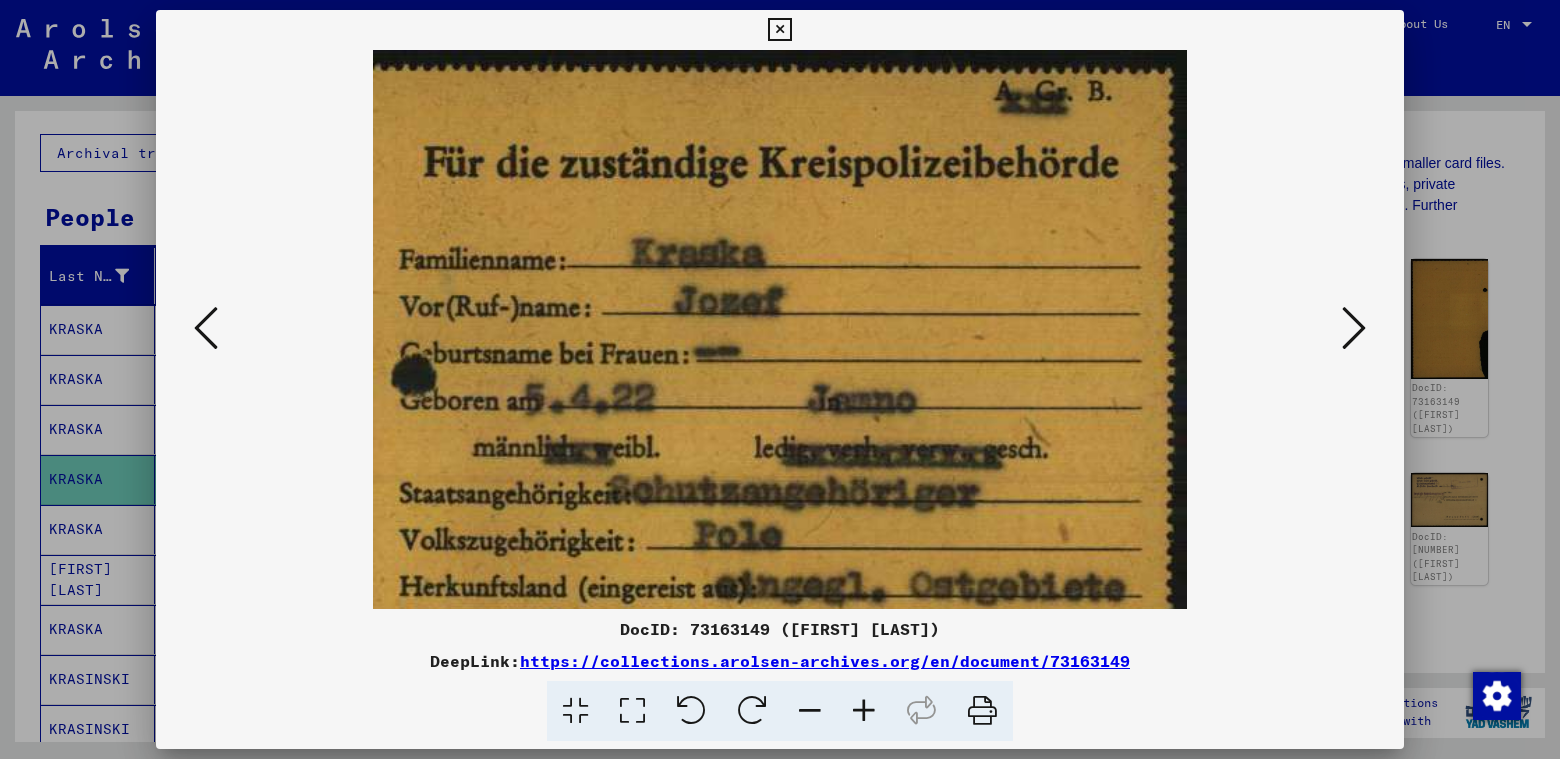 click at bounding box center [864, 711] 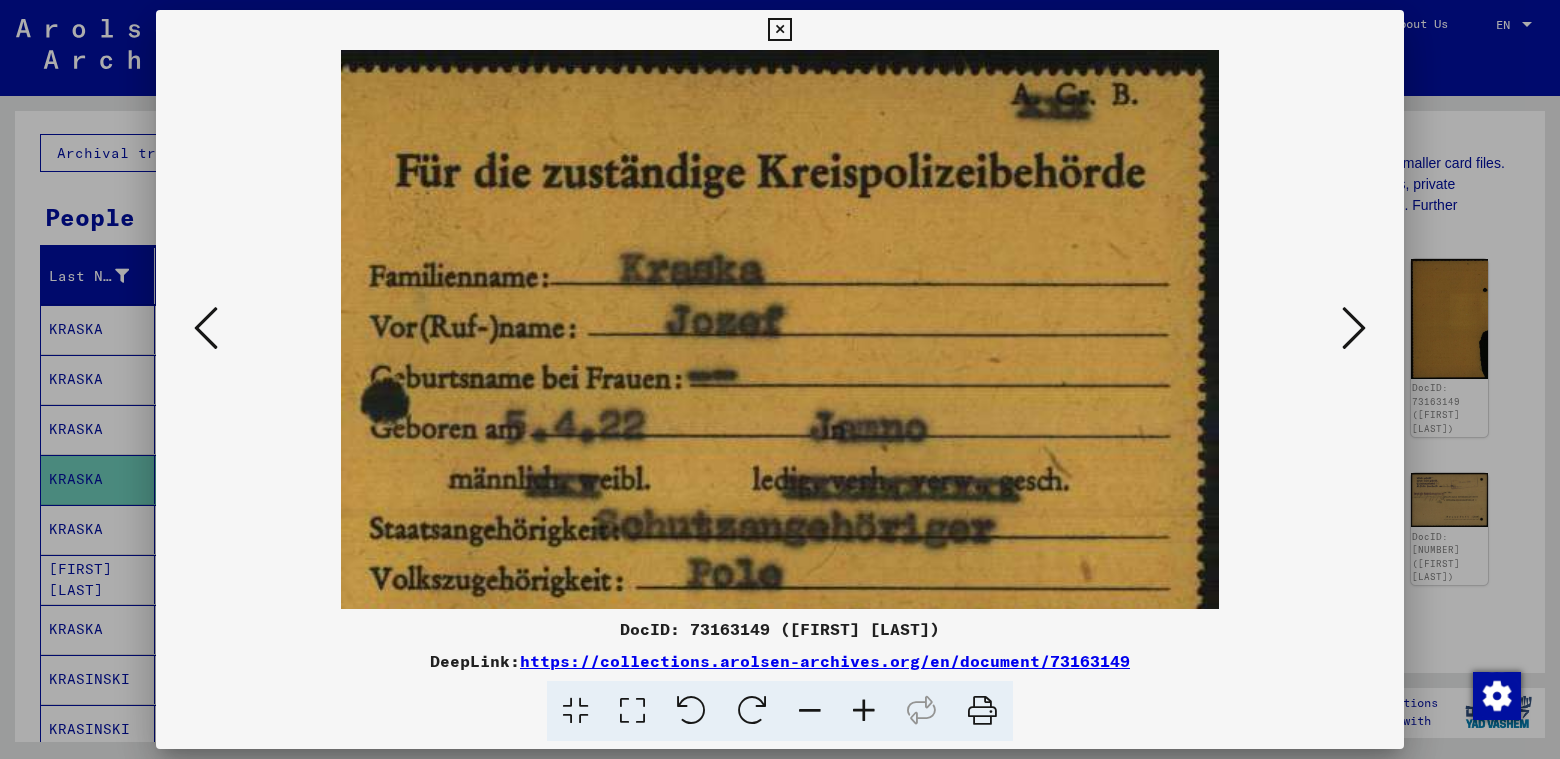click at bounding box center [864, 711] 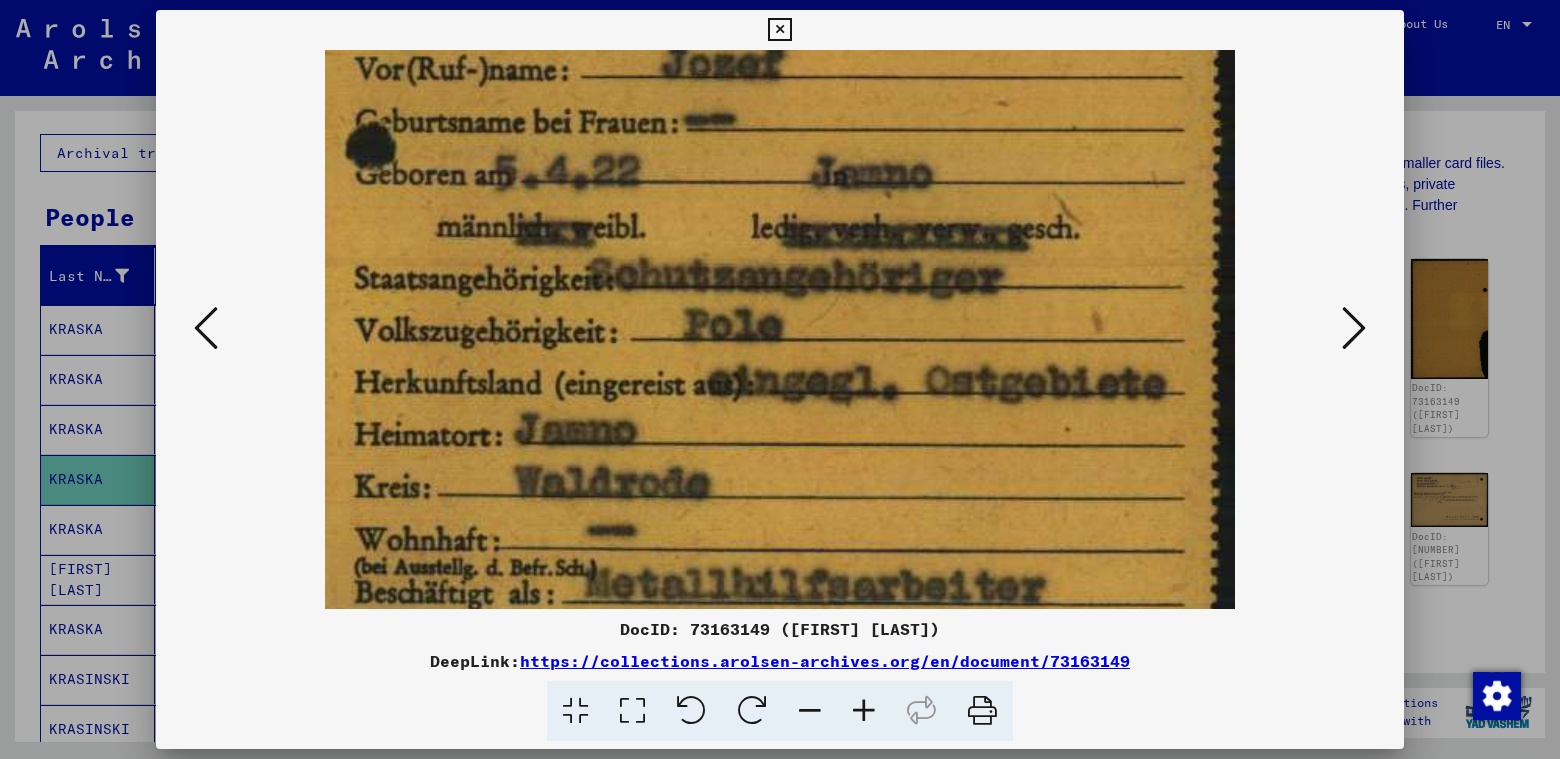 scroll, scrollTop: 269, scrollLeft: 0, axis: vertical 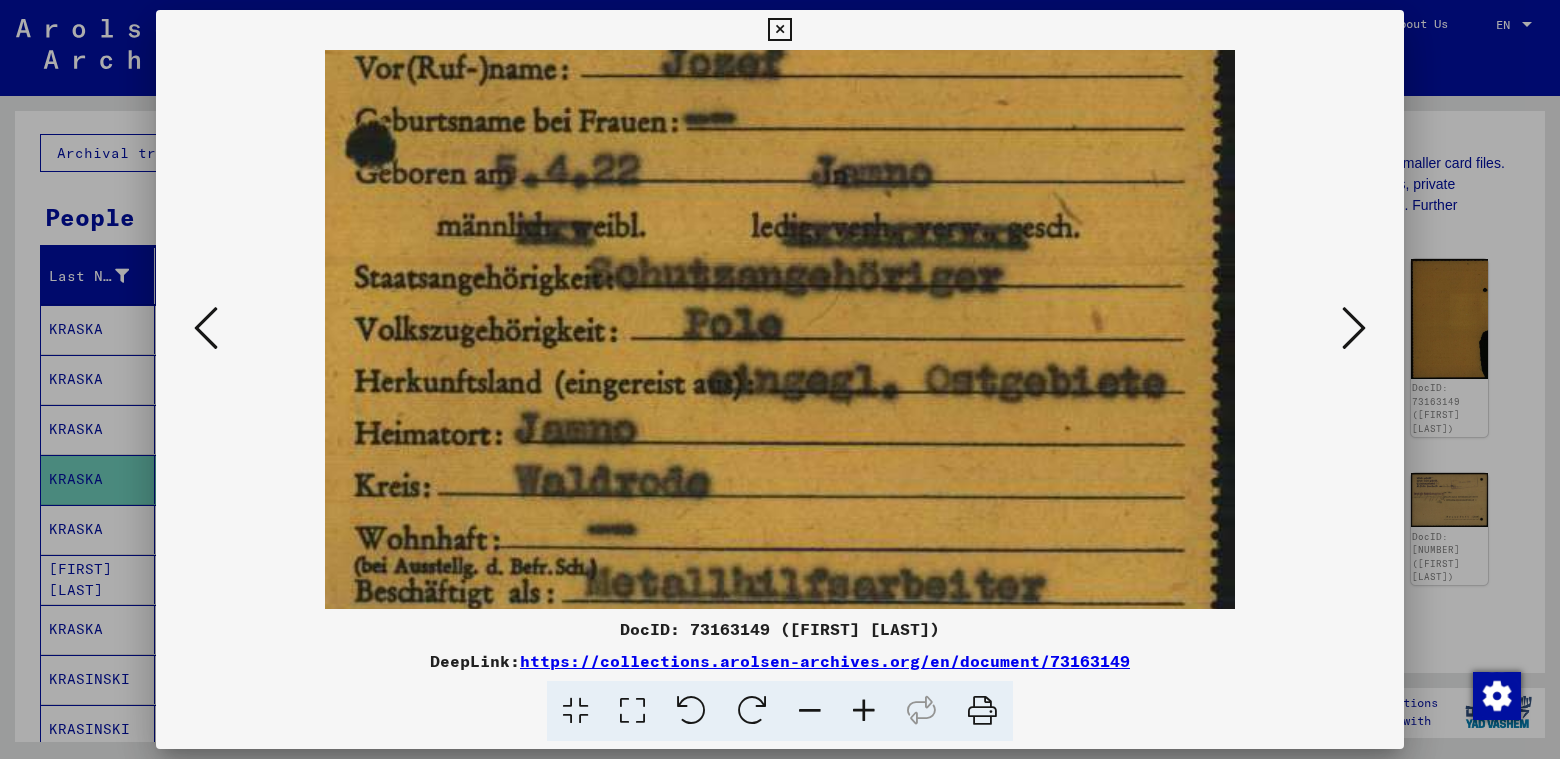 drag, startPoint x: 791, startPoint y: 504, endPoint x: 800, endPoint y: 235, distance: 269.1505 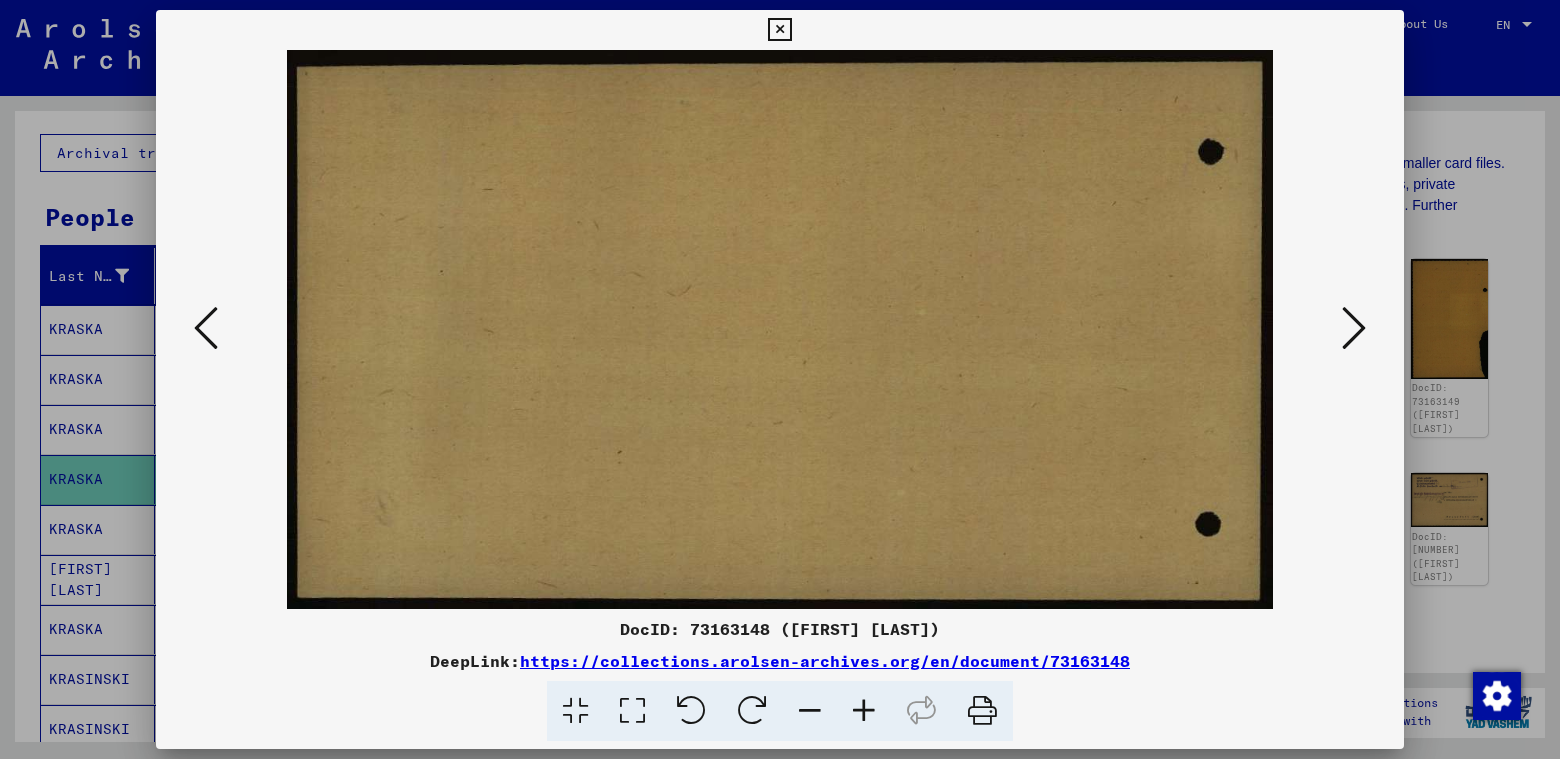 scroll, scrollTop: 0, scrollLeft: 0, axis: both 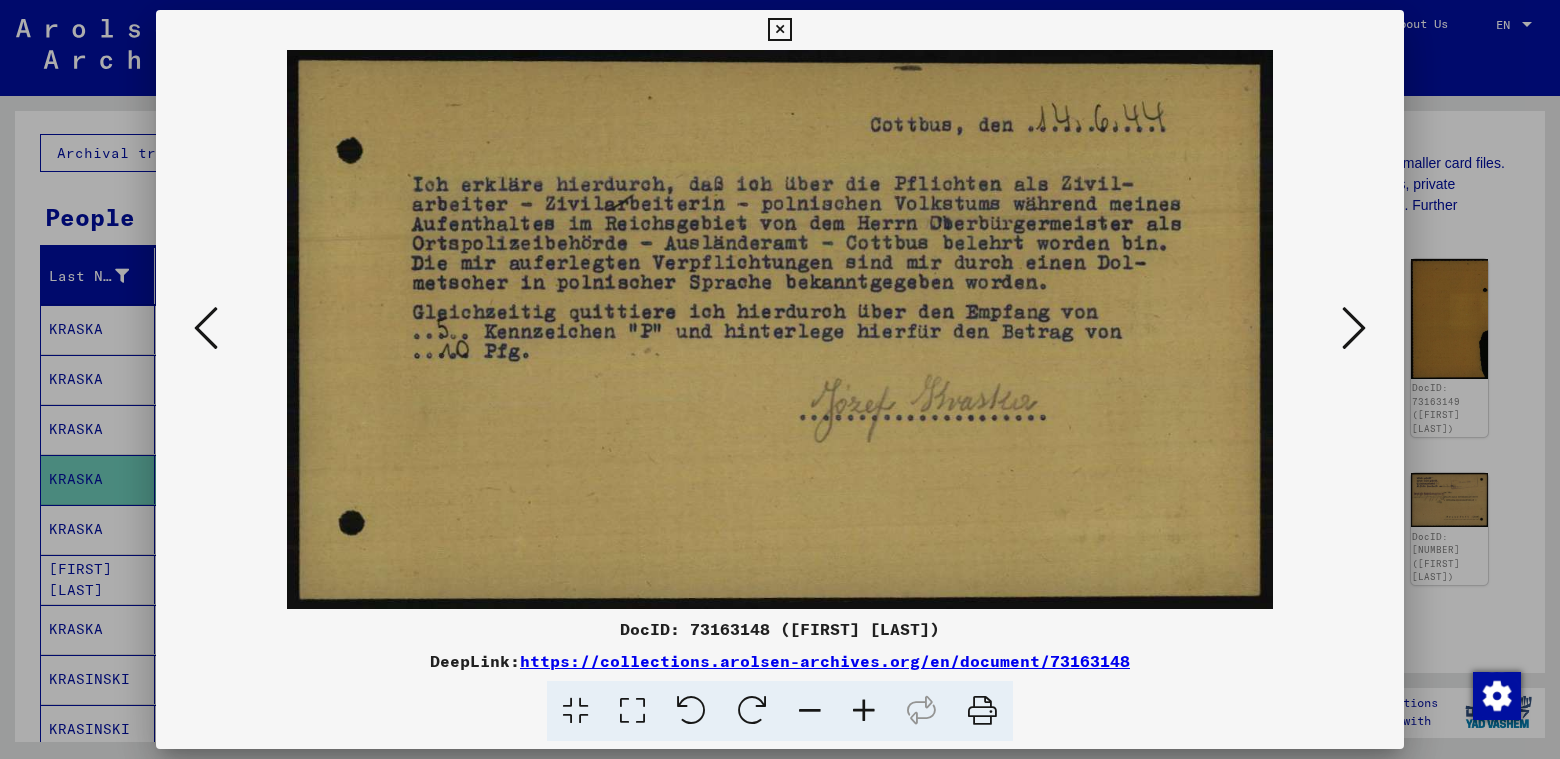 click at bounding box center (206, 328) 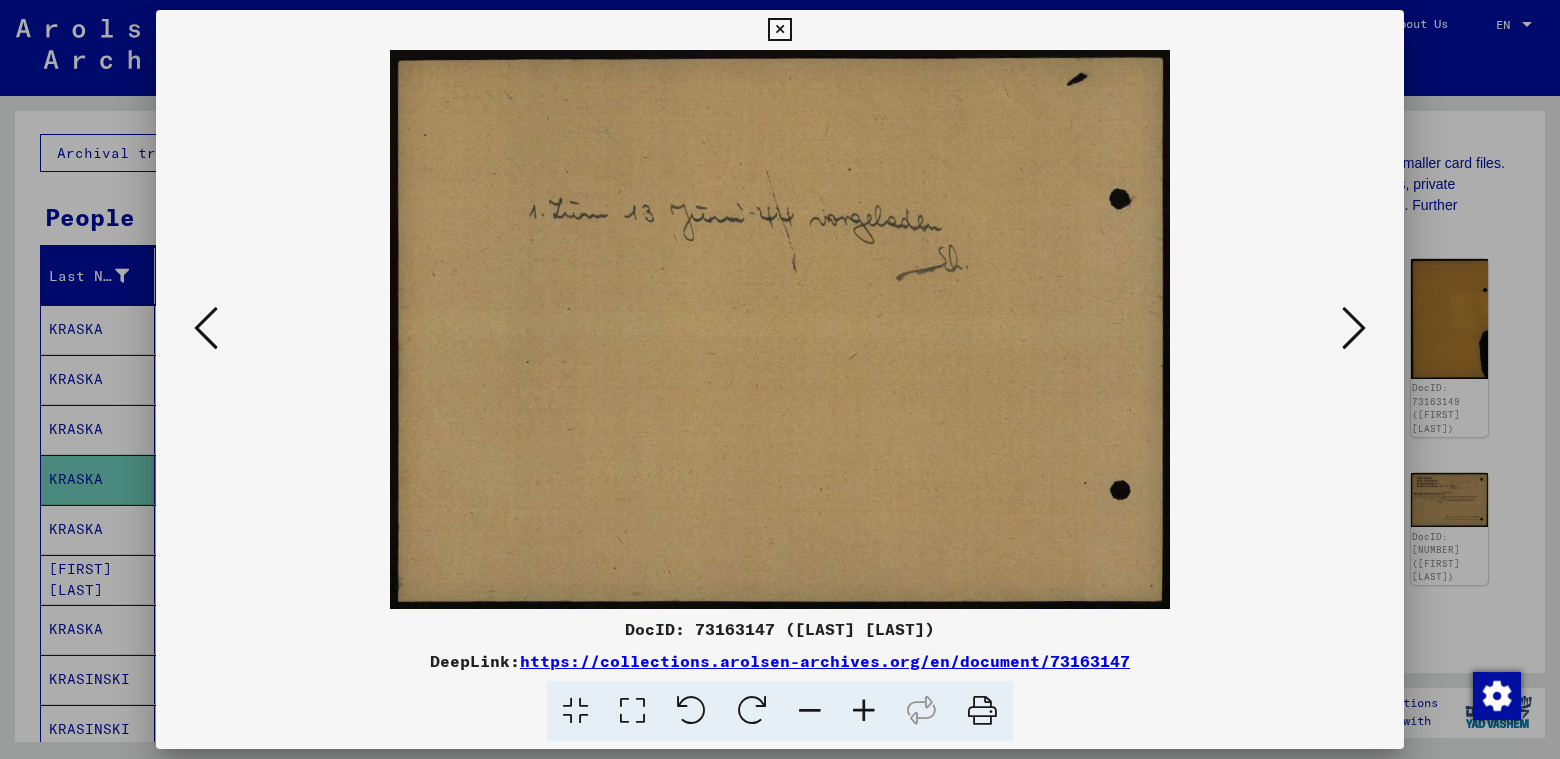 click at bounding box center (206, 328) 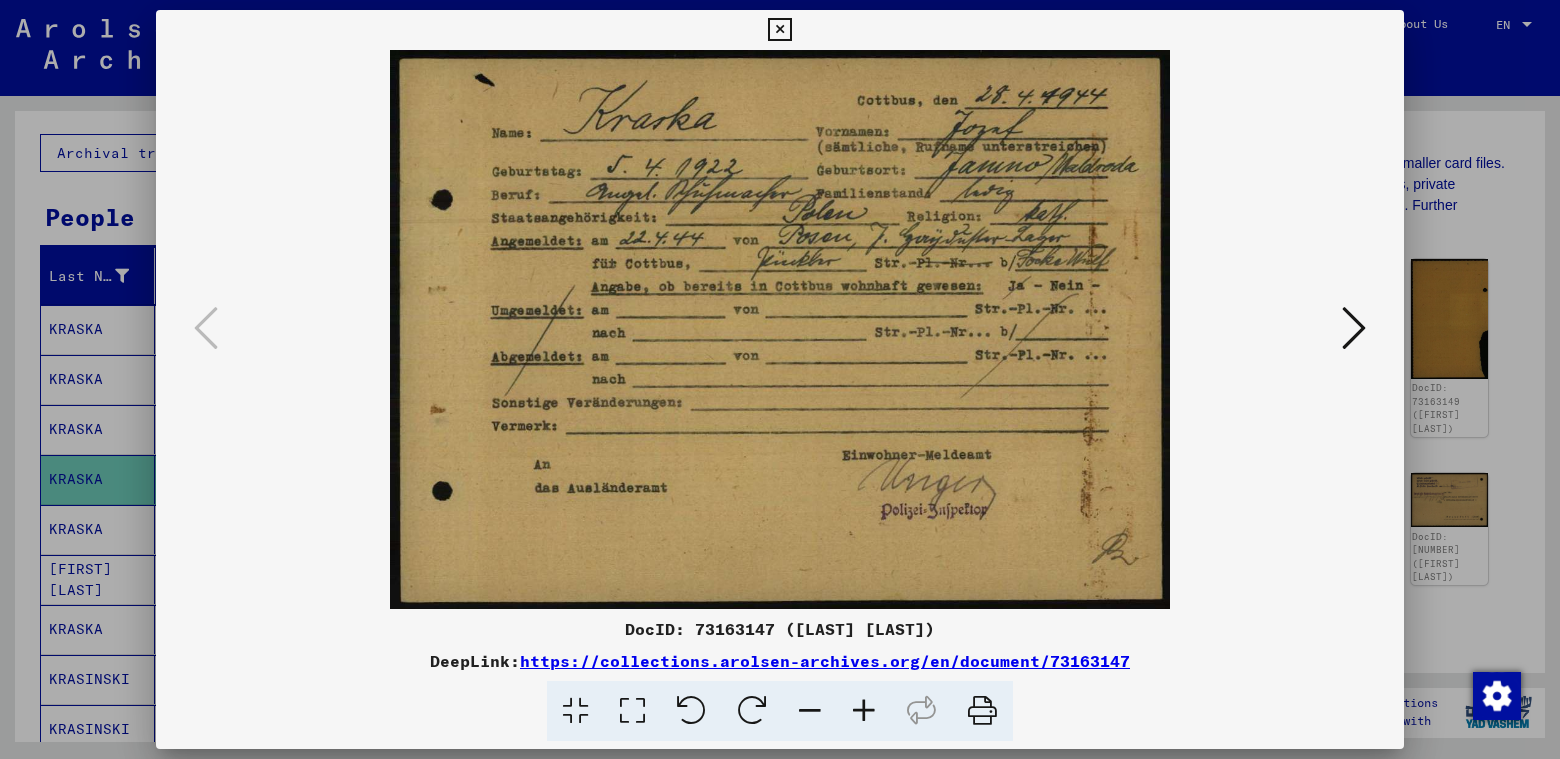 click at bounding box center [206, 328] 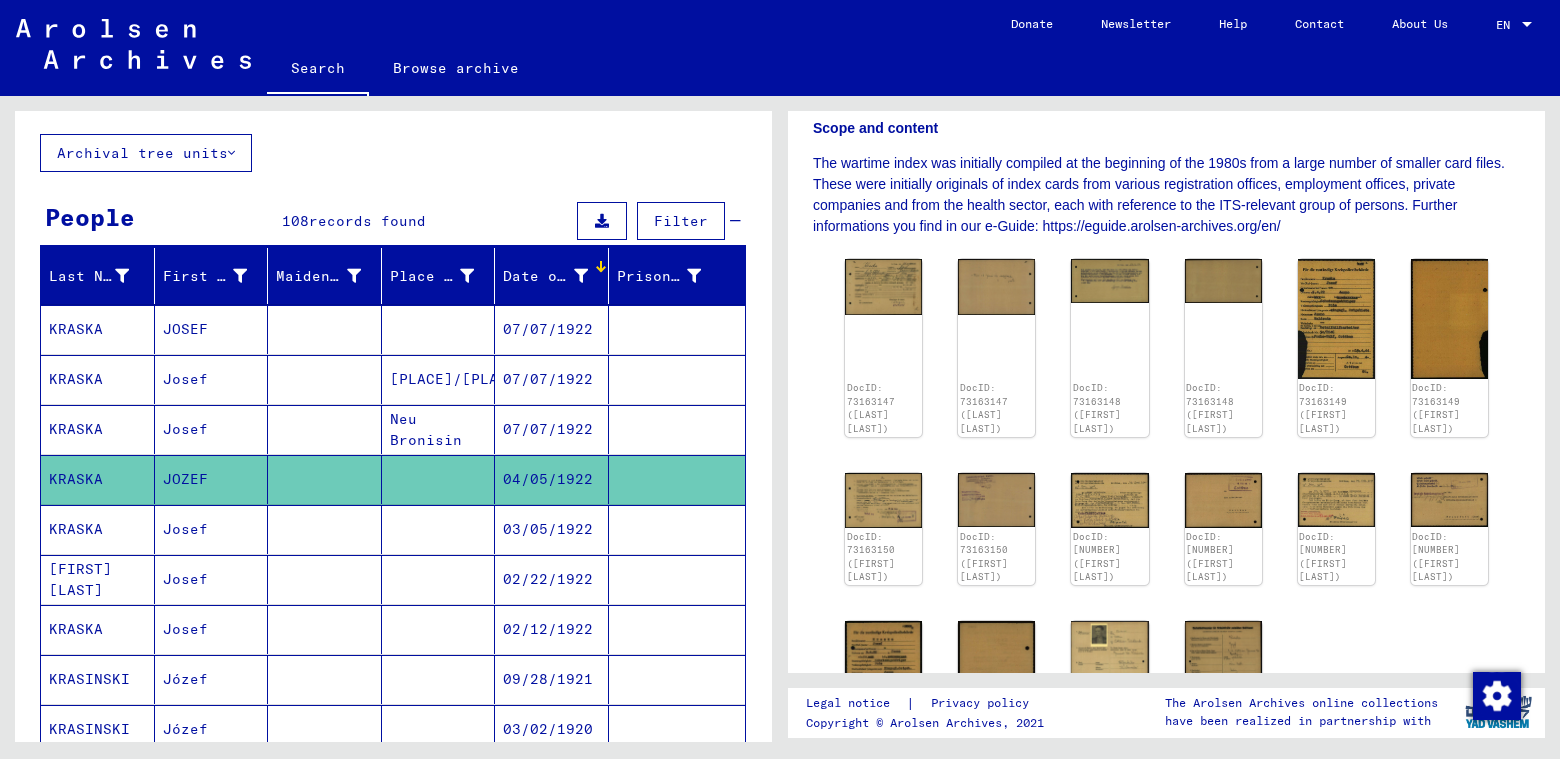 click on "KRASKA" at bounding box center (98, 579) 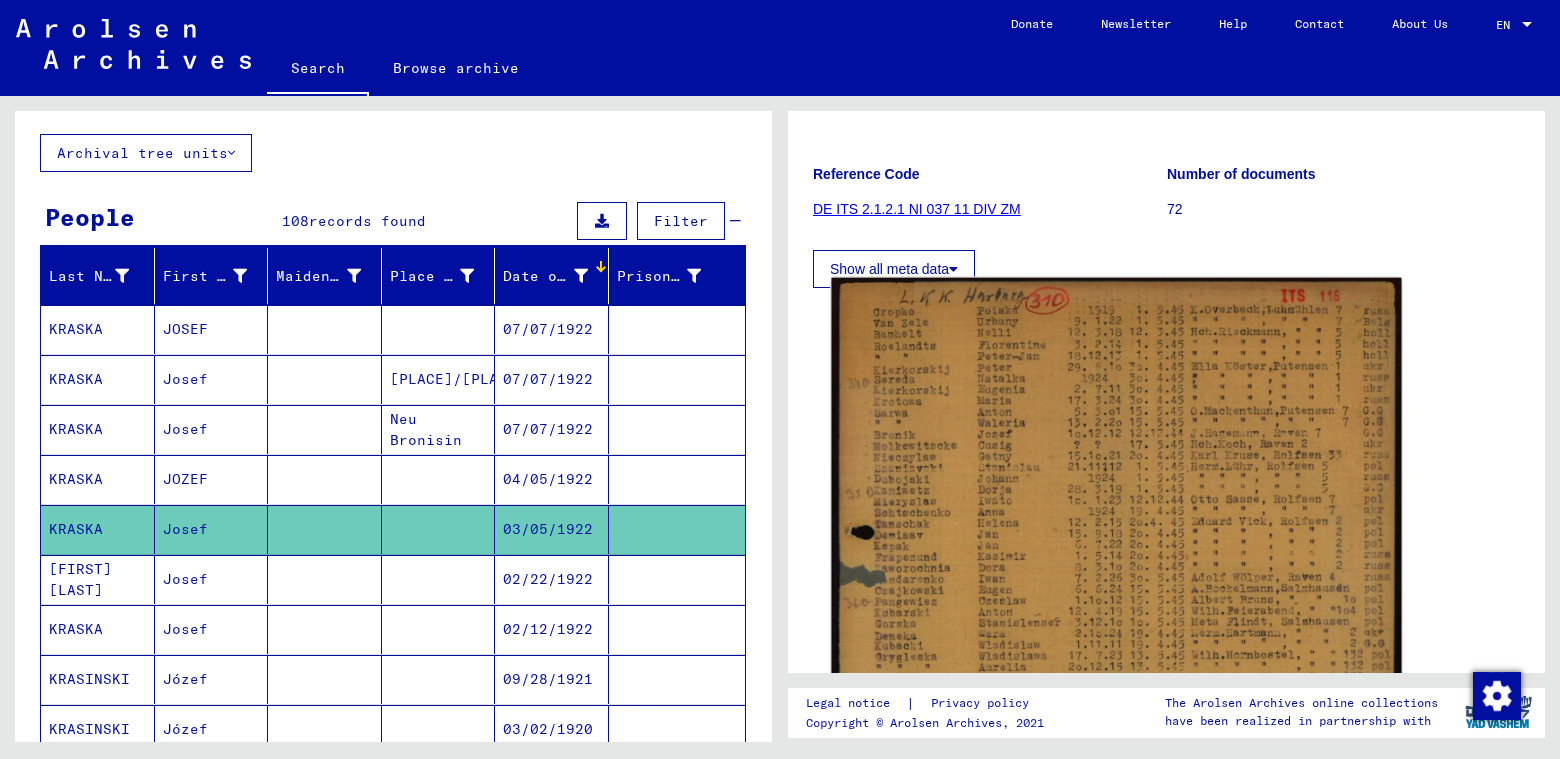 scroll, scrollTop: 400, scrollLeft: 0, axis: vertical 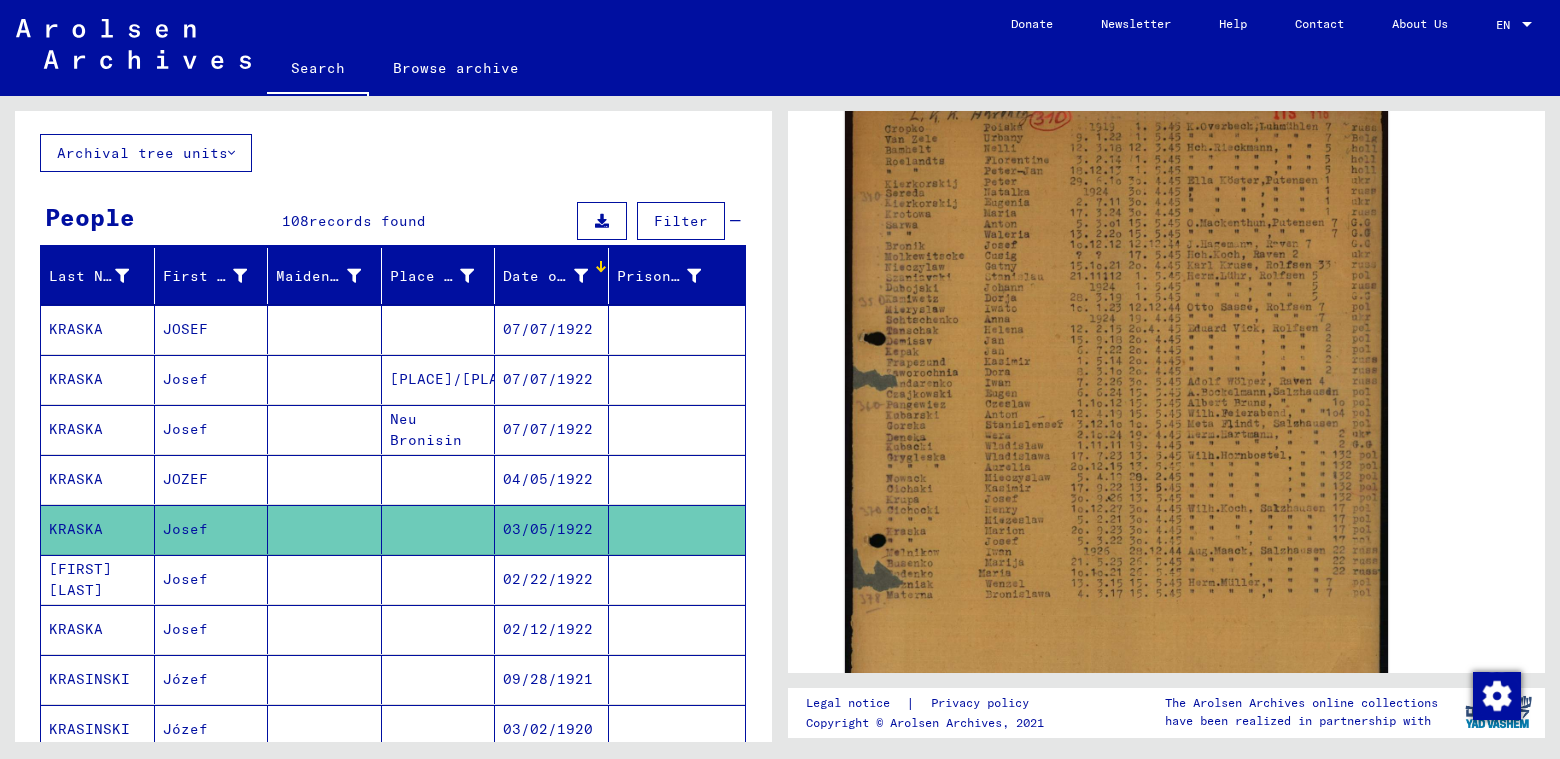 click on "KRASKA" at bounding box center (98, 679) 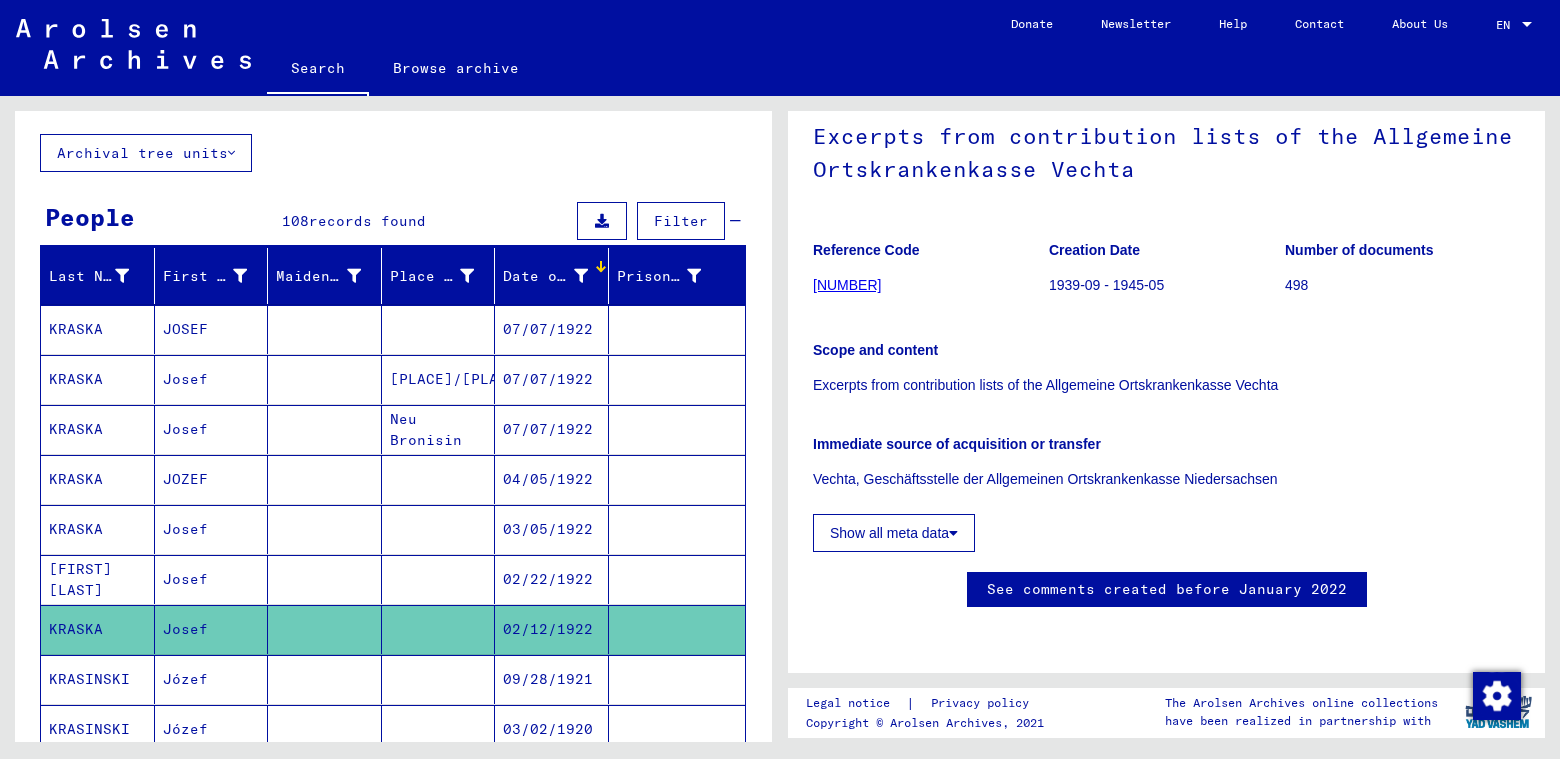 scroll, scrollTop: 400, scrollLeft: 0, axis: vertical 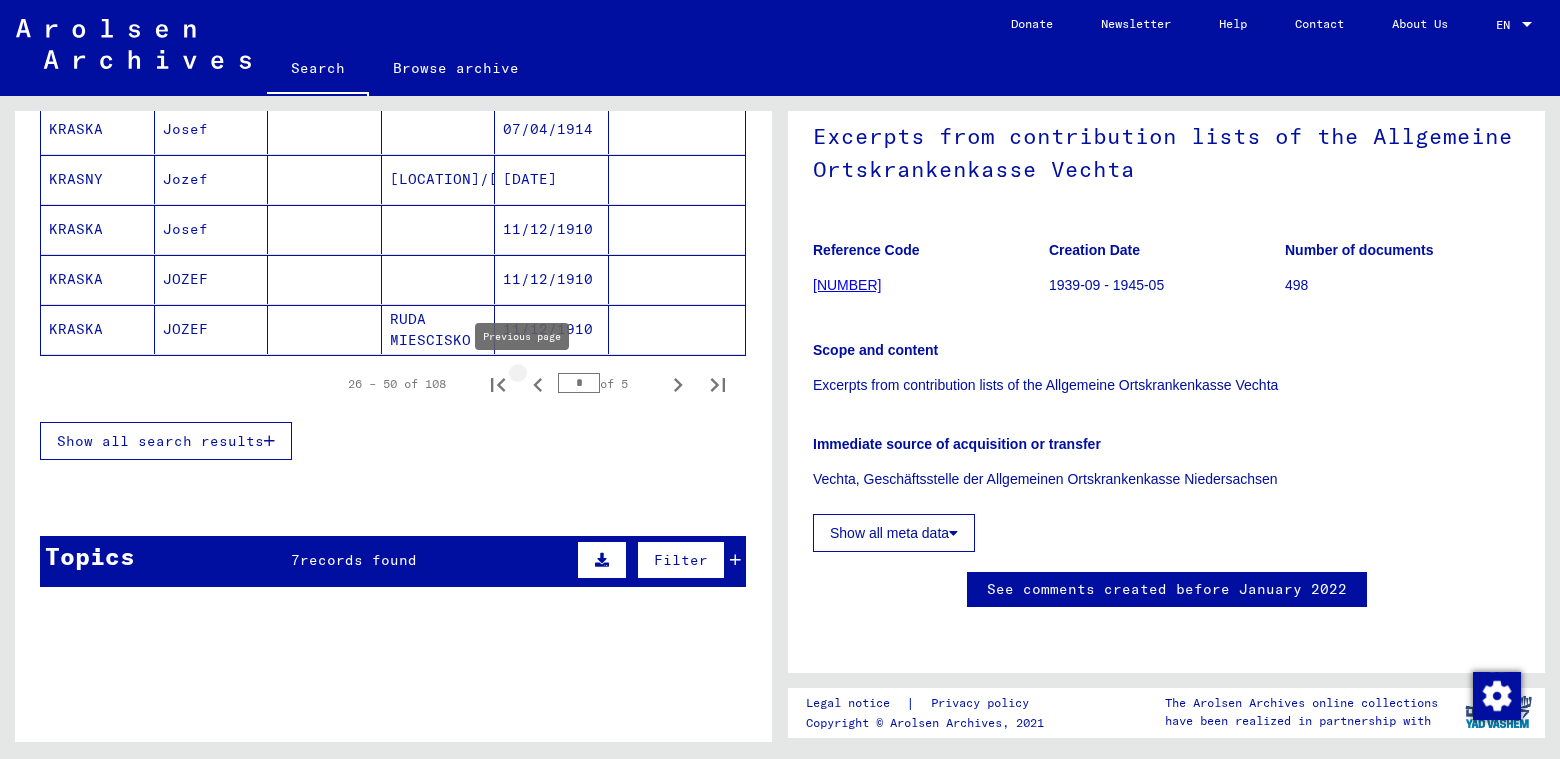 click 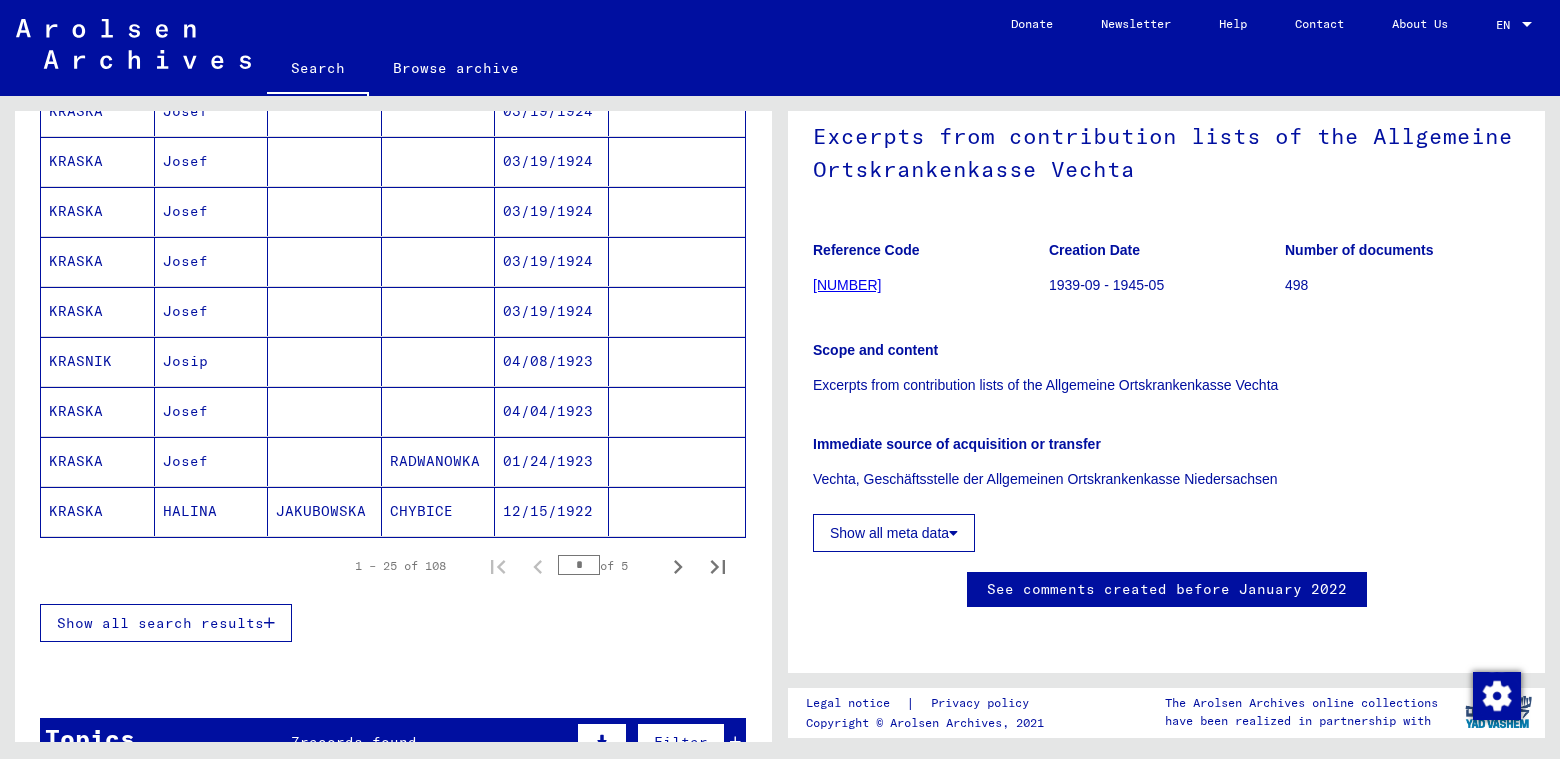 scroll, scrollTop: 1100, scrollLeft: 0, axis: vertical 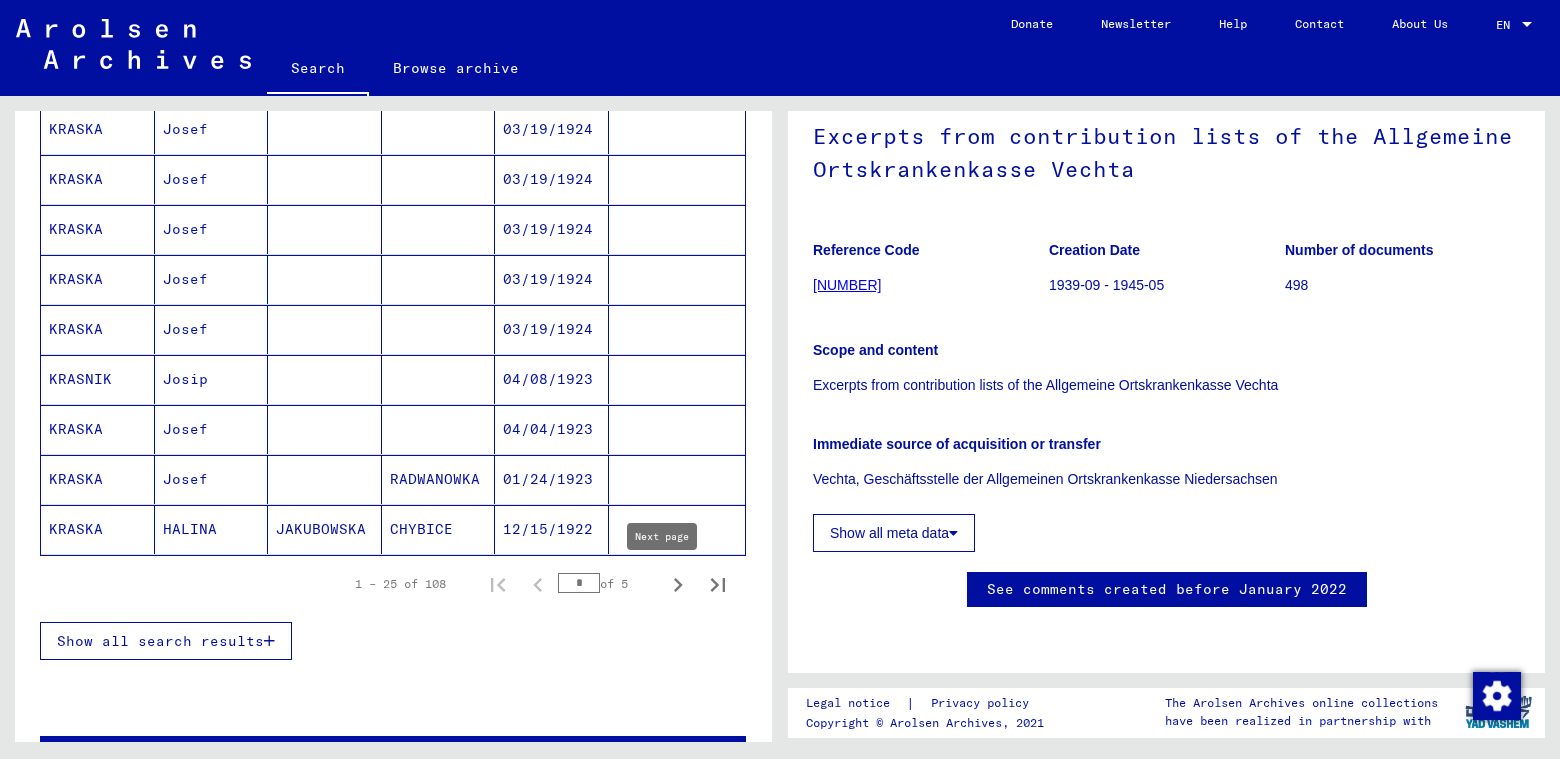click 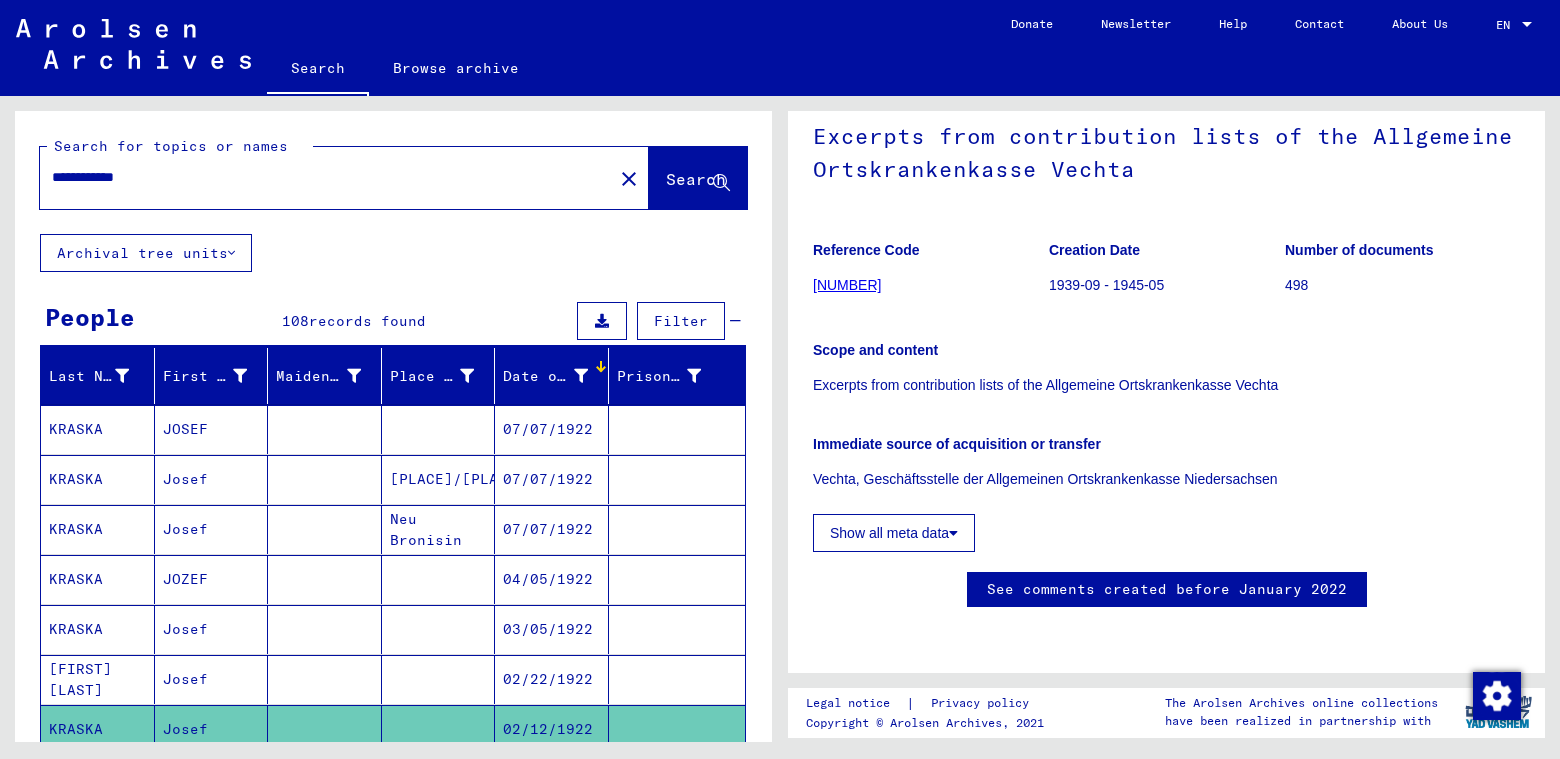 scroll, scrollTop: 100, scrollLeft: 0, axis: vertical 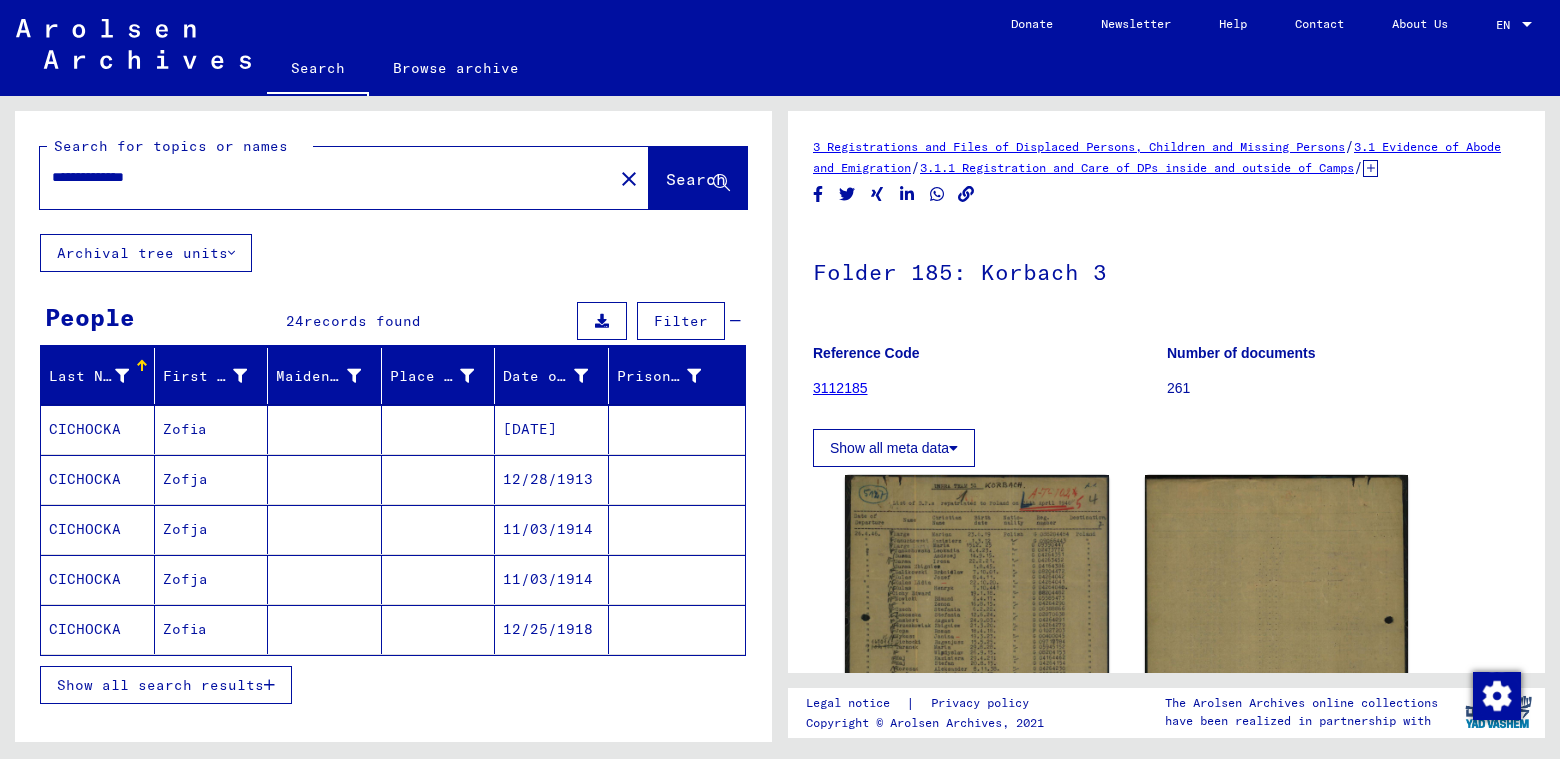 drag, startPoint x: 206, startPoint y: 180, endPoint x: 8, endPoint y: 177, distance: 198.02272 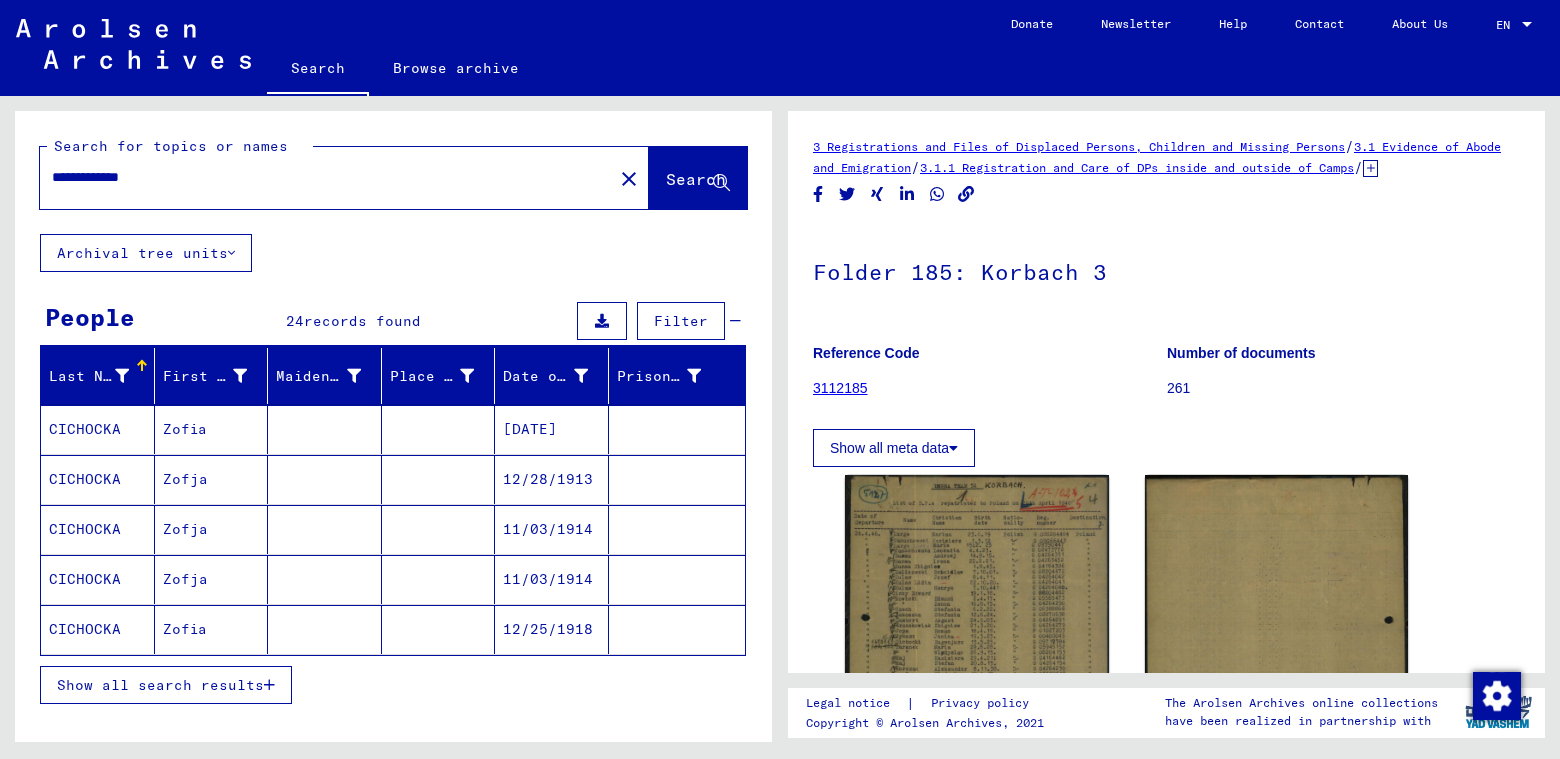 type on "**********" 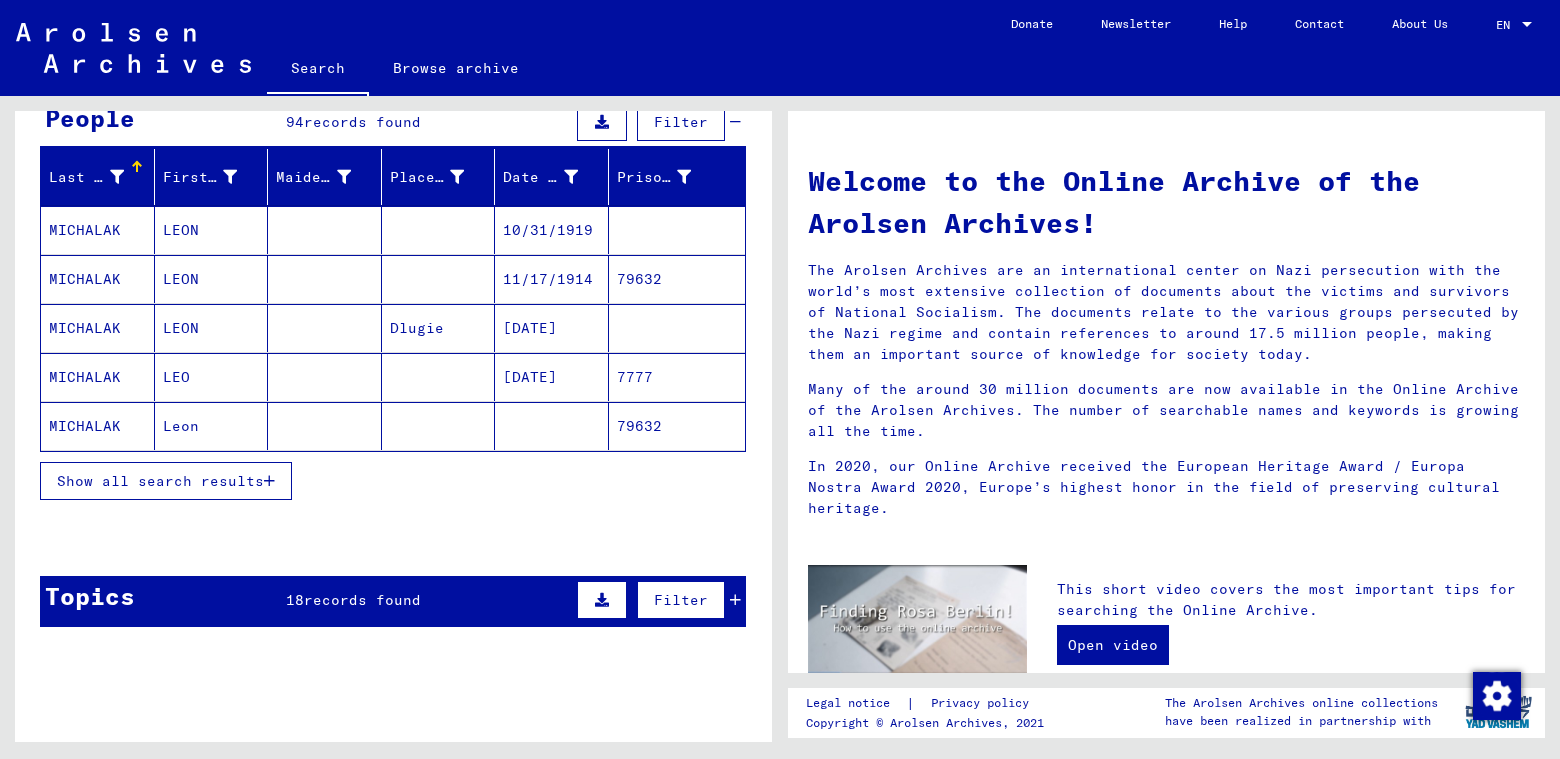 scroll, scrollTop: 200, scrollLeft: 0, axis: vertical 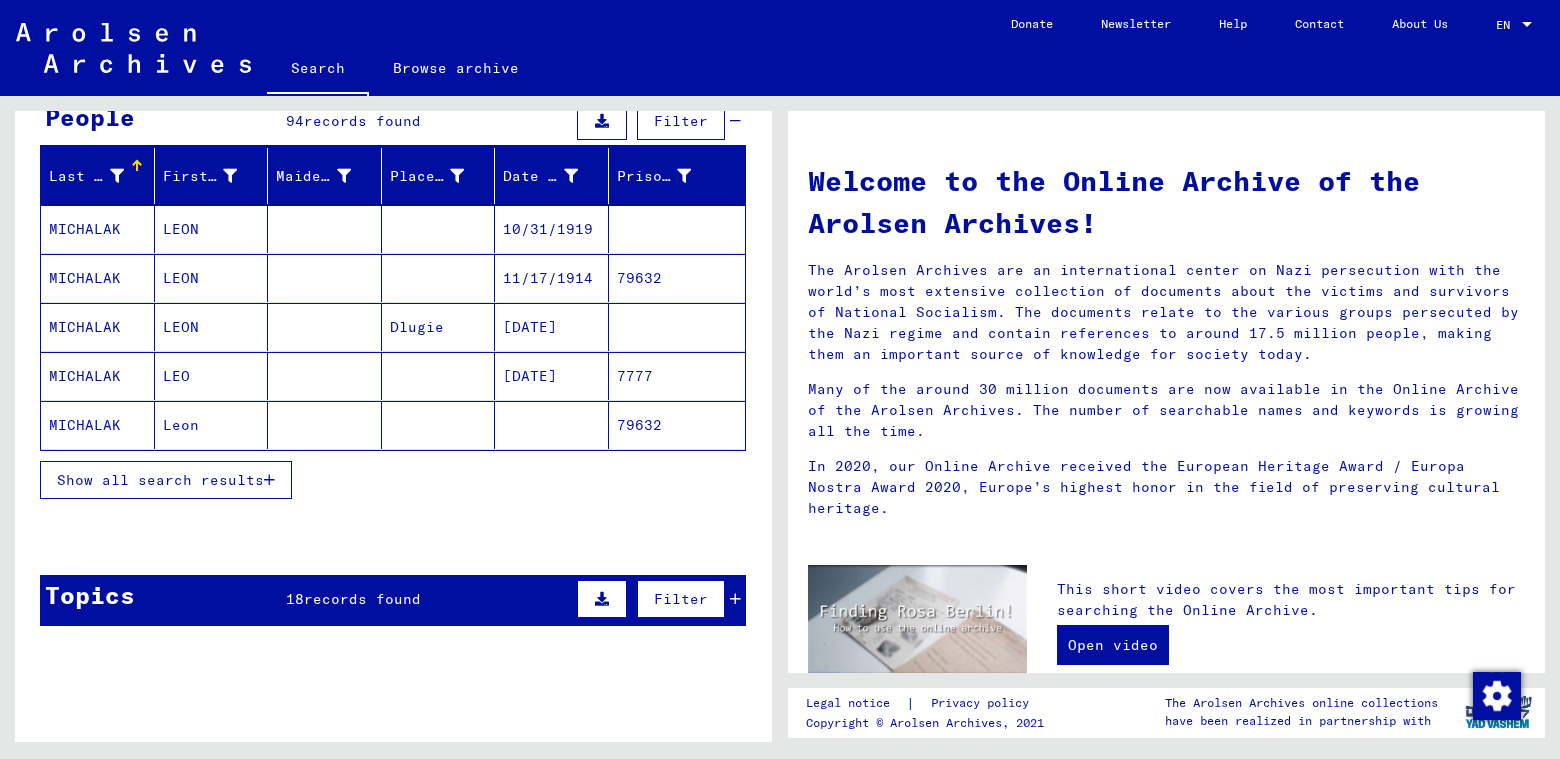 click on "MICHALAK" at bounding box center (98, 376) 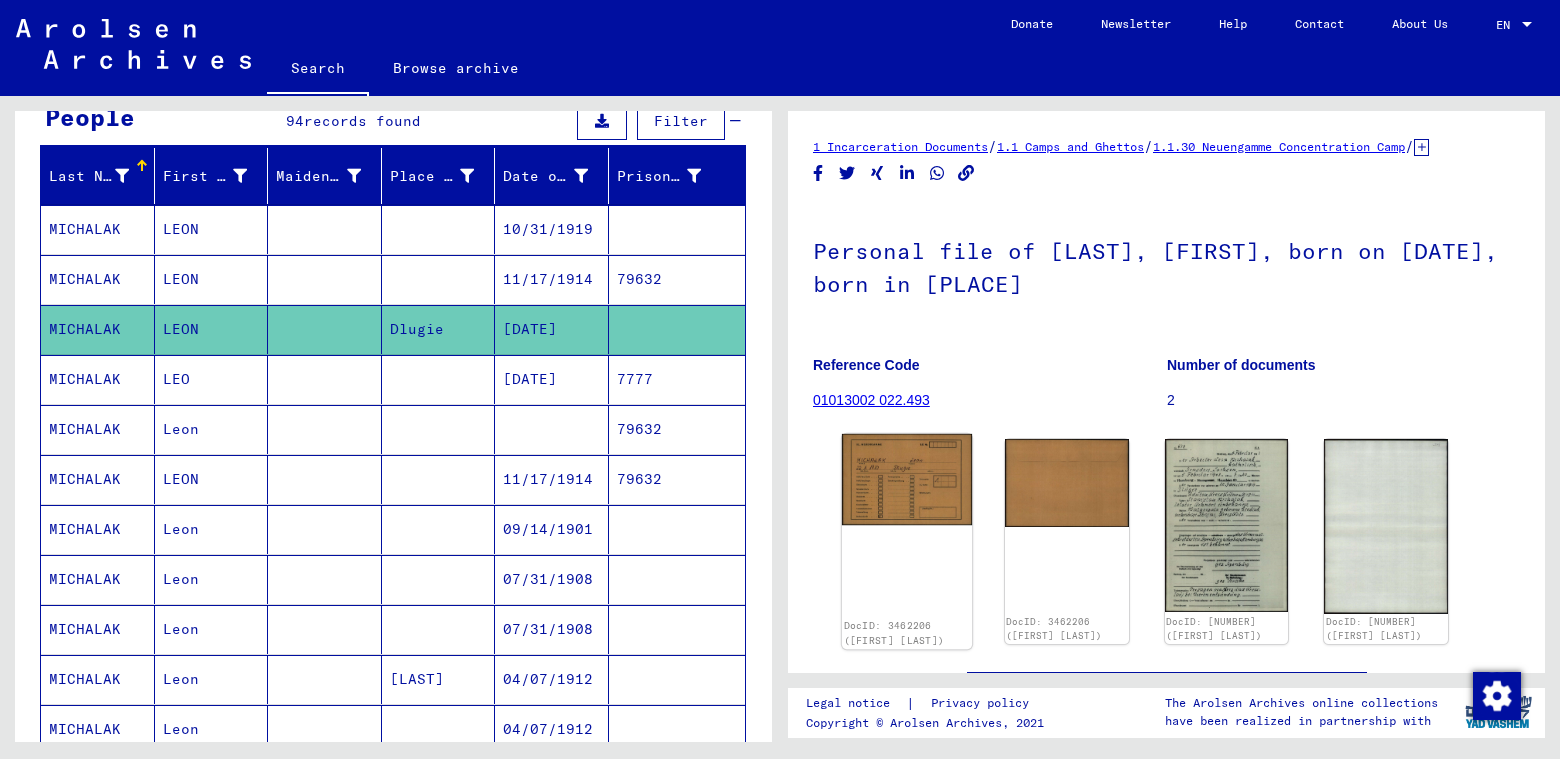 scroll, scrollTop: 144, scrollLeft: 0, axis: vertical 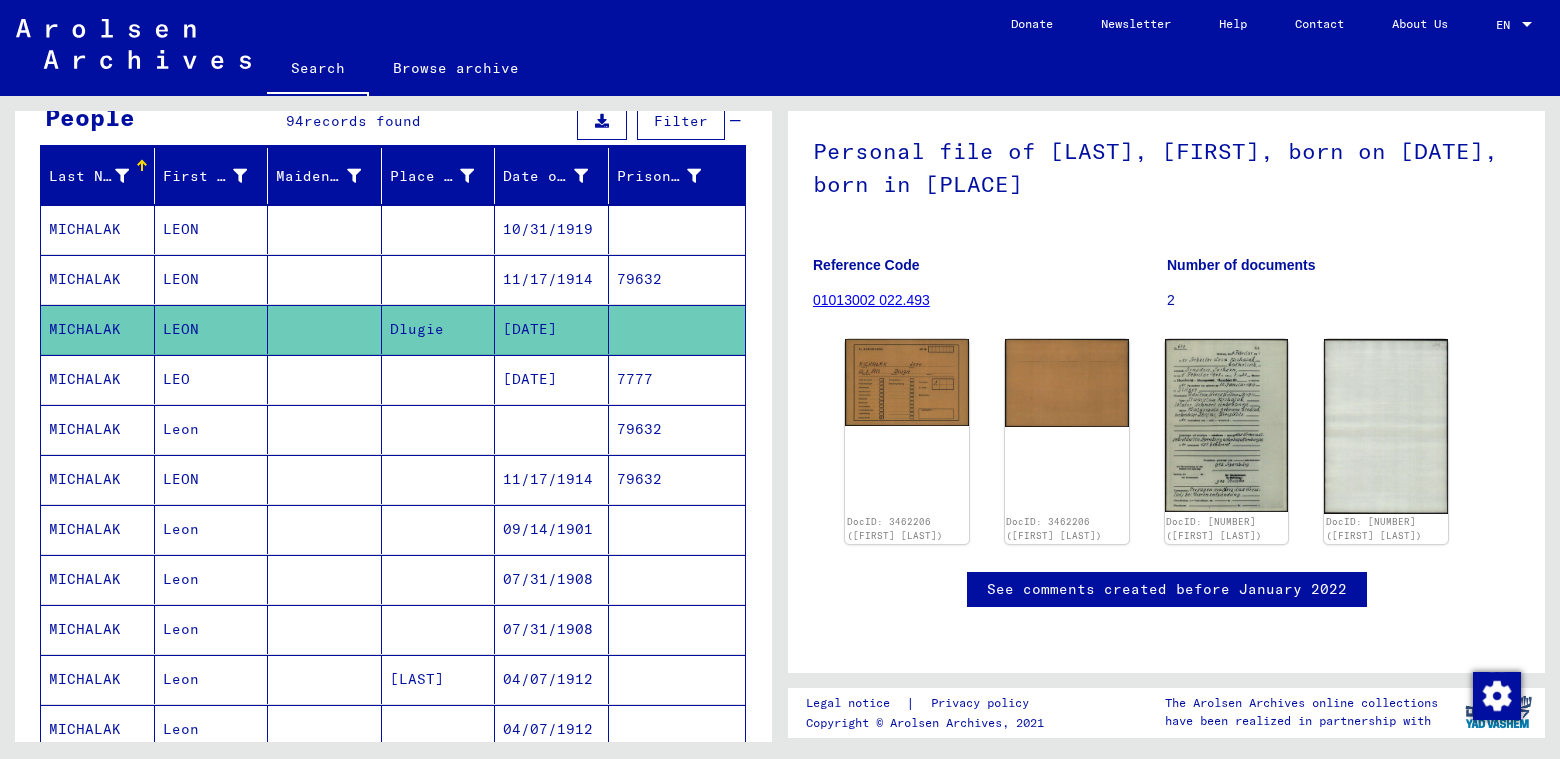 click on "MICHALAK" at bounding box center [98, 429] 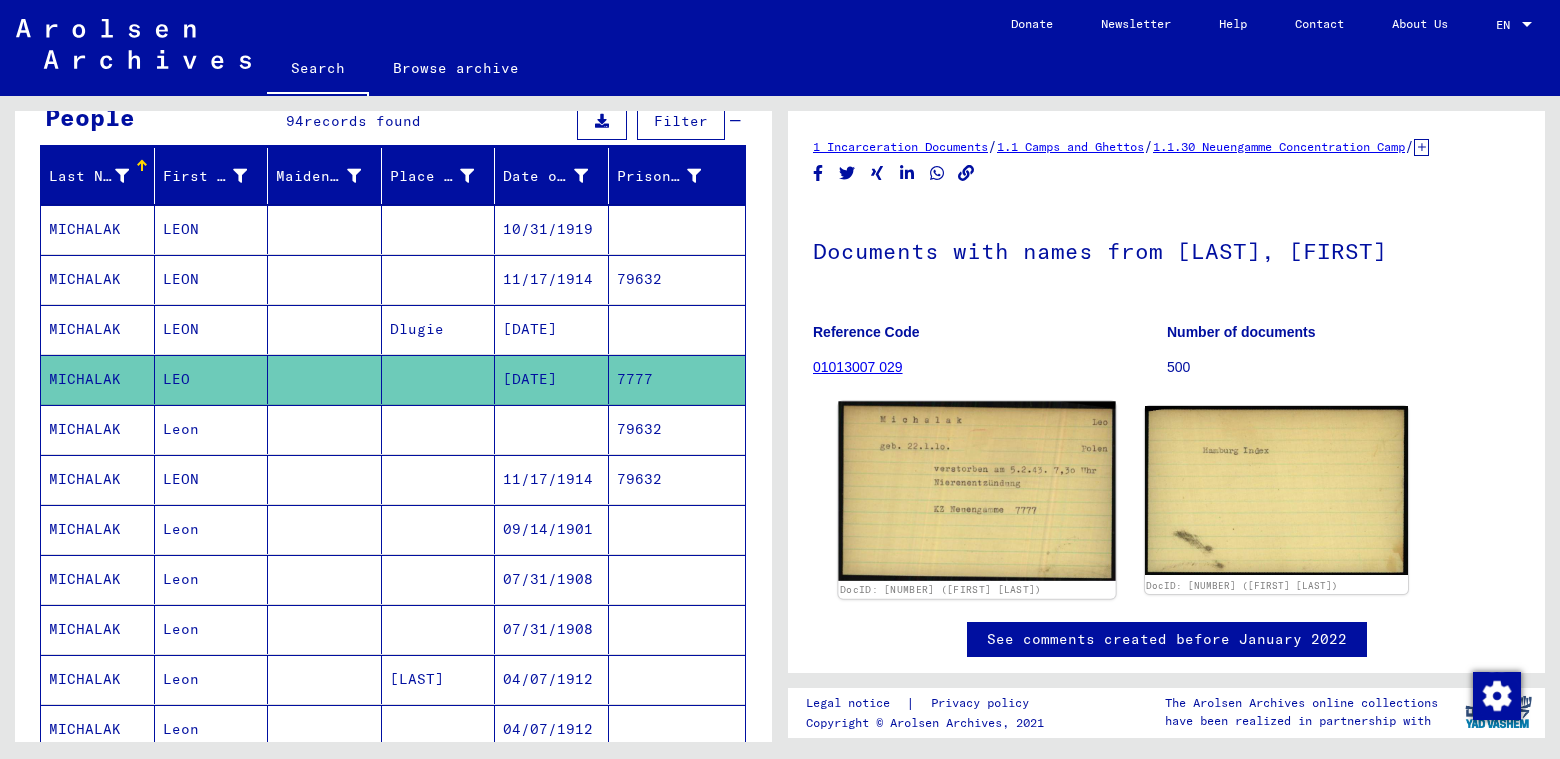 scroll, scrollTop: 0, scrollLeft: 0, axis: both 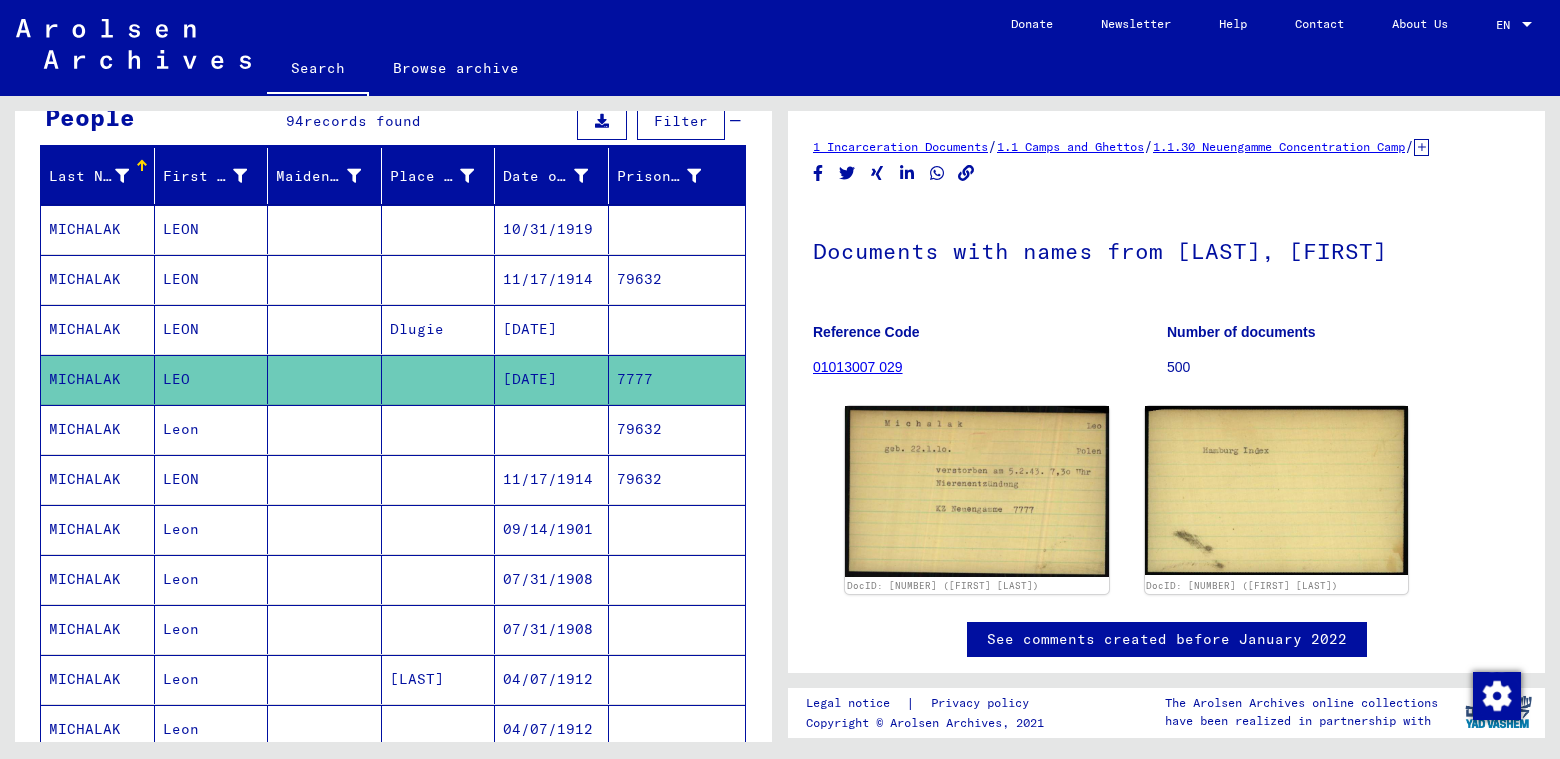 click on "MICHALAK" at bounding box center [98, 379] 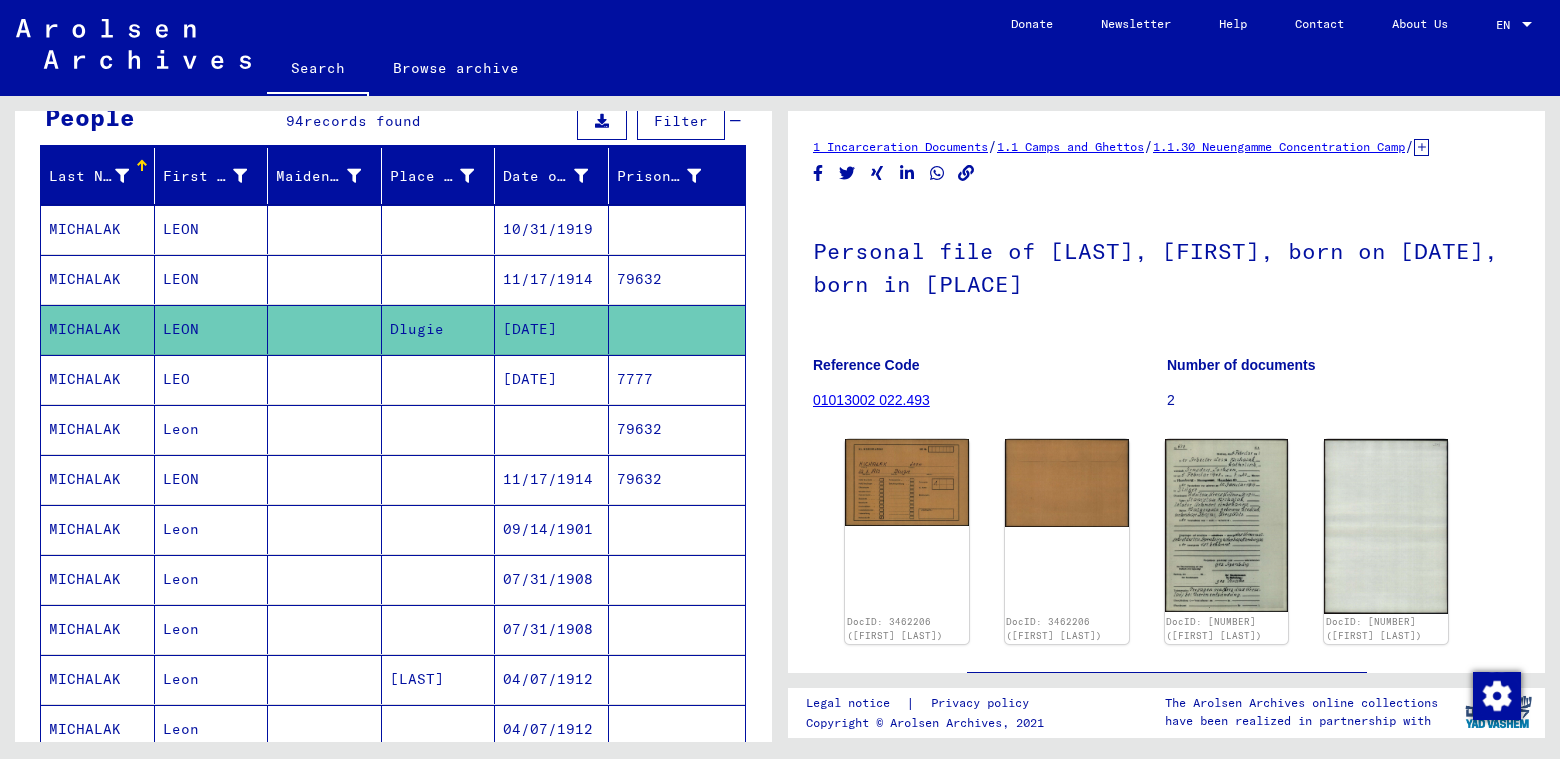 scroll, scrollTop: 0, scrollLeft: 0, axis: both 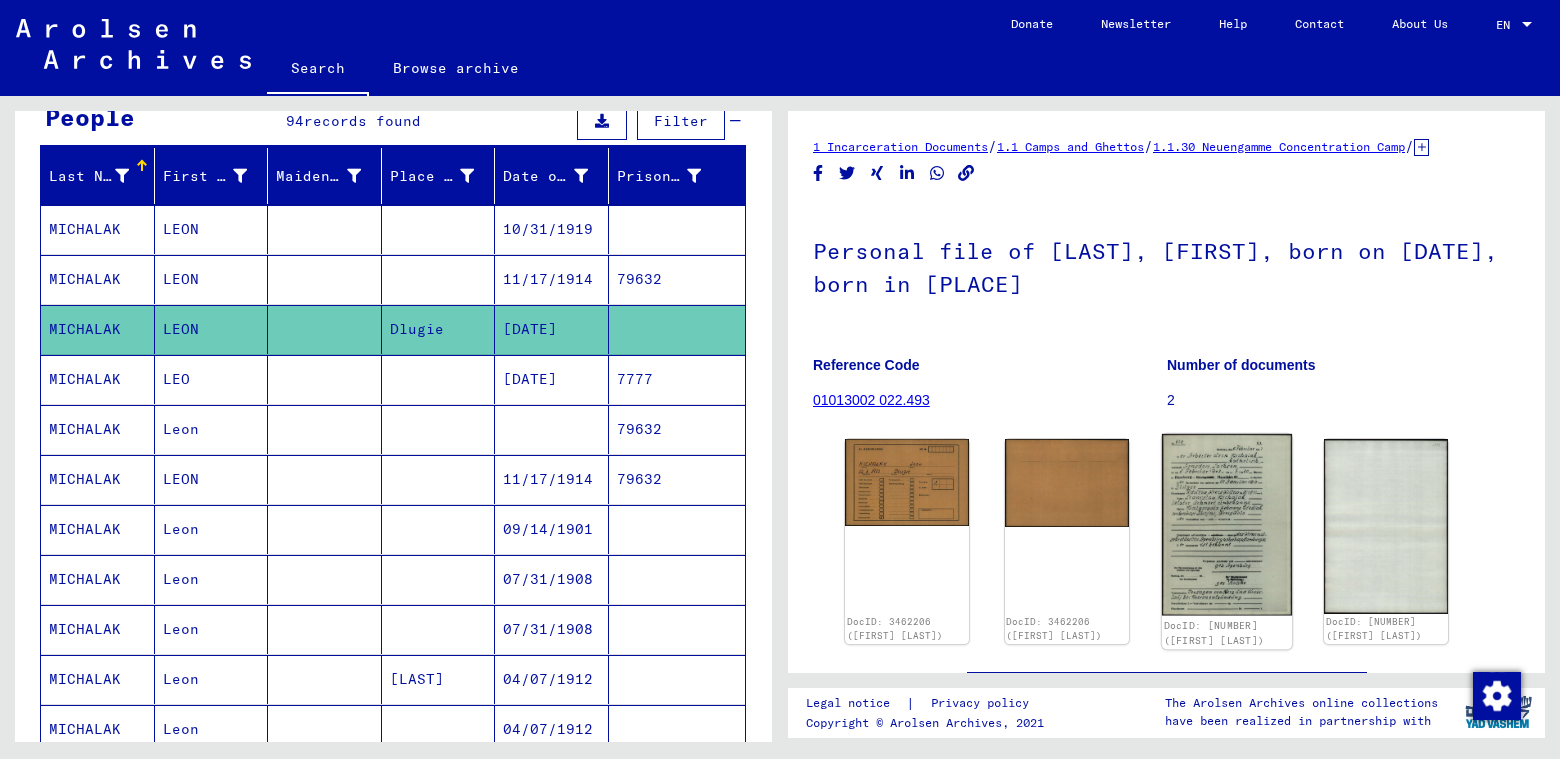 click 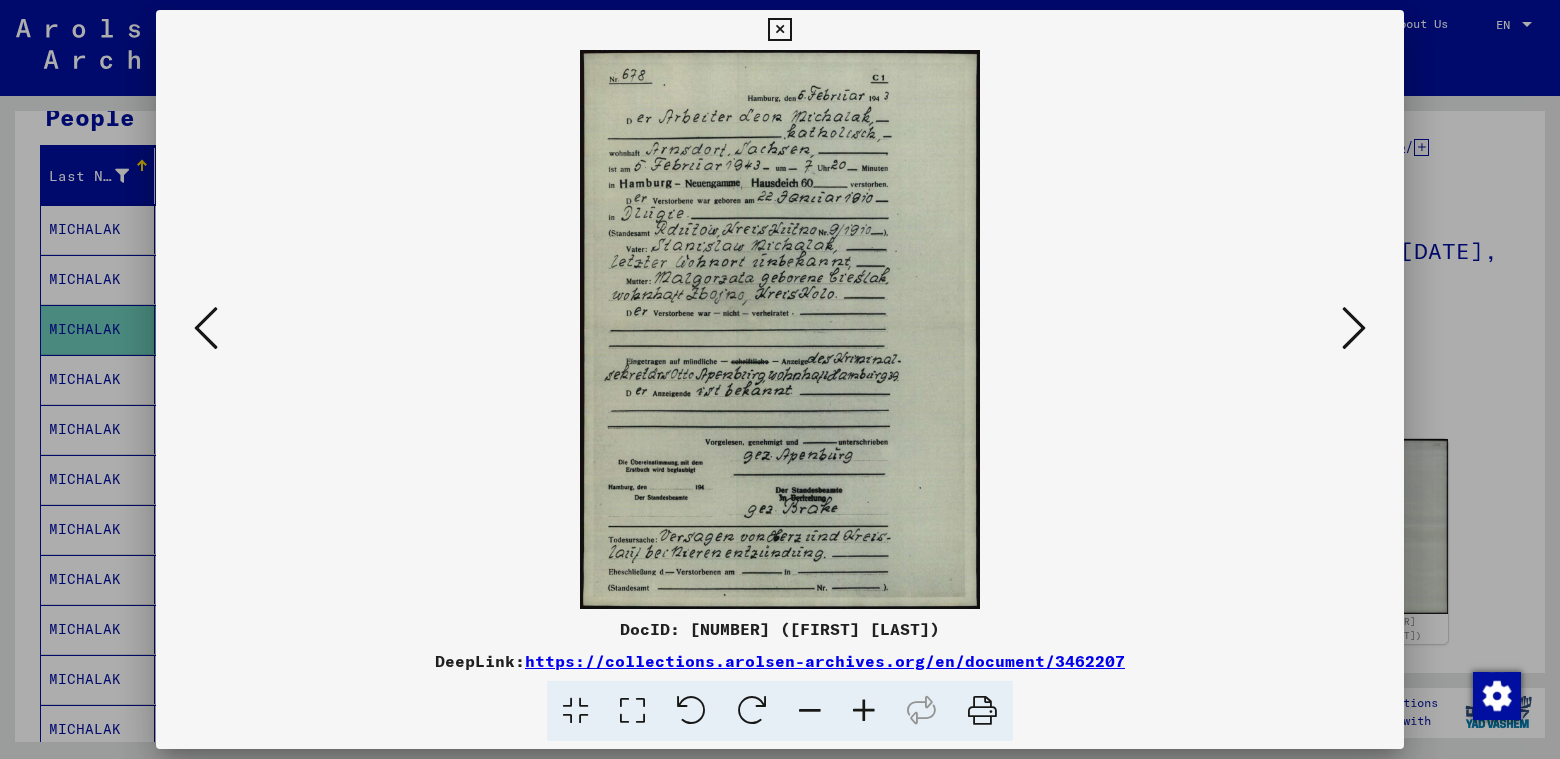 click at bounding box center (864, 711) 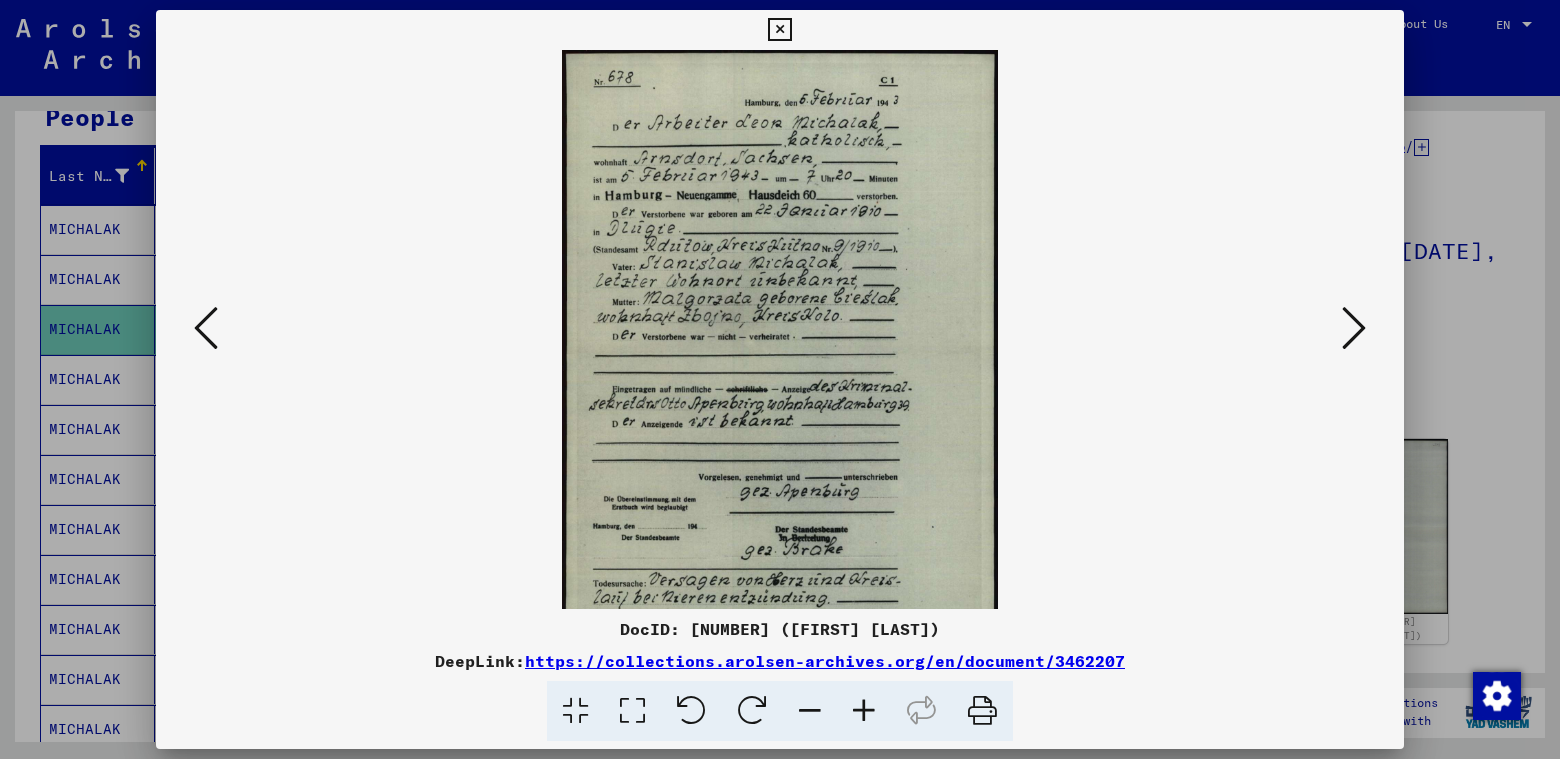 click at bounding box center (864, 711) 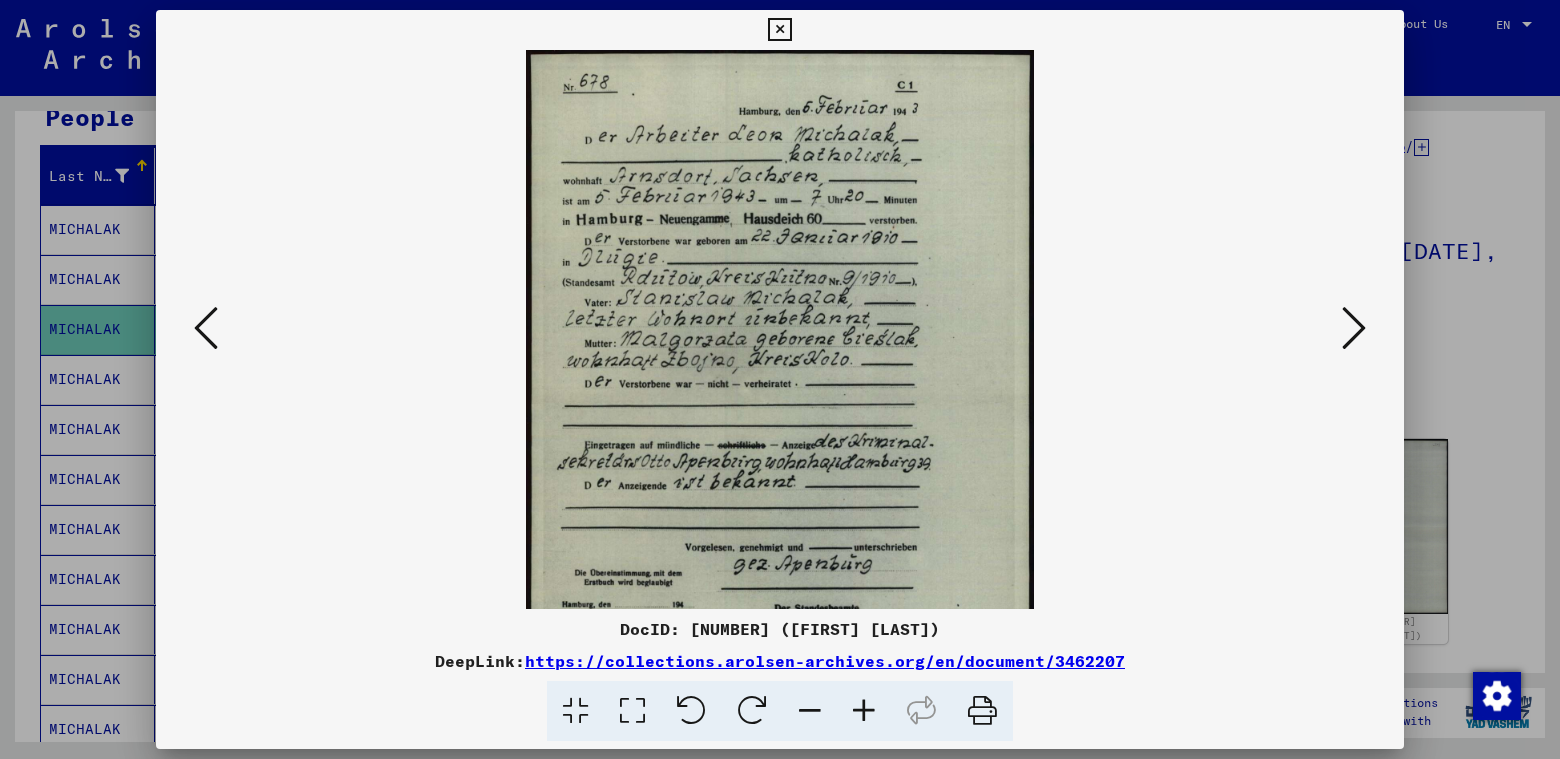 click at bounding box center [864, 711] 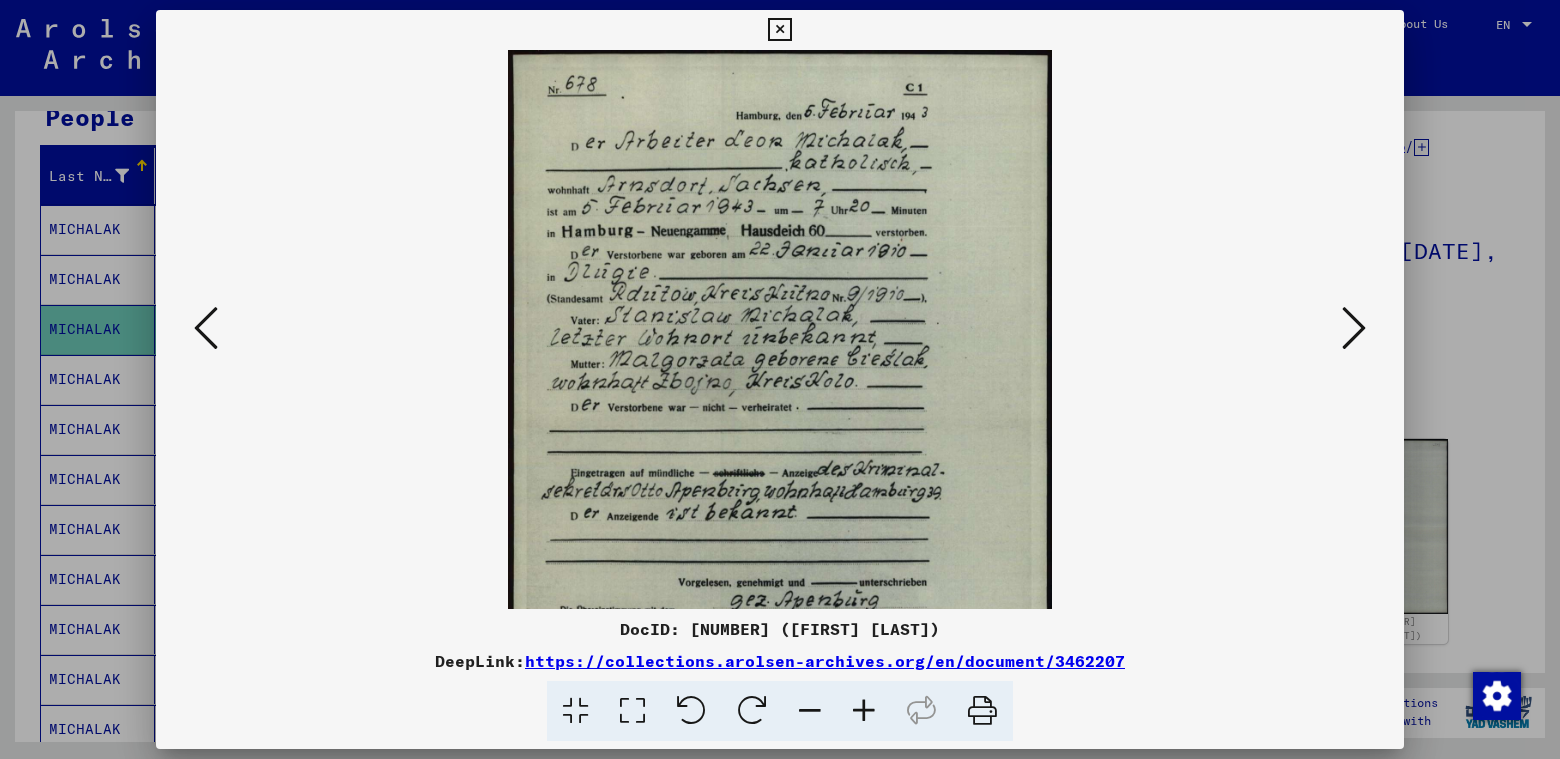 click at bounding box center (864, 711) 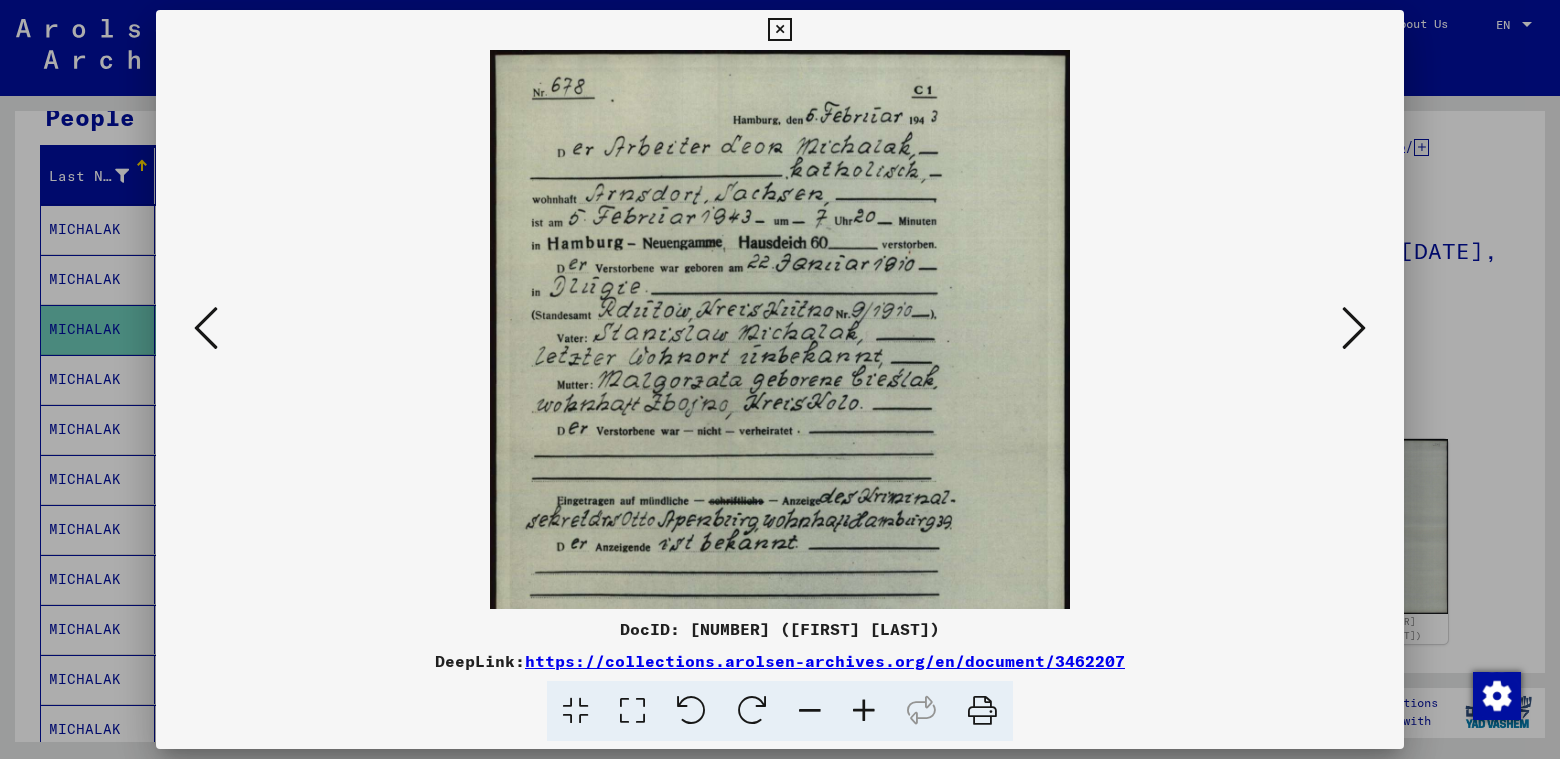 click at bounding box center [864, 711] 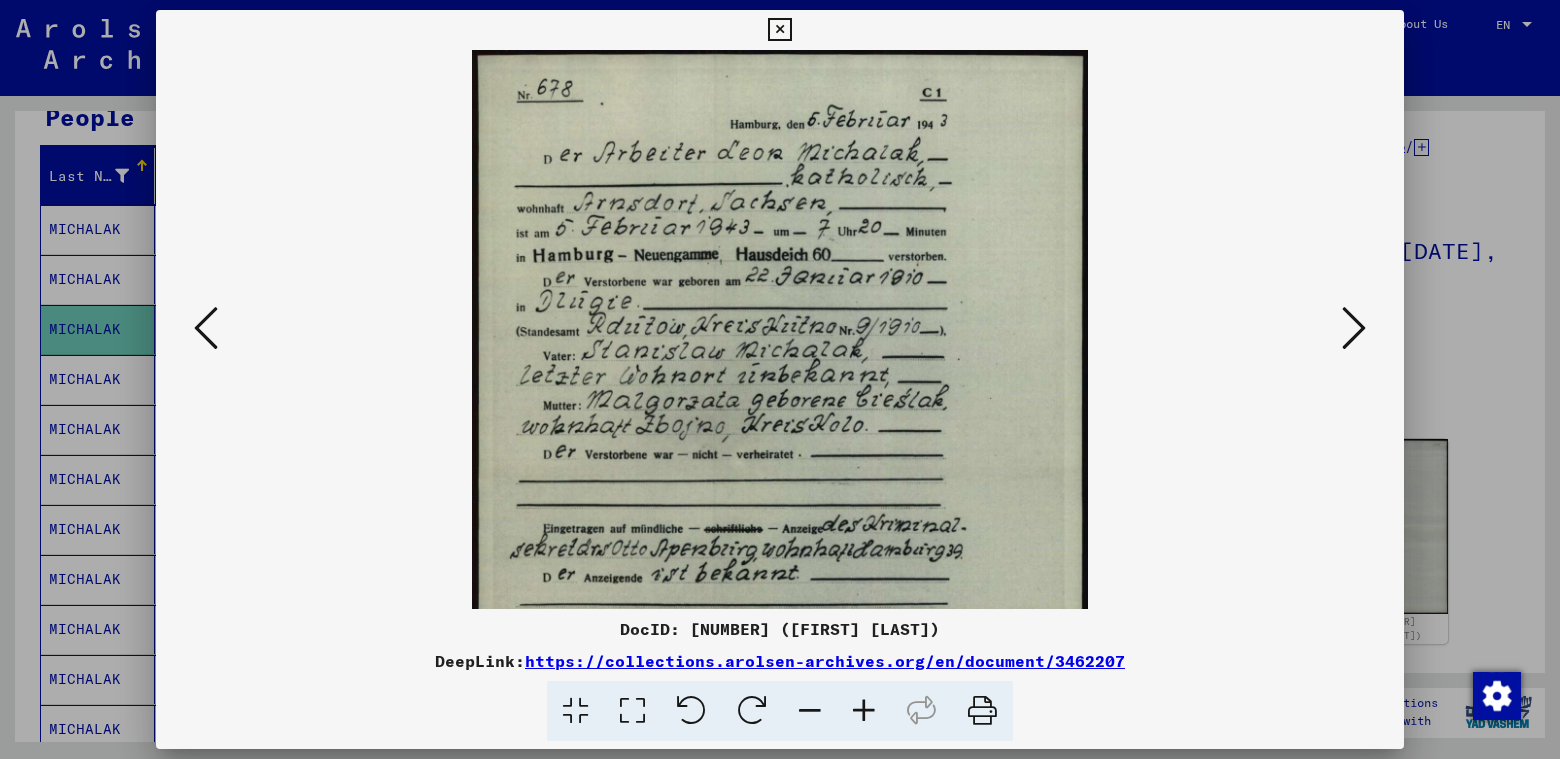 click at bounding box center [864, 711] 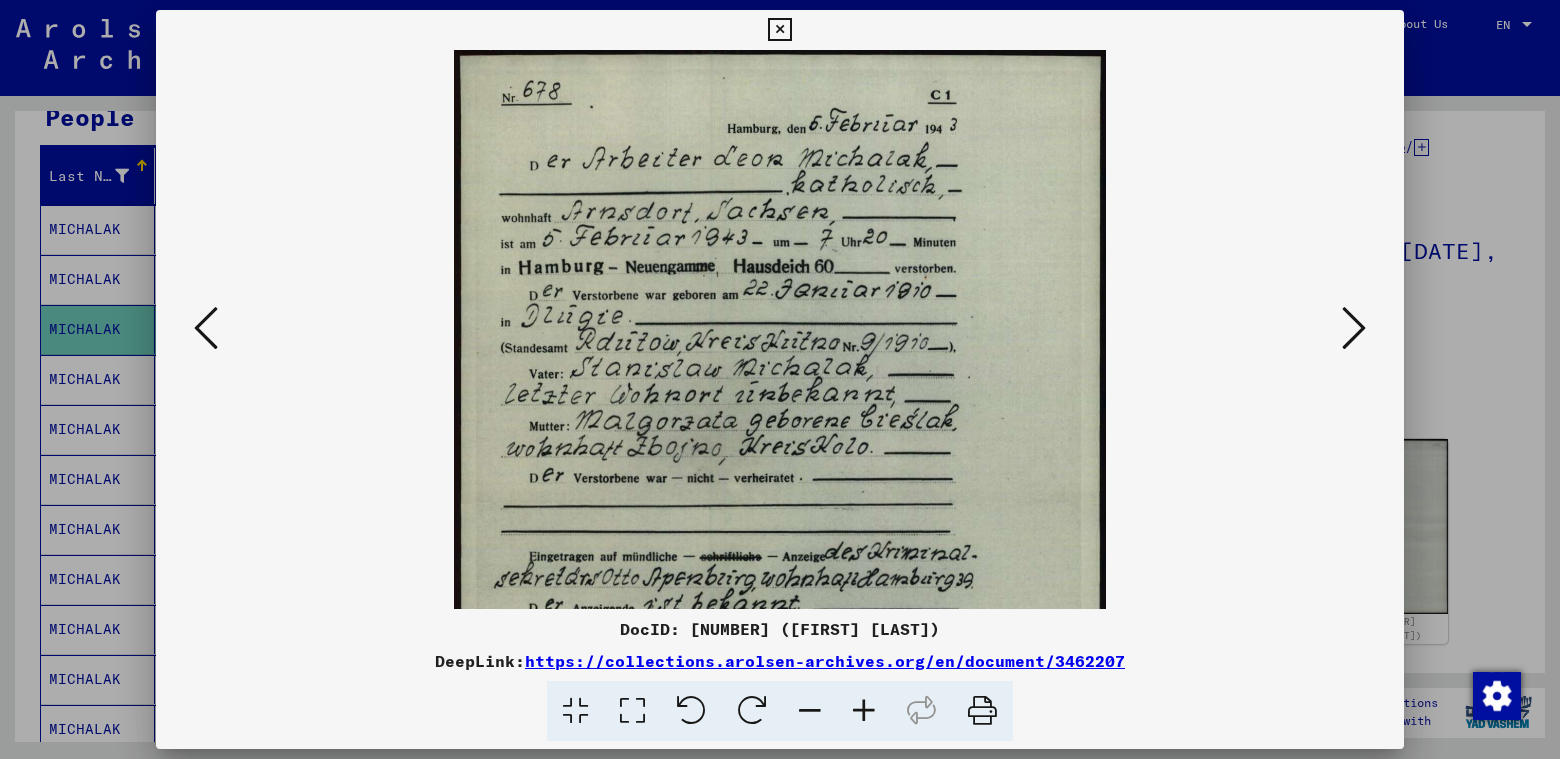 click at bounding box center [864, 711] 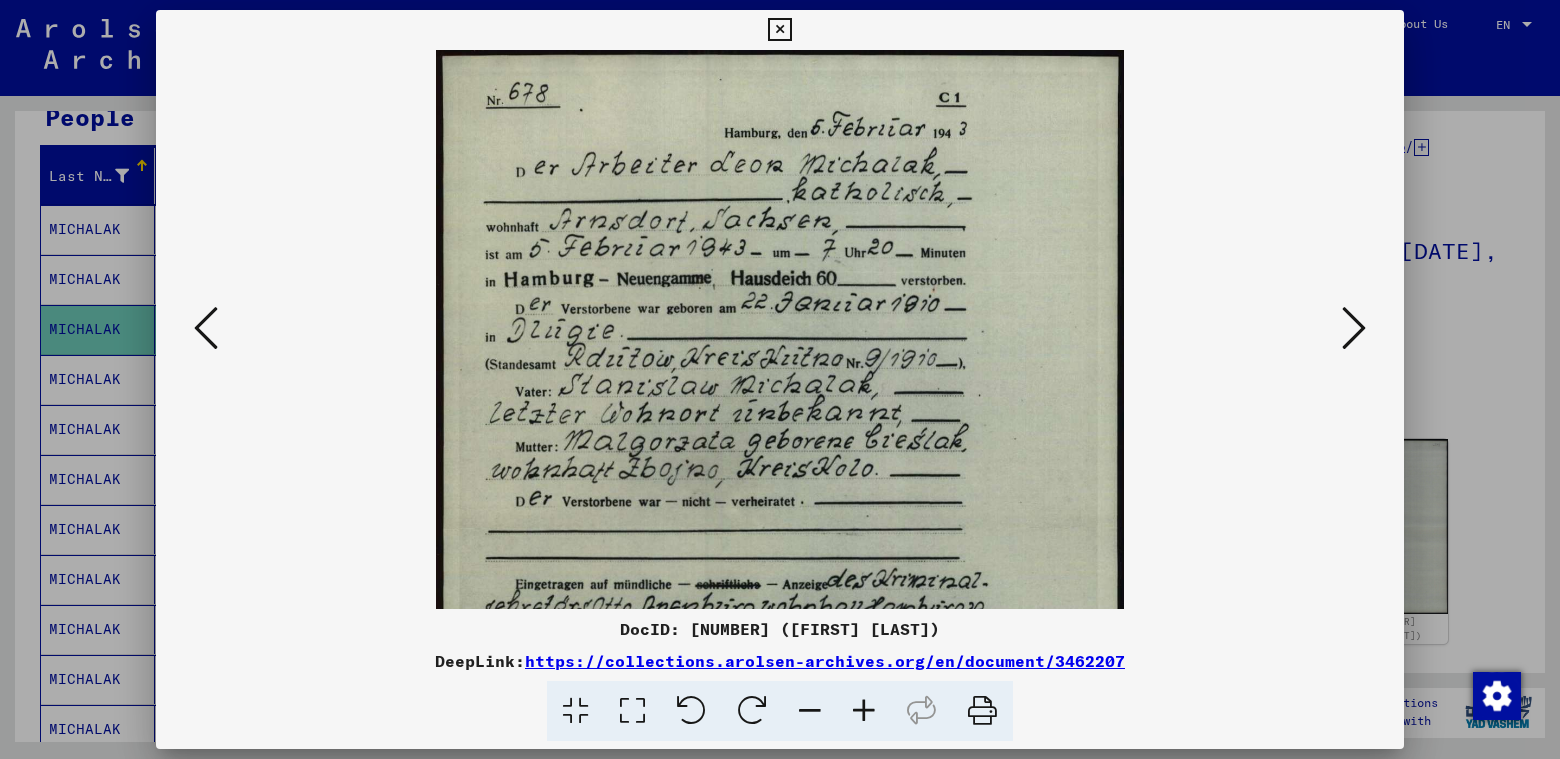 click at bounding box center (864, 711) 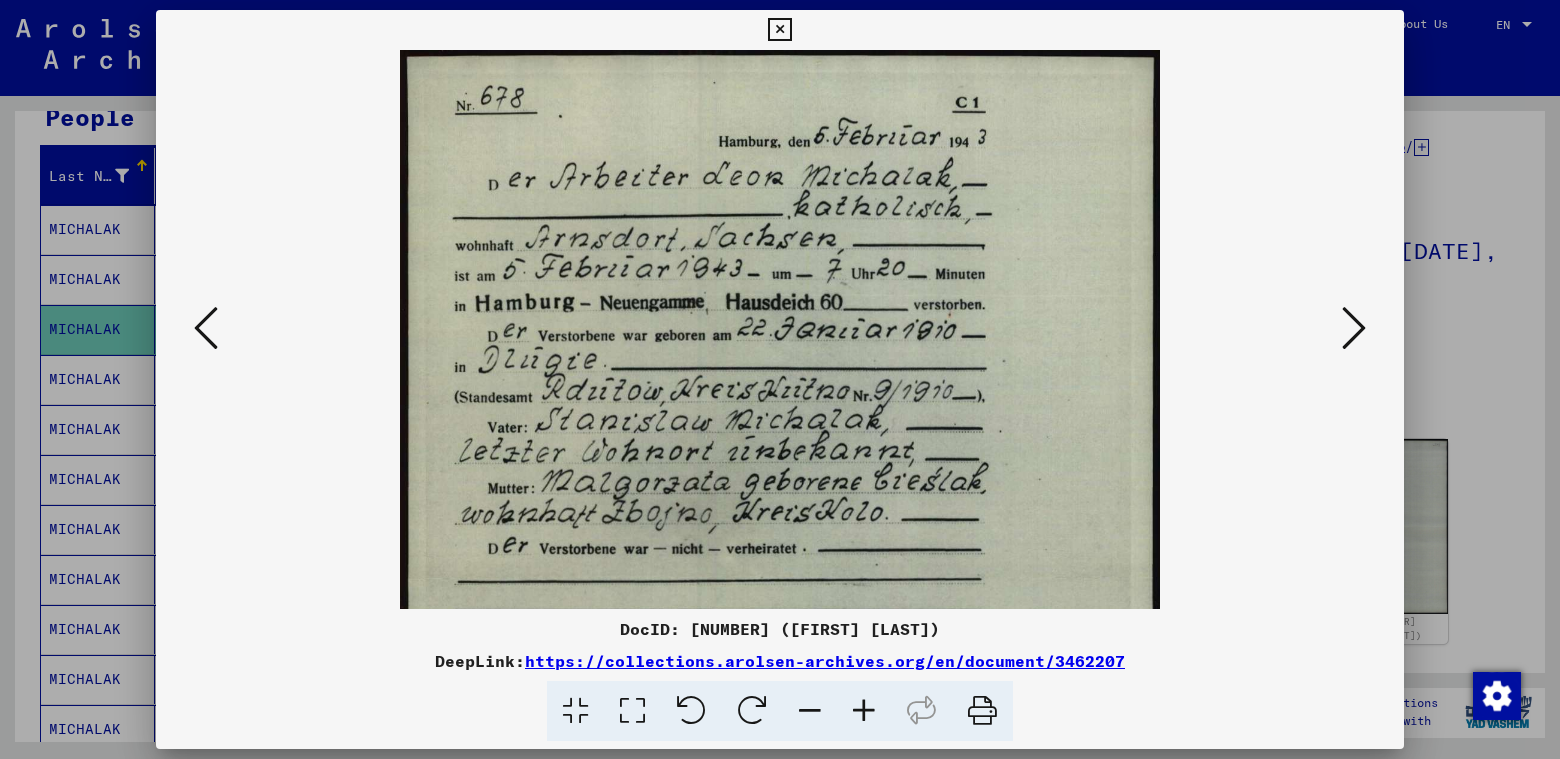 click at bounding box center [864, 711] 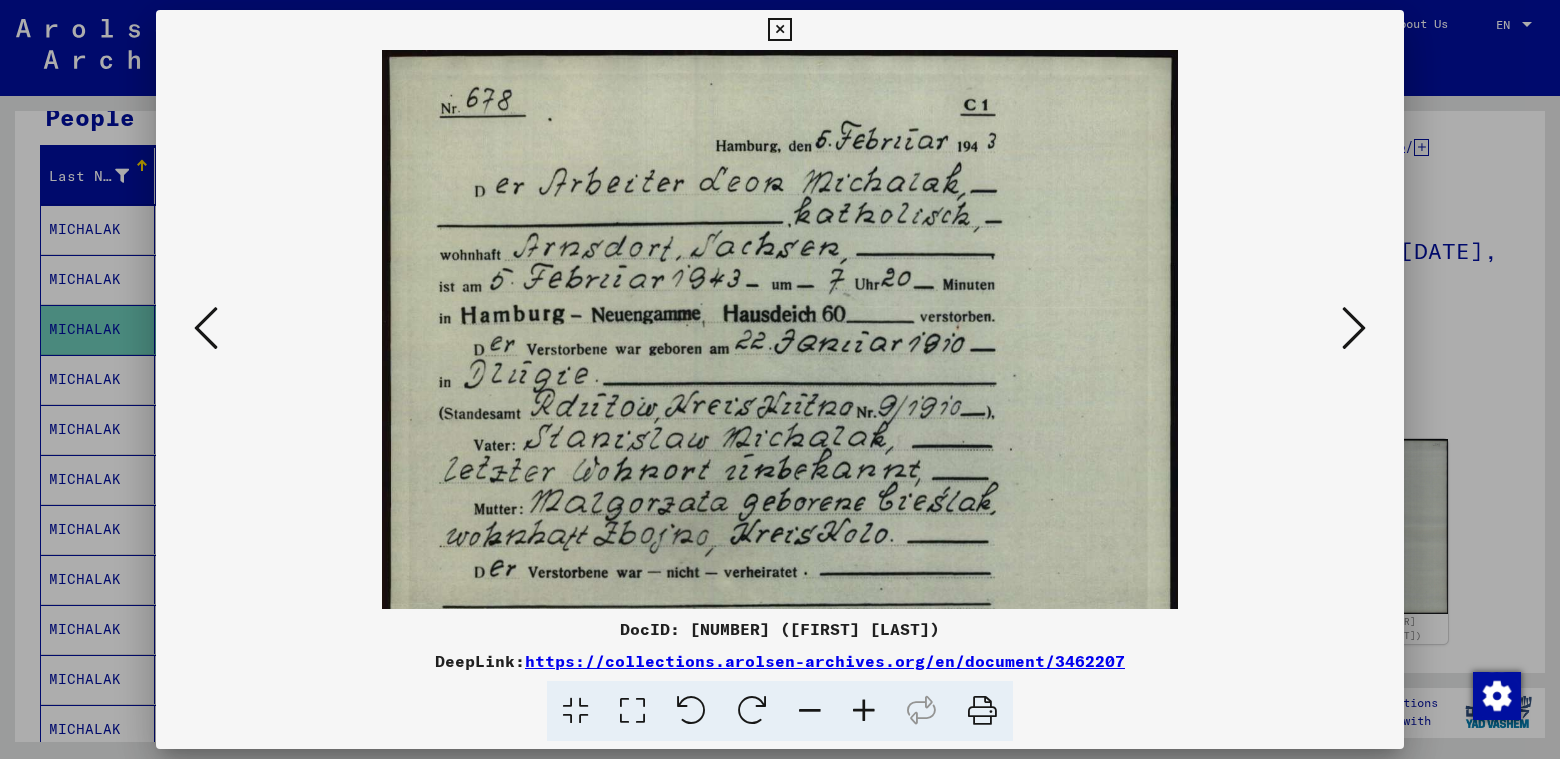 click at bounding box center (864, 711) 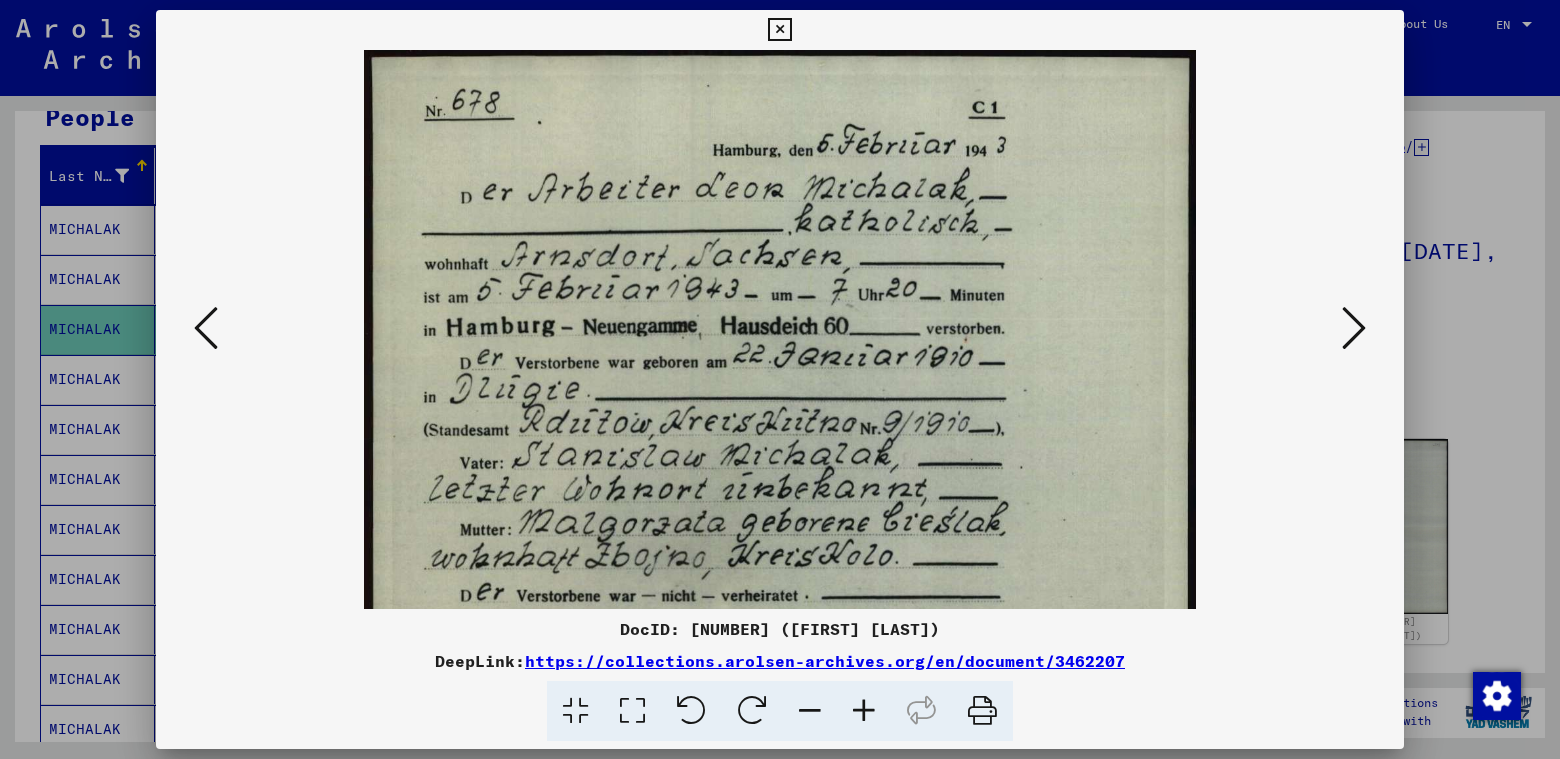 click at bounding box center [864, 711] 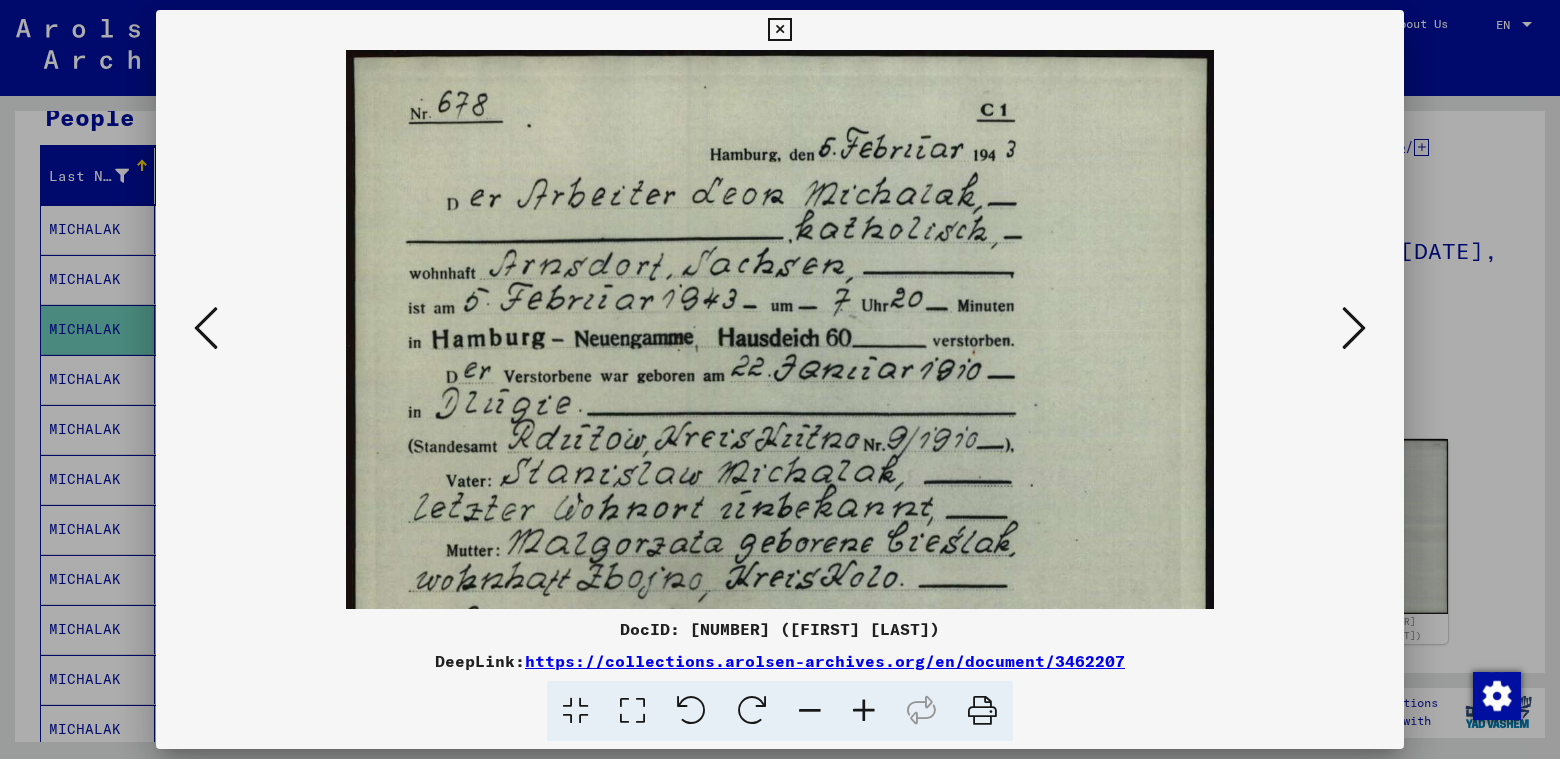 scroll, scrollTop: 85, scrollLeft: 0, axis: vertical 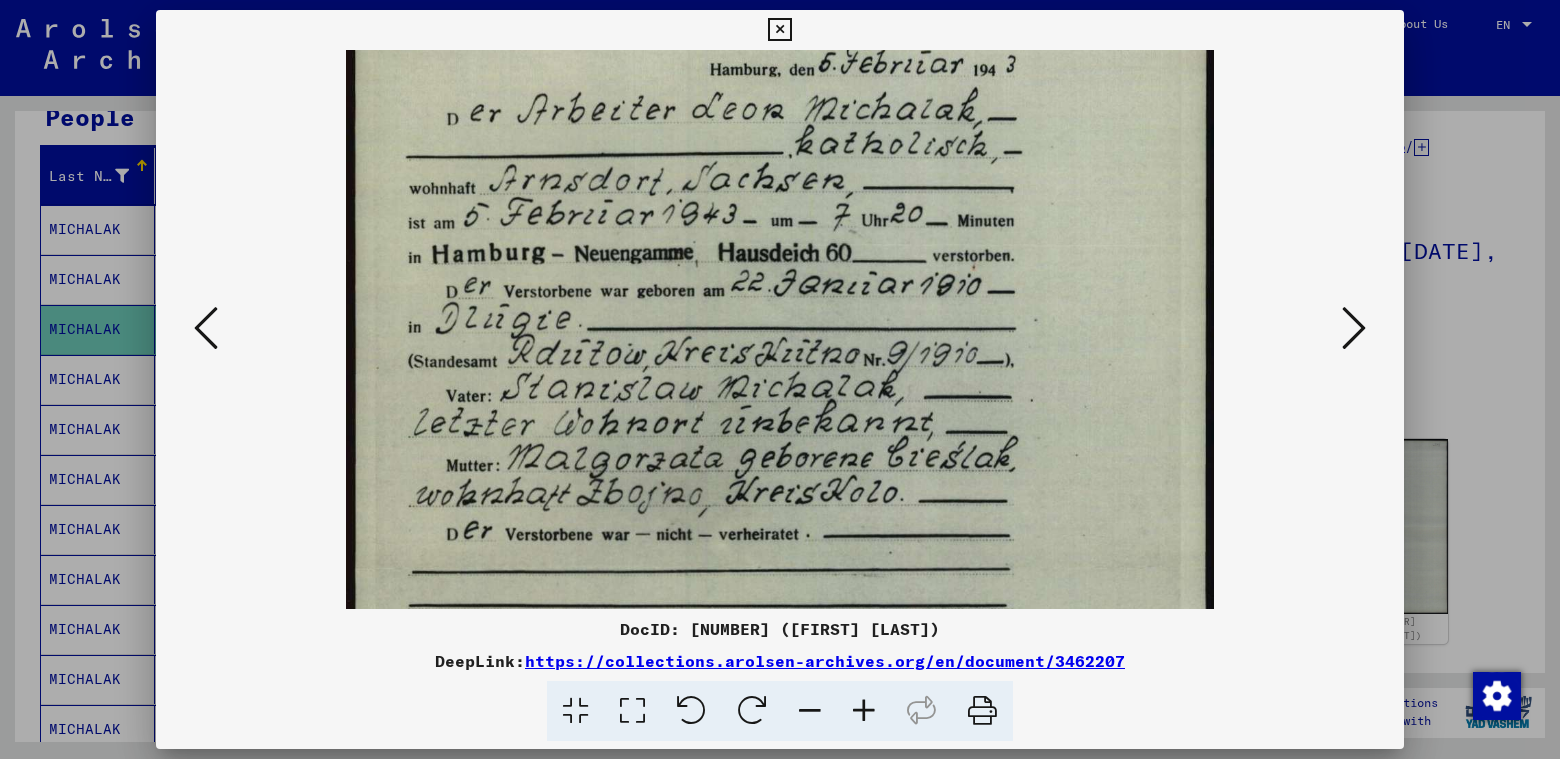 drag, startPoint x: 778, startPoint y: 462, endPoint x: 789, endPoint y: 377, distance: 85.70881 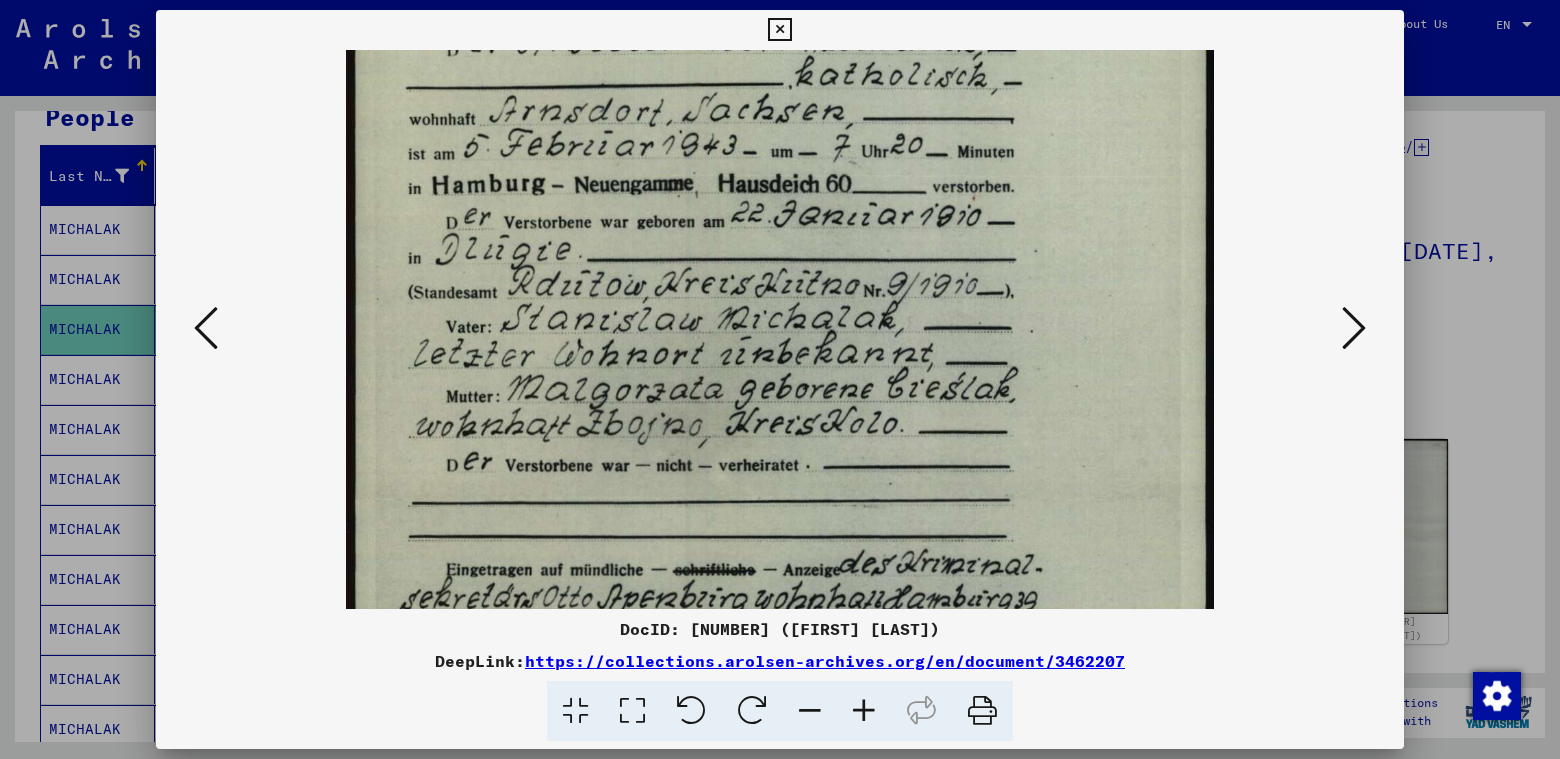 scroll, scrollTop: 155, scrollLeft: 0, axis: vertical 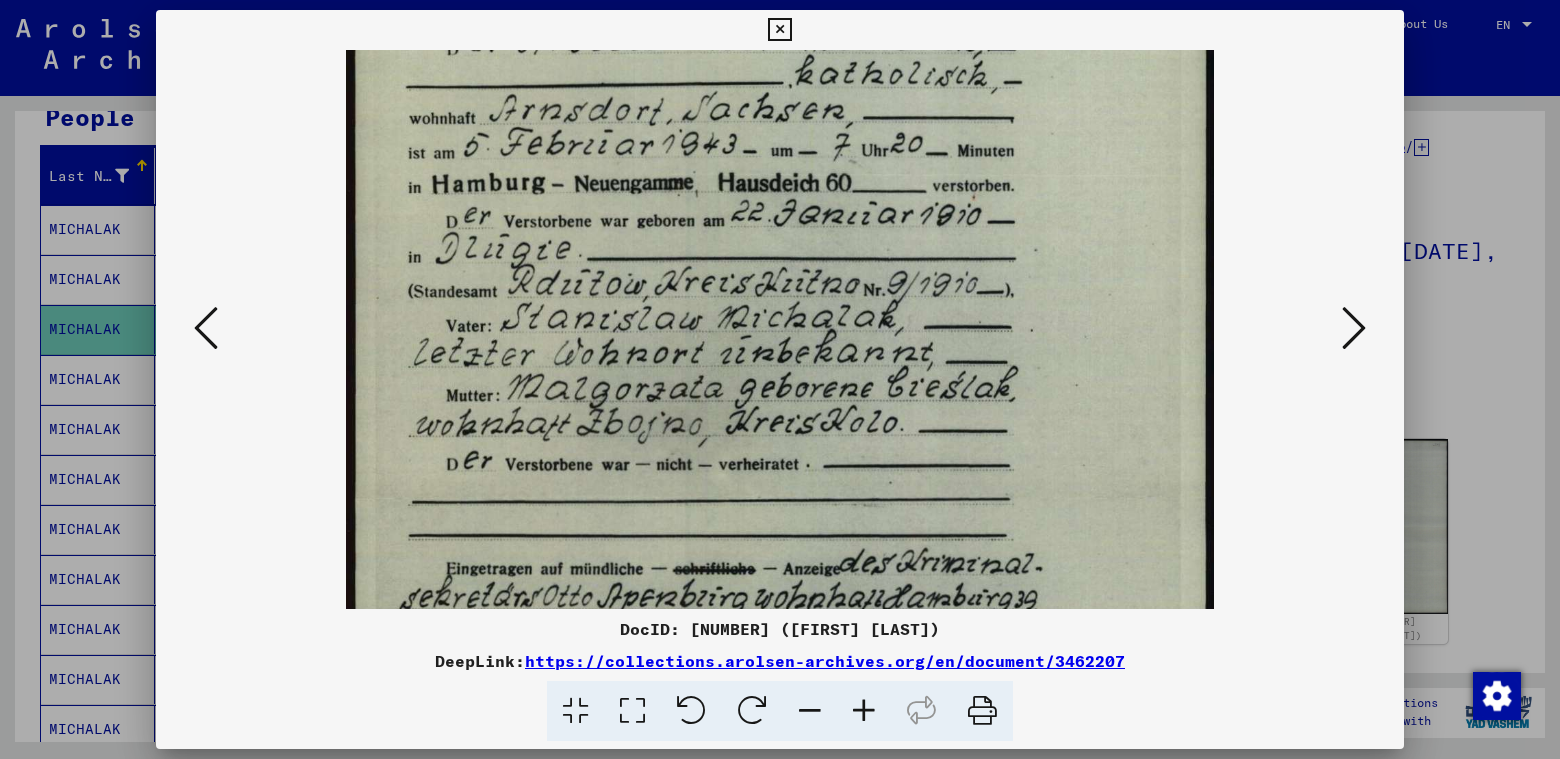 drag, startPoint x: 738, startPoint y: 462, endPoint x: 727, endPoint y: 392, distance: 70.85902 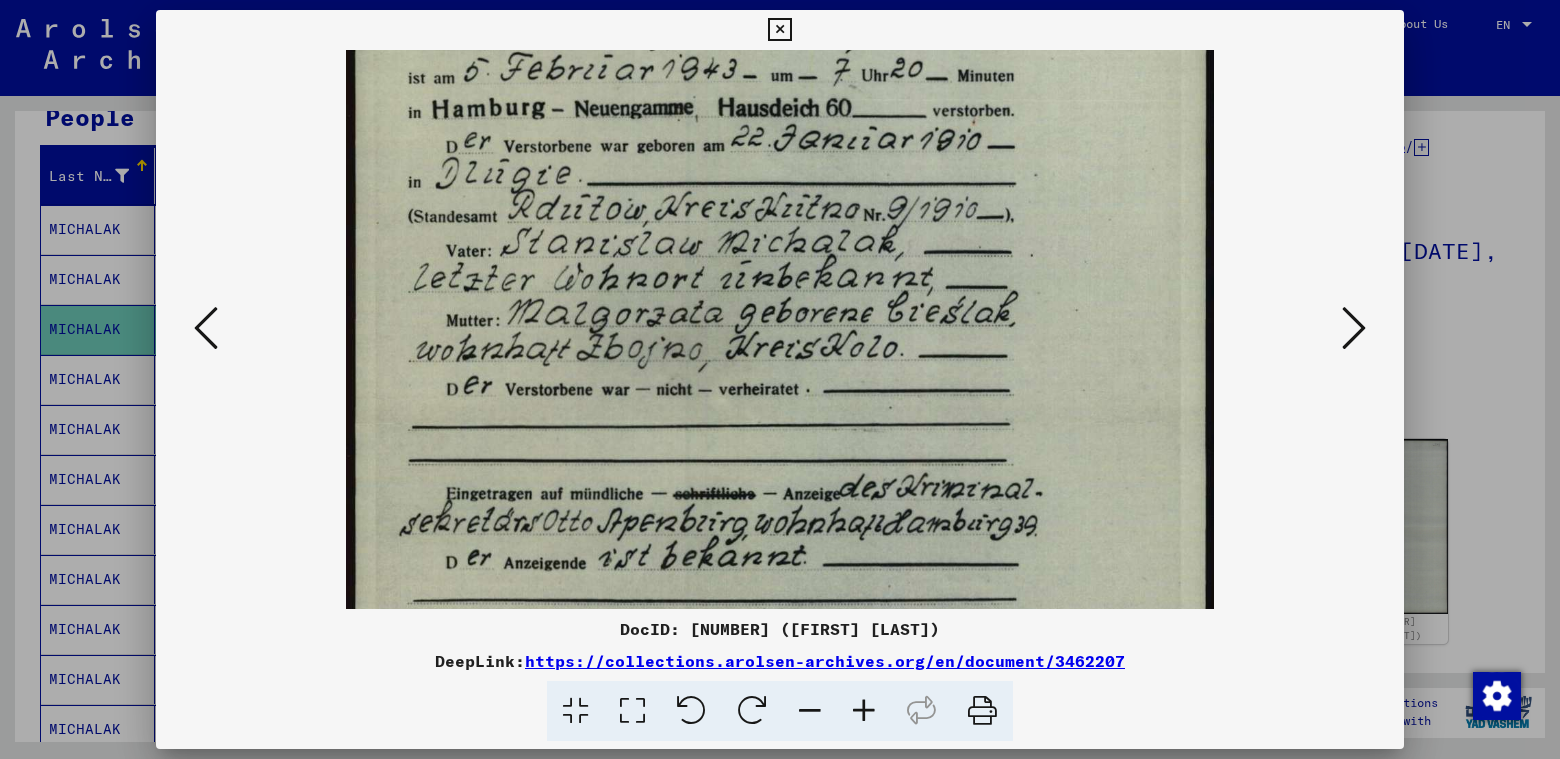 scroll, scrollTop: 247, scrollLeft: 0, axis: vertical 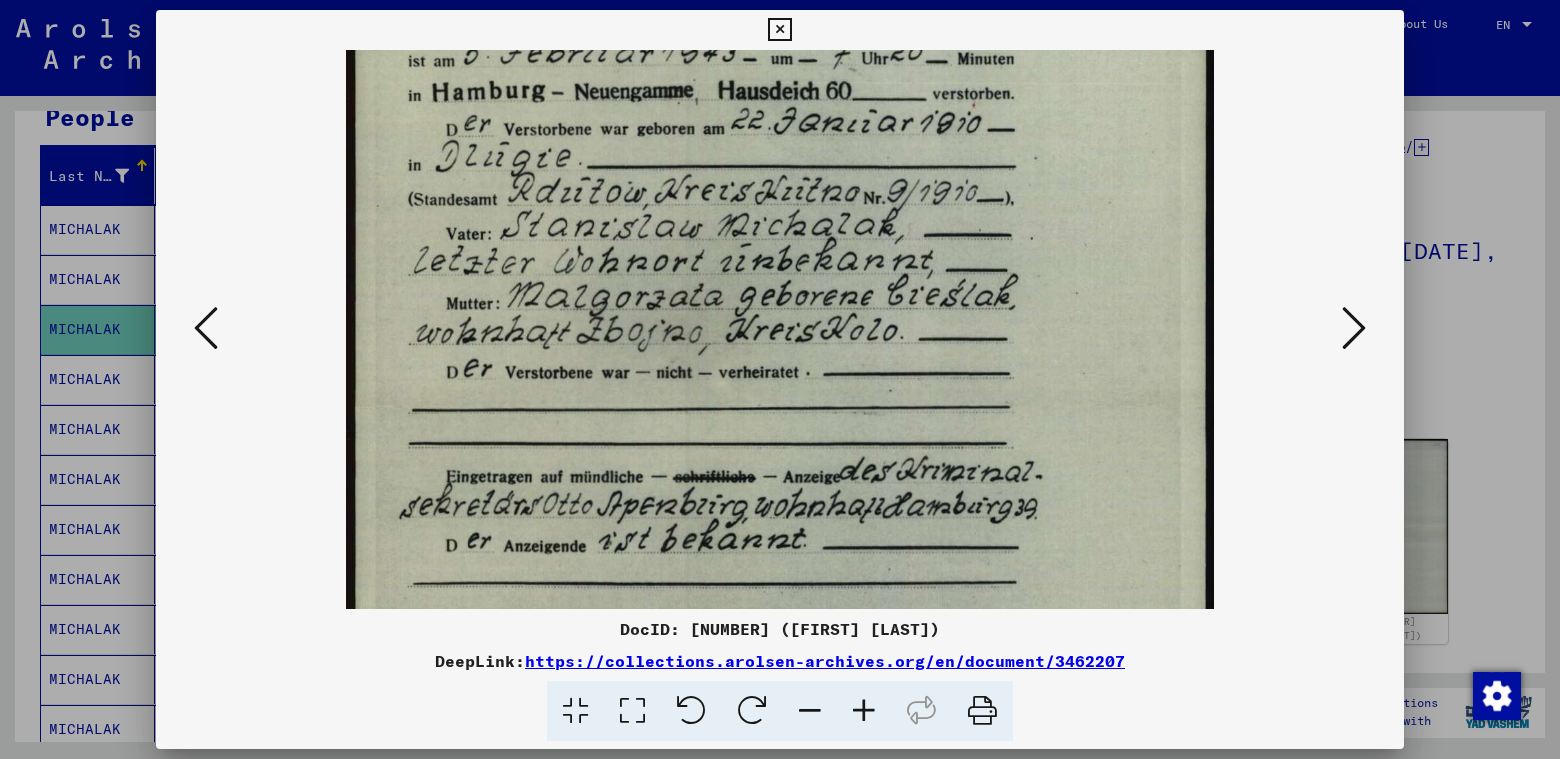 drag, startPoint x: 786, startPoint y: 420, endPoint x: 784, endPoint y: 328, distance: 92.021736 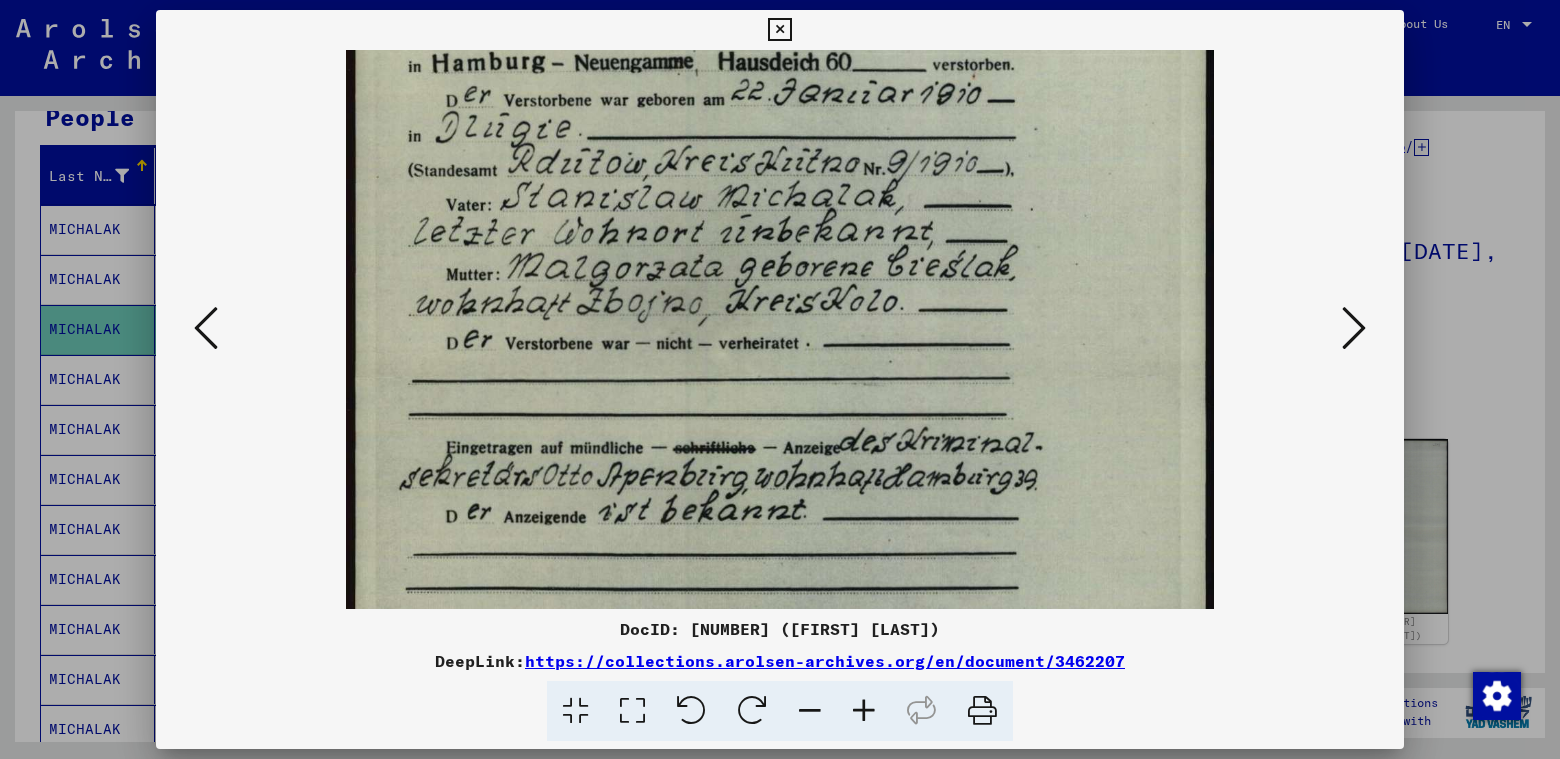 drag, startPoint x: 729, startPoint y: 395, endPoint x: 729, endPoint y: 366, distance: 29 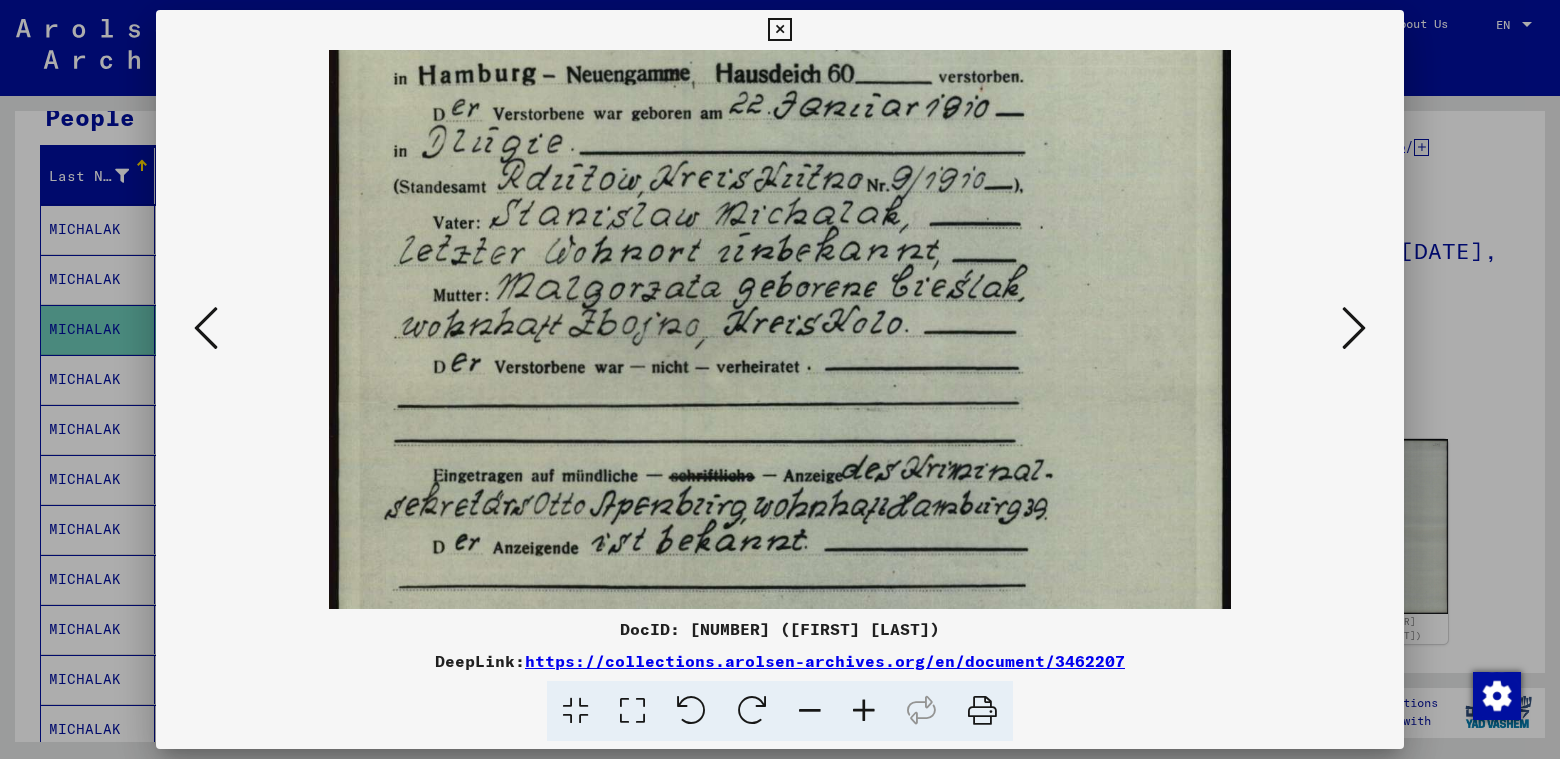 click at bounding box center [864, 711] 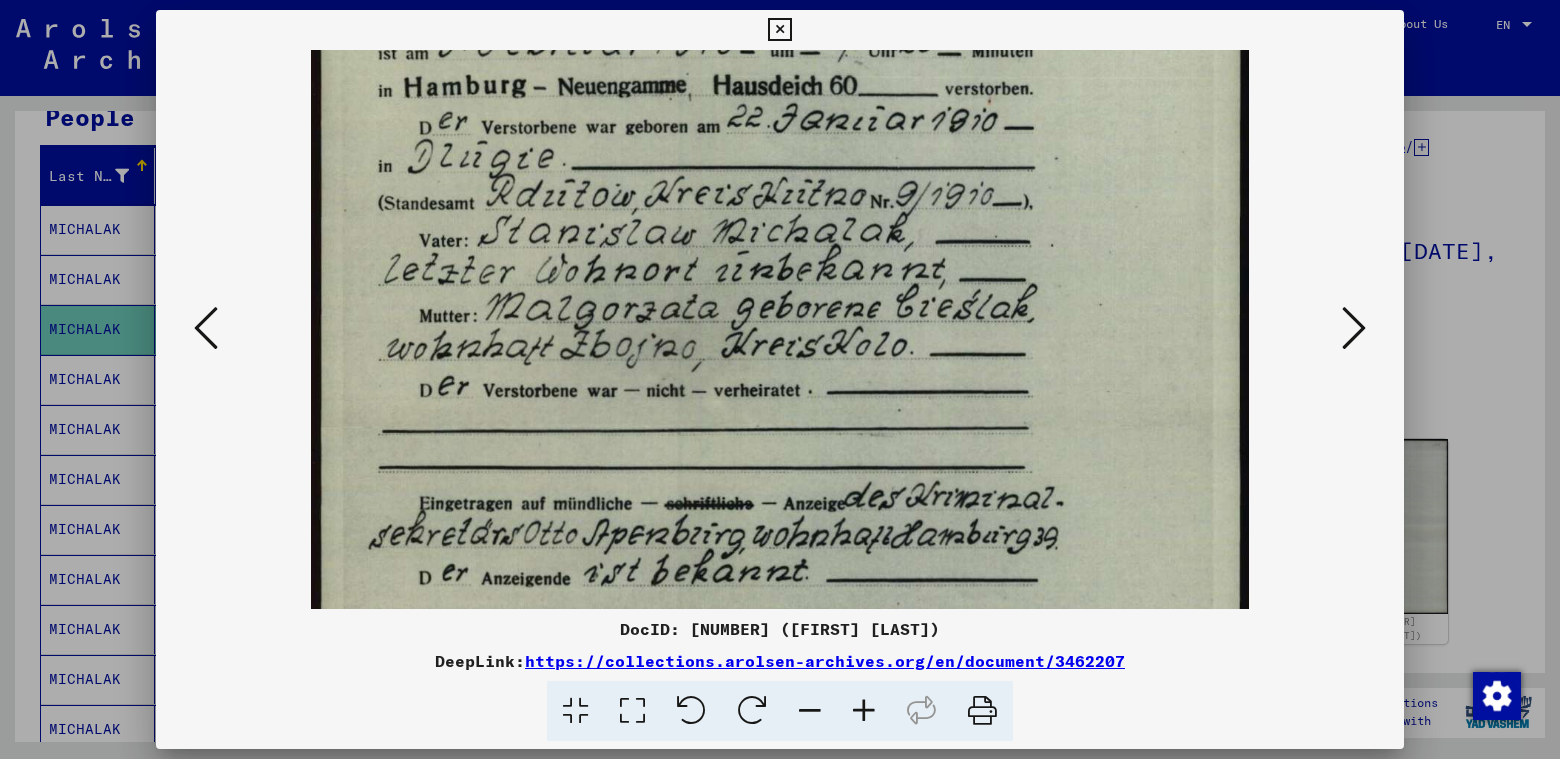 scroll, scrollTop: 175, scrollLeft: 0, axis: vertical 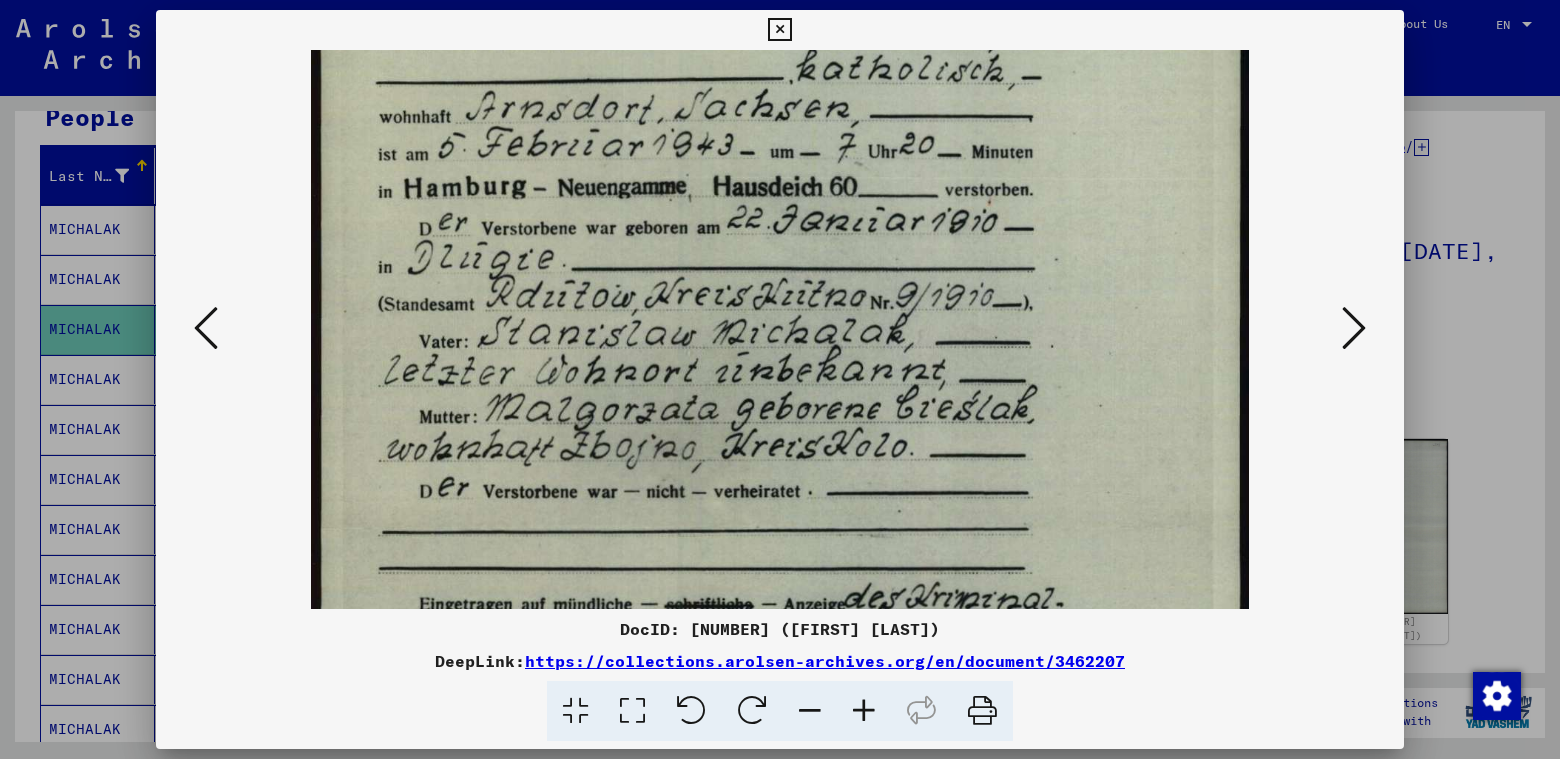 click at bounding box center (780, 529) 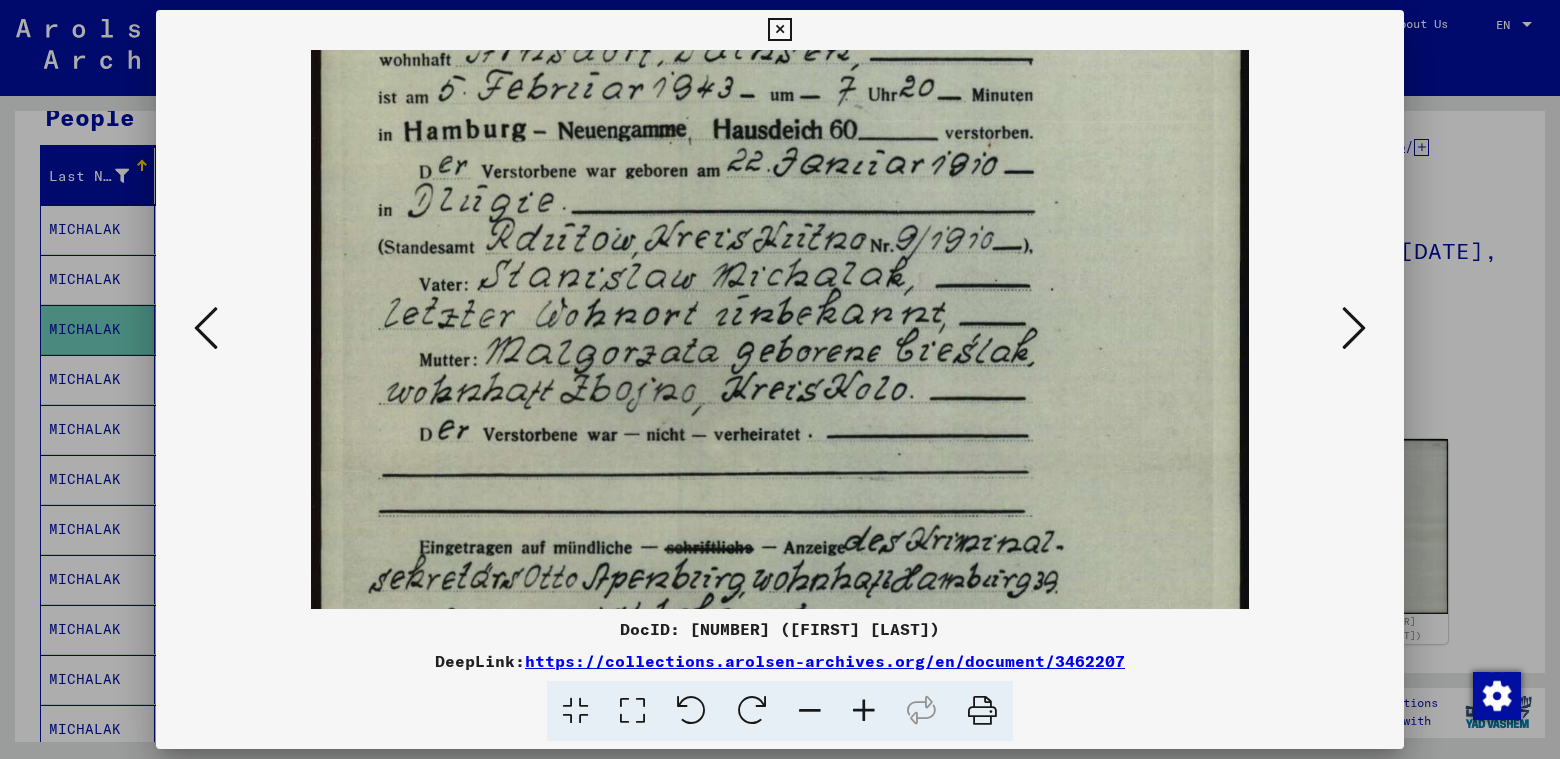 drag, startPoint x: 692, startPoint y: 415, endPoint x: 669, endPoint y: 358, distance: 61.46544 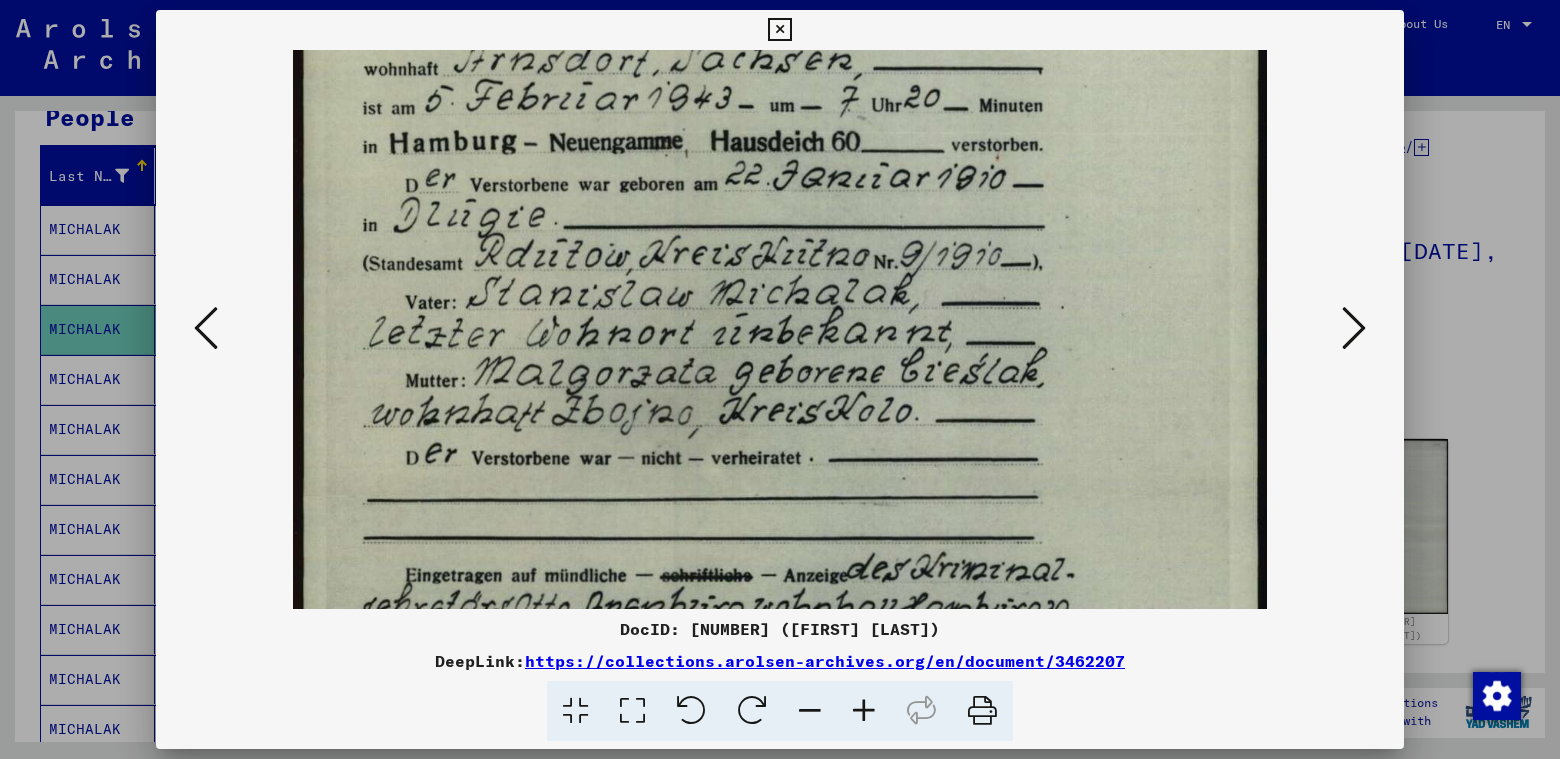 click at bounding box center [864, 711] 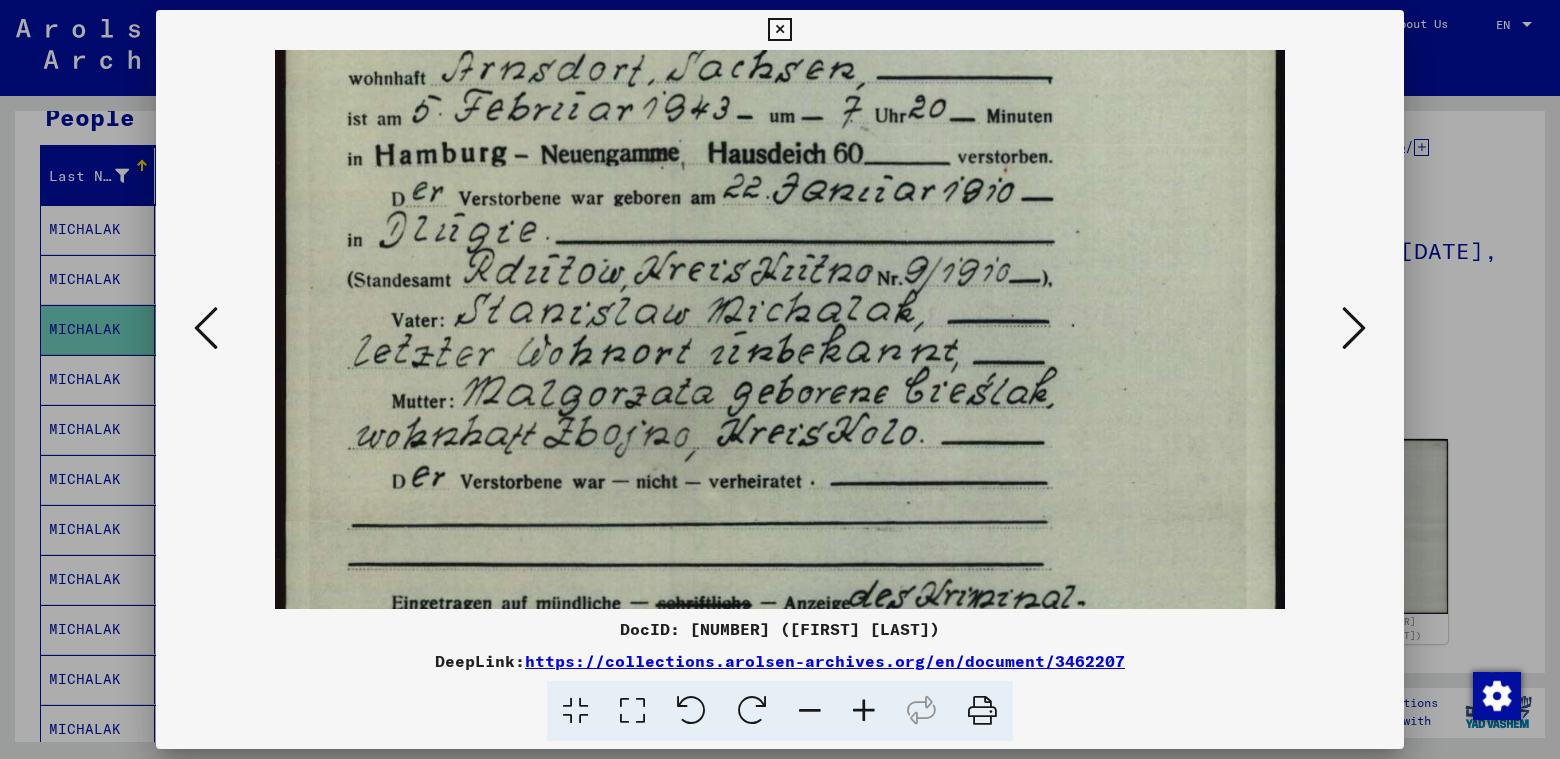 click at bounding box center (864, 711) 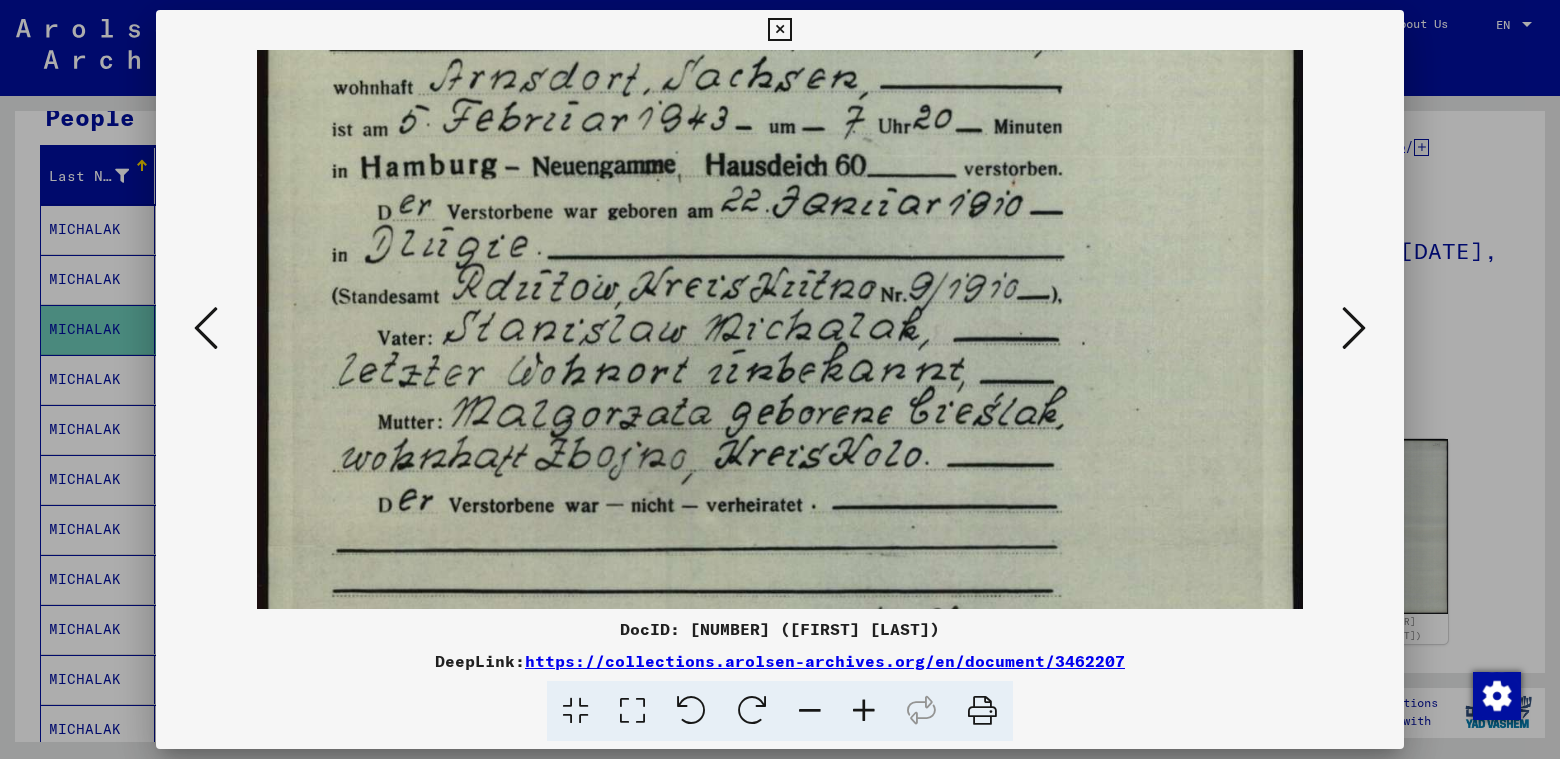 click at bounding box center [864, 711] 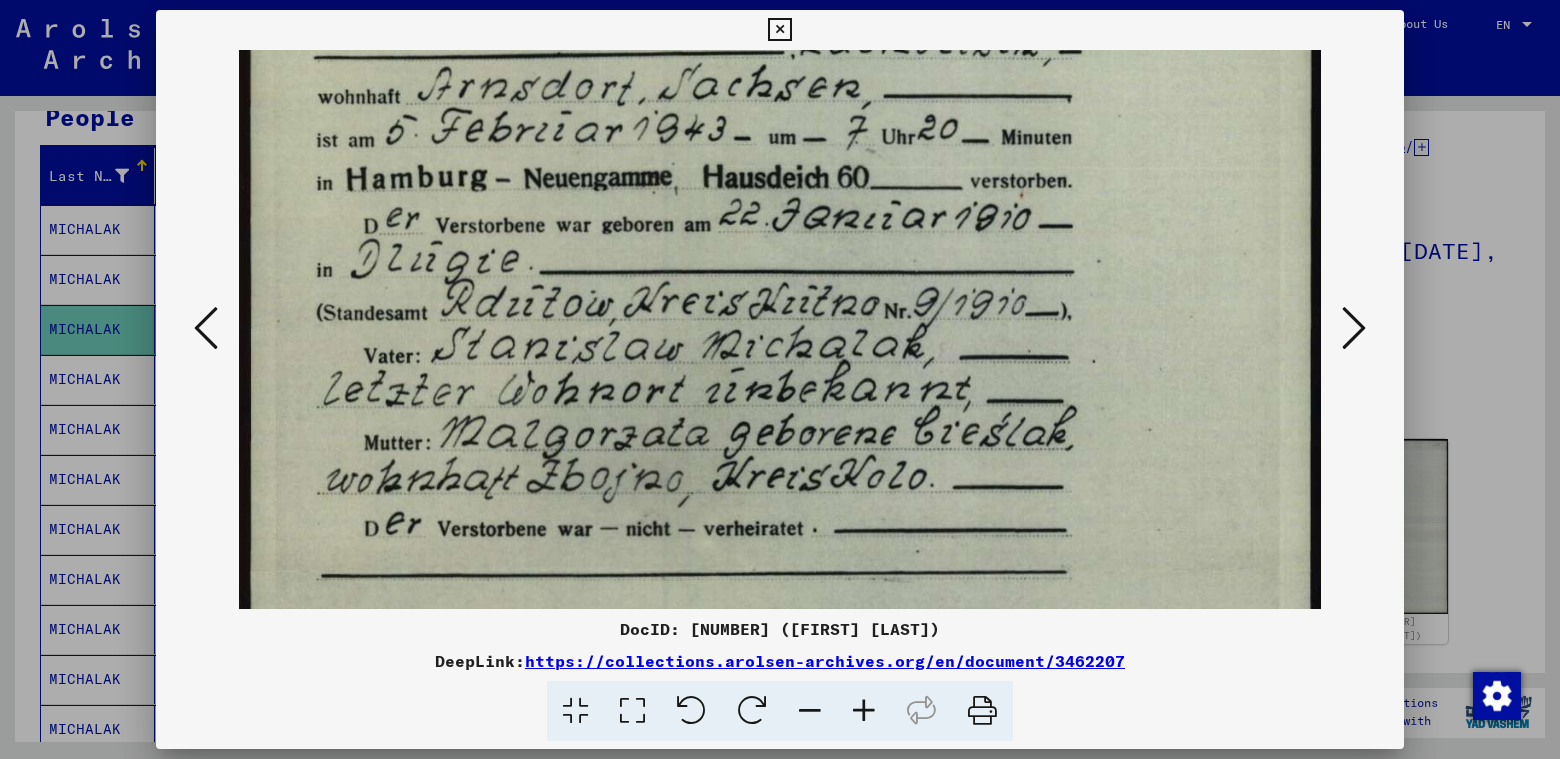 click at bounding box center (864, 711) 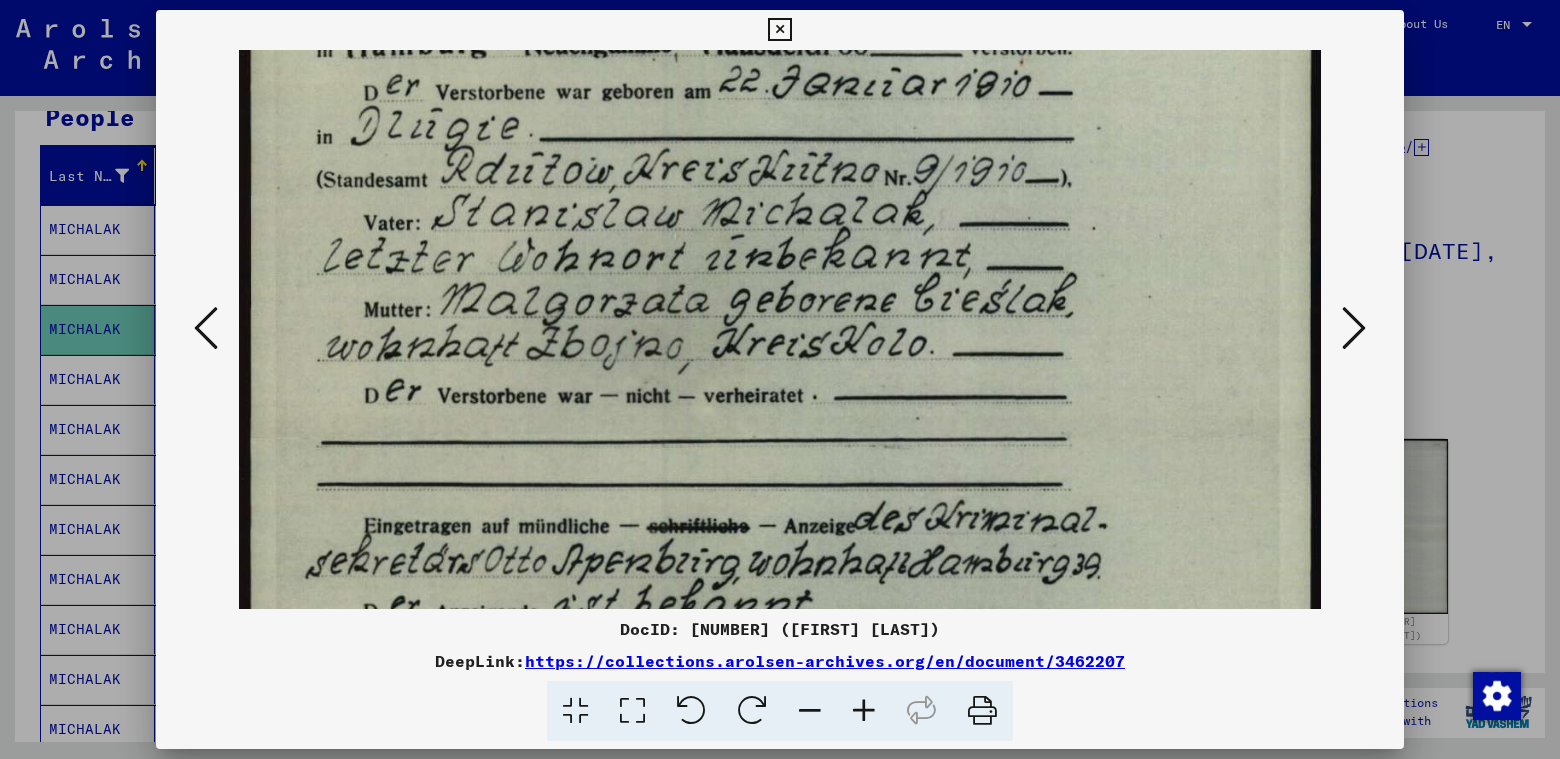 scroll, scrollTop: 379, scrollLeft: 0, axis: vertical 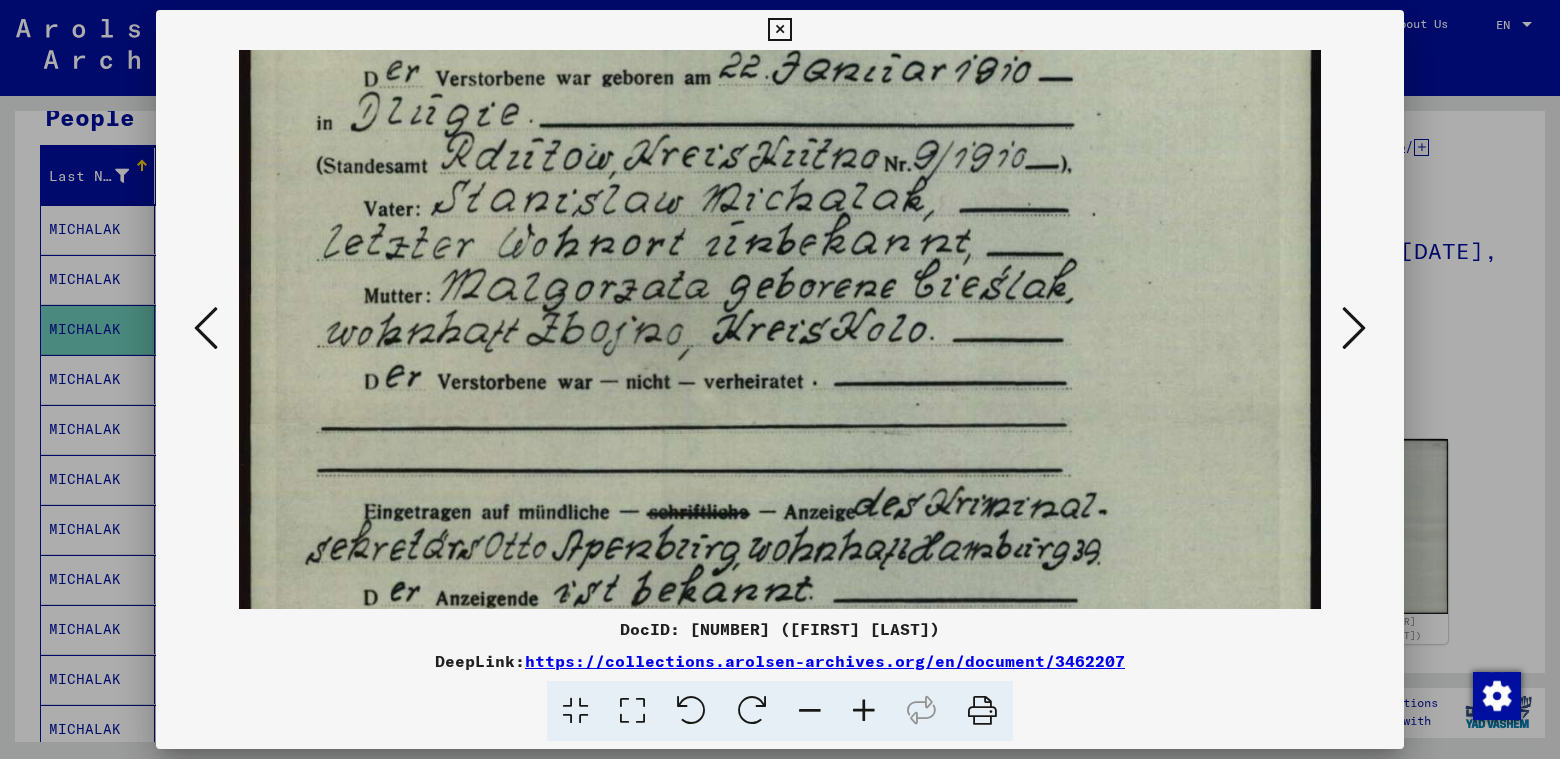 drag, startPoint x: 630, startPoint y: 448, endPoint x: 618, endPoint y: 380, distance: 69.050705 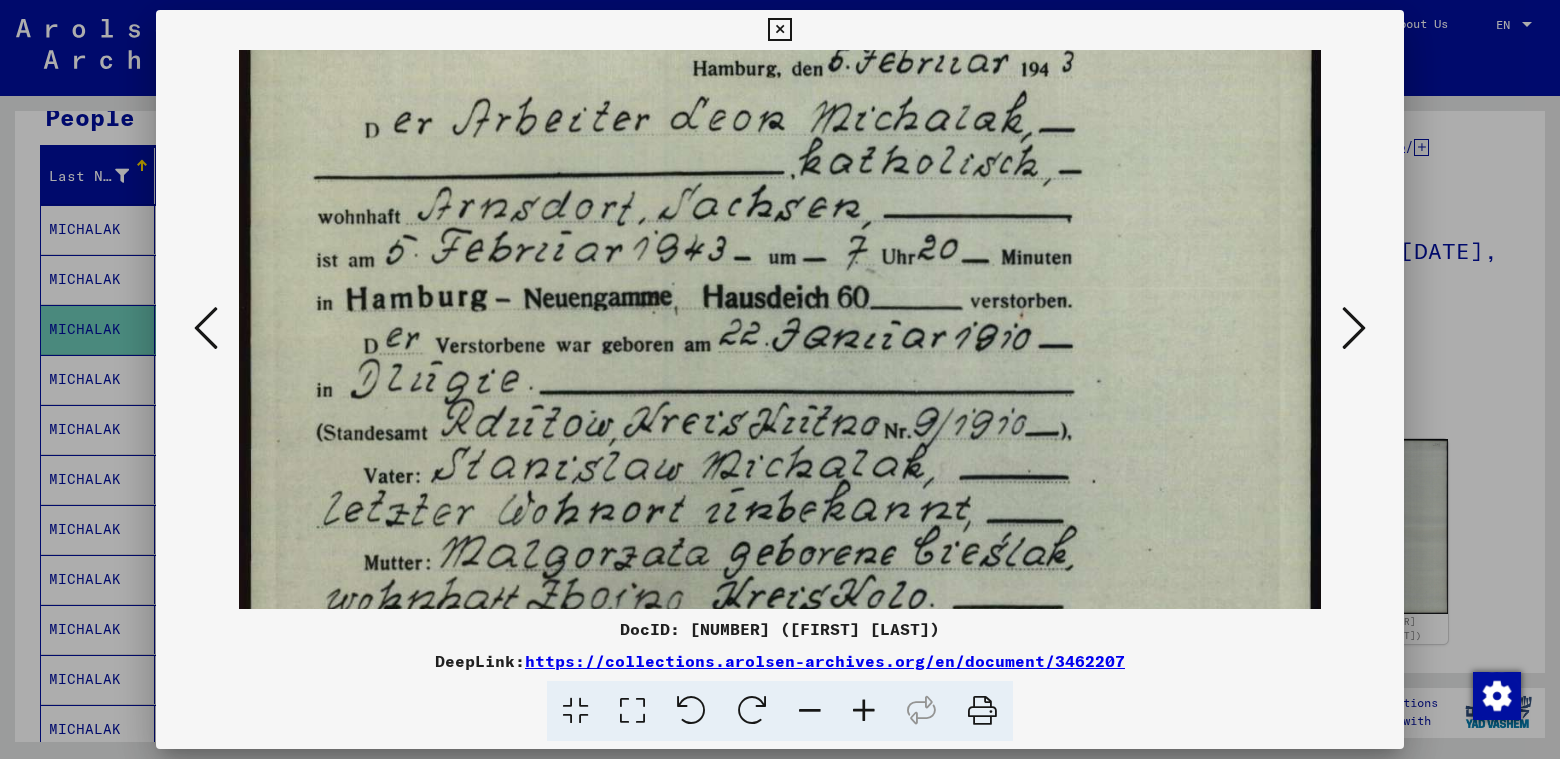 scroll, scrollTop: 108, scrollLeft: 0, axis: vertical 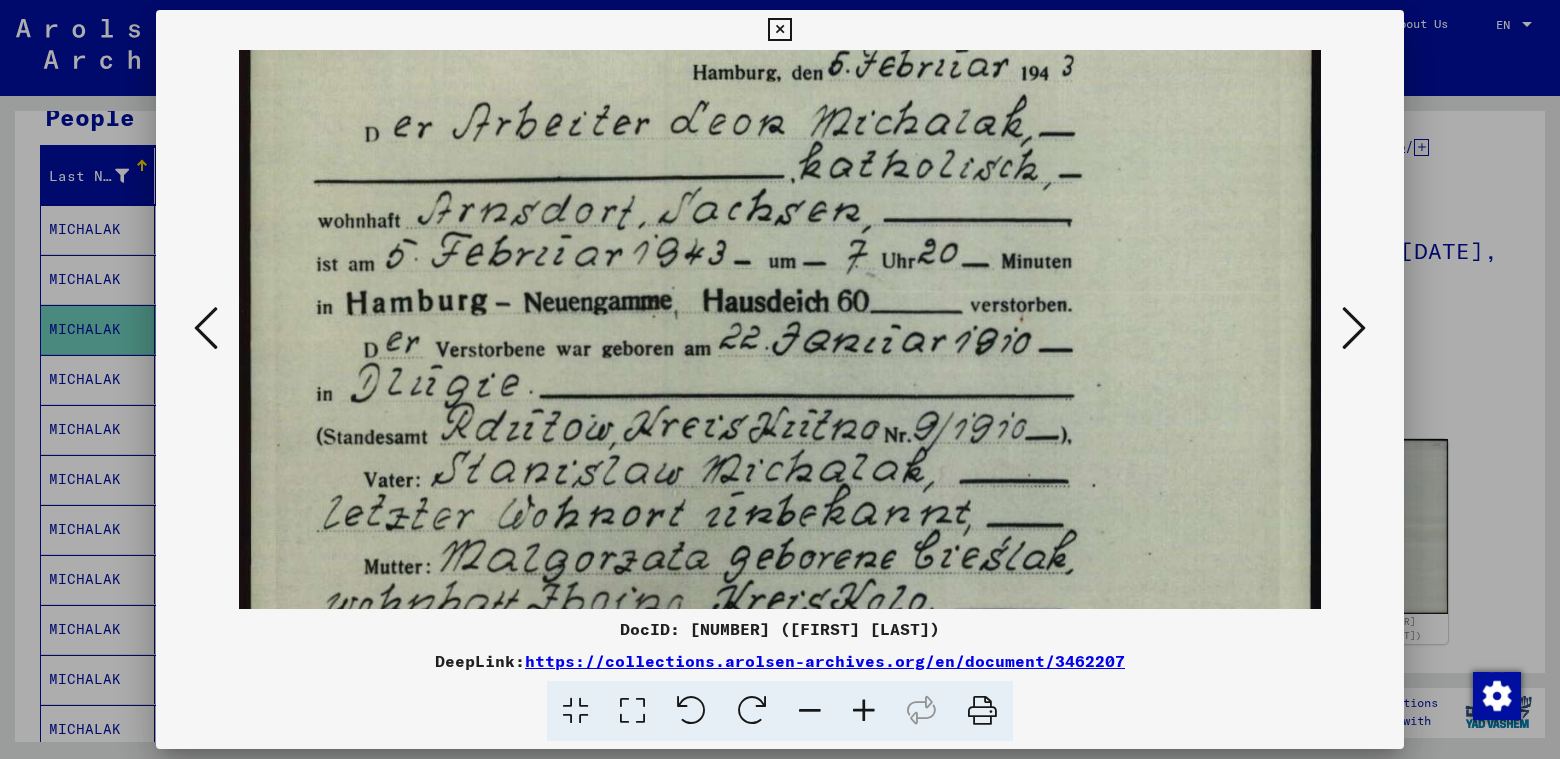drag, startPoint x: 766, startPoint y: 401, endPoint x: 757, endPoint y: 452, distance: 51.78803 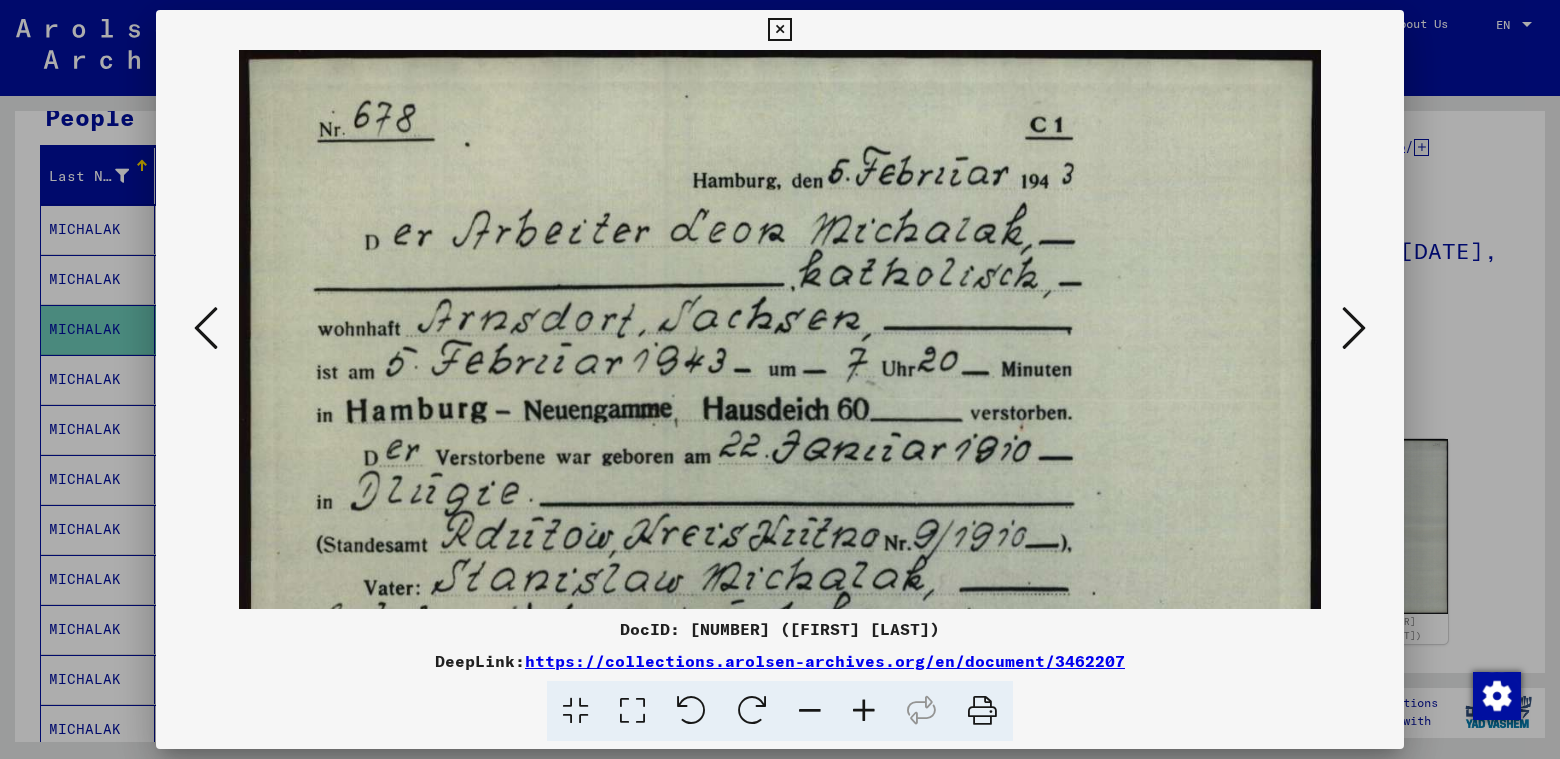 drag, startPoint x: 800, startPoint y: 238, endPoint x: 749, endPoint y: 406, distance: 175.5705 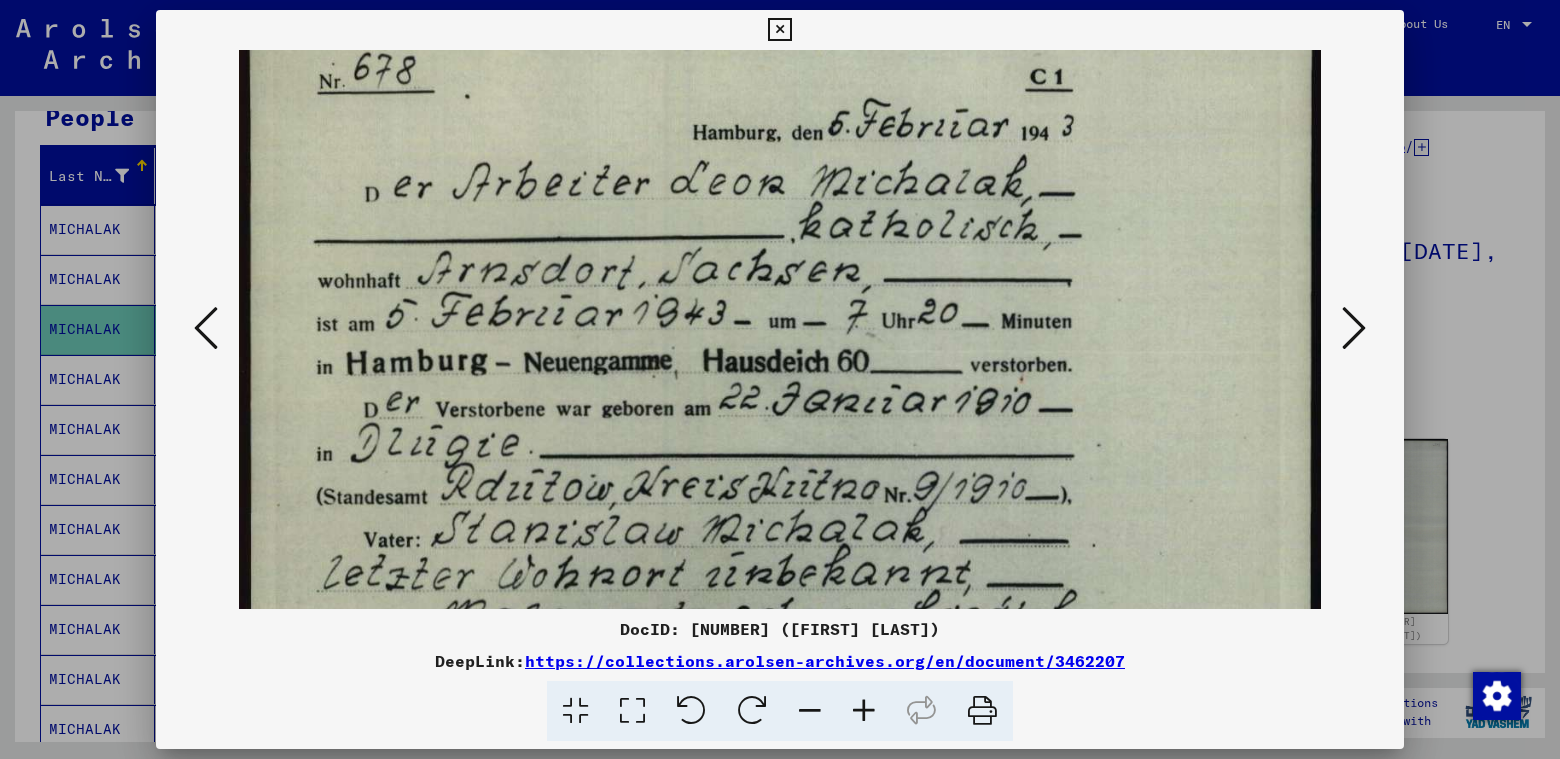 drag, startPoint x: 762, startPoint y: 464, endPoint x: 760, endPoint y: 416, distance: 48.04165 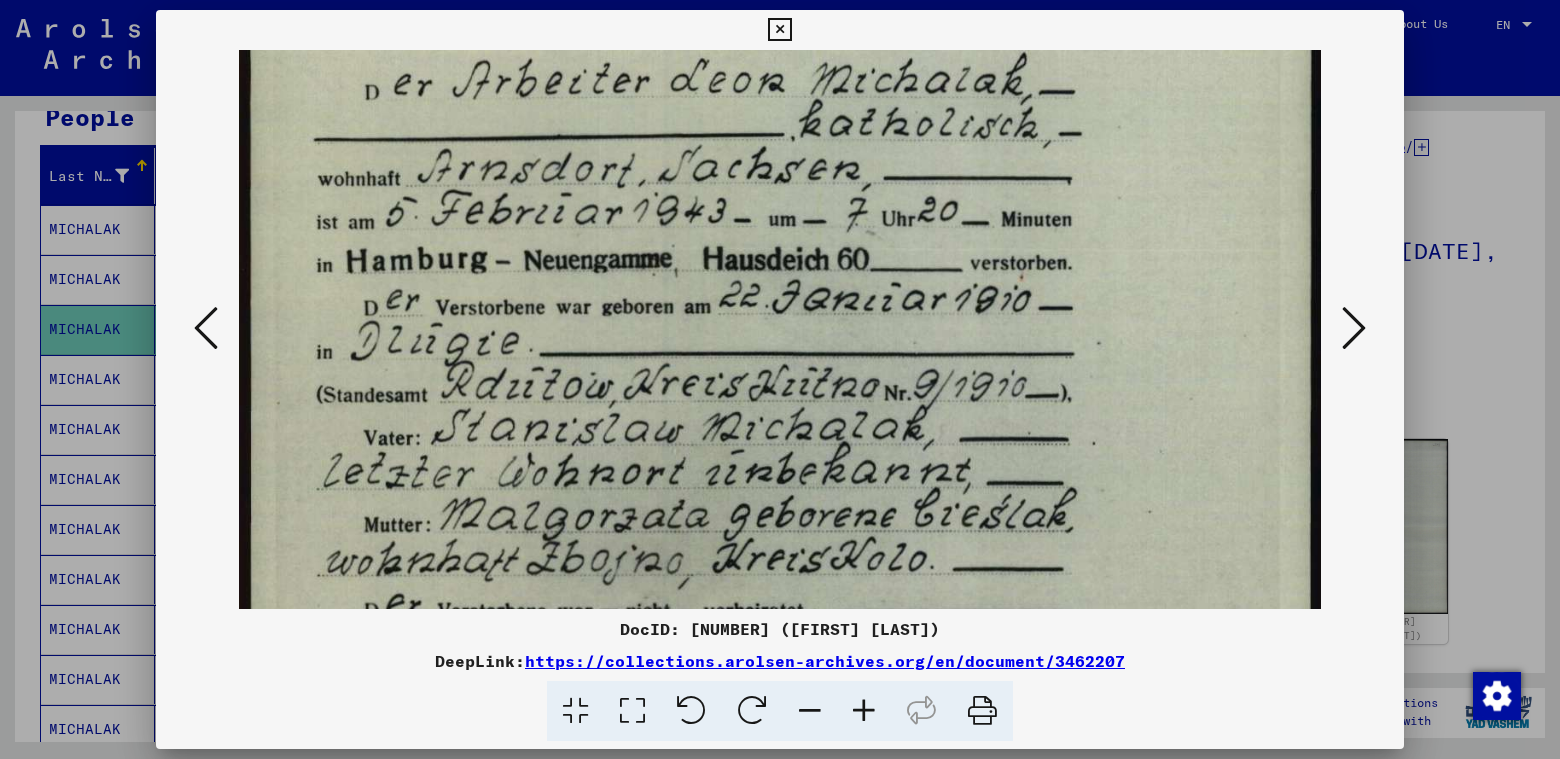 scroll, scrollTop: 153, scrollLeft: 0, axis: vertical 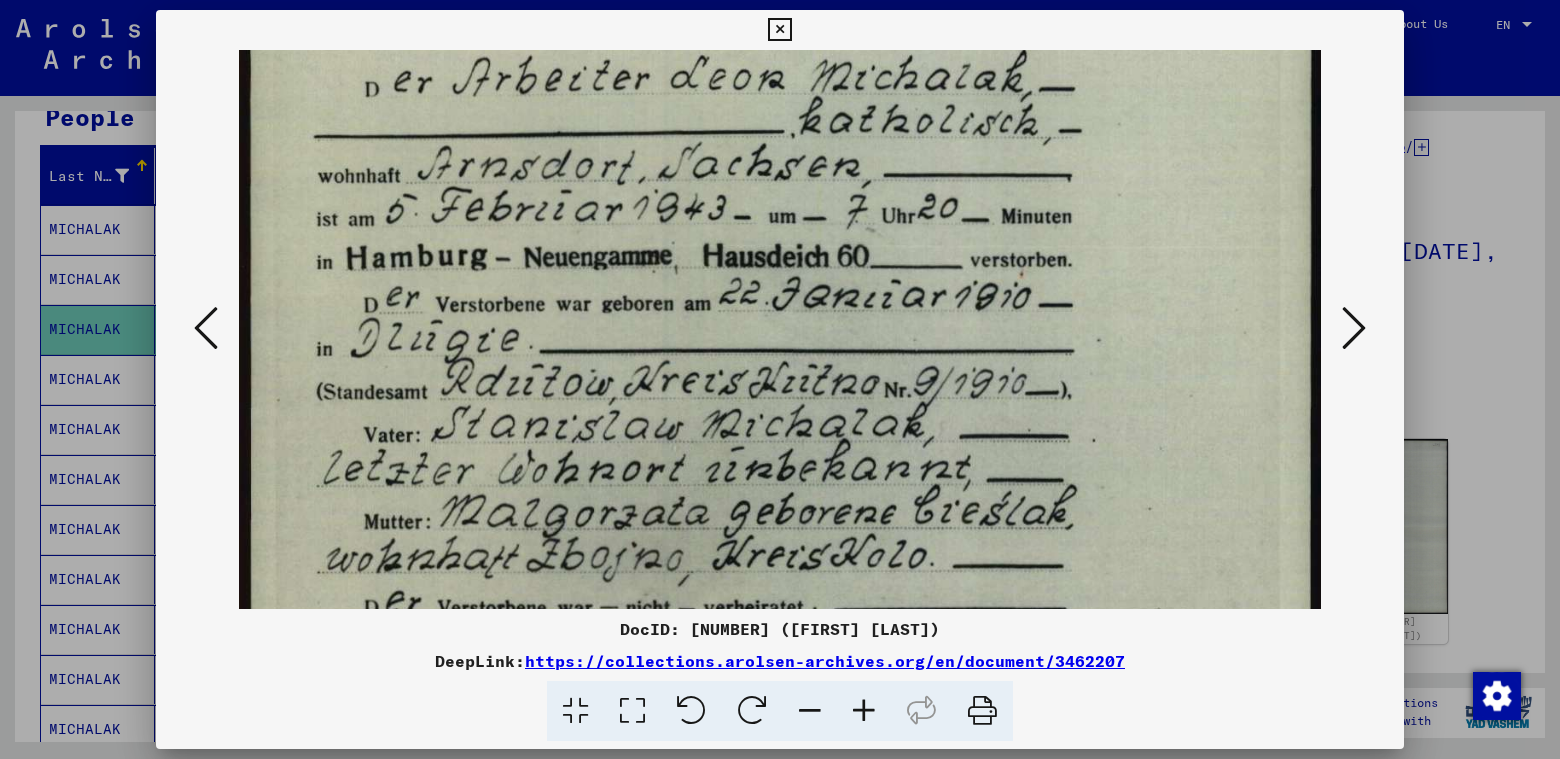 drag, startPoint x: 613, startPoint y: 321, endPoint x: 614, endPoint y: 300, distance: 21.023796 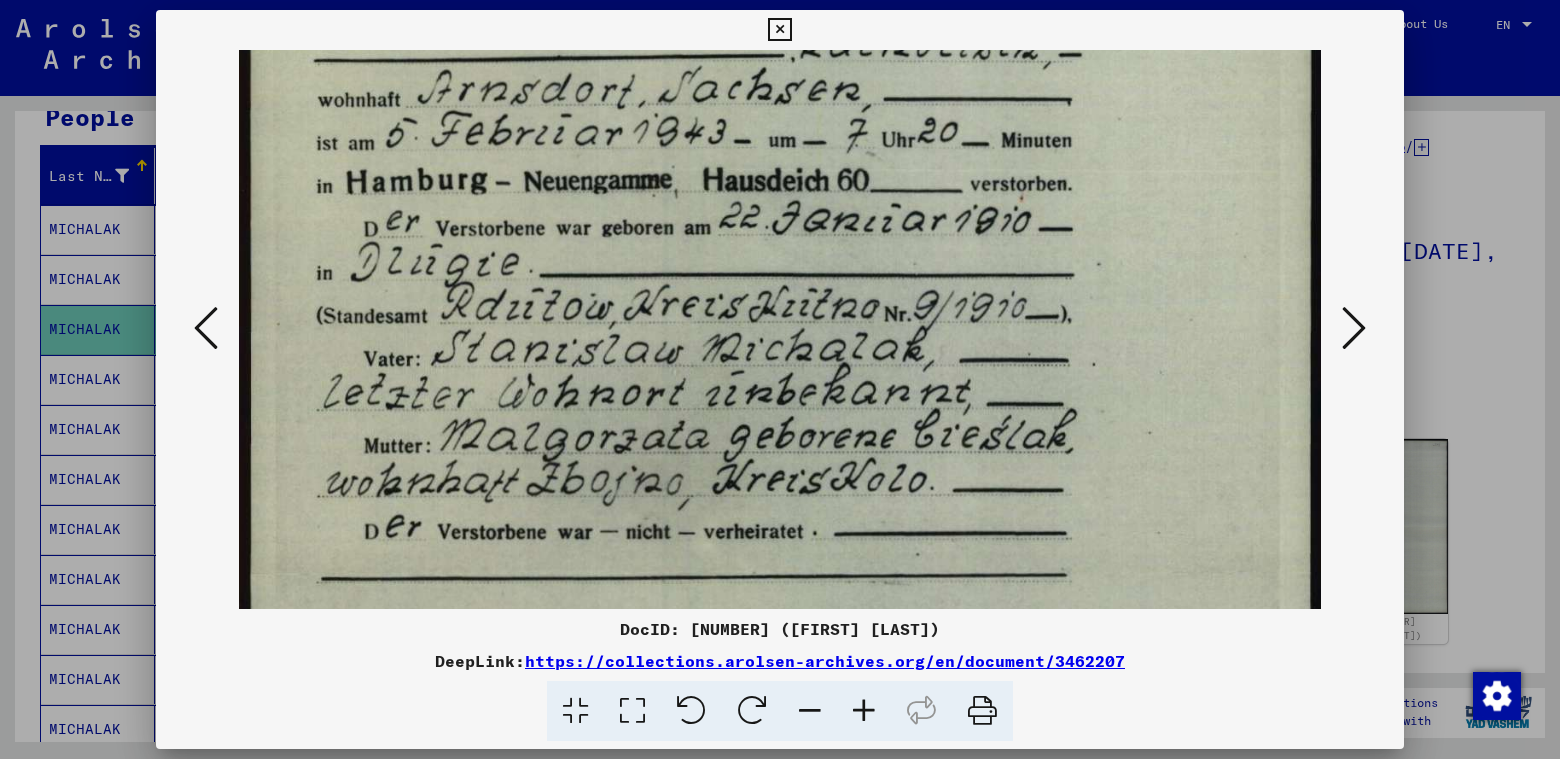 drag, startPoint x: 614, startPoint y: 380, endPoint x: 628, endPoint y: 304, distance: 77.27872 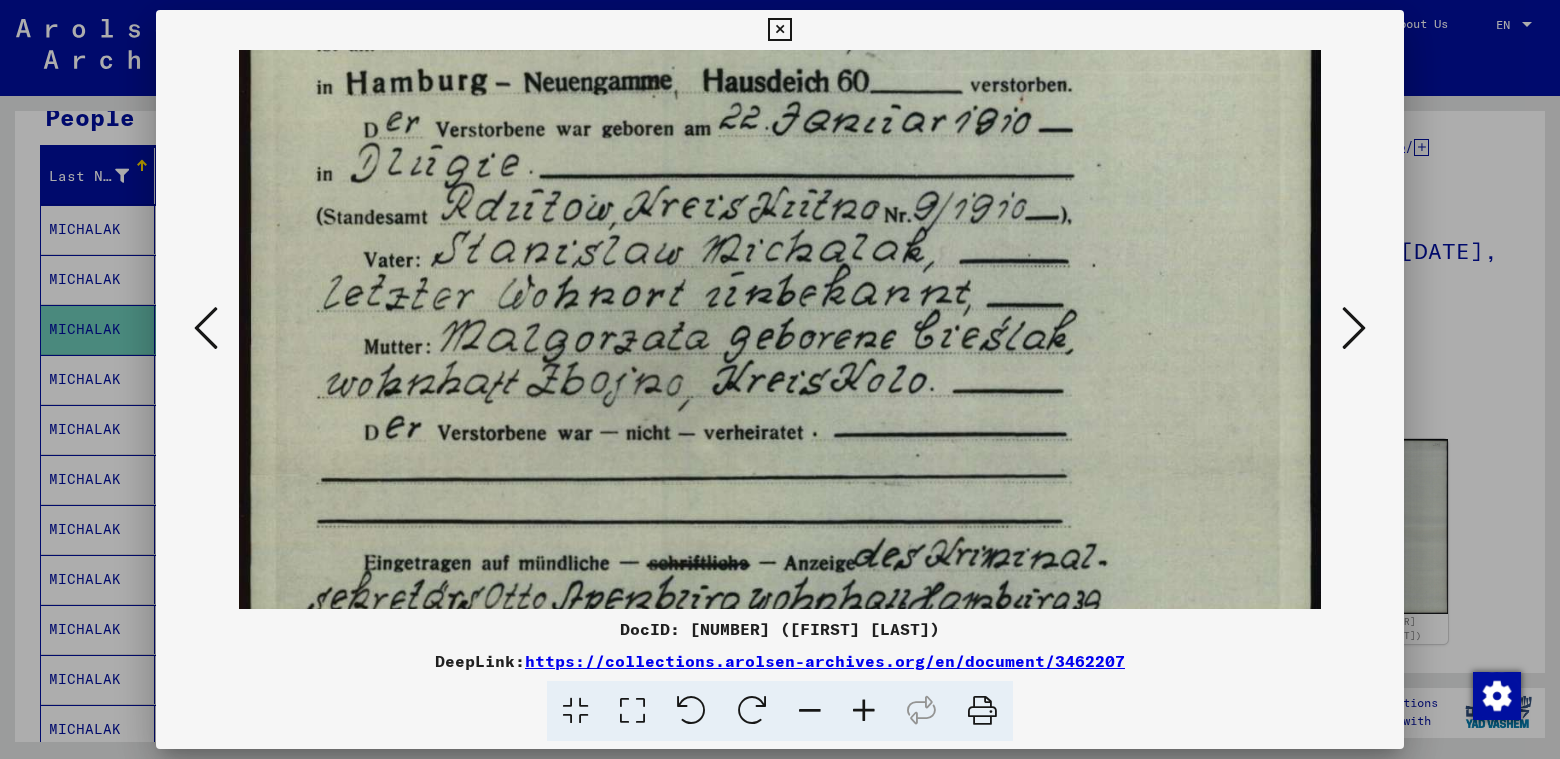 drag, startPoint x: 661, startPoint y: 424, endPoint x: 670, endPoint y: 325, distance: 99.40825 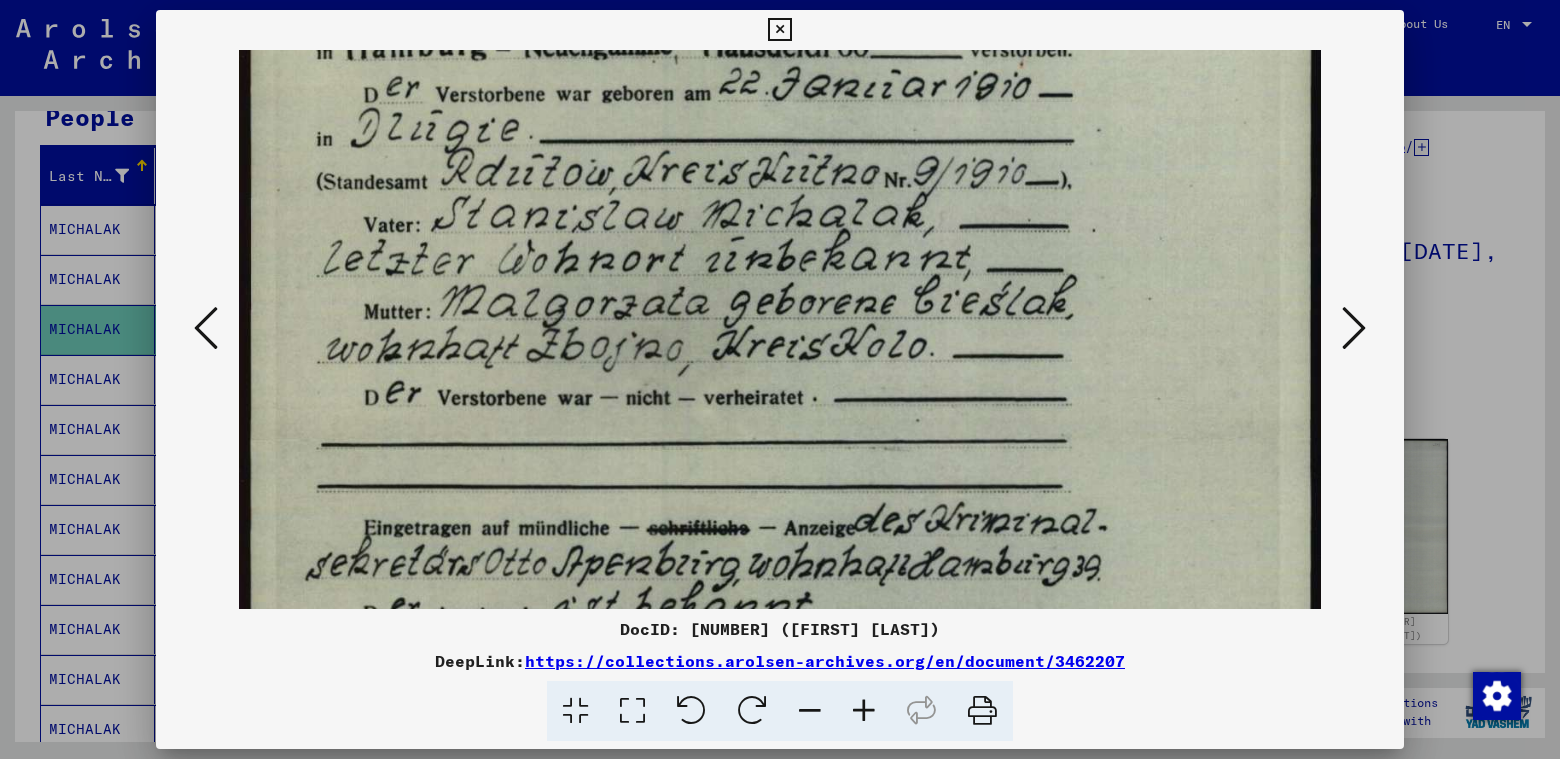 drag, startPoint x: 667, startPoint y: 398, endPoint x: 676, endPoint y: 363, distance: 36.138622 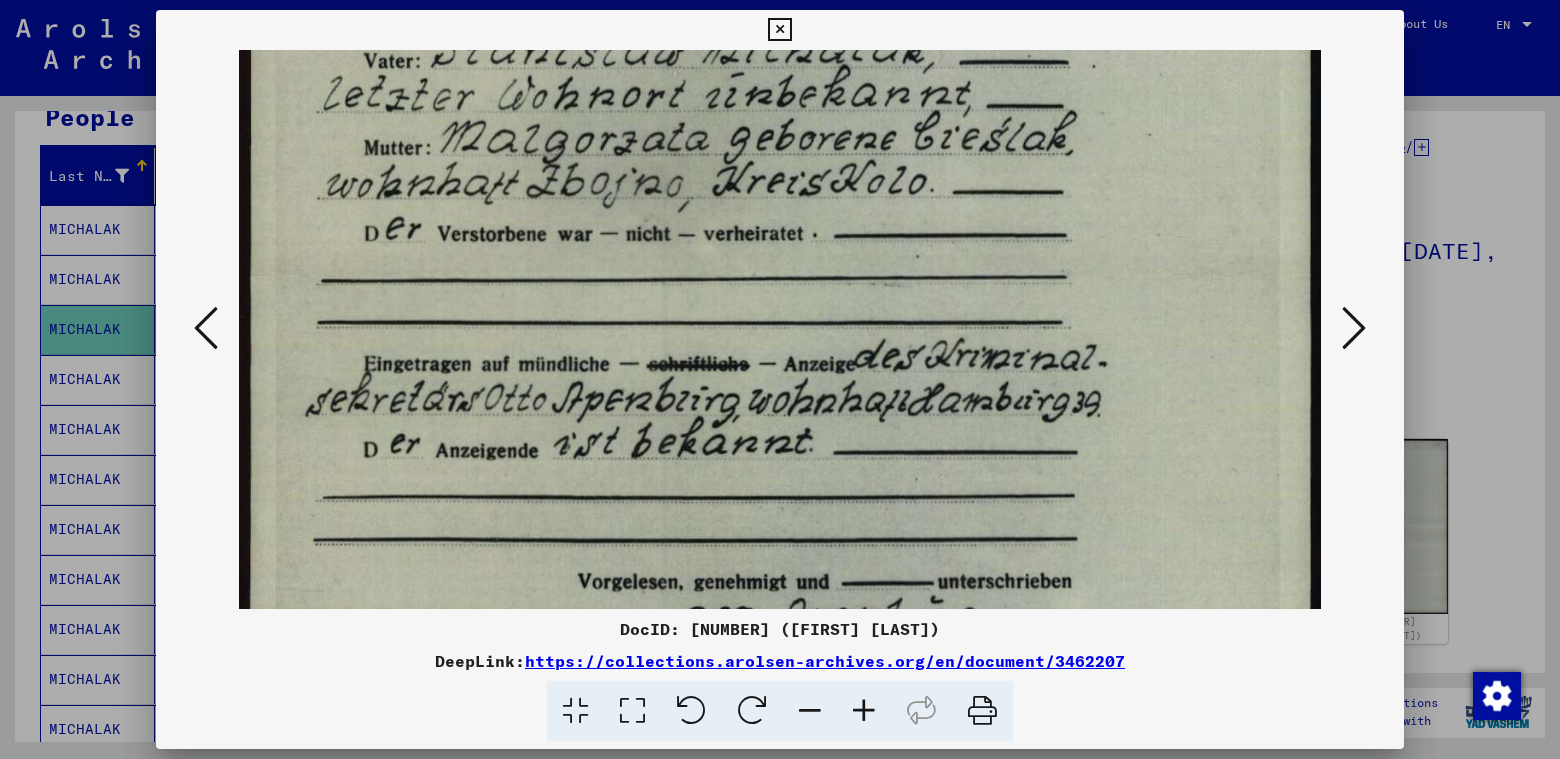drag, startPoint x: 657, startPoint y: 483, endPoint x: 681, endPoint y: 319, distance: 165.7468 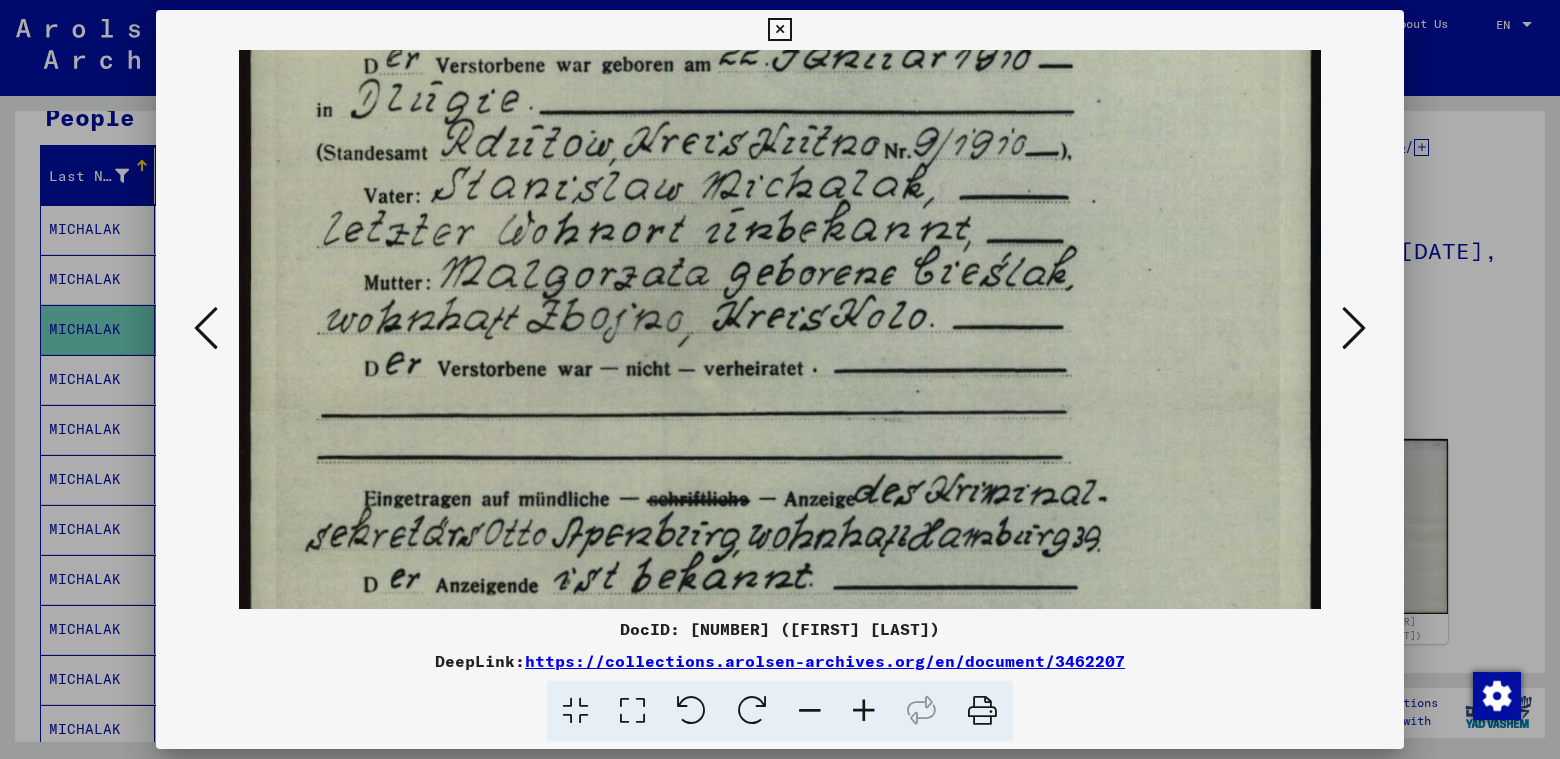 drag, startPoint x: 741, startPoint y: 274, endPoint x: 742, endPoint y: 376, distance: 102.0049 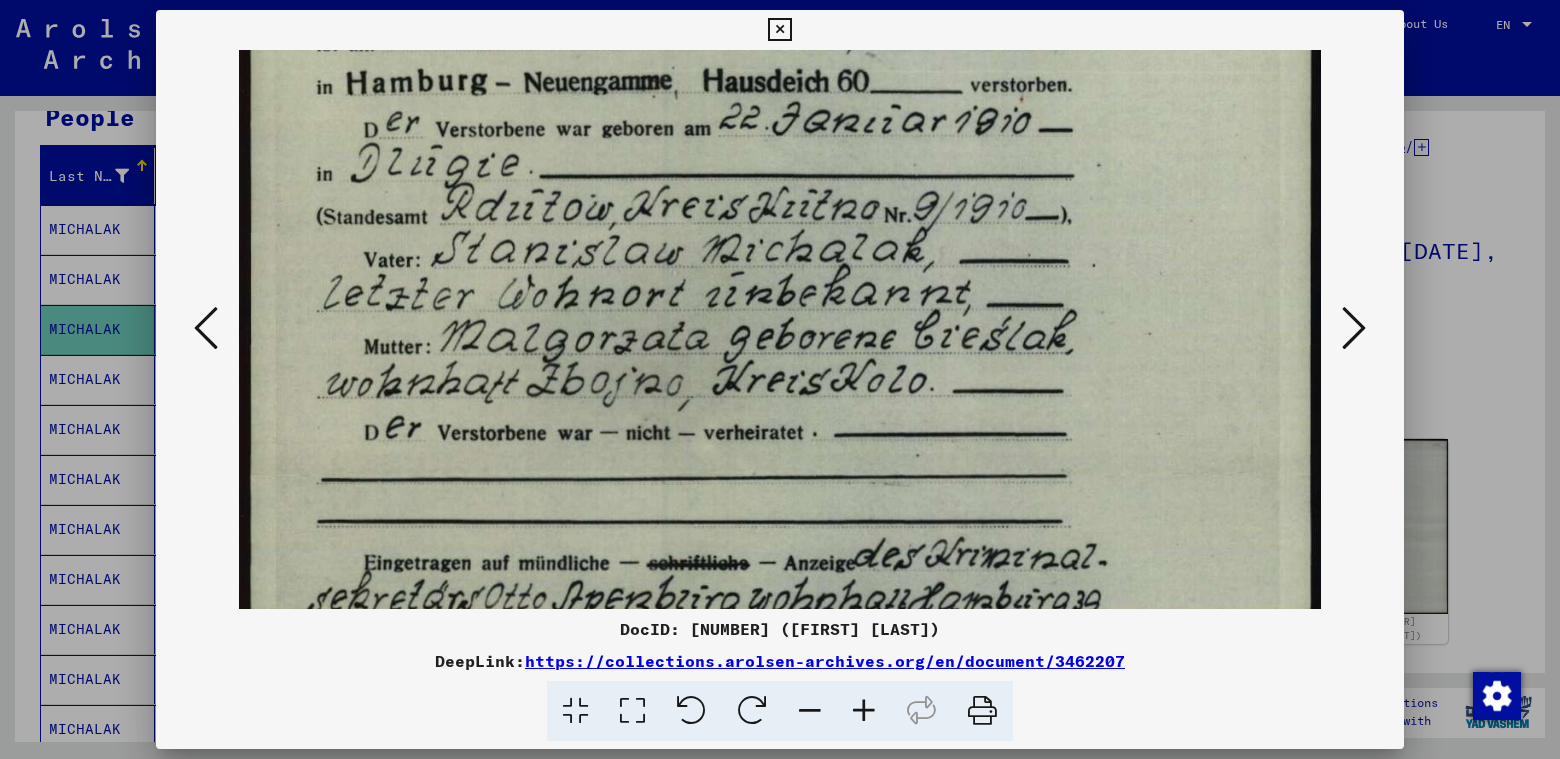 drag, startPoint x: 732, startPoint y: 265, endPoint x: 738, endPoint y: 329, distance: 64.28063 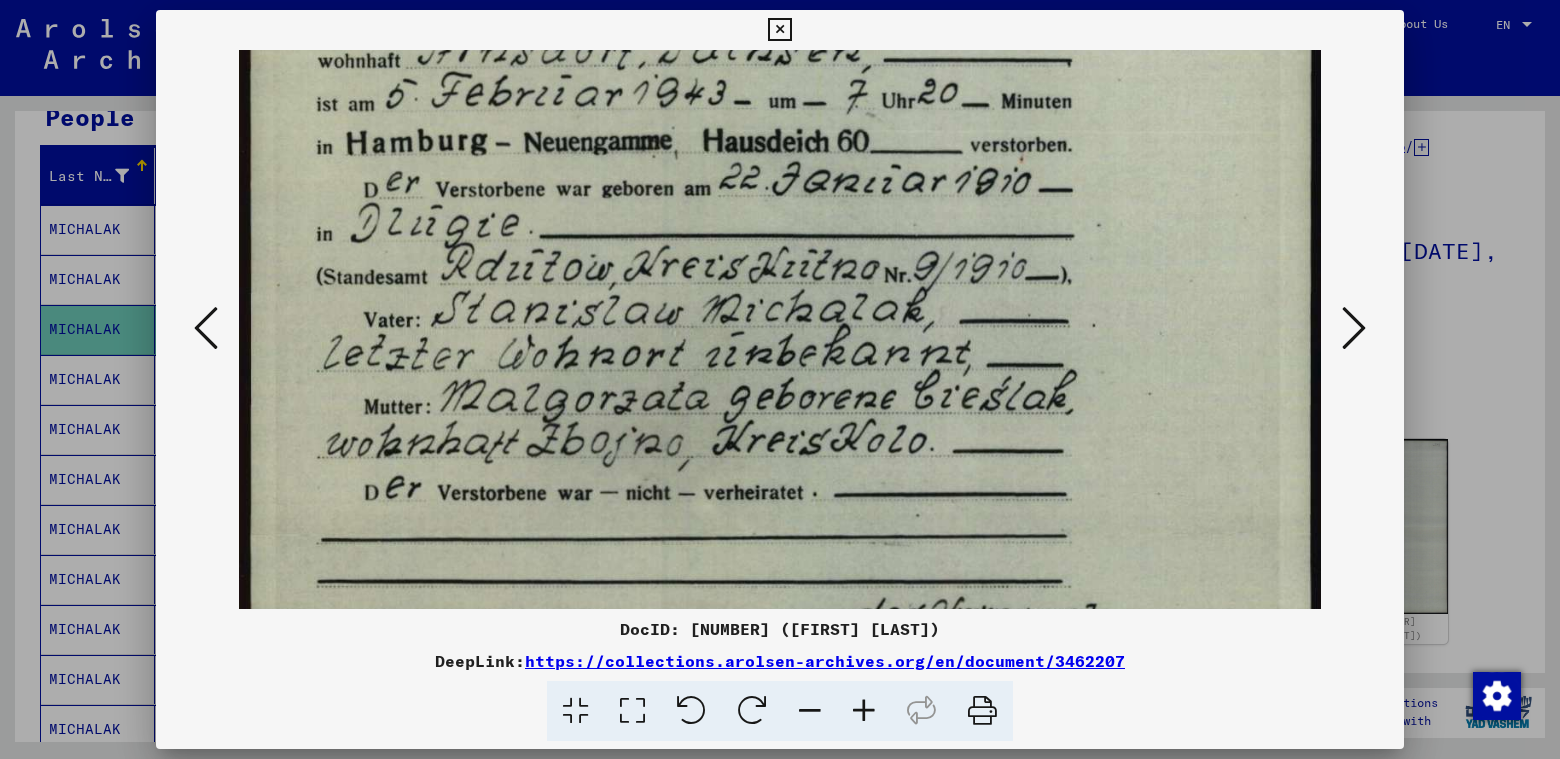 scroll, scrollTop: 264, scrollLeft: 0, axis: vertical 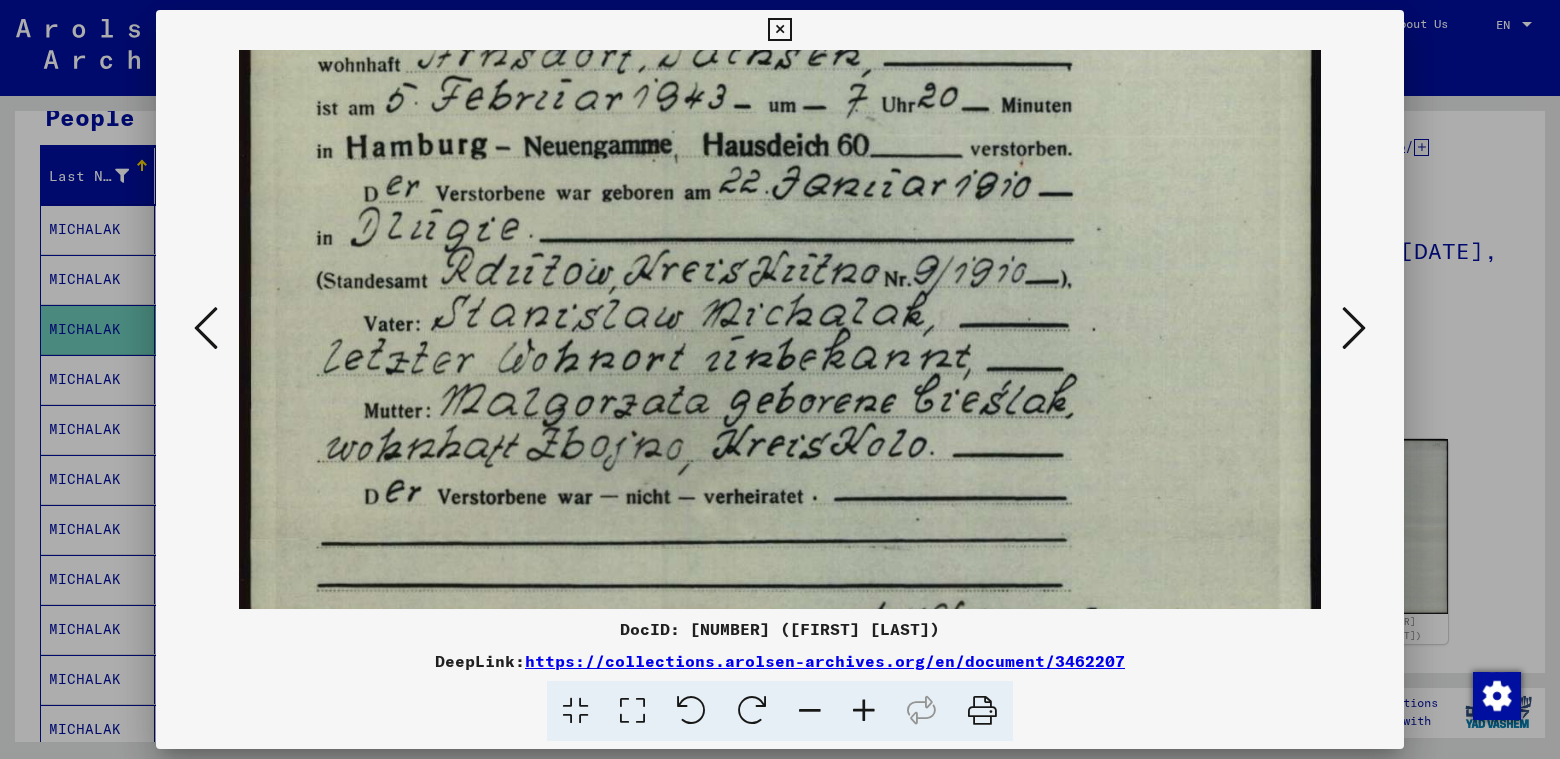 drag, startPoint x: 726, startPoint y: 270, endPoint x: 728, endPoint y: 334, distance: 64.03124 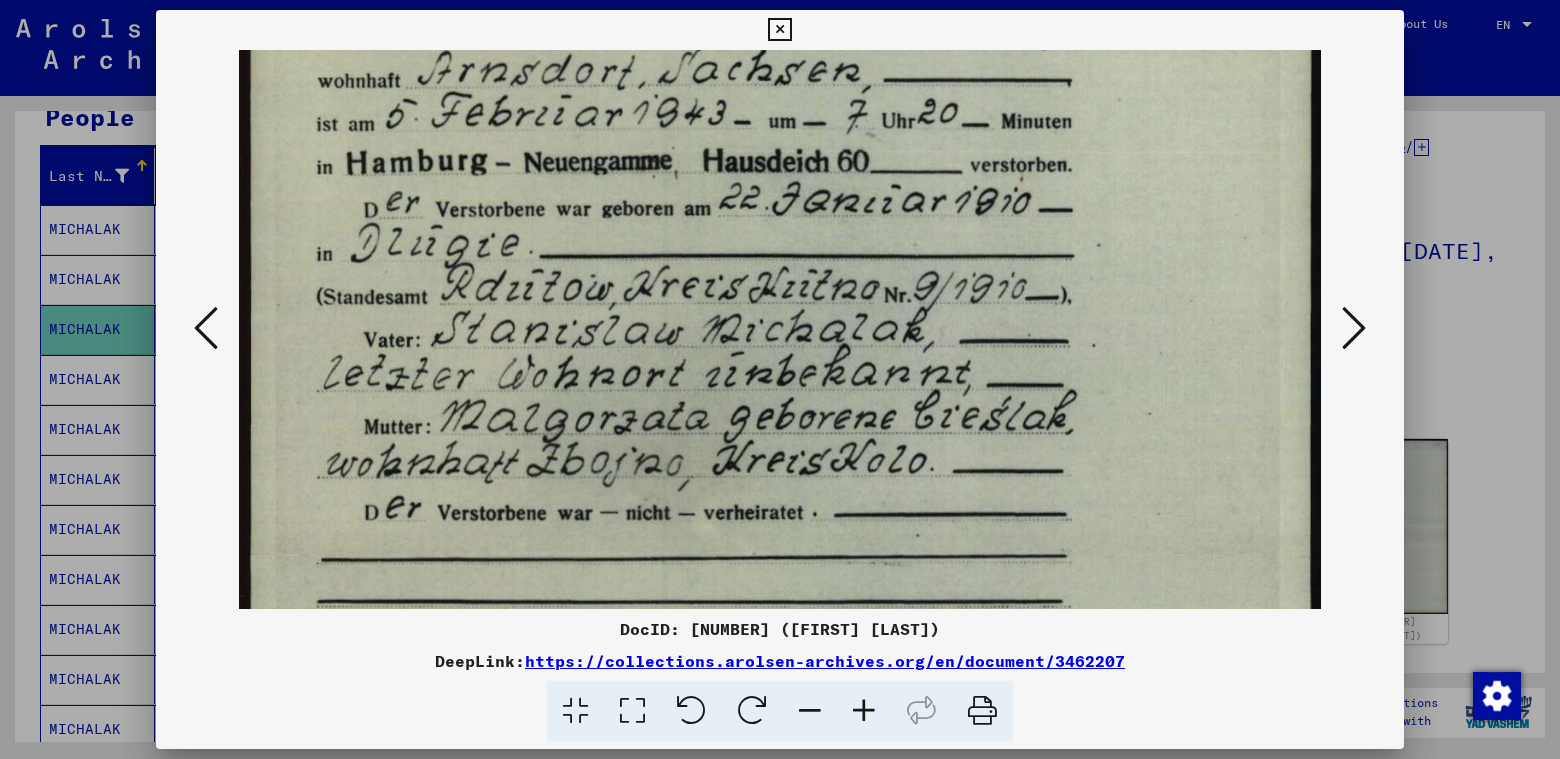scroll, scrollTop: 227, scrollLeft: 0, axis: vertical 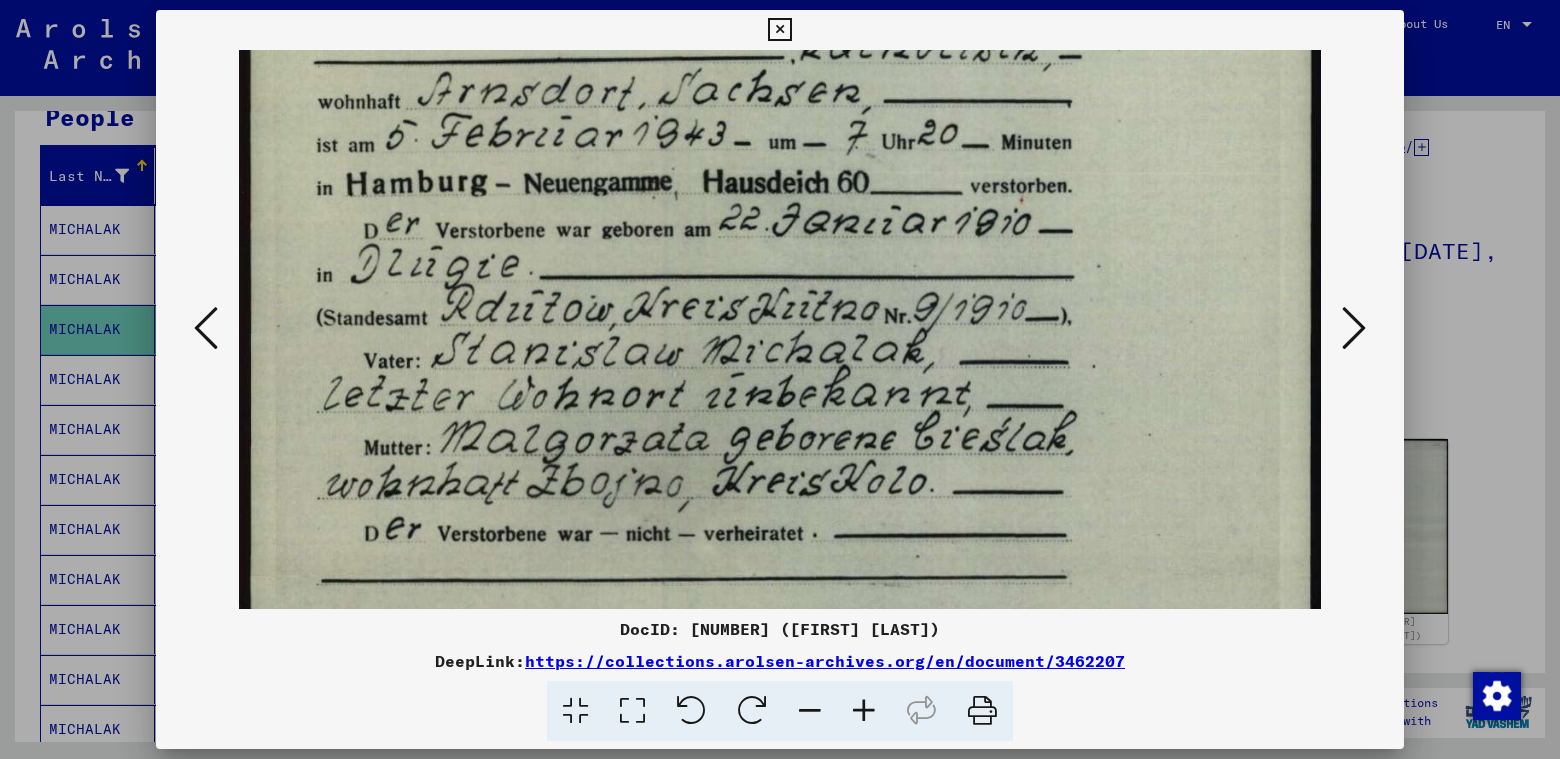 drag, startPoint x: 683, startPoint y: 282, endPoint x: 683, endPoint y: 319, distance: 37 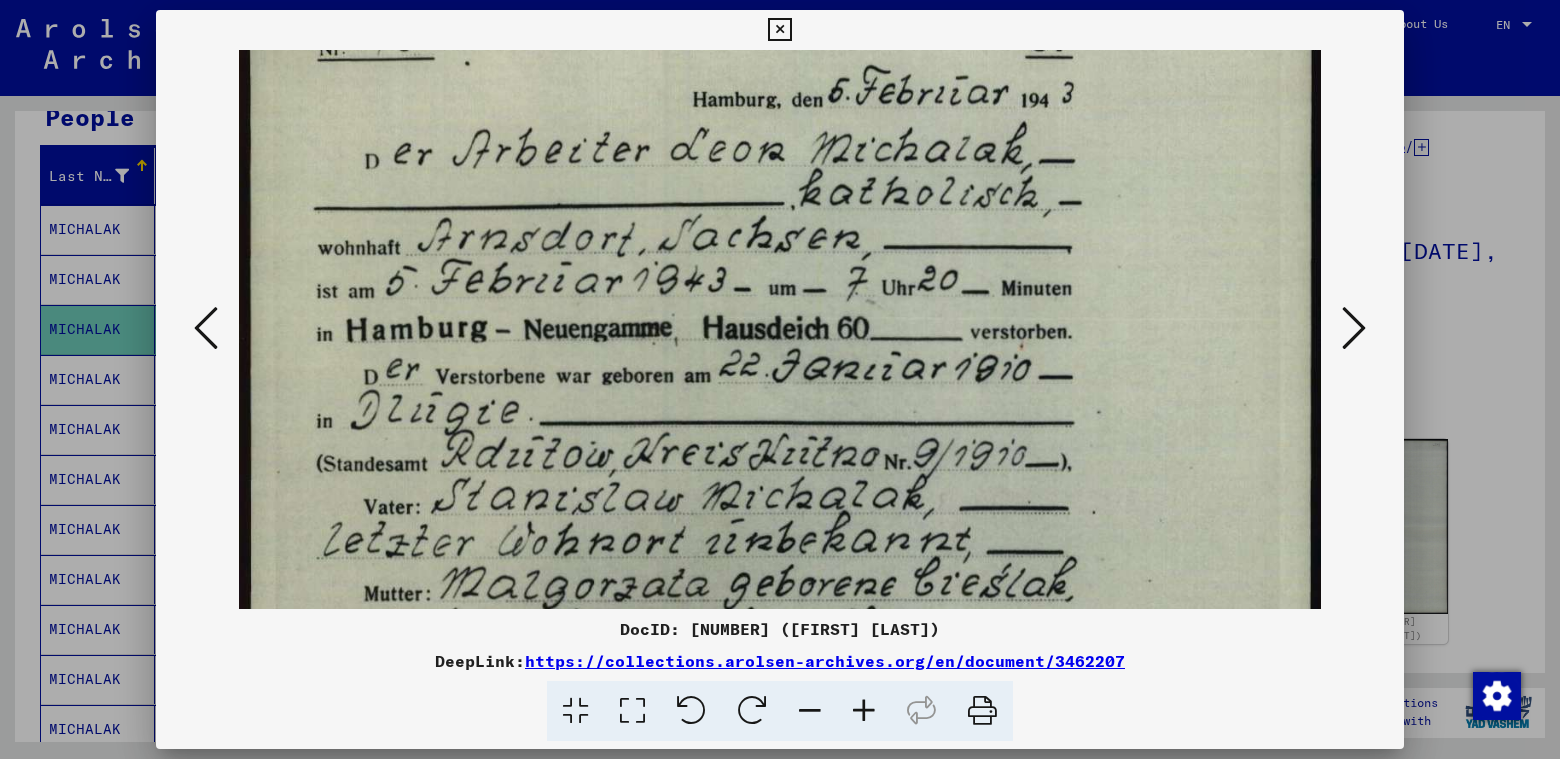 scroll, scrollTop: 120, scrollLeft: 0, axis: vertical 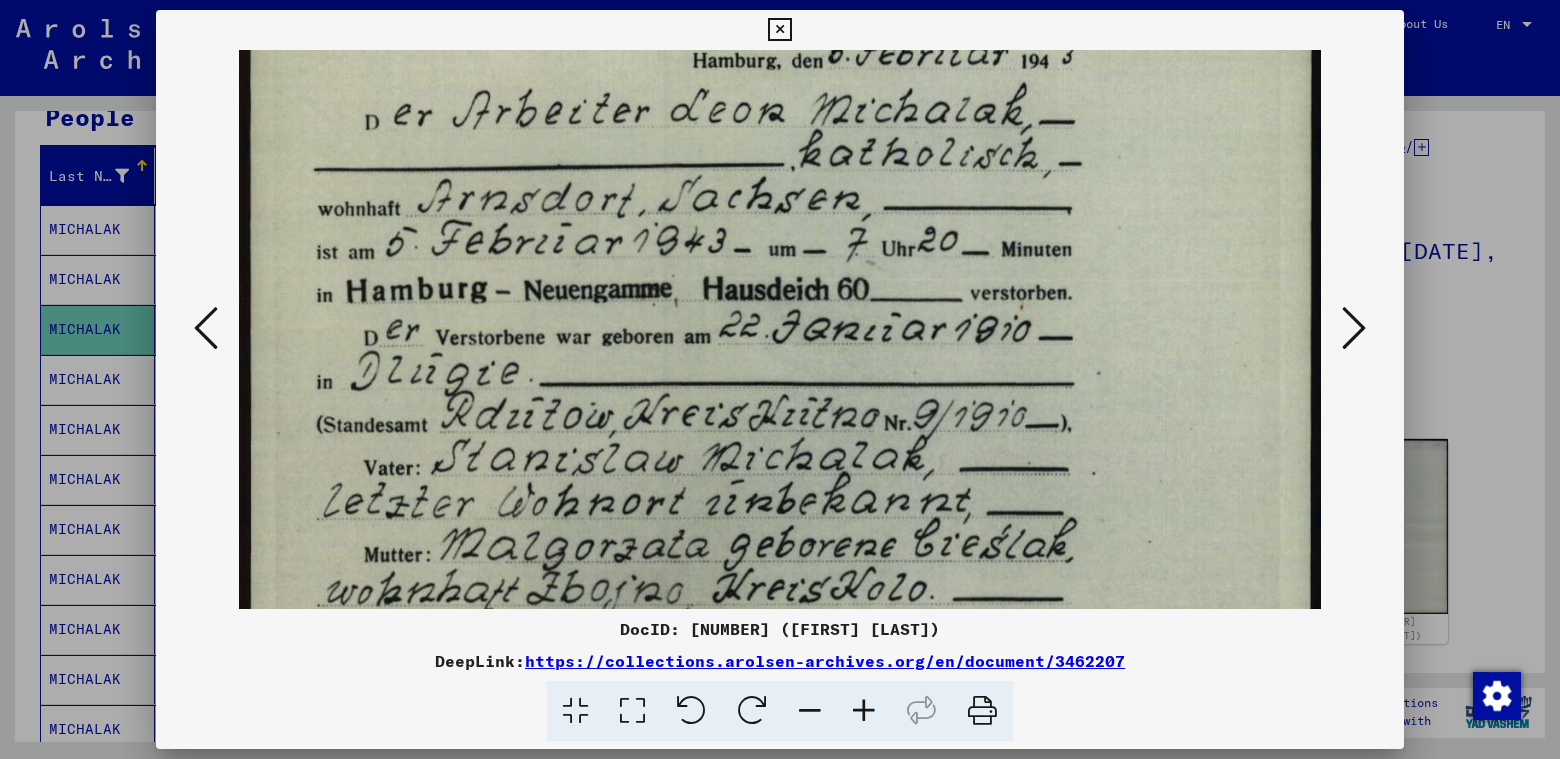drag, startPoint x: 771, startPoint y: 317, endPoint x: 783, endPoint y: 424, distance: 107.67079 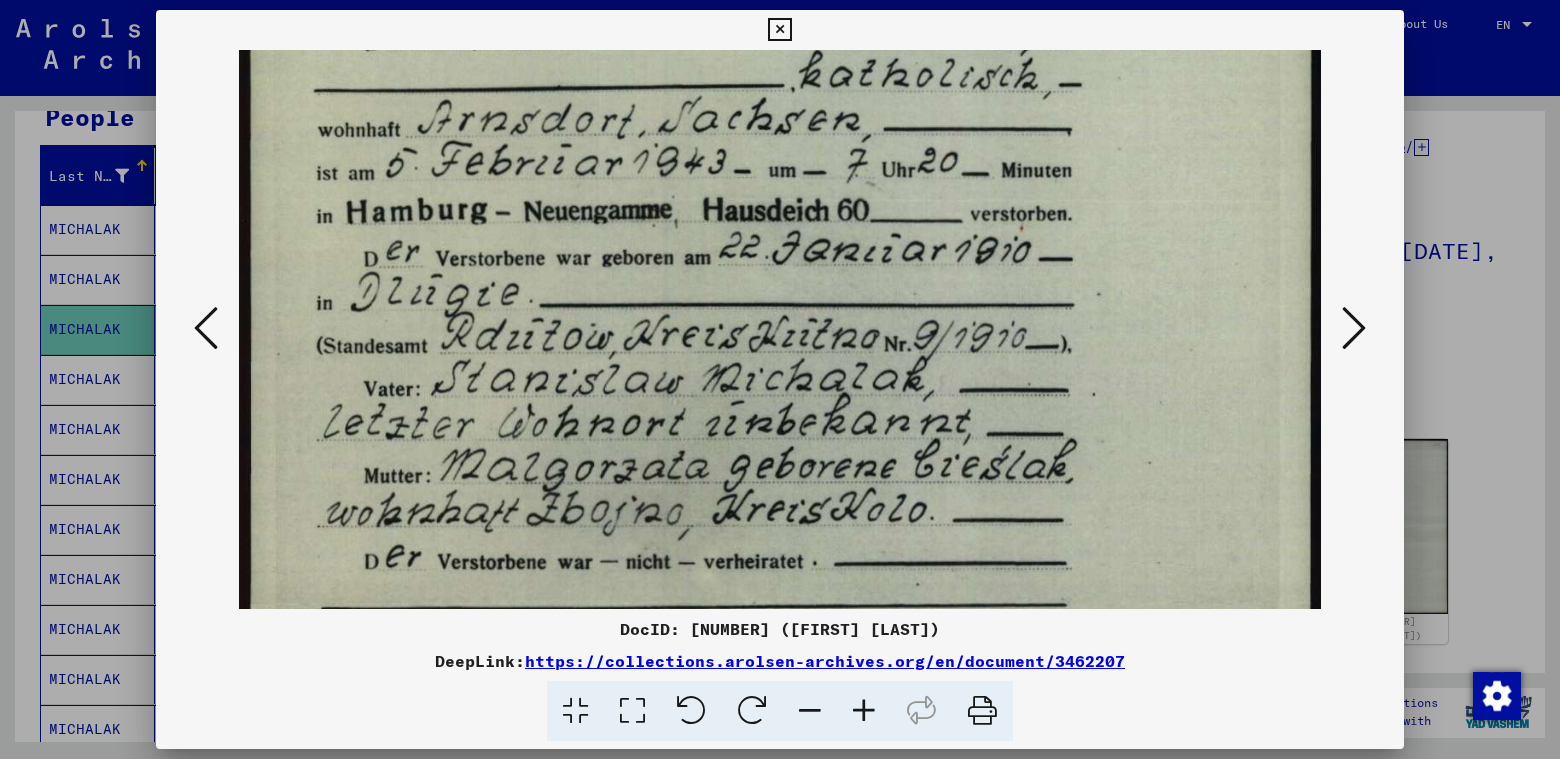scroll, scrollTop: 242, scrollLeft: 0, axis: vertical 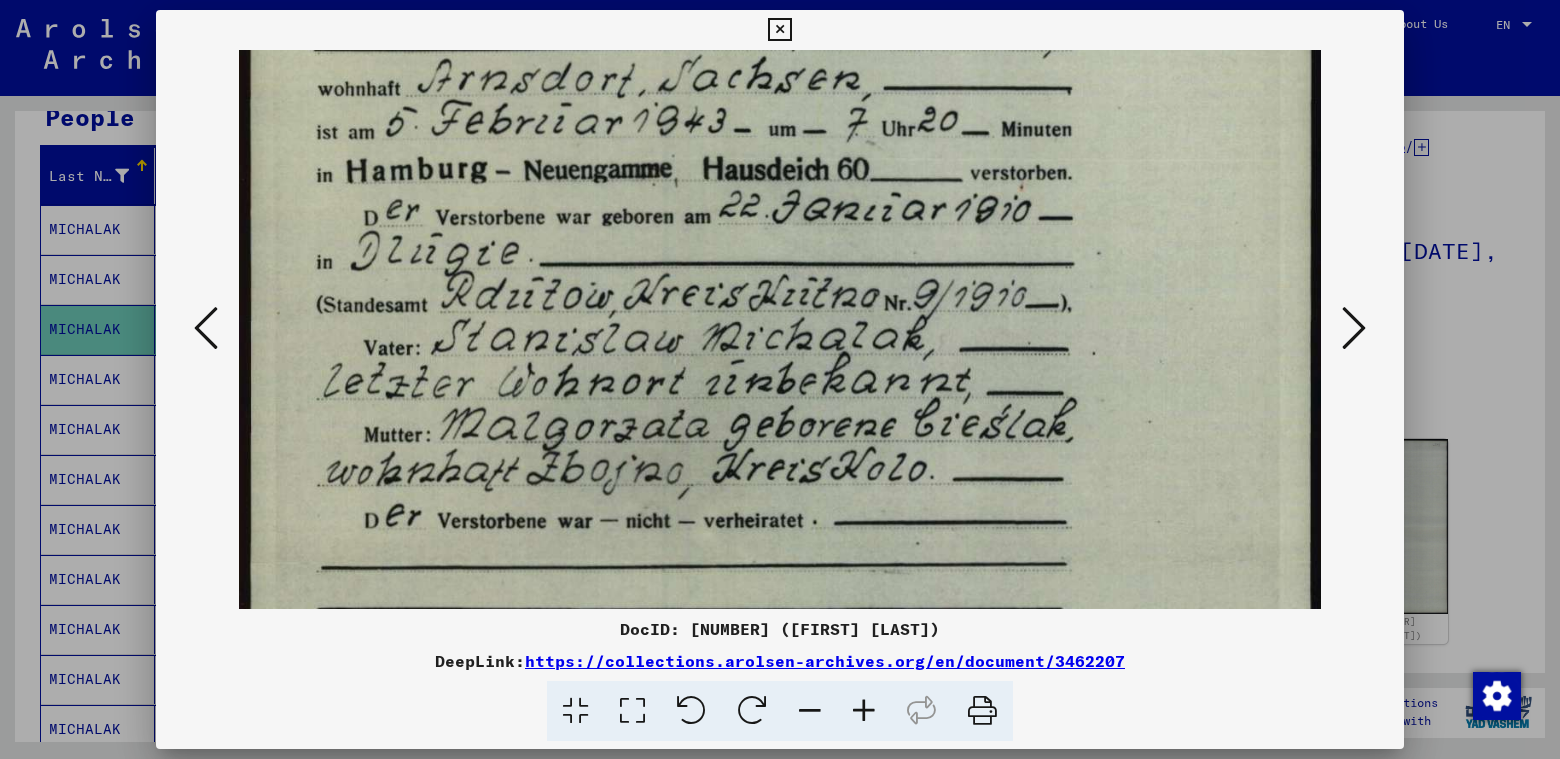 drag, startPoint x: 757, startPoint y: 475, endPoint x: 779, endPoint y: 353, distance: 123.967735 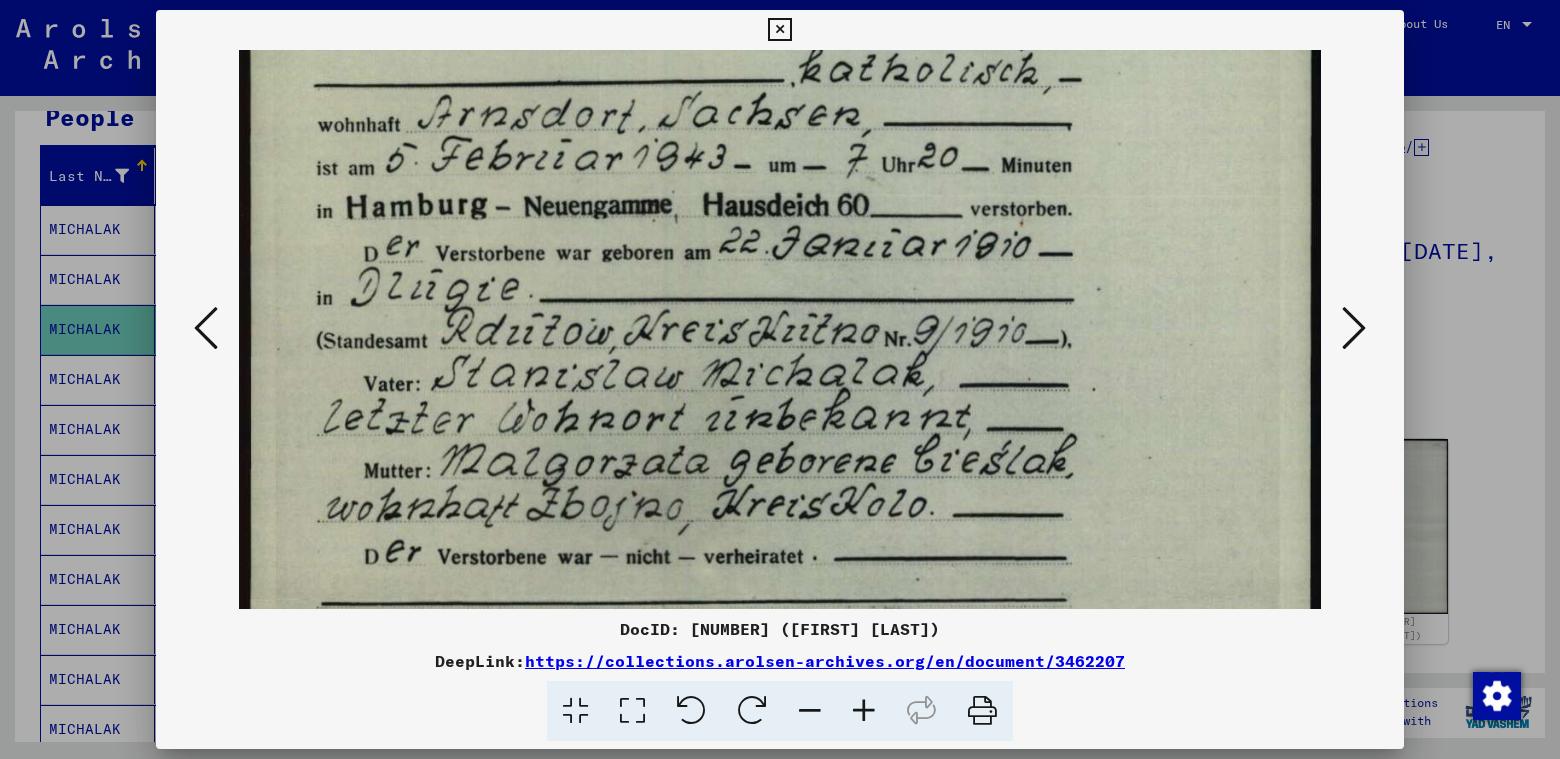 scroll, scrollTop: 180, scrollLeft: 0, axis: vertical 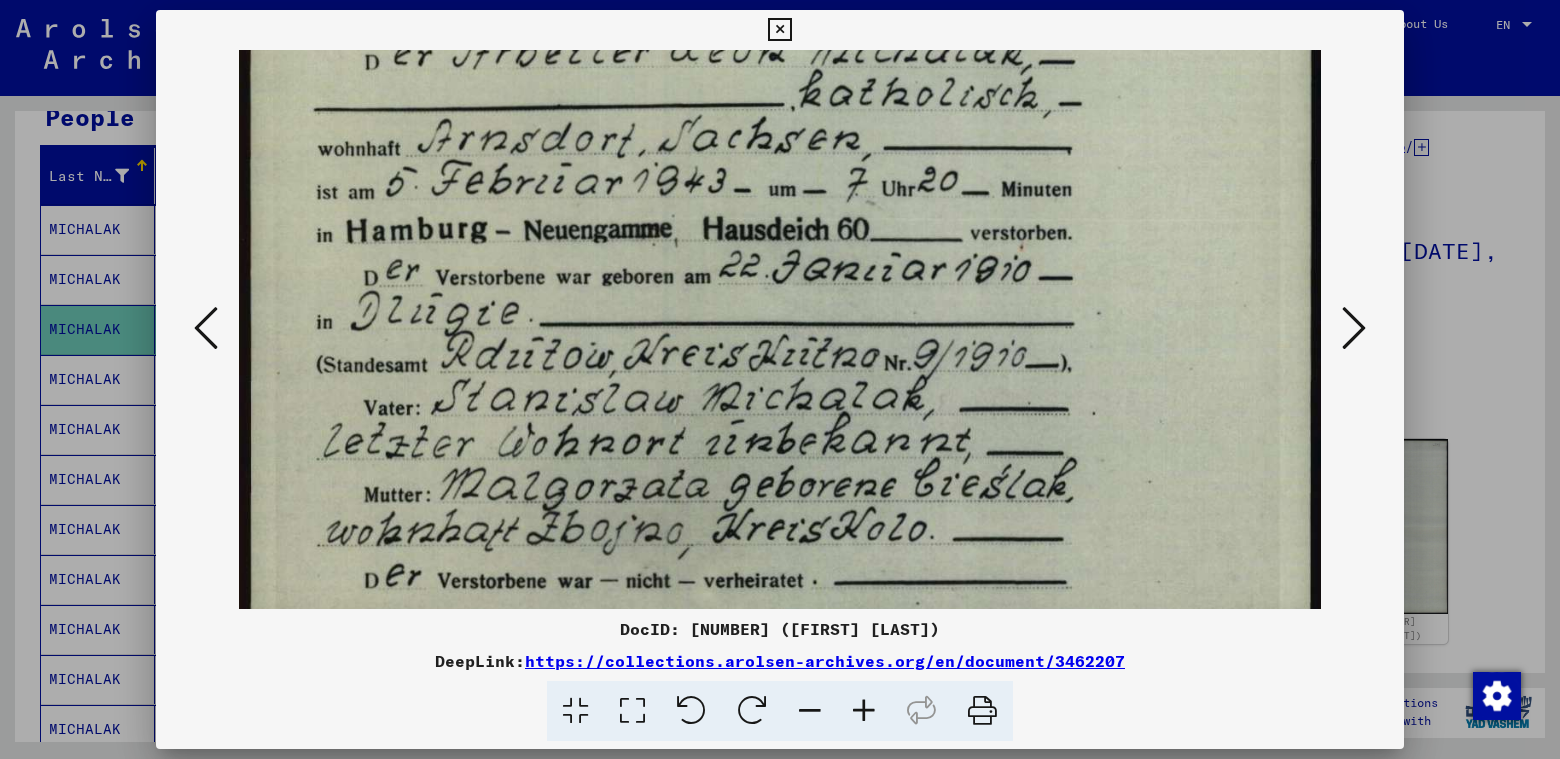 drag, startPoint x: 755, startPoint y: 323, endPoint x: 752, endPoint y: 385, distance: 62.072536 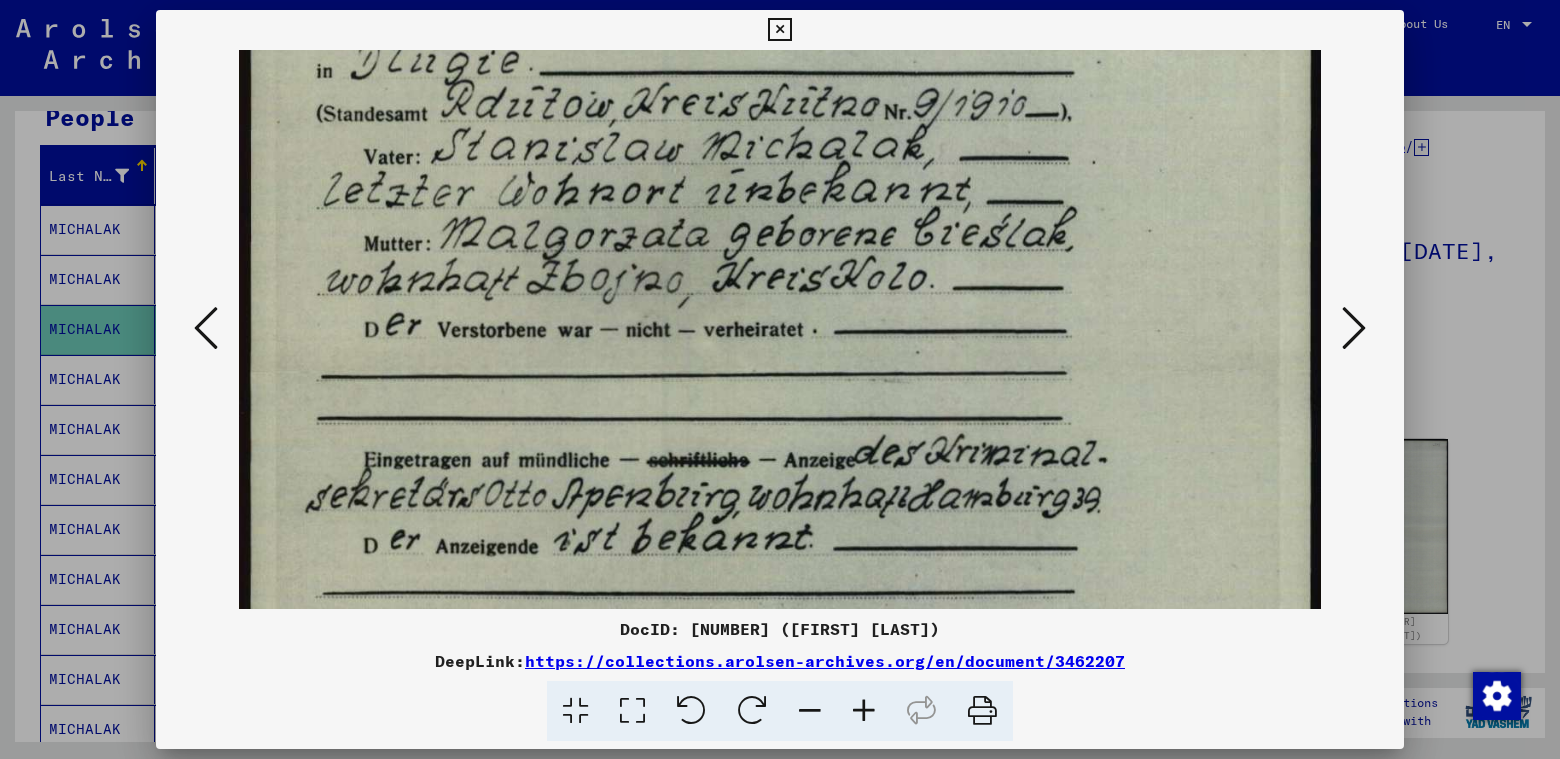 scroll, scrollTop: 512, scrollLeft: 0, axis: vertical 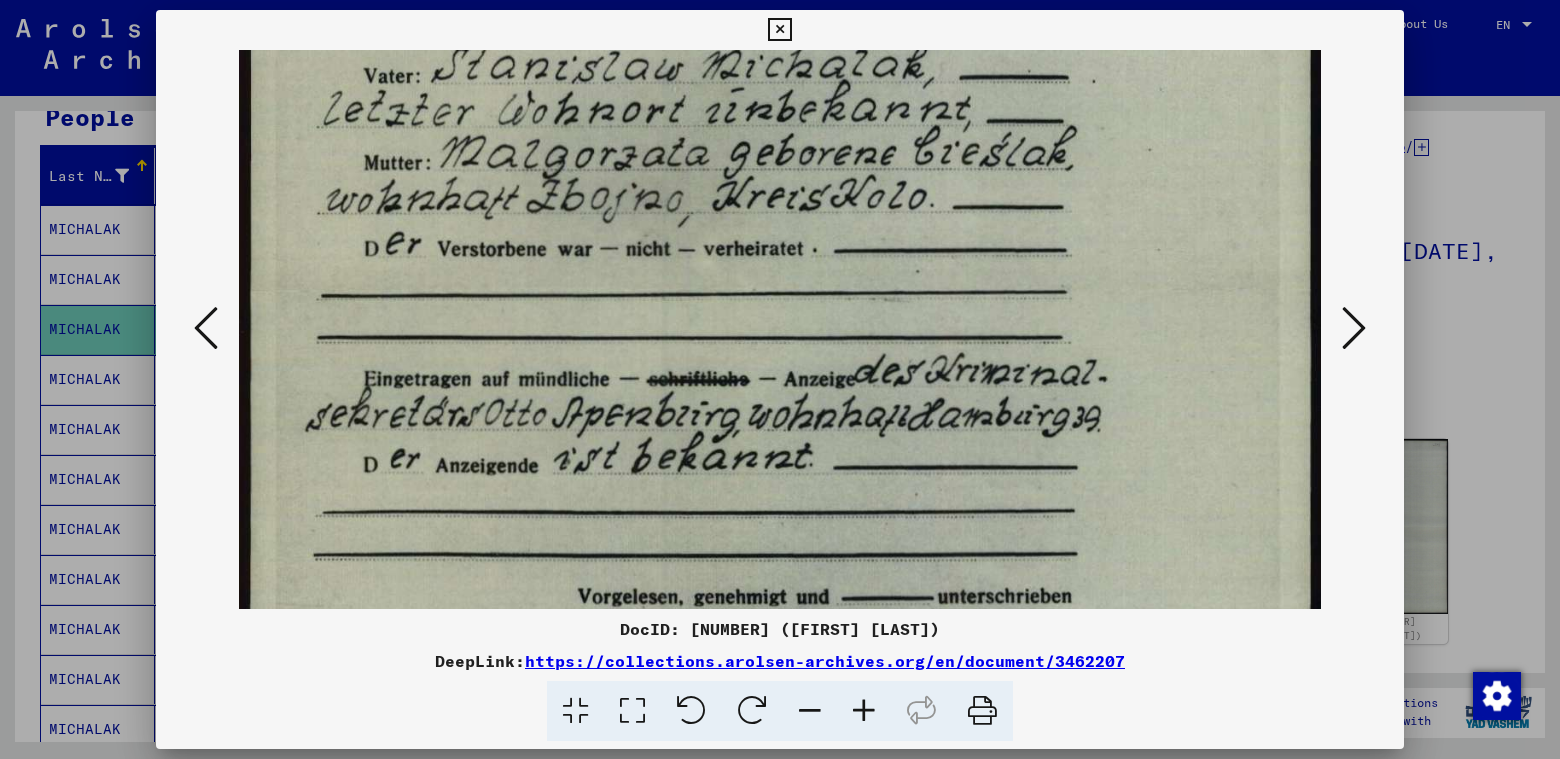 drag, startPoint x: 774, startPoint y: 436, endPoint x: 791, endPoint y: 355, distance: 82.764725 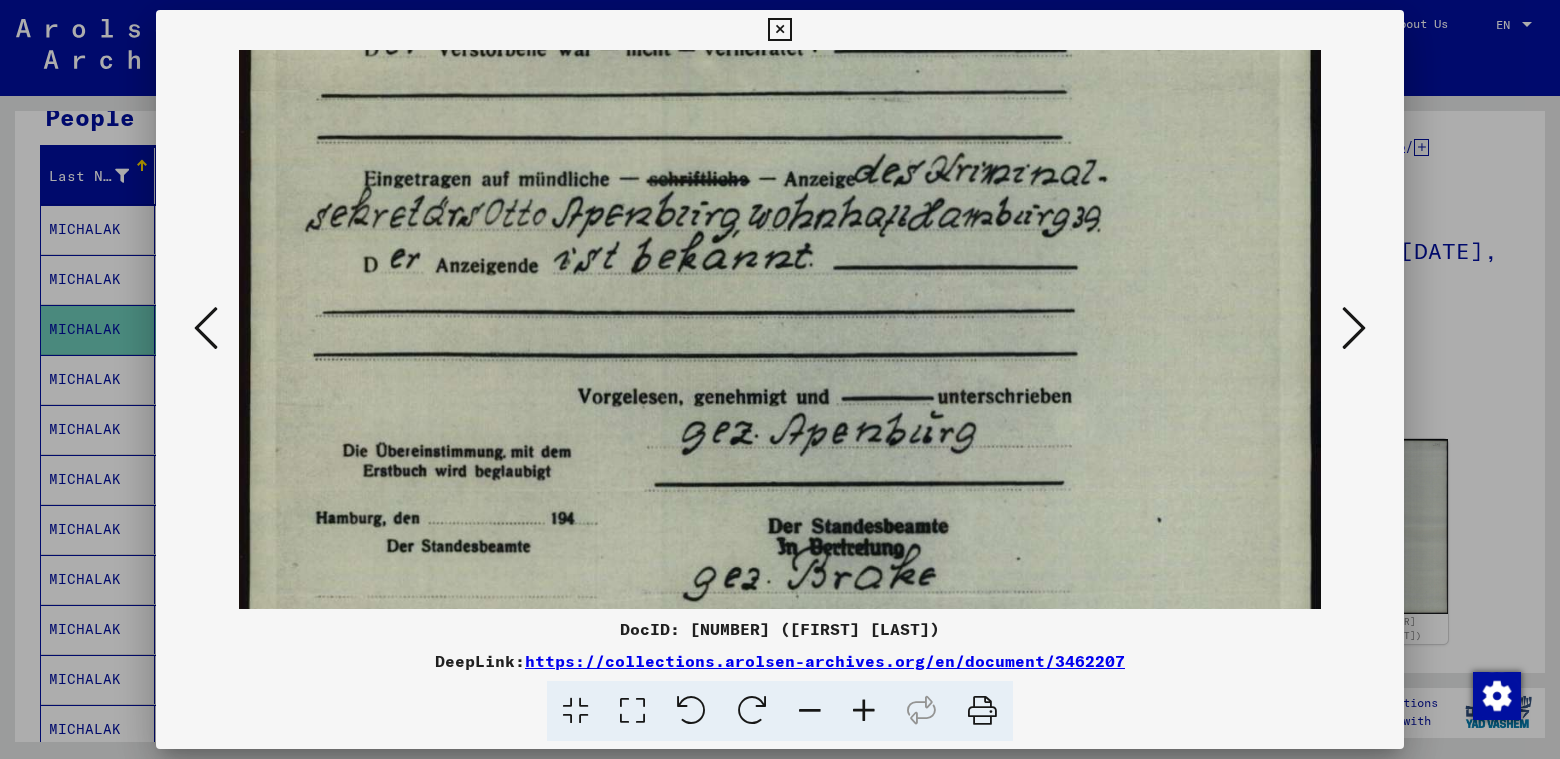 drag, startPoint x: 880, startPoint y: 296, endPoint x: 880, endPoint y: 264, distance: 32 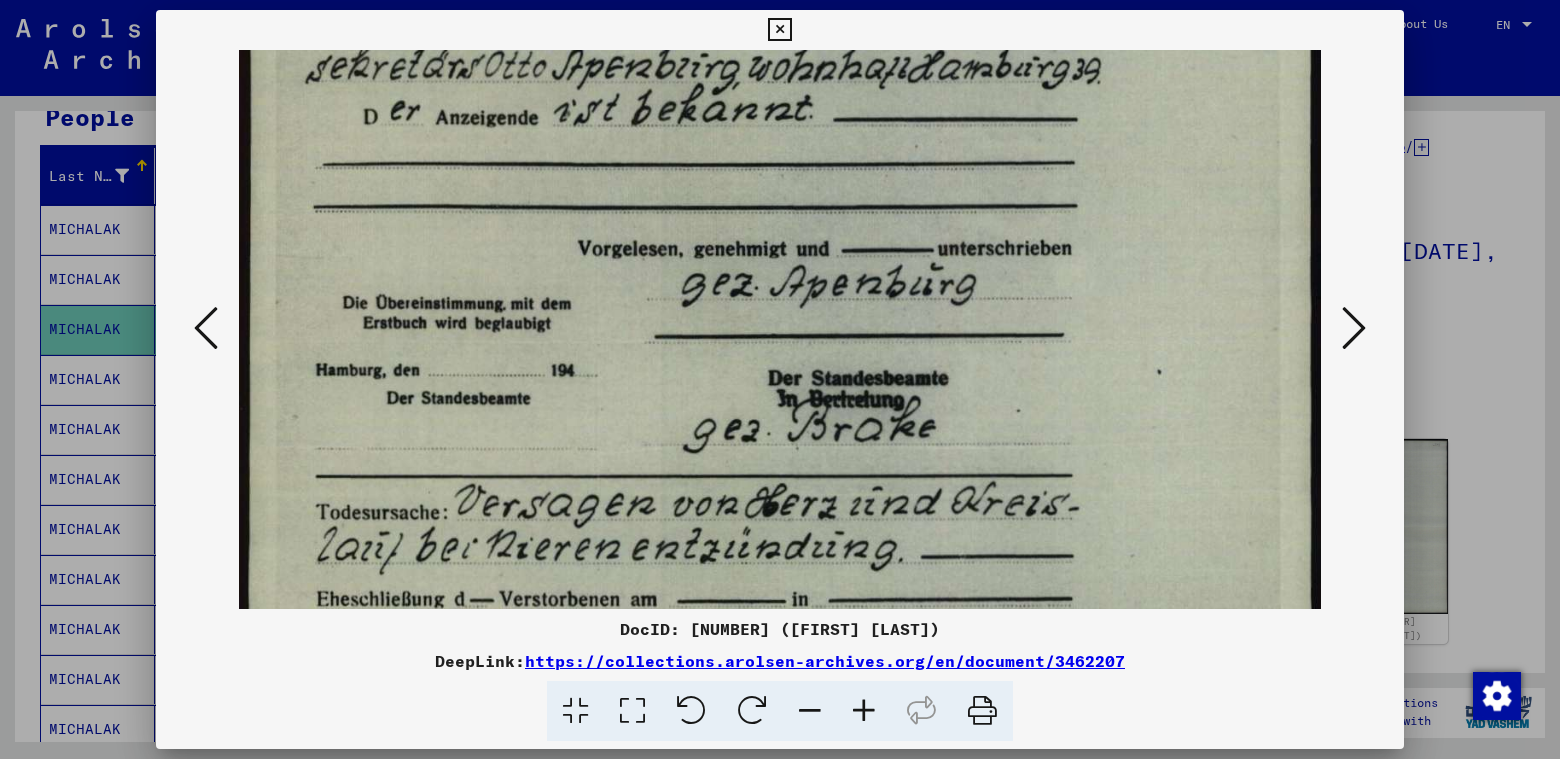 click at bounding box center [780, -56] 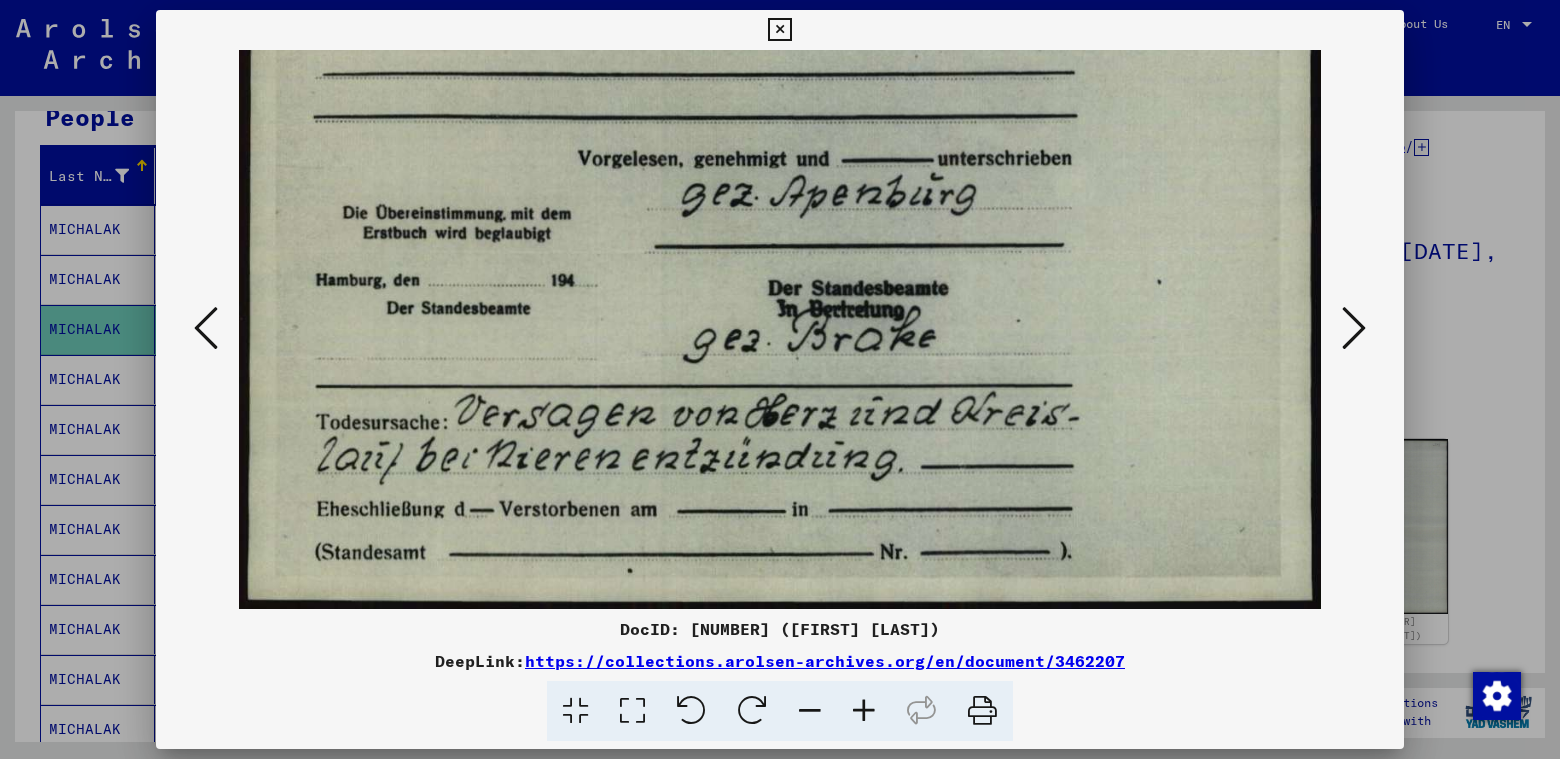 drag, startPoint x: 871, startPoint y: 440, endPoint x: 896, endPoint y: 296, distance: 146.15402 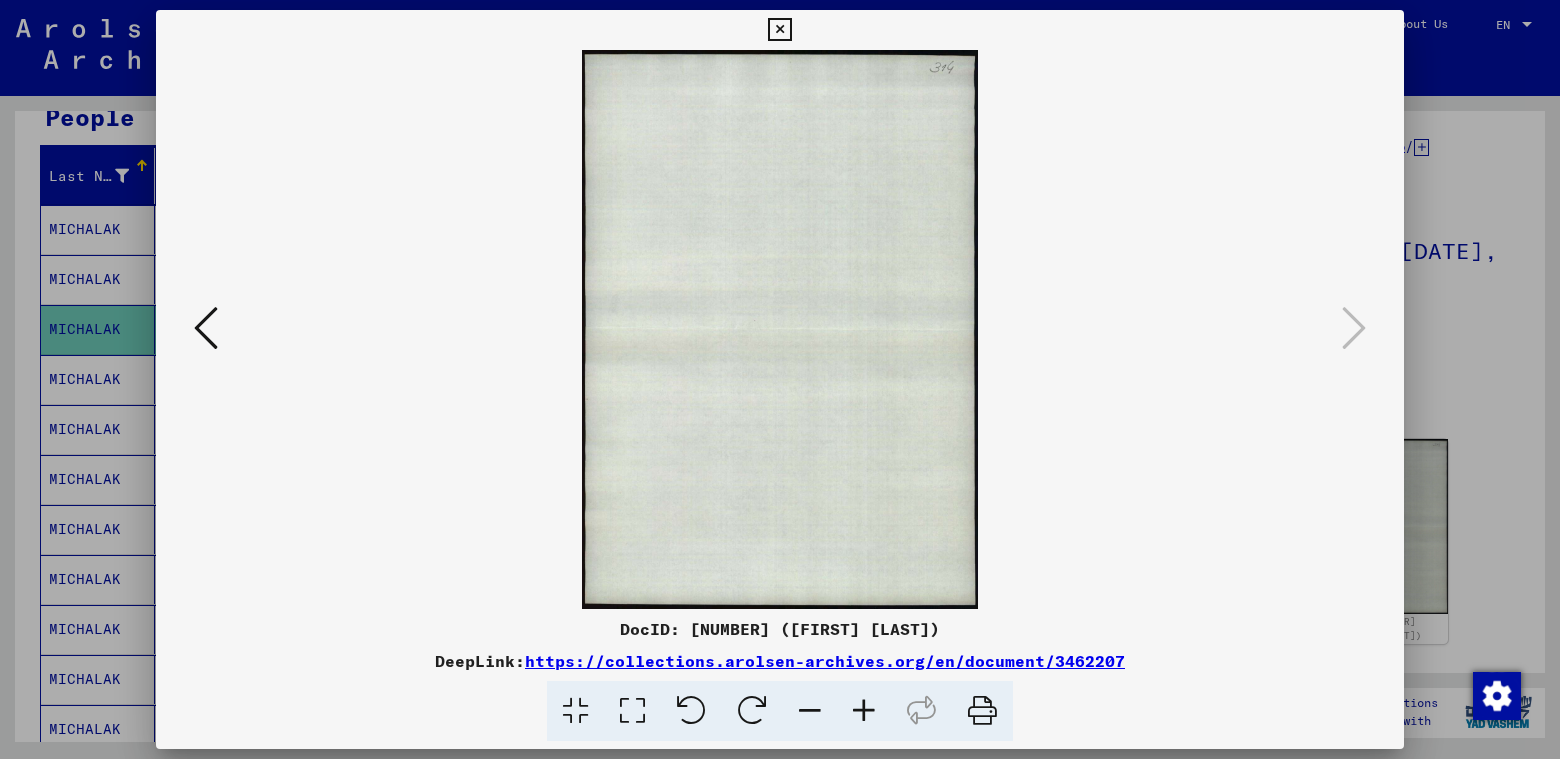 scroll, scrollTop: 0, scrollLeft: 0, axis: both 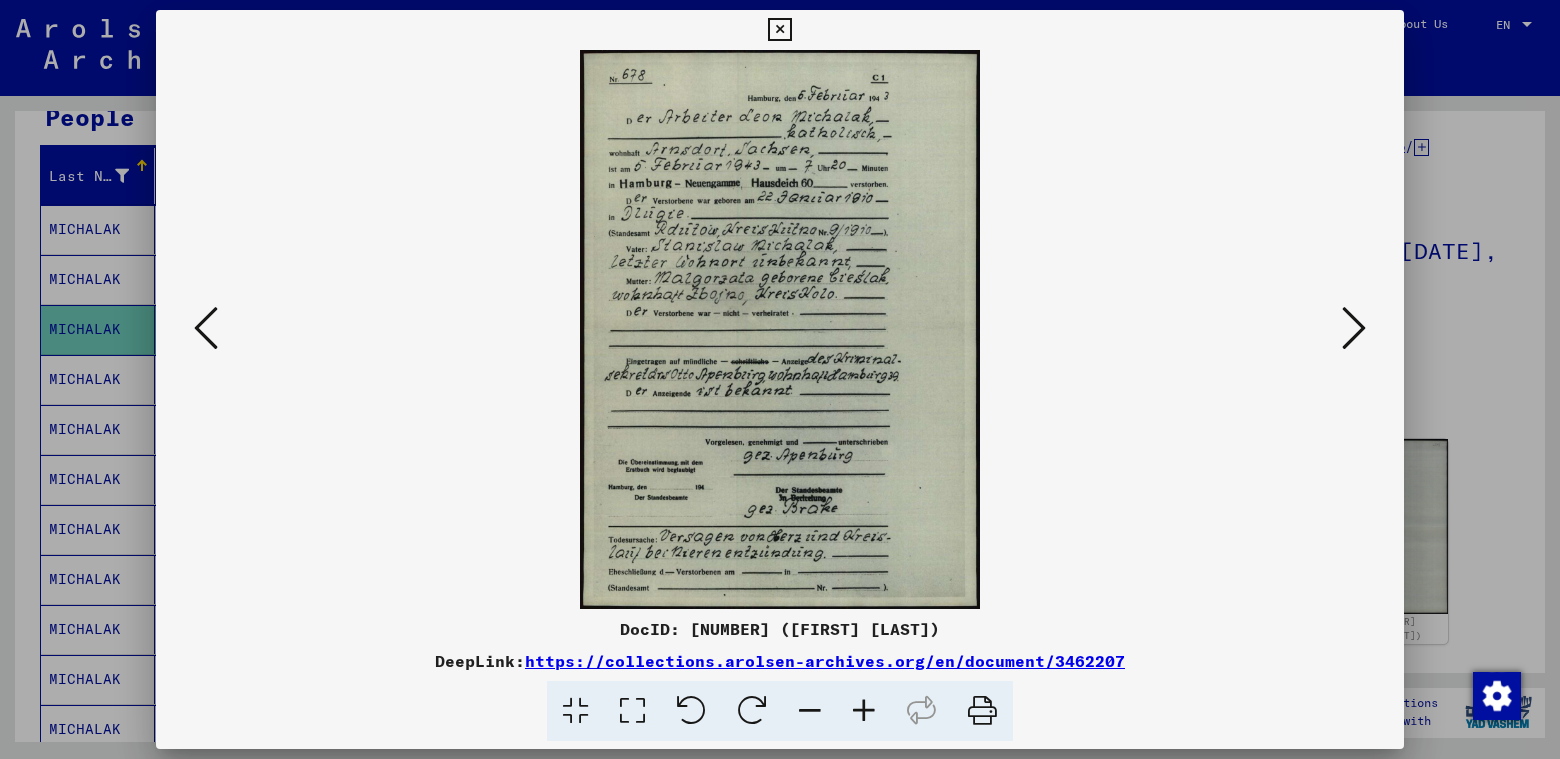 click at bounding box center [206, 328] 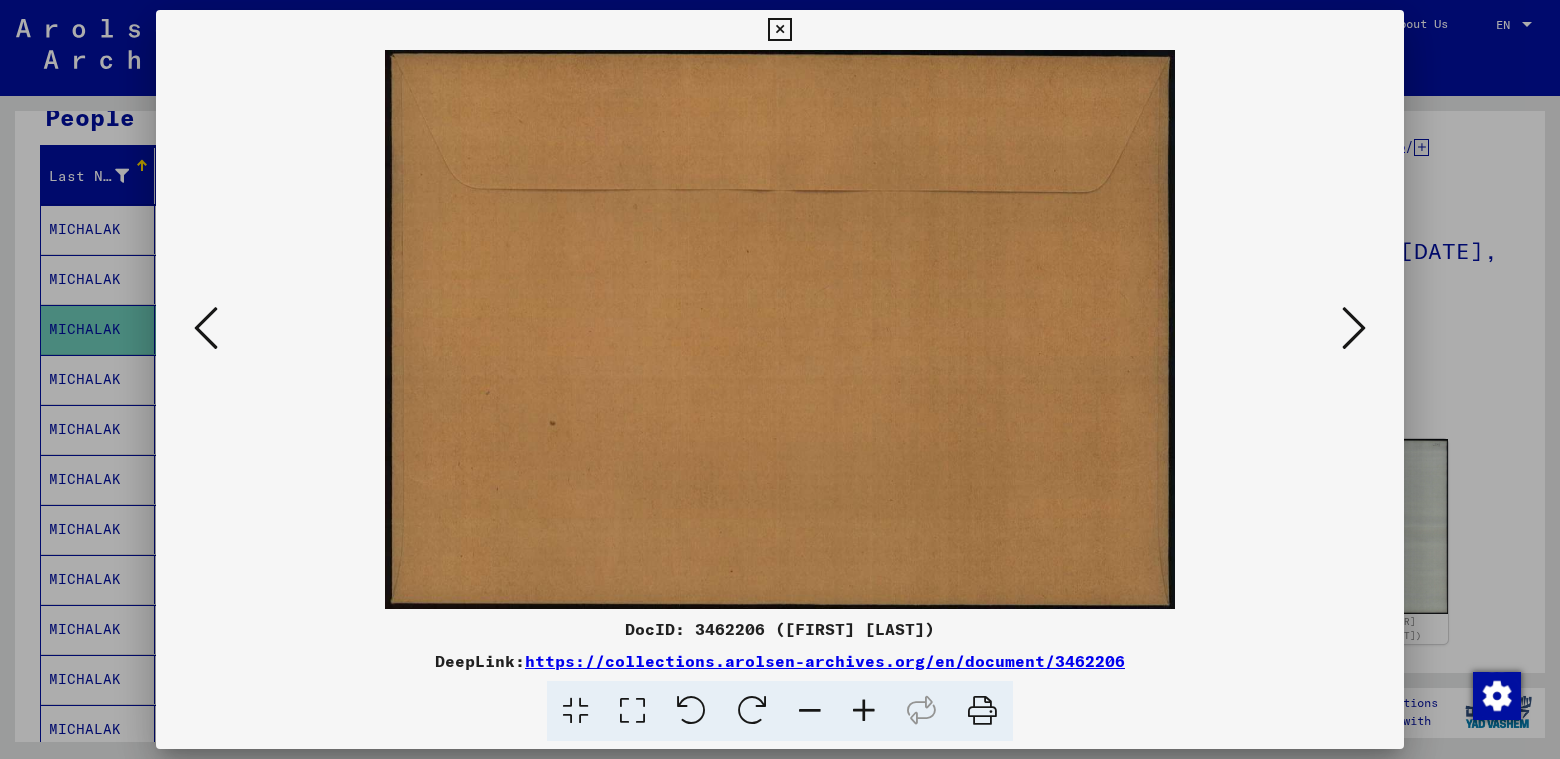 click at bounding box center (206, 328) 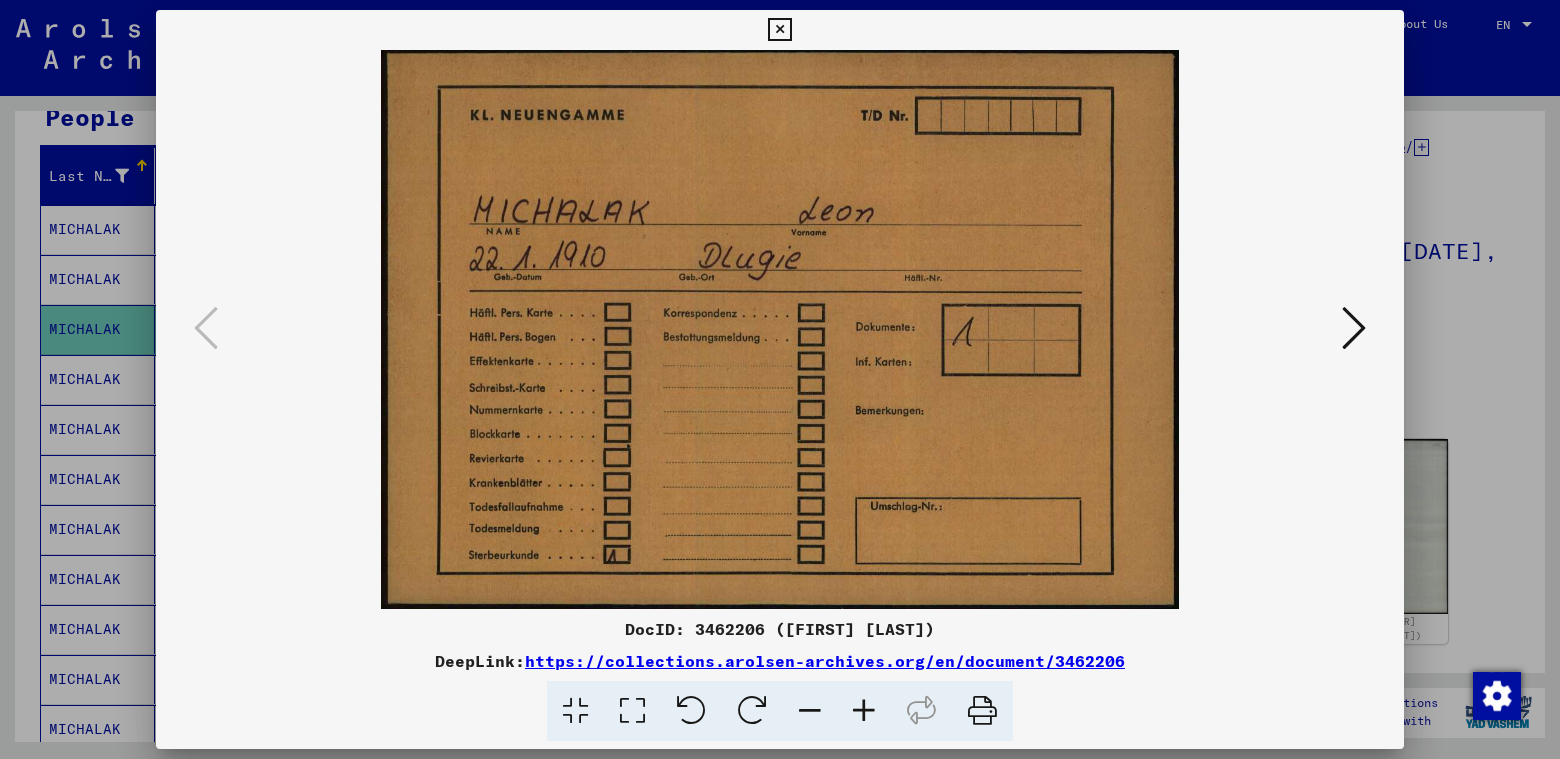 click at bounding box center (1354, 328) 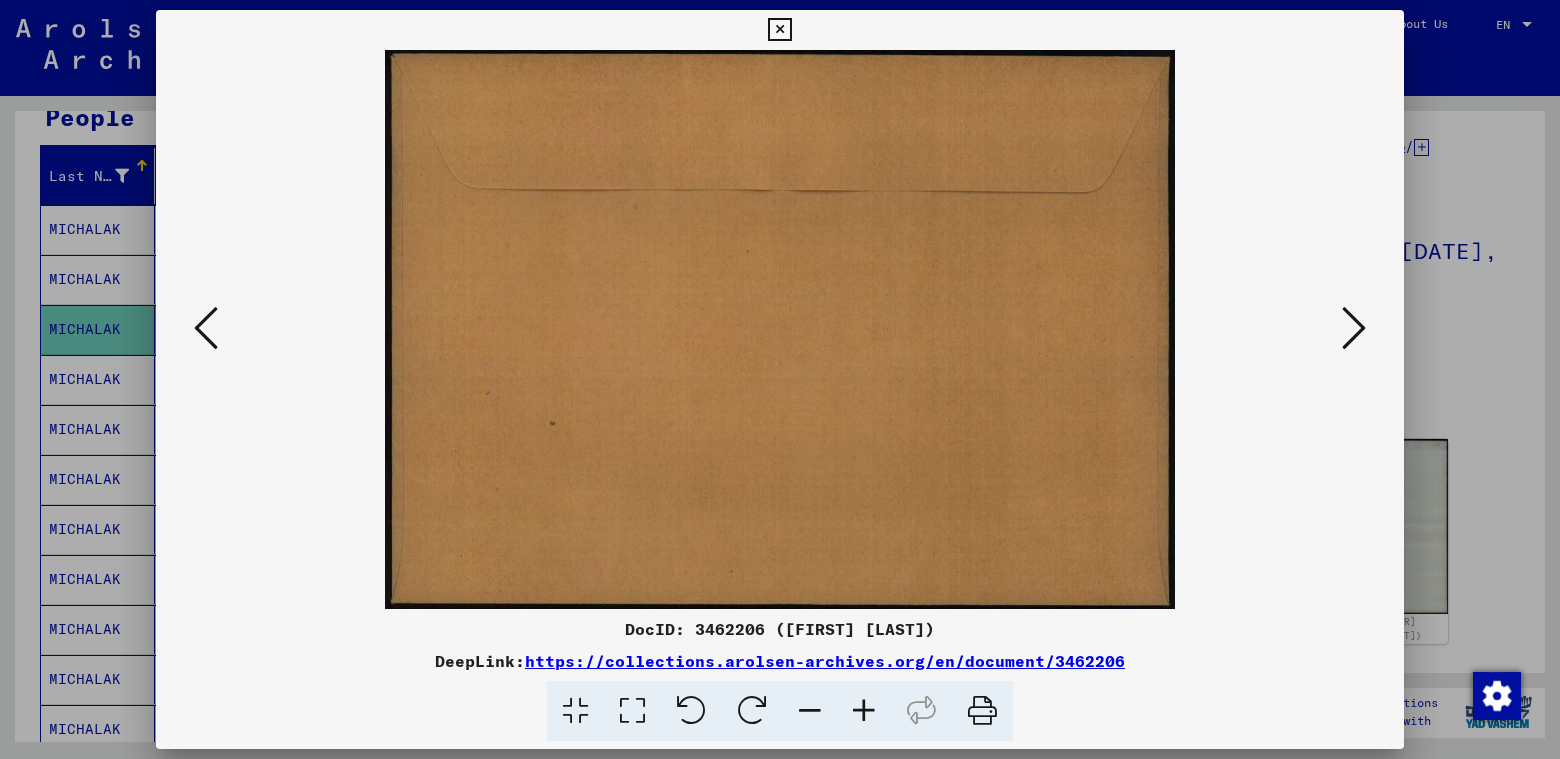 click at bounding box center (1354, 328) 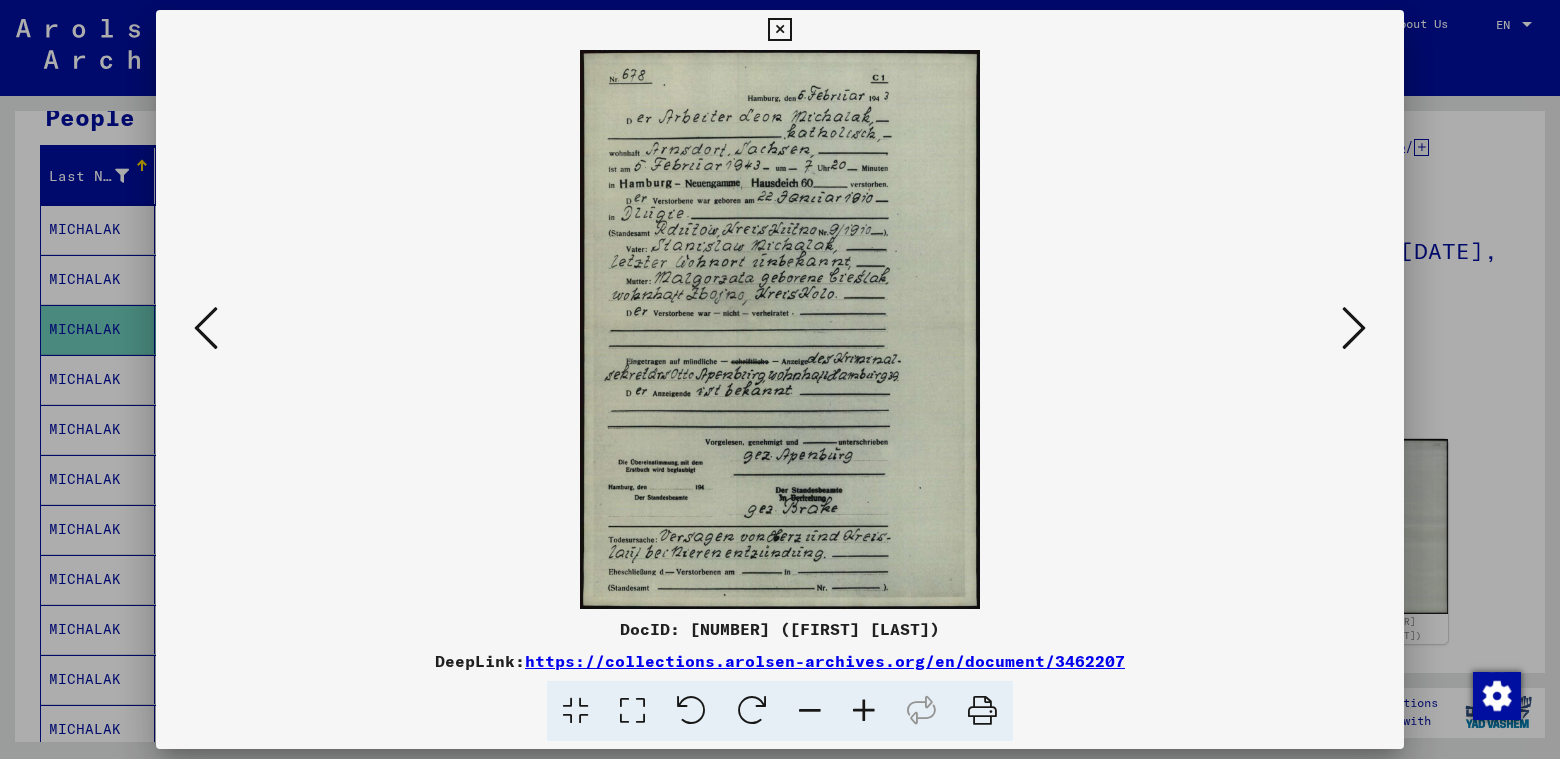 click at bounding box center (864, 711) 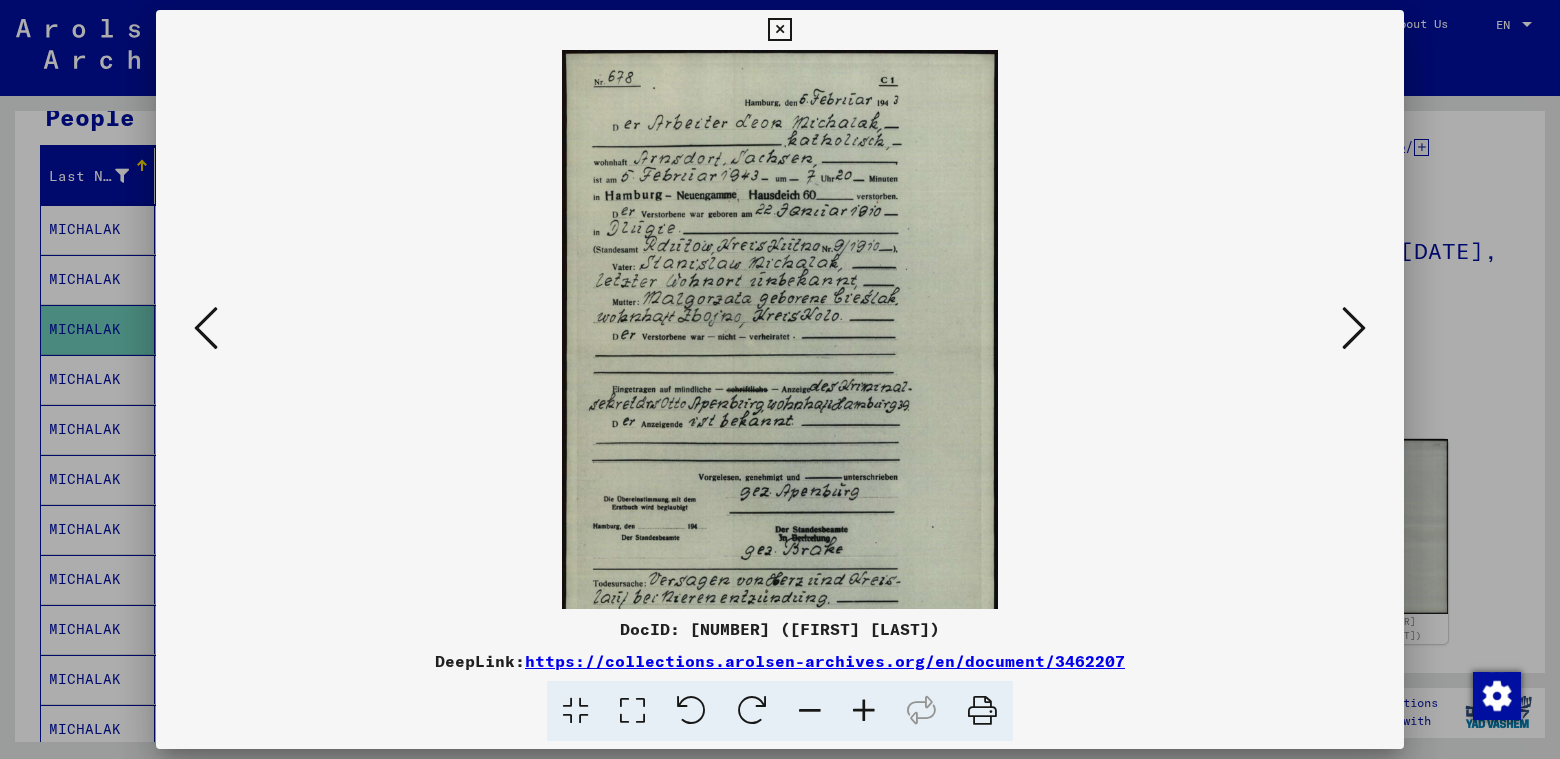 click at bounding box center [864, 711] 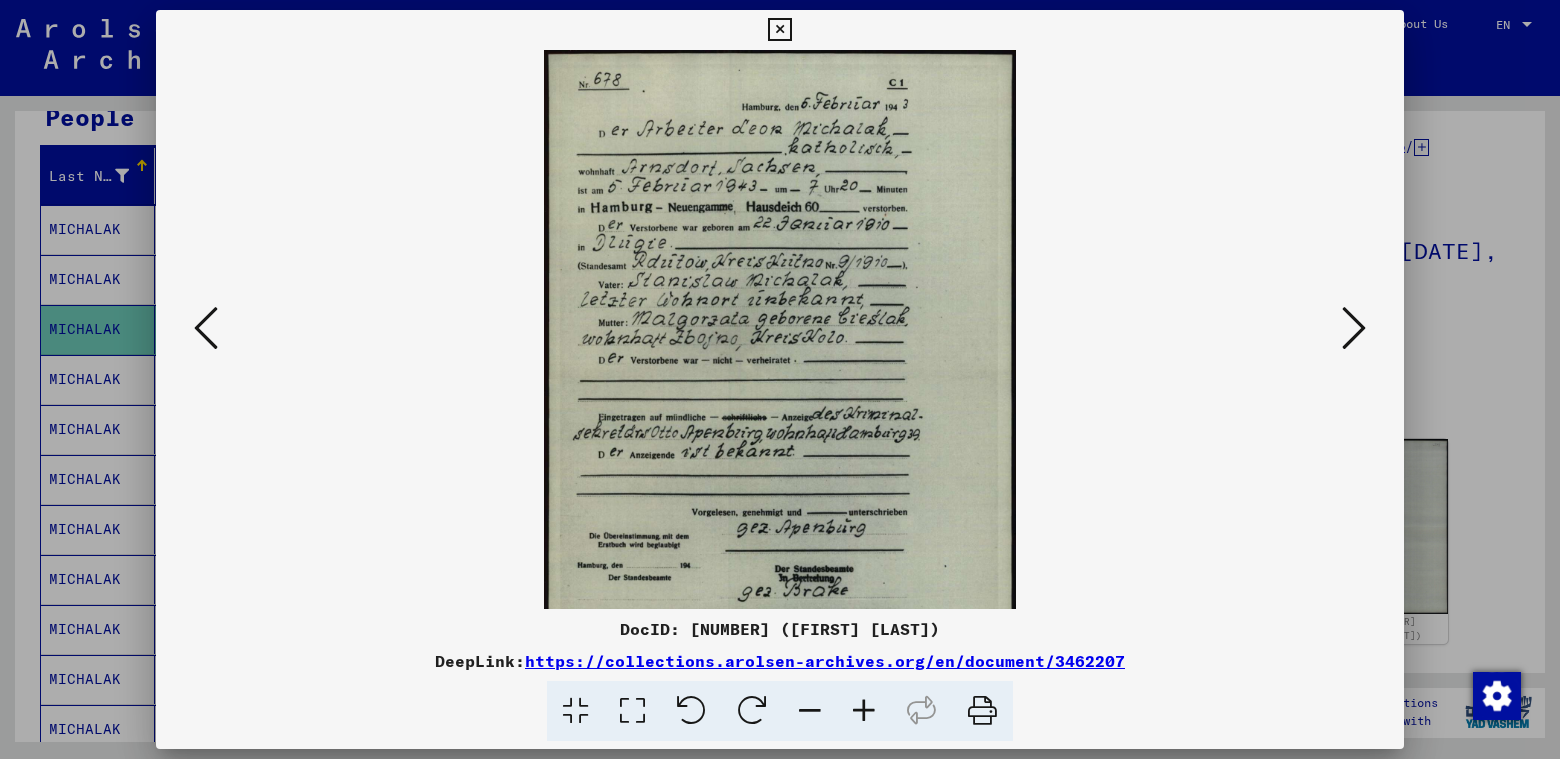 click at bounding box center [864, 711] 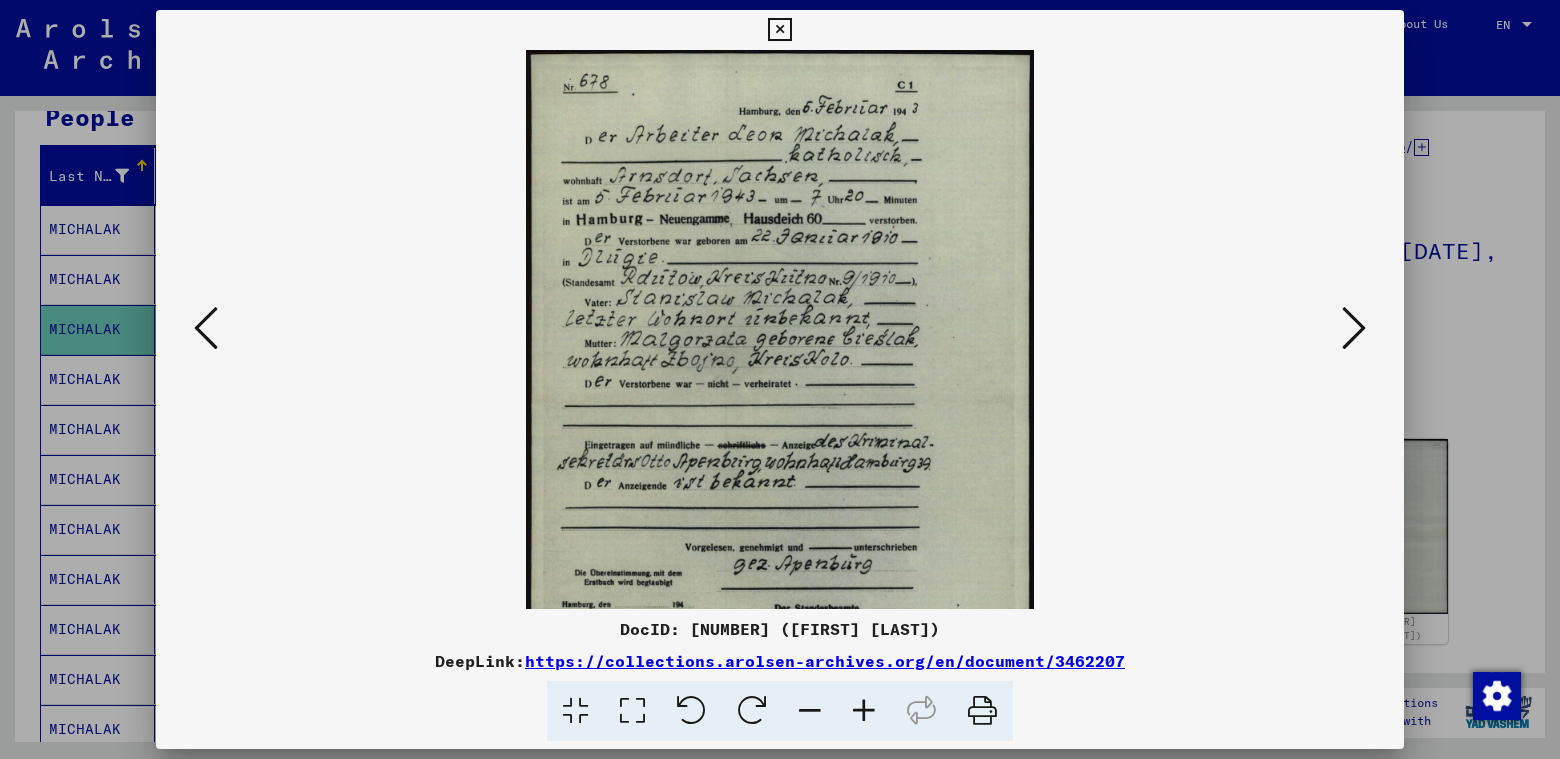 click at bounding box center [864, 711] 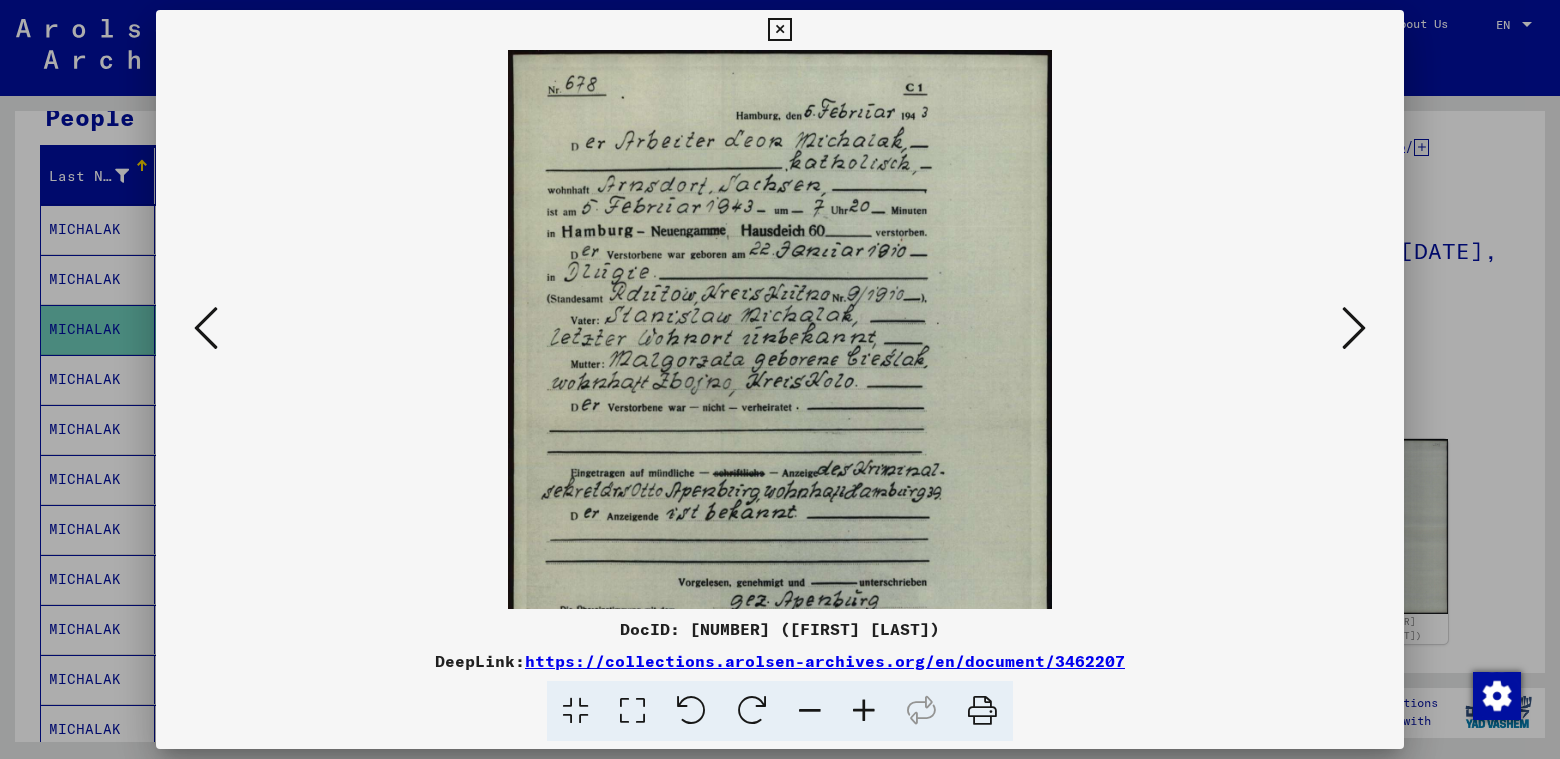 click at bounding box center [864, 711] 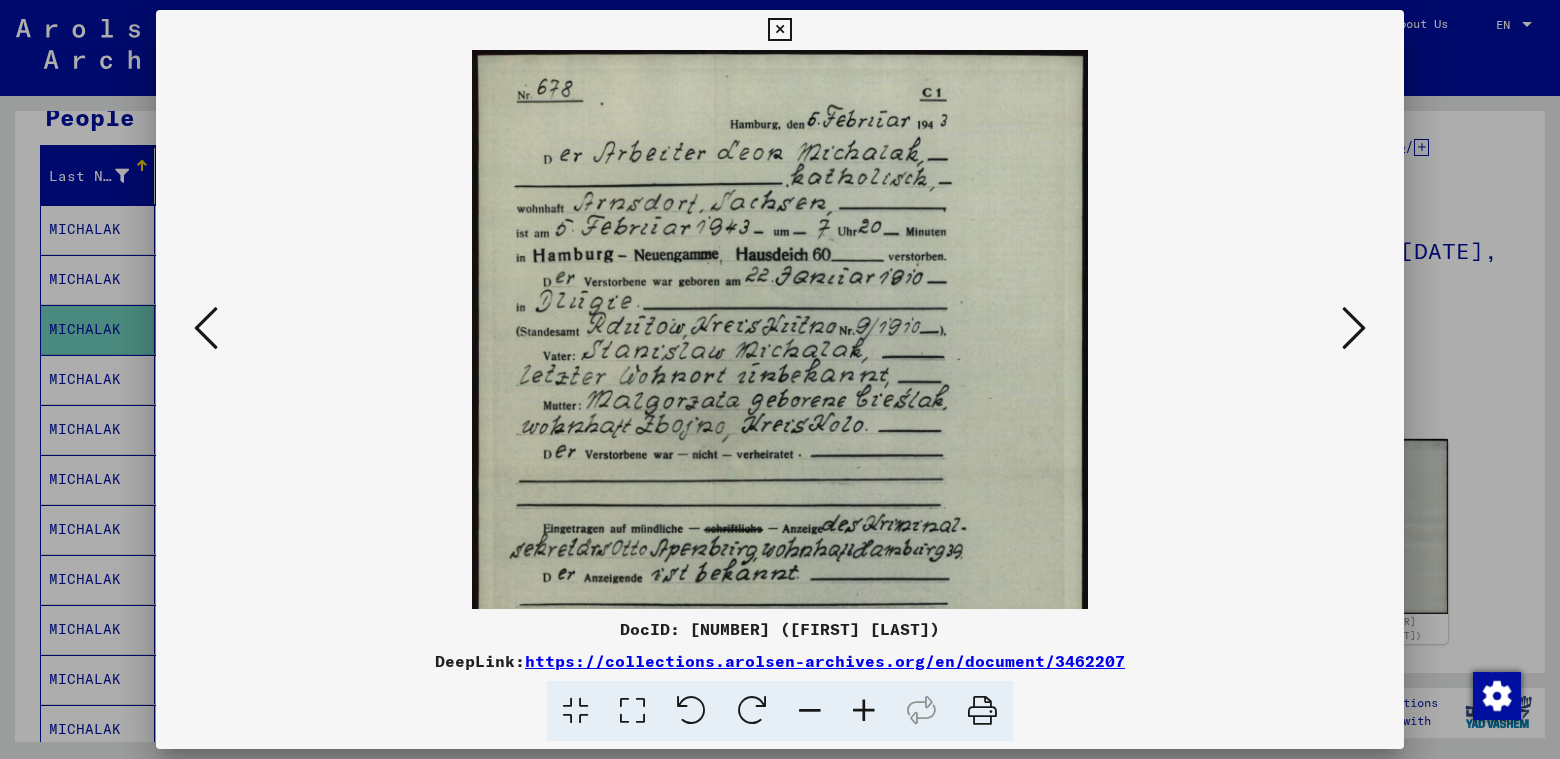 click at bounding box center [864, 711] 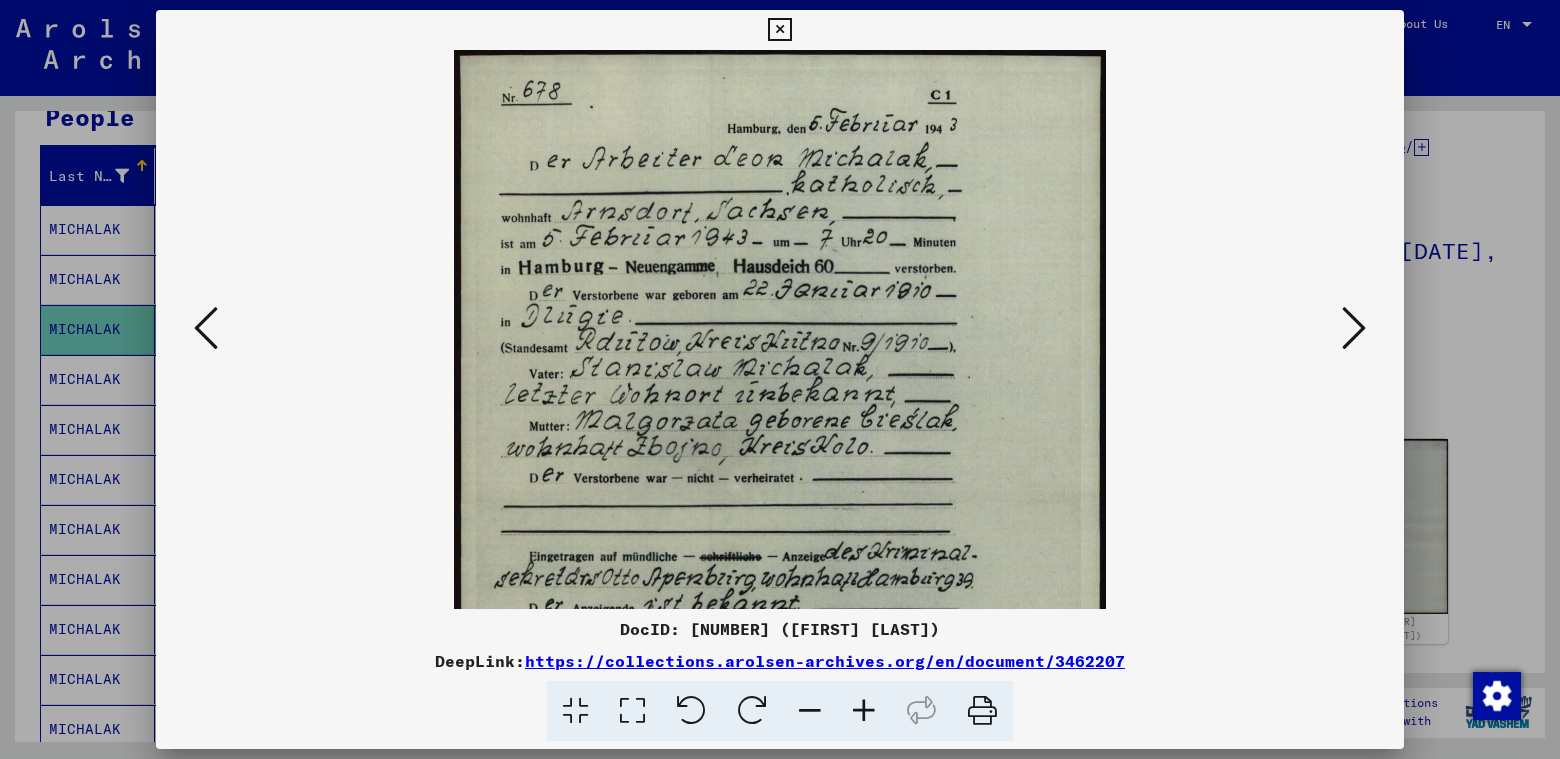 click at bounding box center (864, 711) 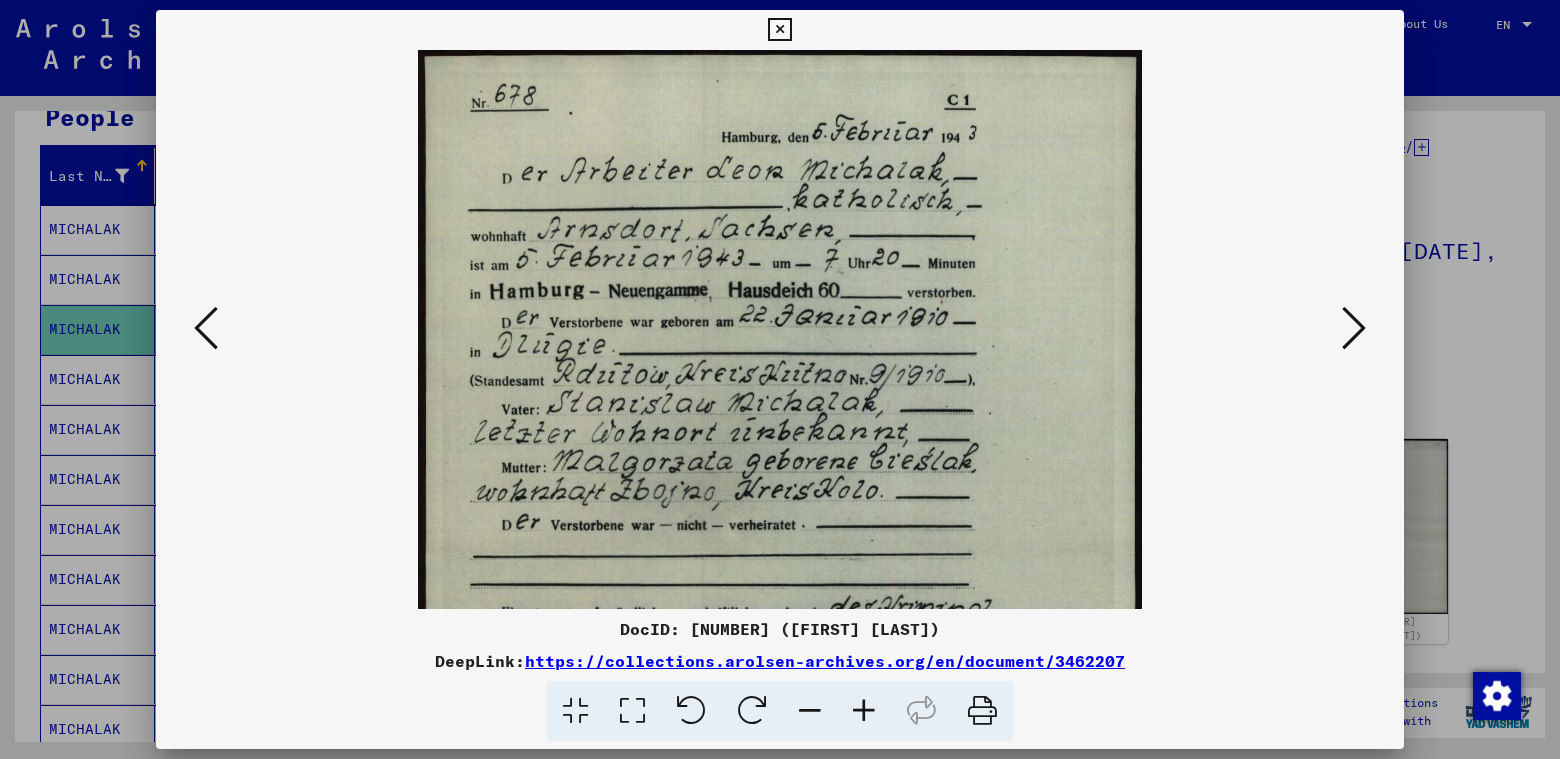 click at bounding box center [864, 711] 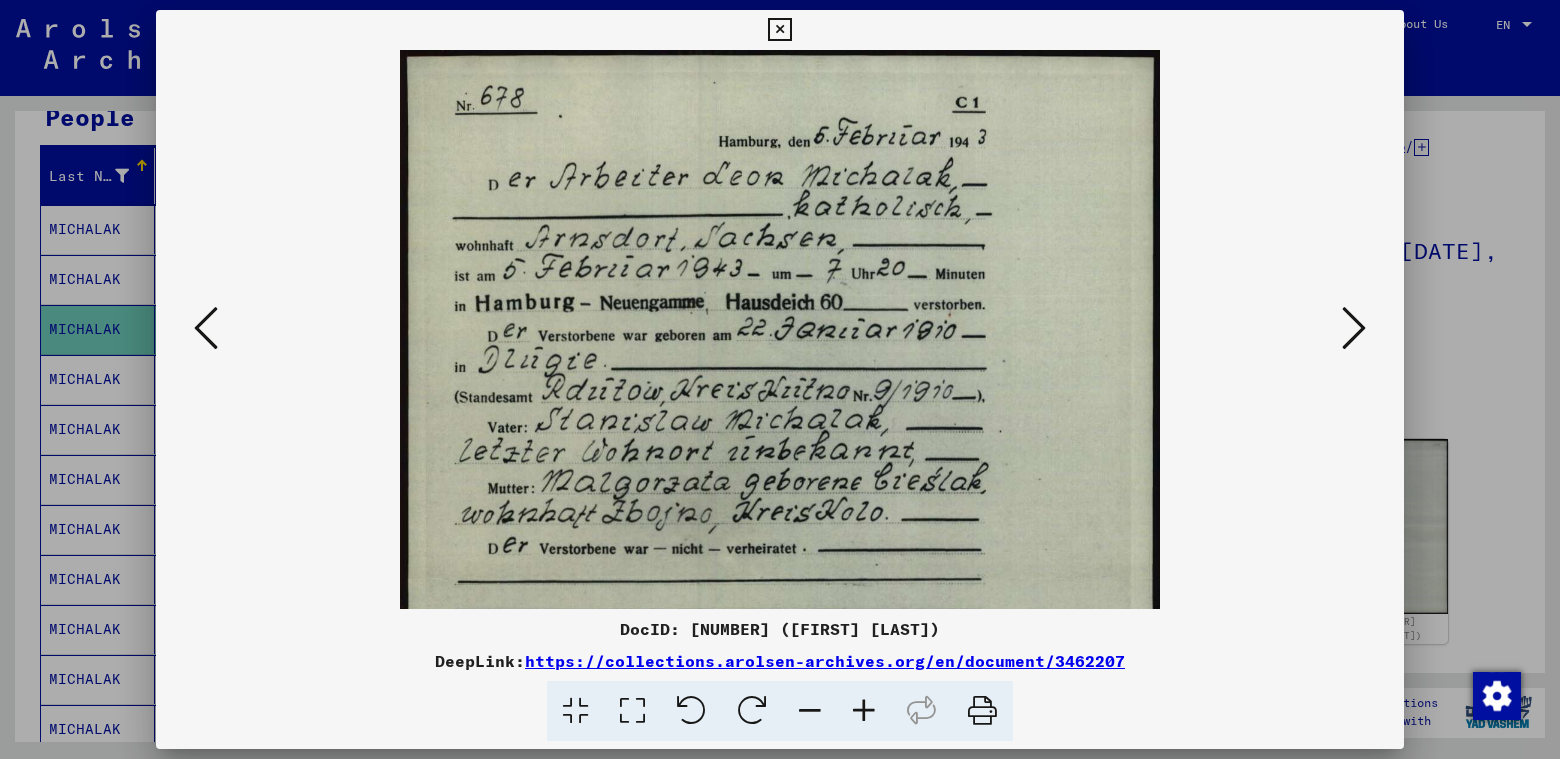 click at bounding box center (864, 711) 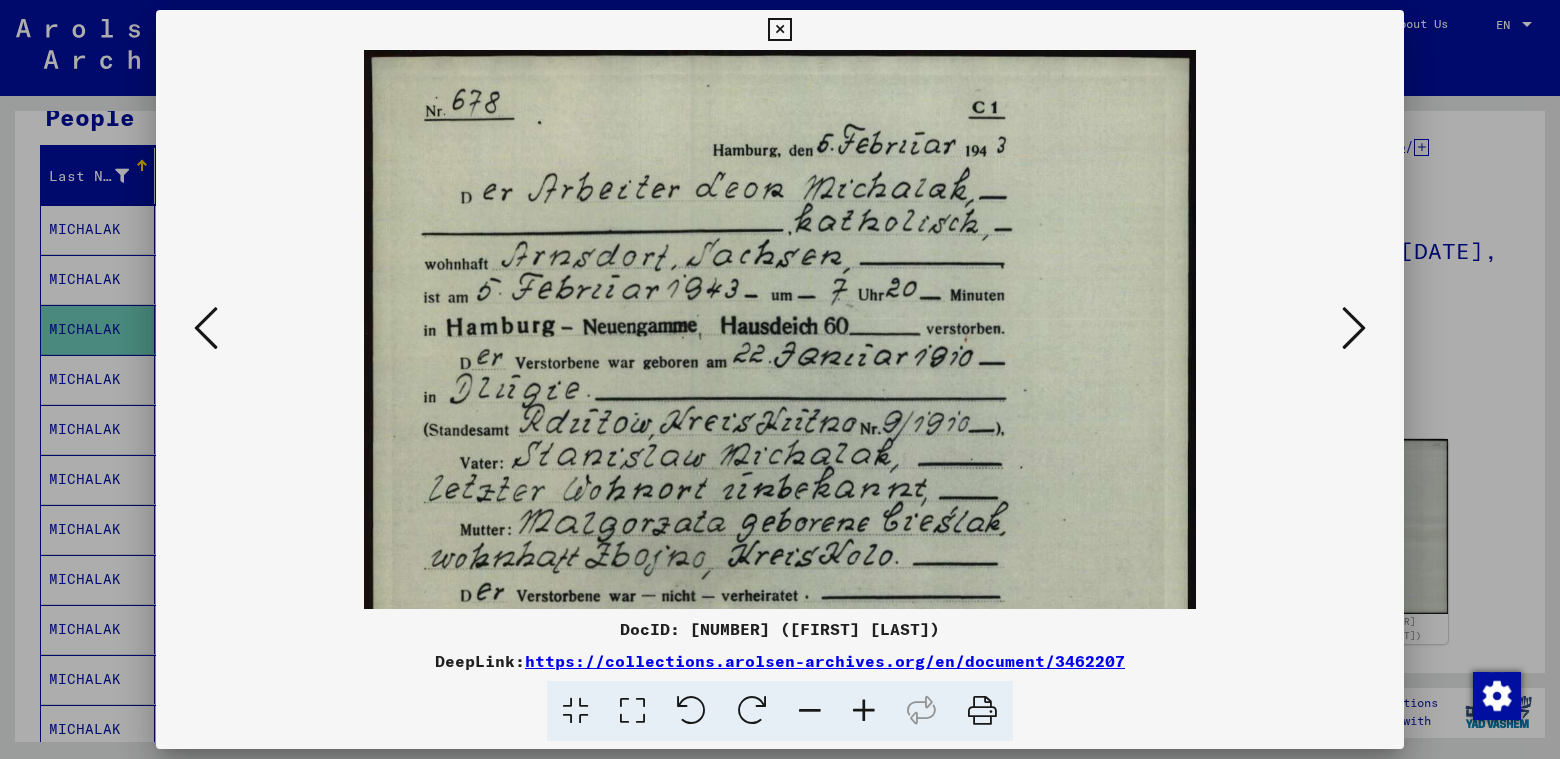 drag, startPoint x: 842, startPoint y: 518, endPoint x: 837, endPoint y: 300, distance: 218.05733 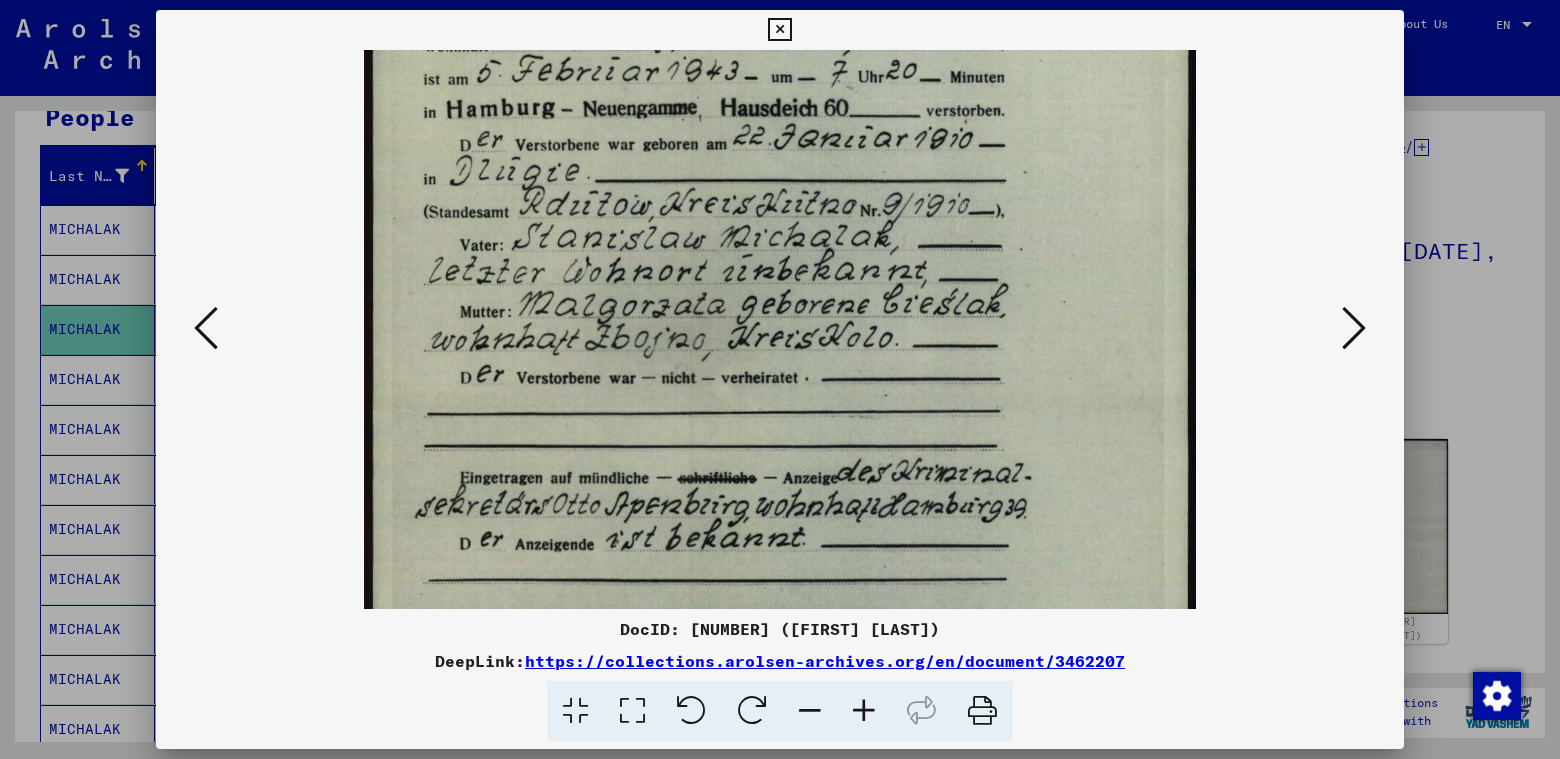 click at bounding box center (779, 30) 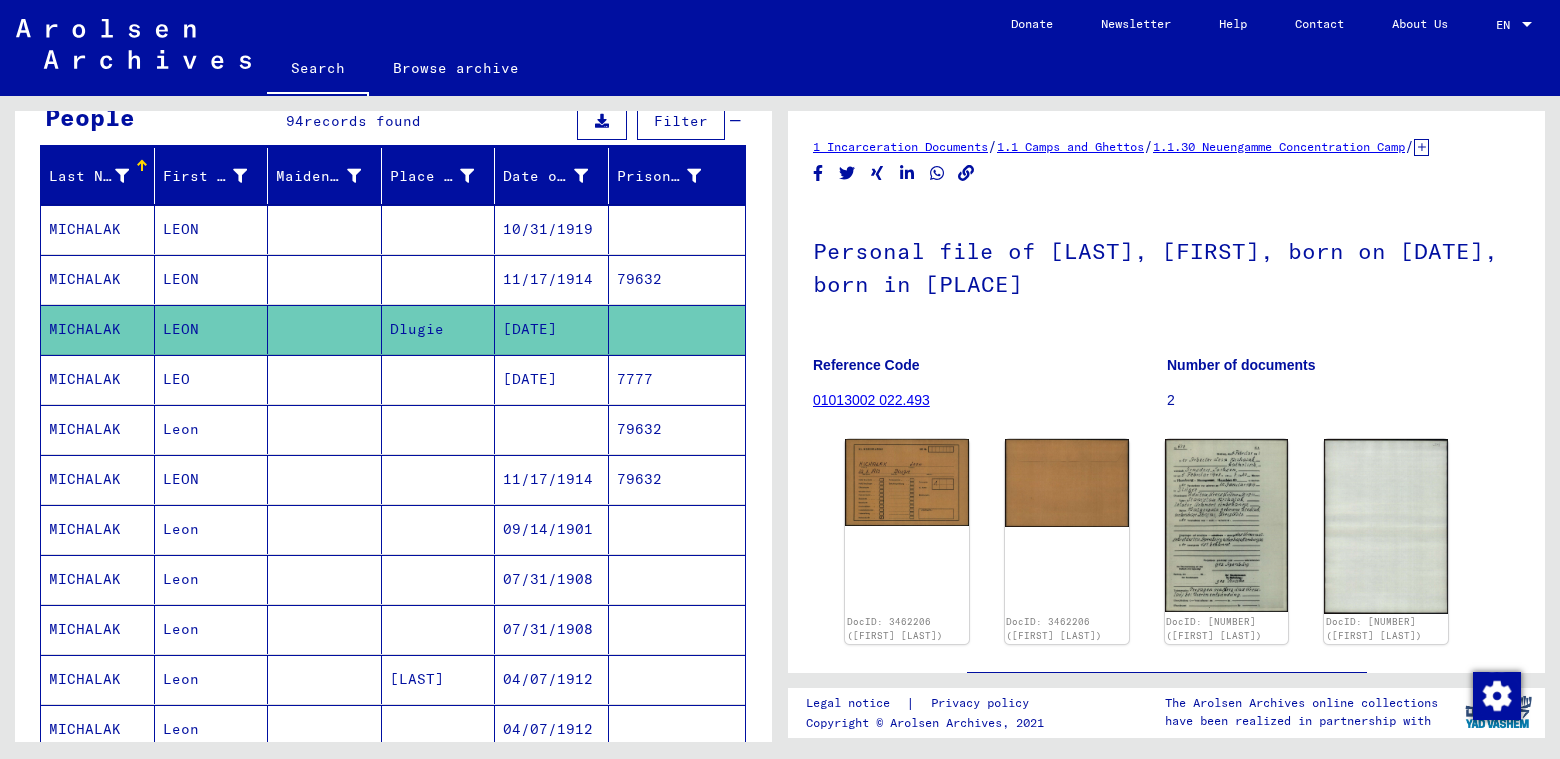 click on "MICHALAK" at bounding box center (98, 479) 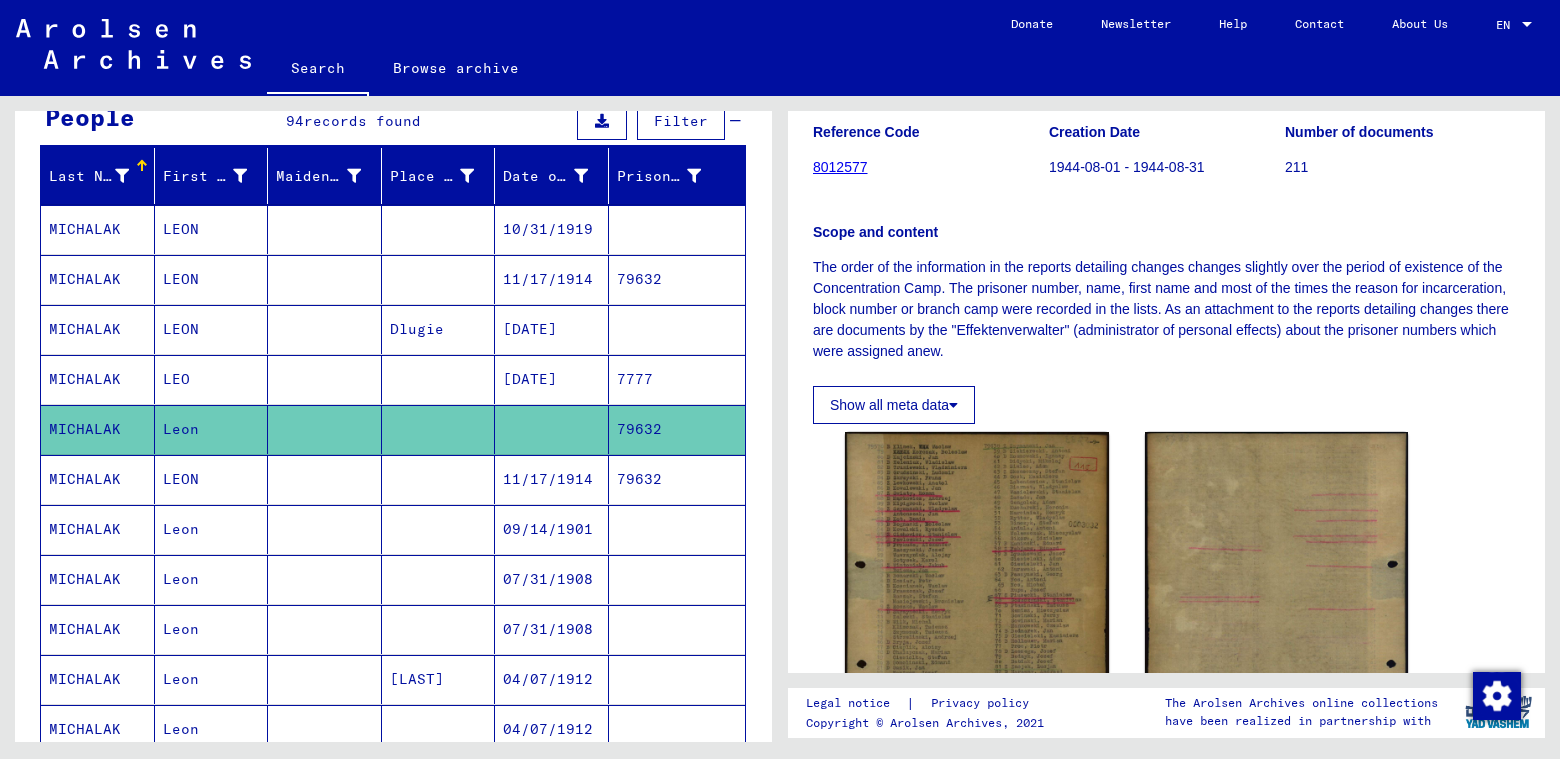 scroll, scrollTop: 400, scrollLeft: 0, axis: vertical 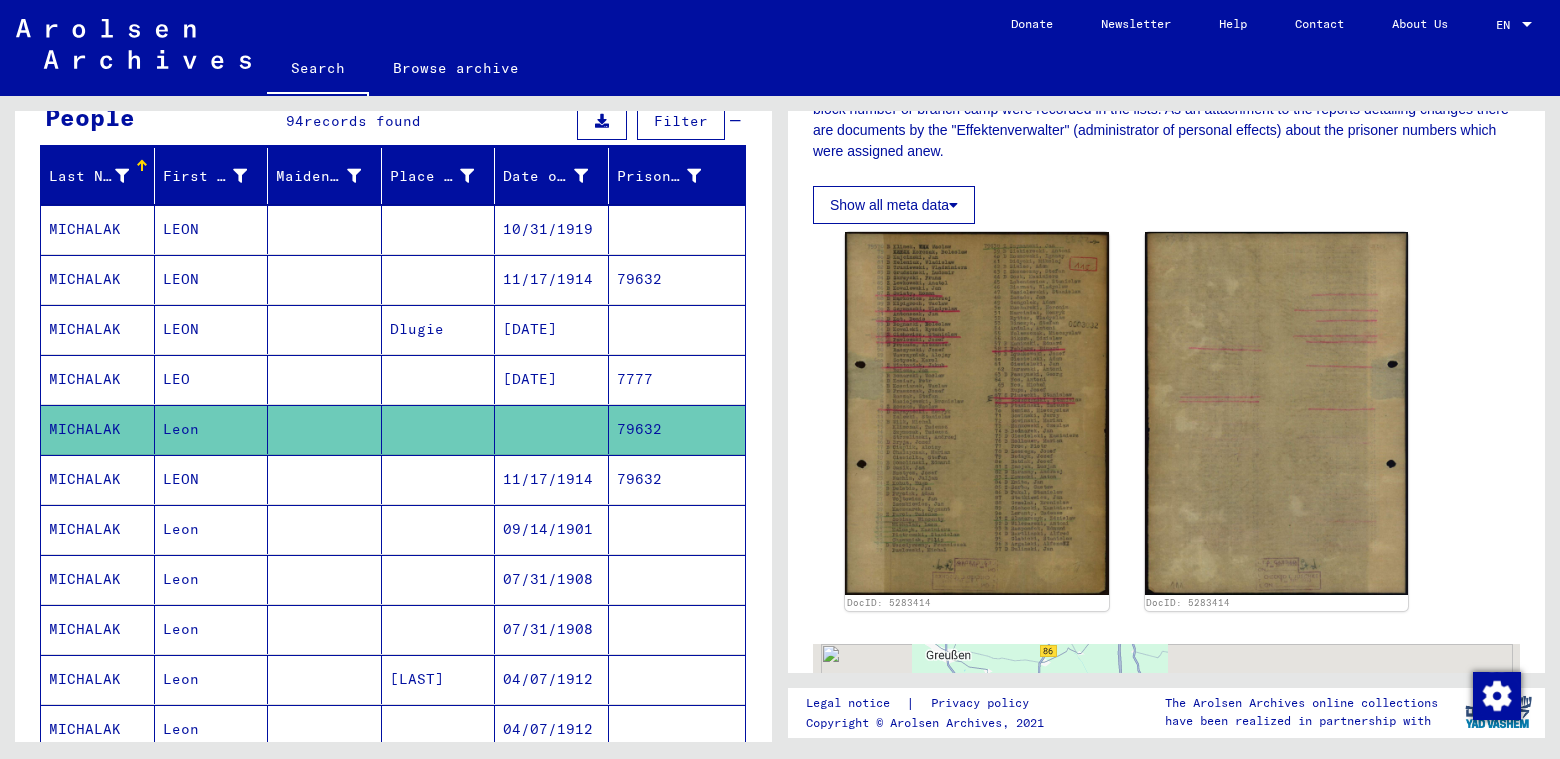 click on "MICHALAK" at bounding box center (98, 429) 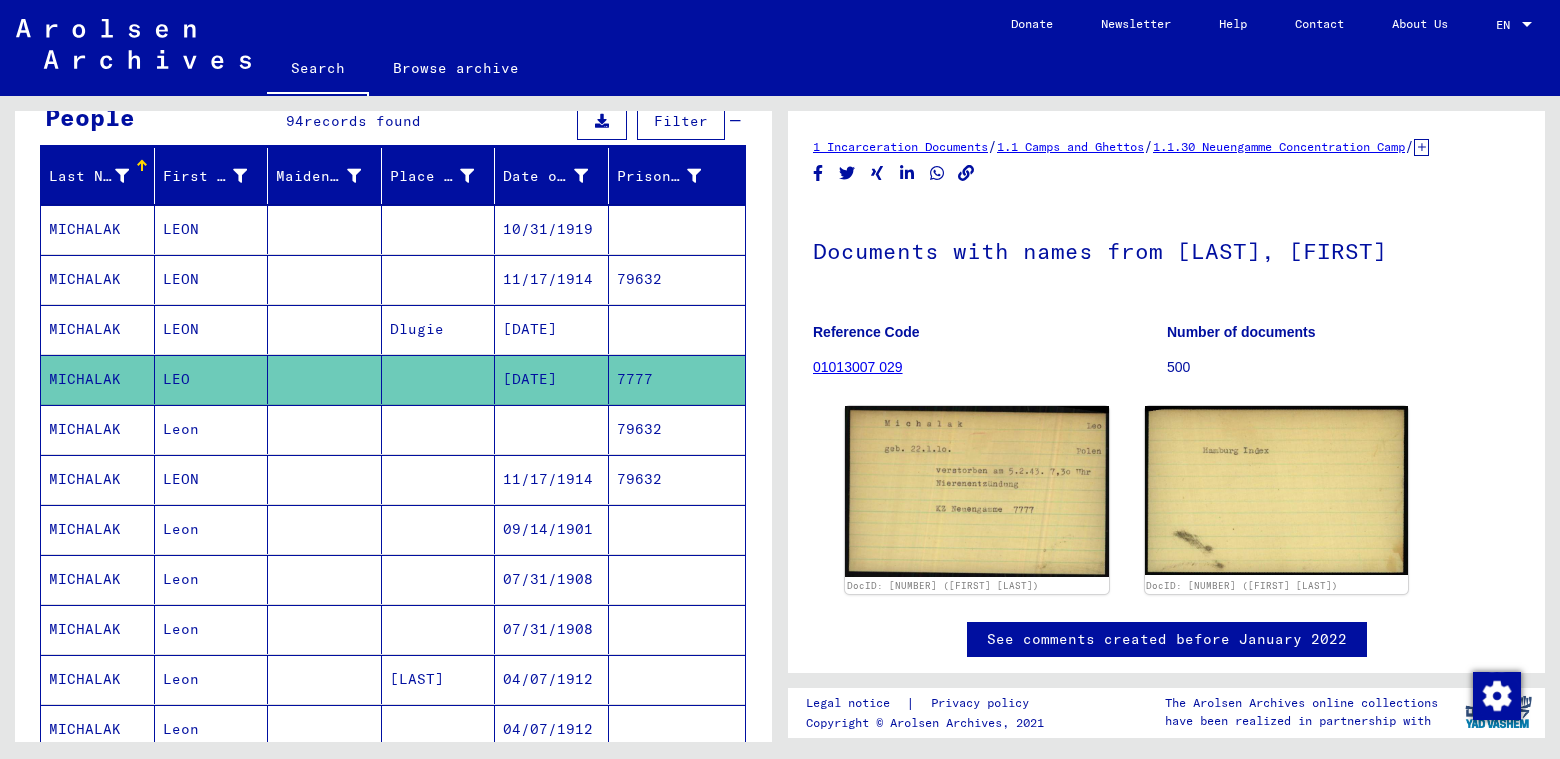 scroll, scrollTop: 0, scrollLeft: 0, axis: both 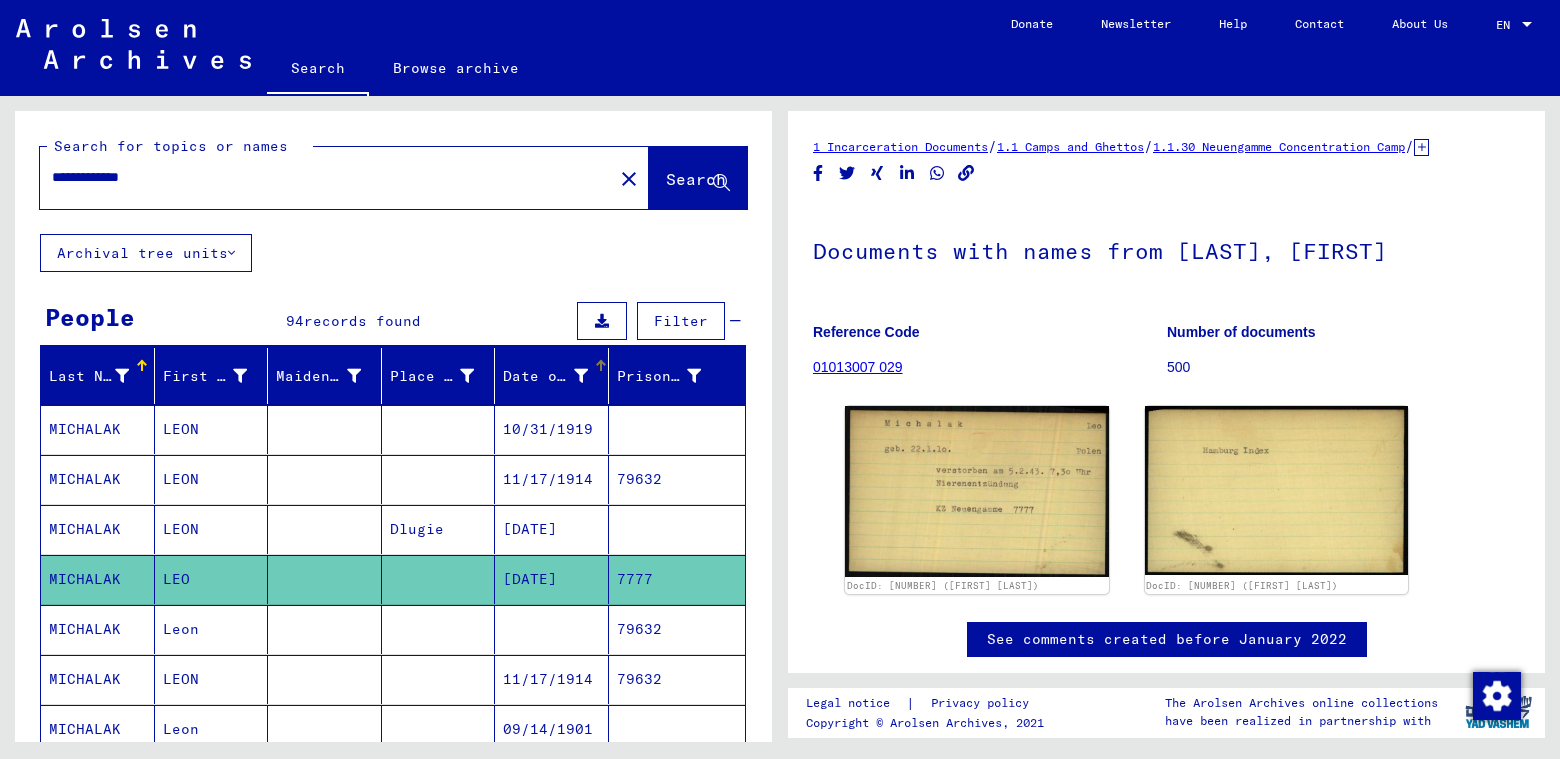 click at bounding box center (581, 376) 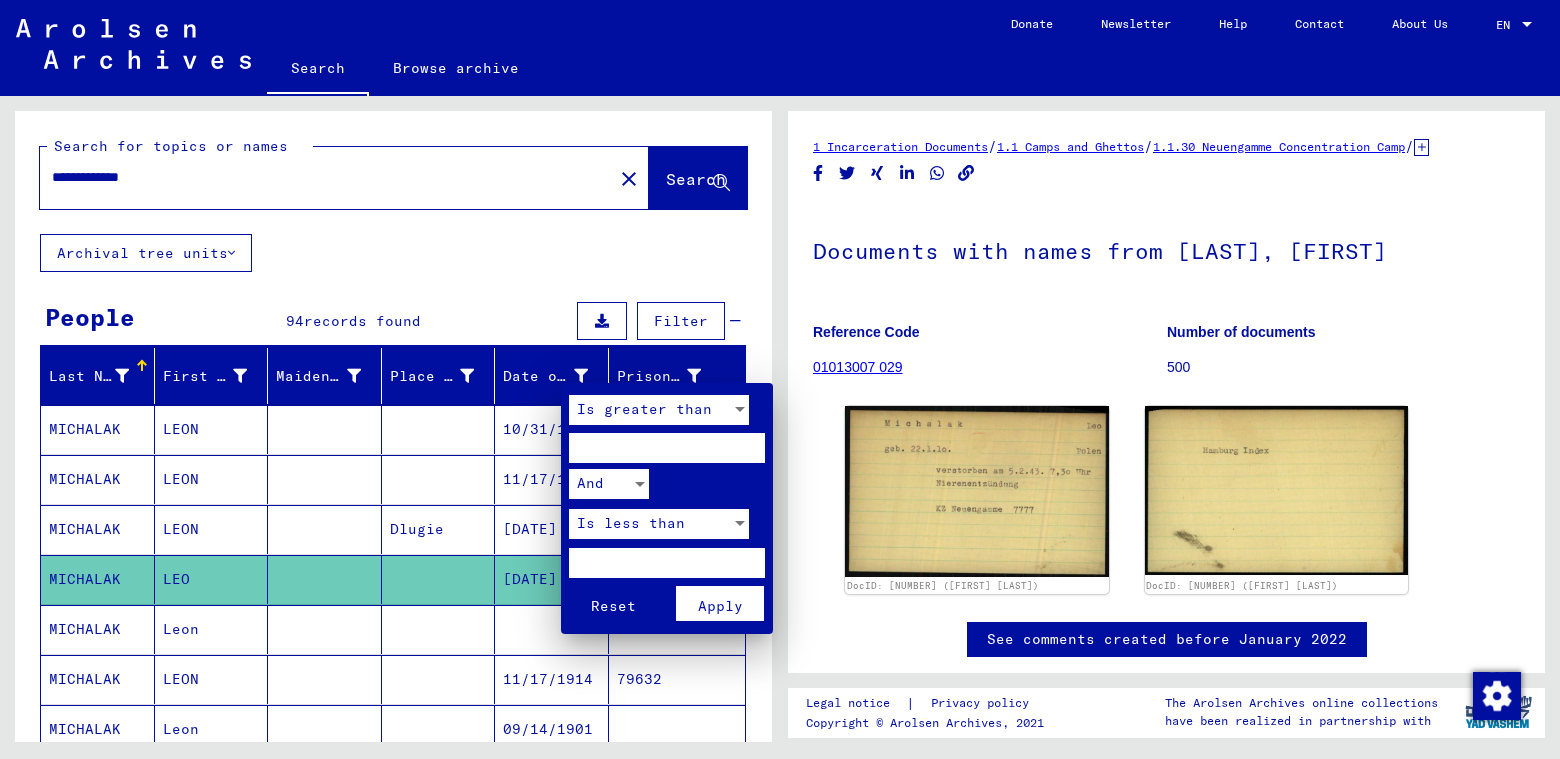 click at bounding box center [780, 379] 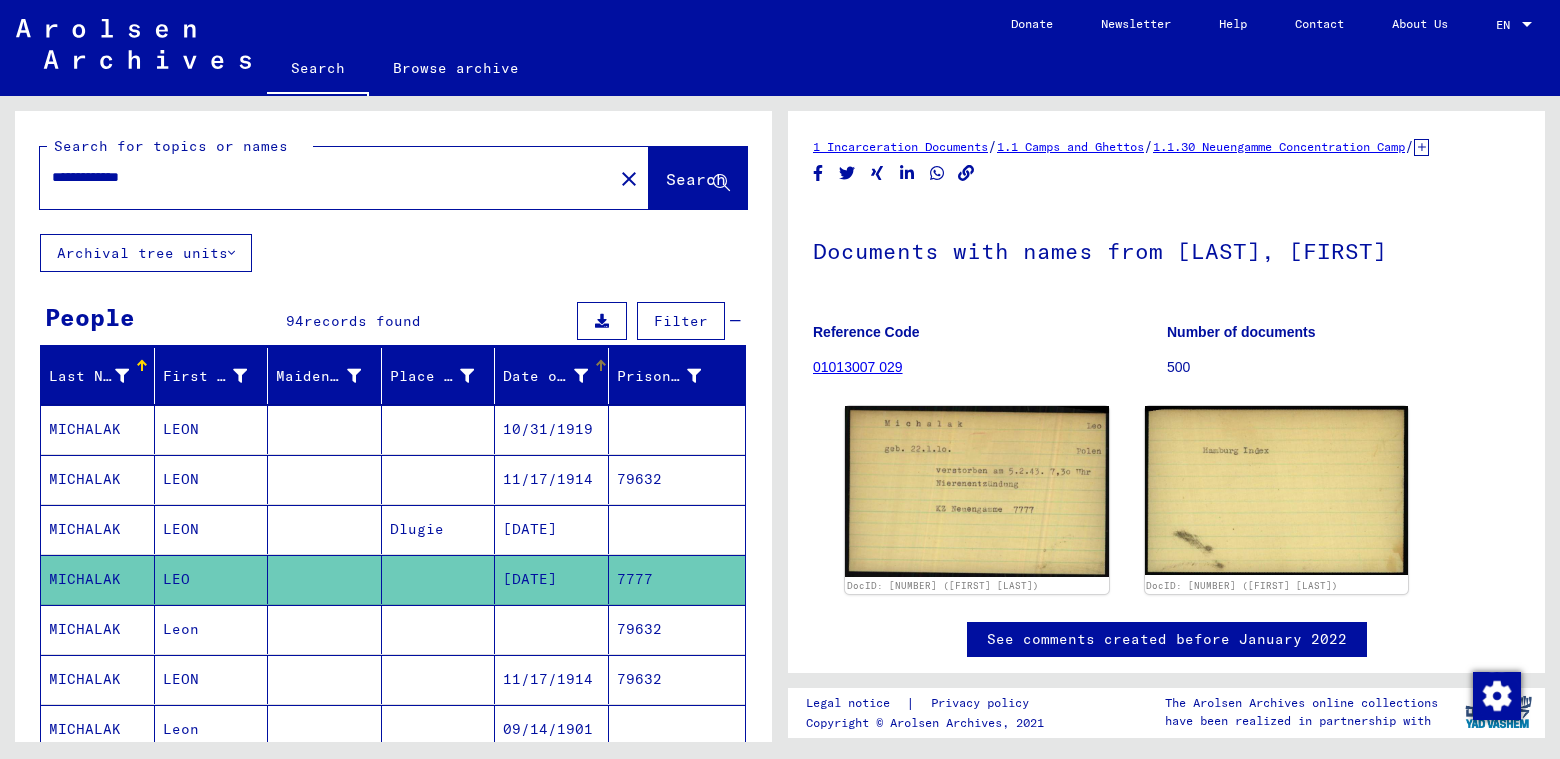click on "Date of Birth" at bounding box center [558, 376] 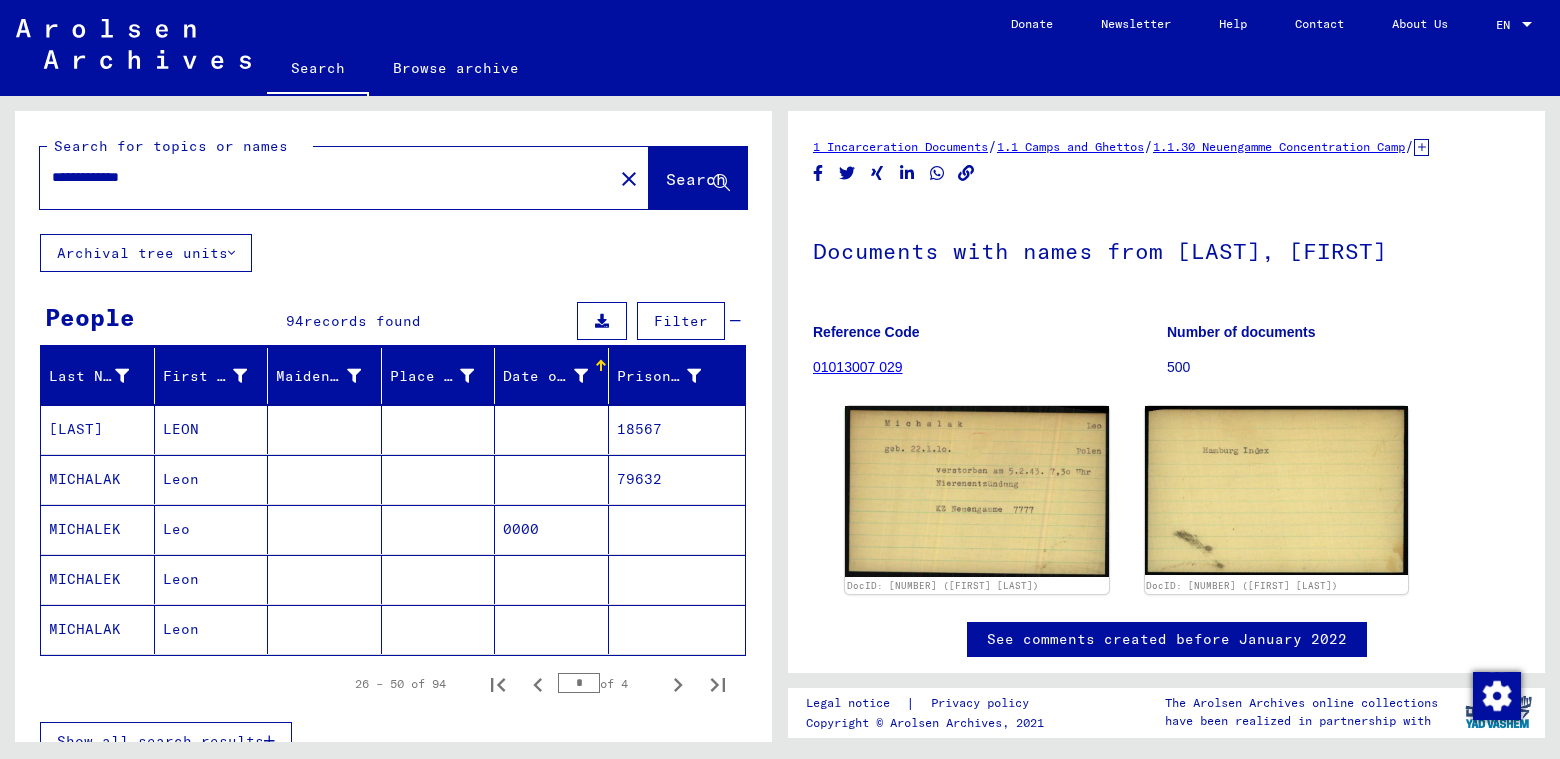 click at bounding box center [601, 366] 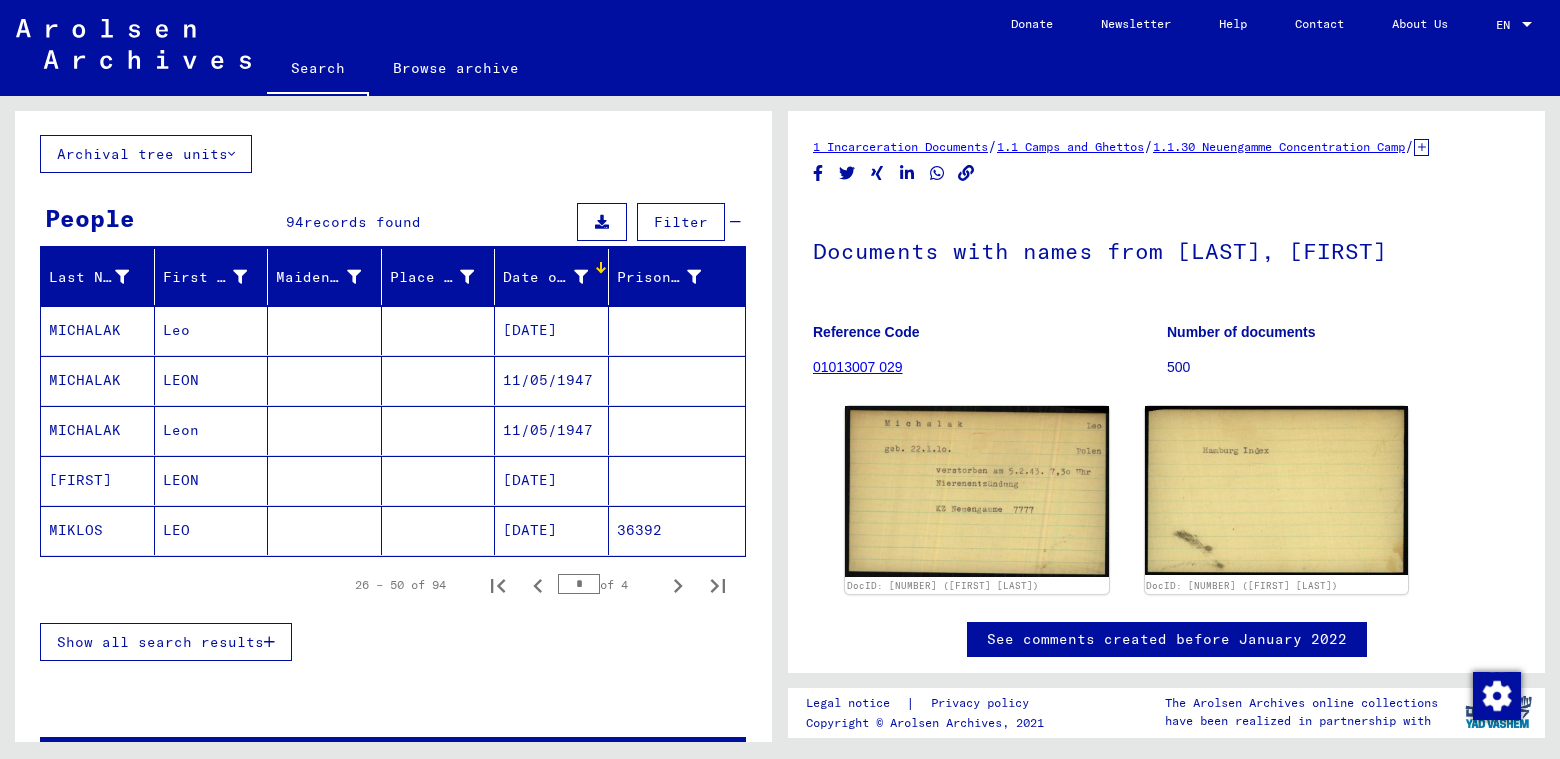 scroll, scrollTop: 100, scrollLeft: 0, axis: vertical 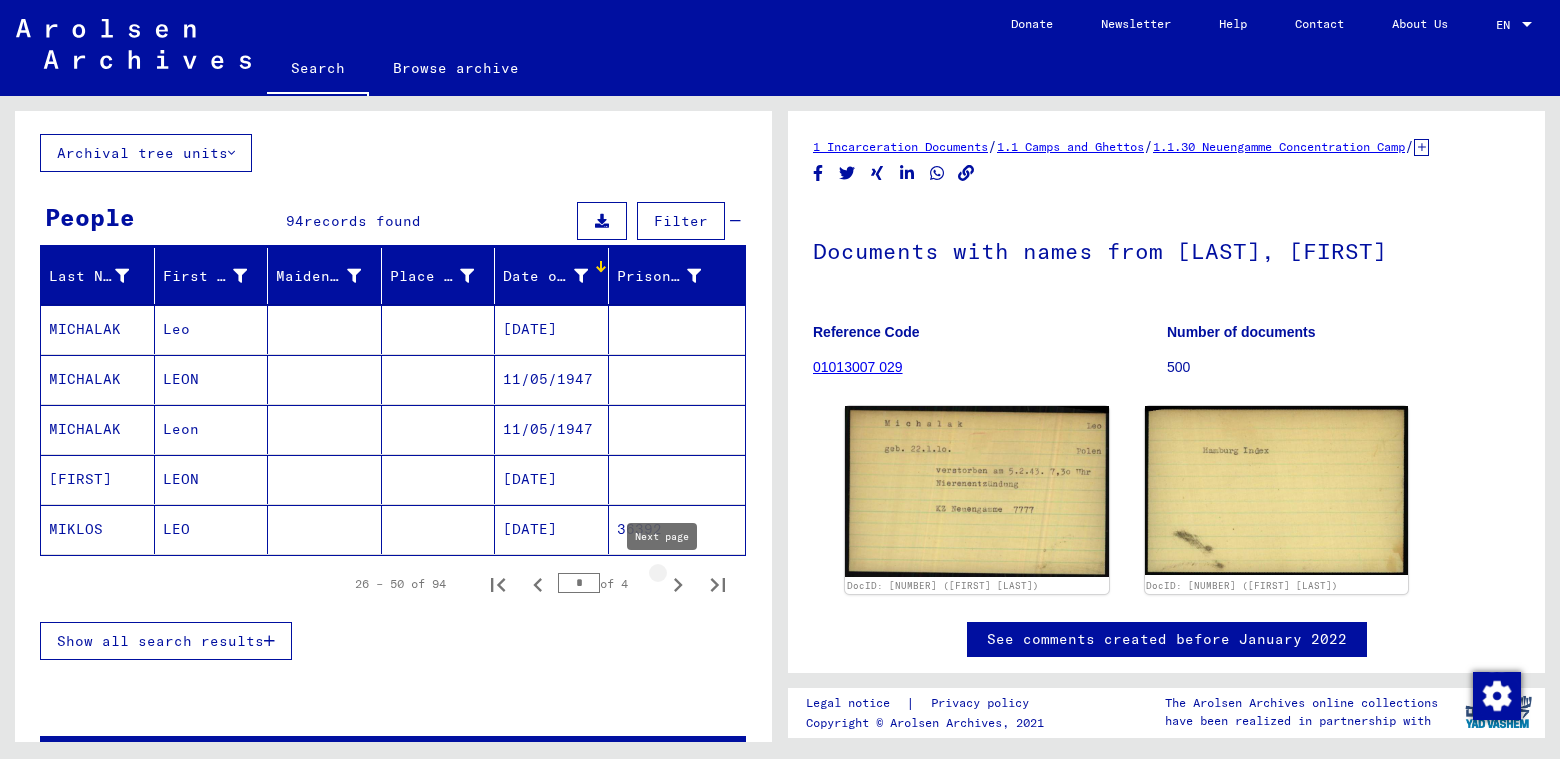 click 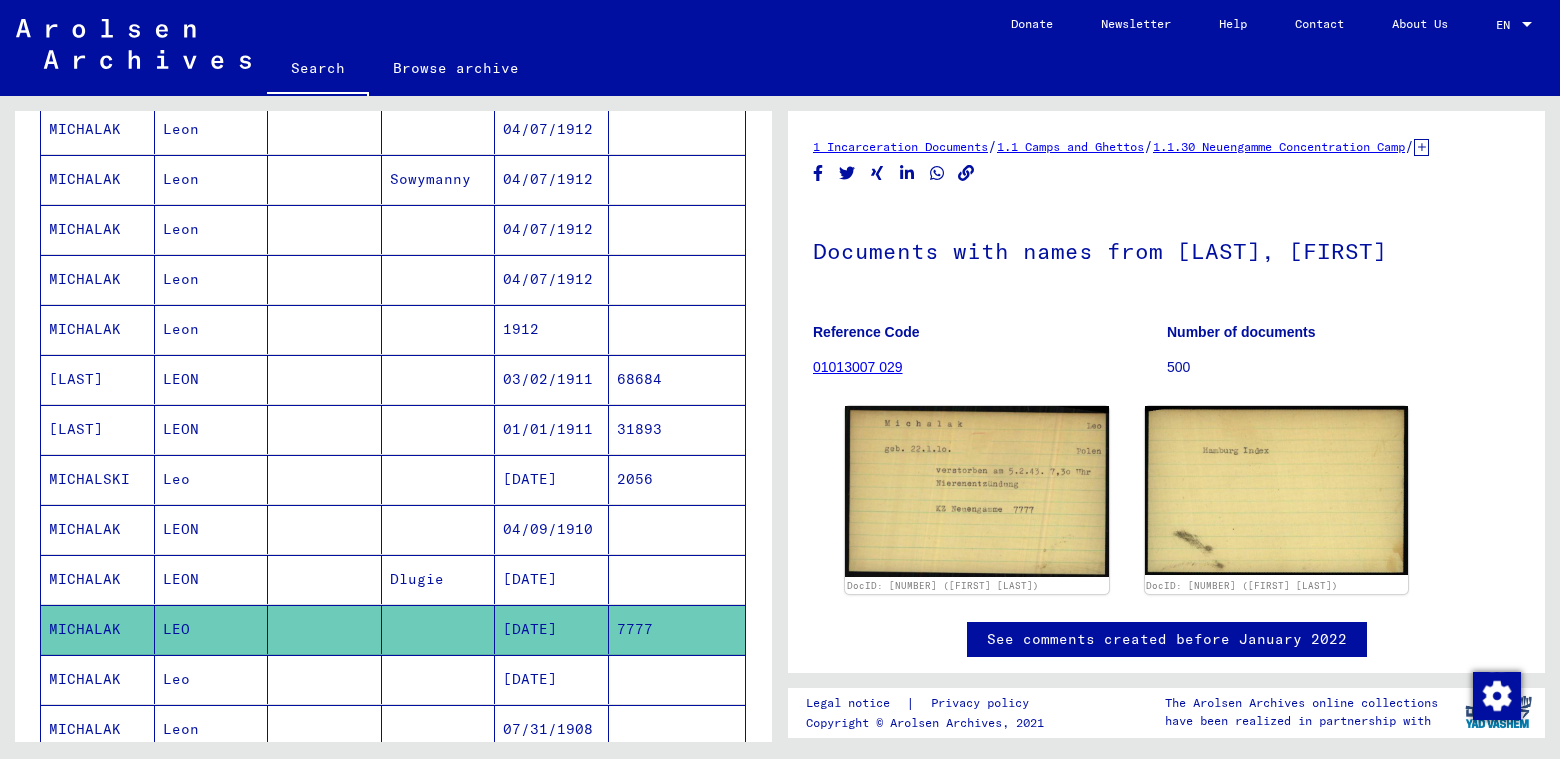 scroll, scrollTop: 400, scrollLeft: 0, axis: vertical 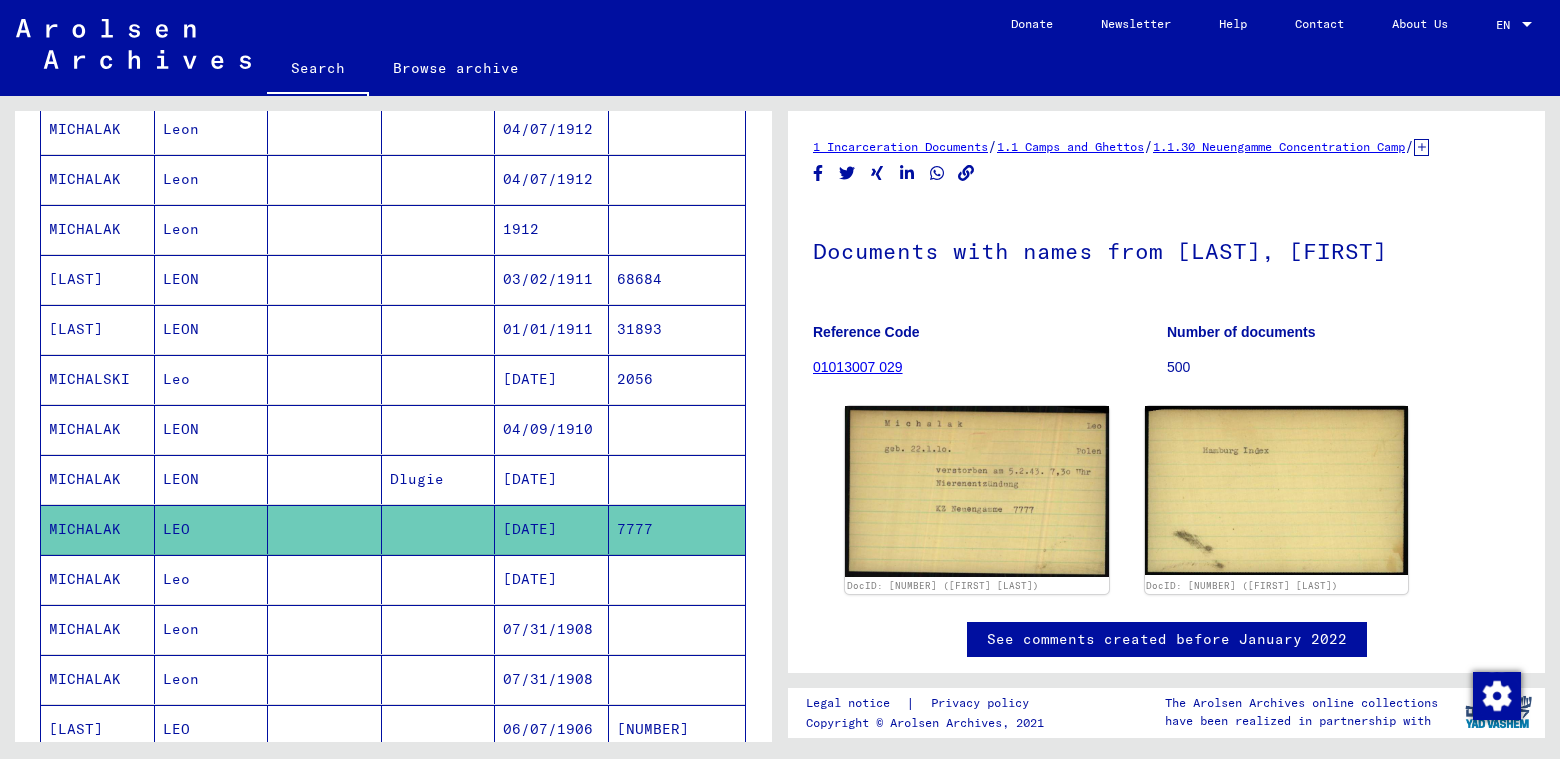 click on "MICHALAK" at bounding box center (98, 529) 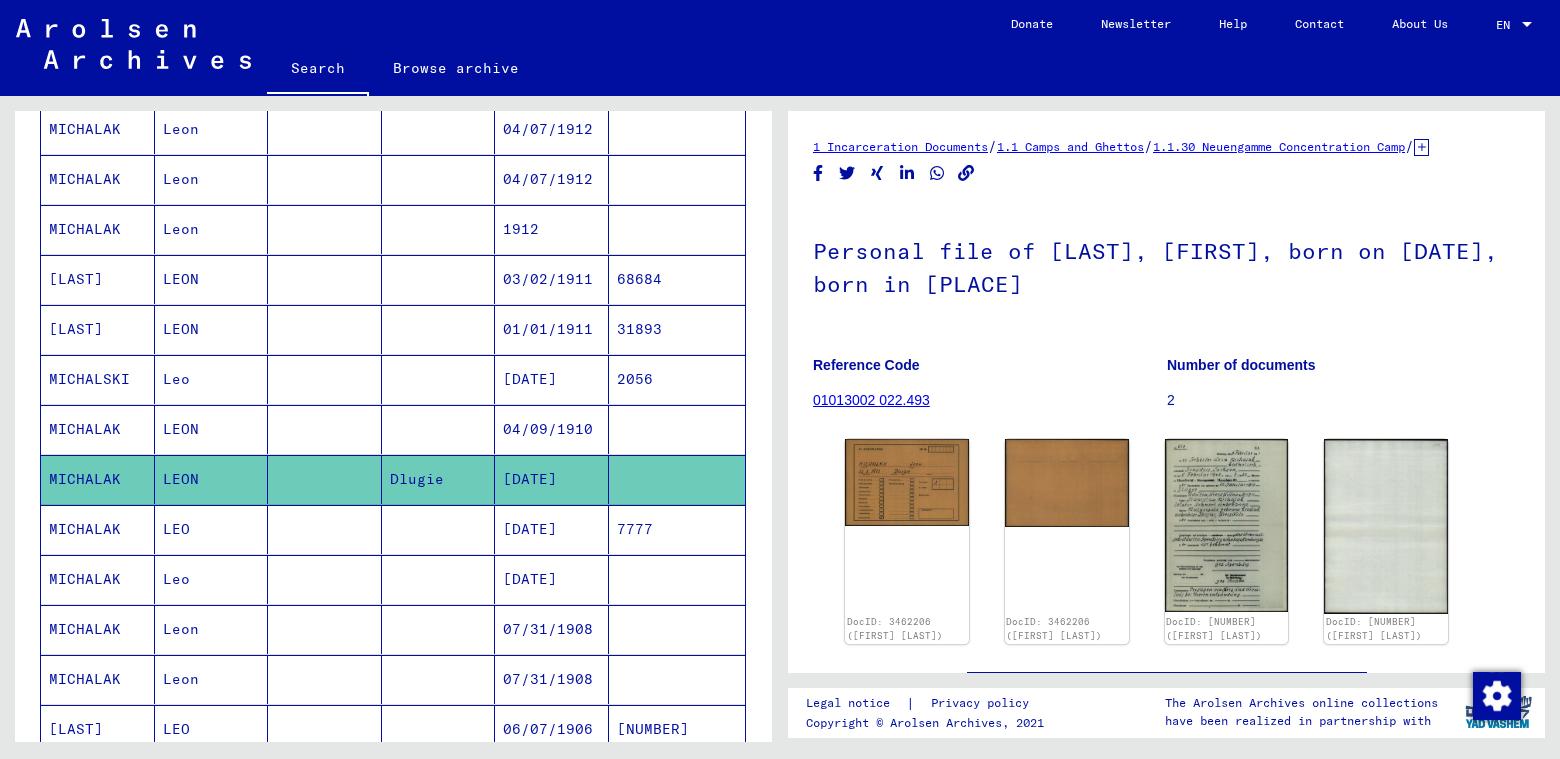 scroll, scrollTop: 0, scrollLeft: 0, axis: both 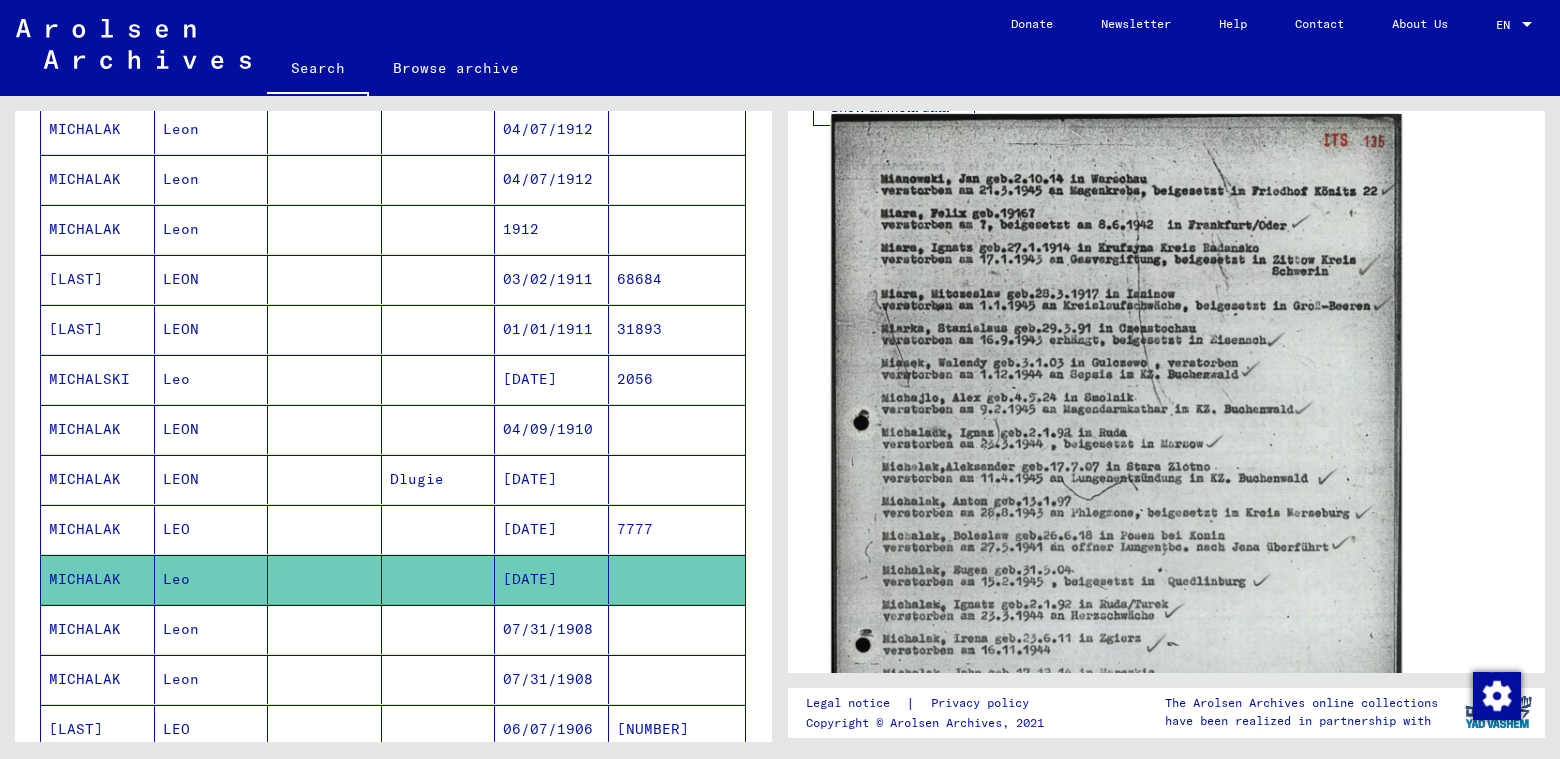 click 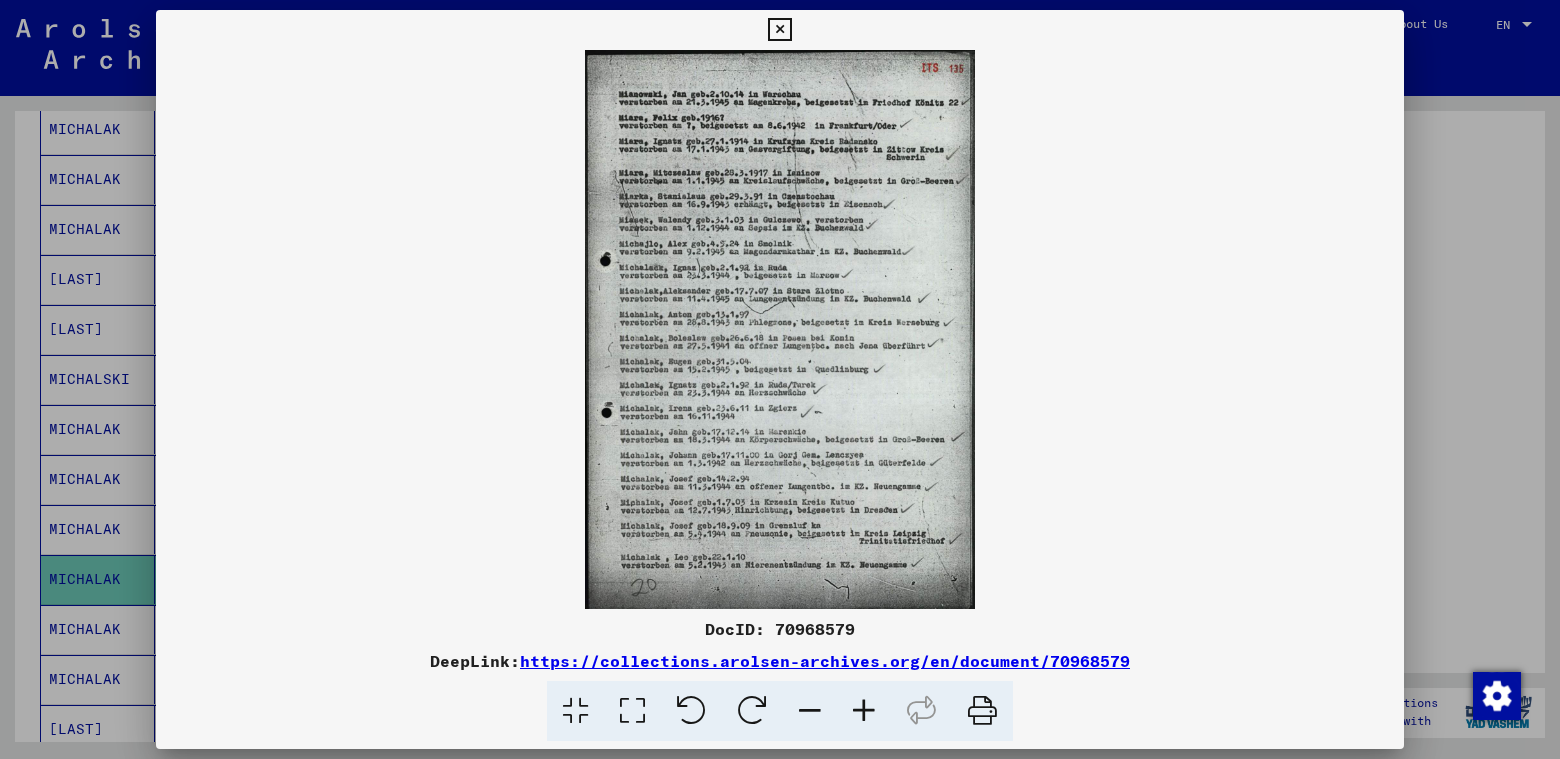 click at bounding box center [864, 711] 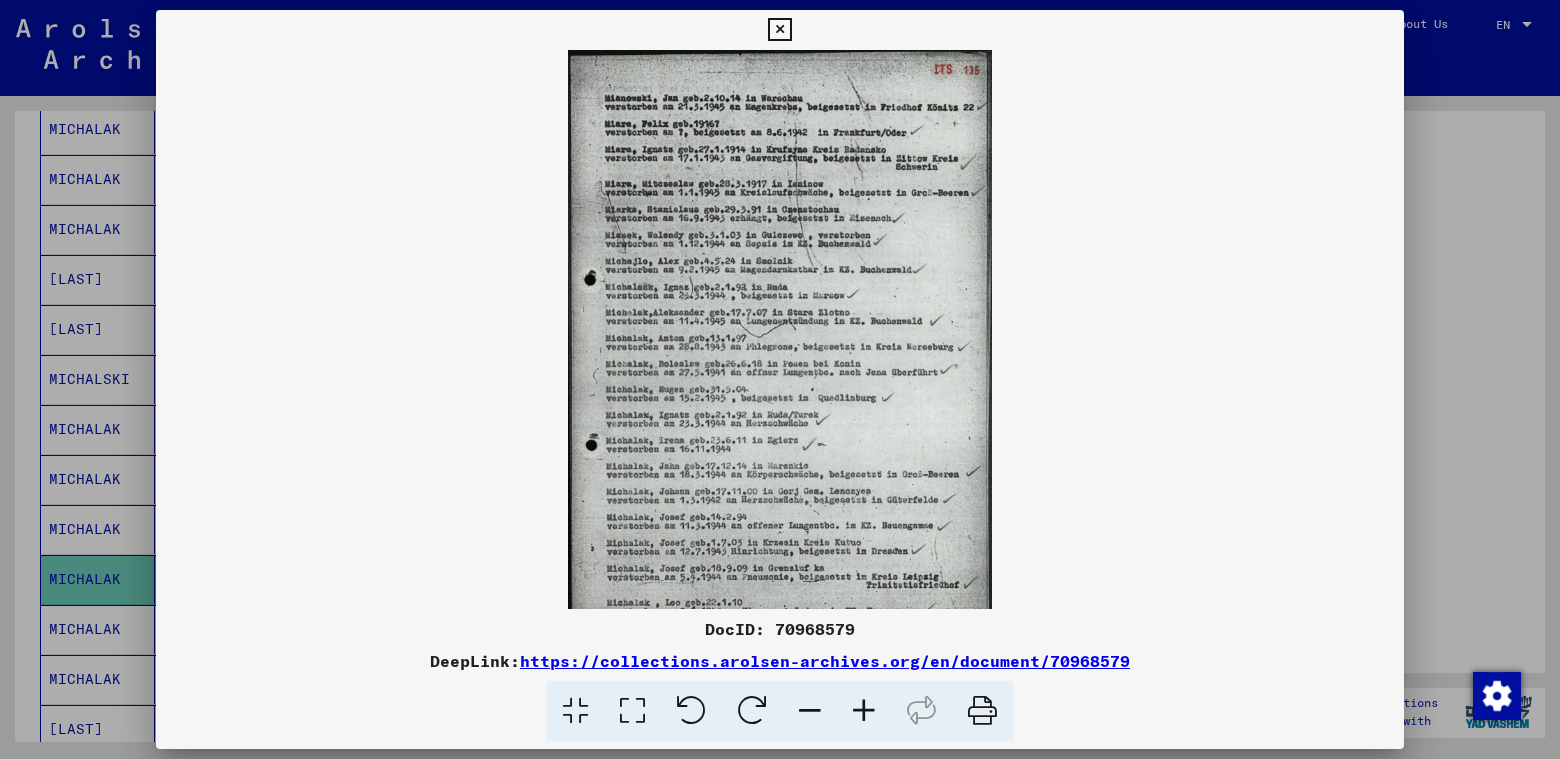 click at bounding box center [864, 711] 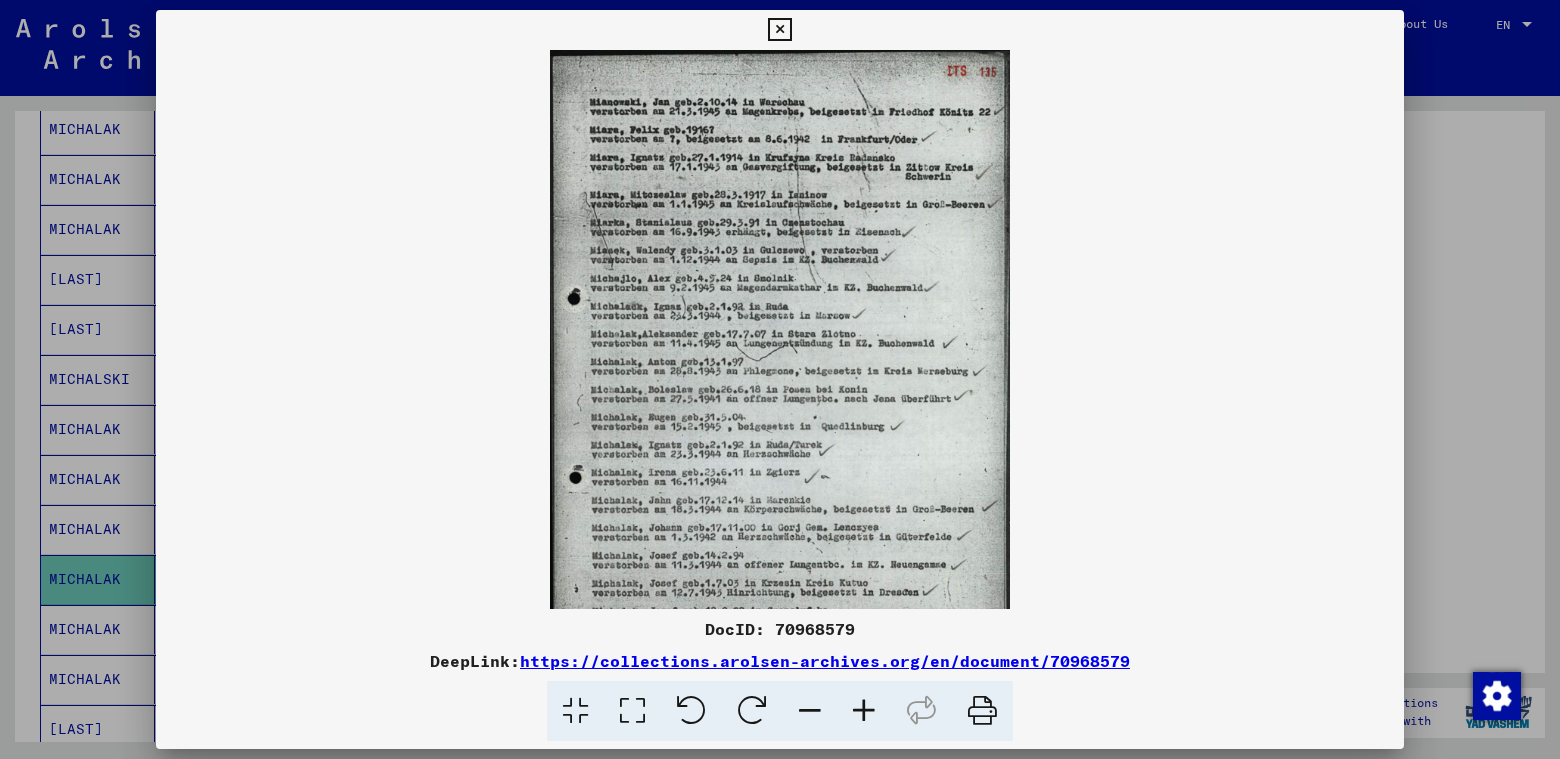 click at bounding box center [864, 711] 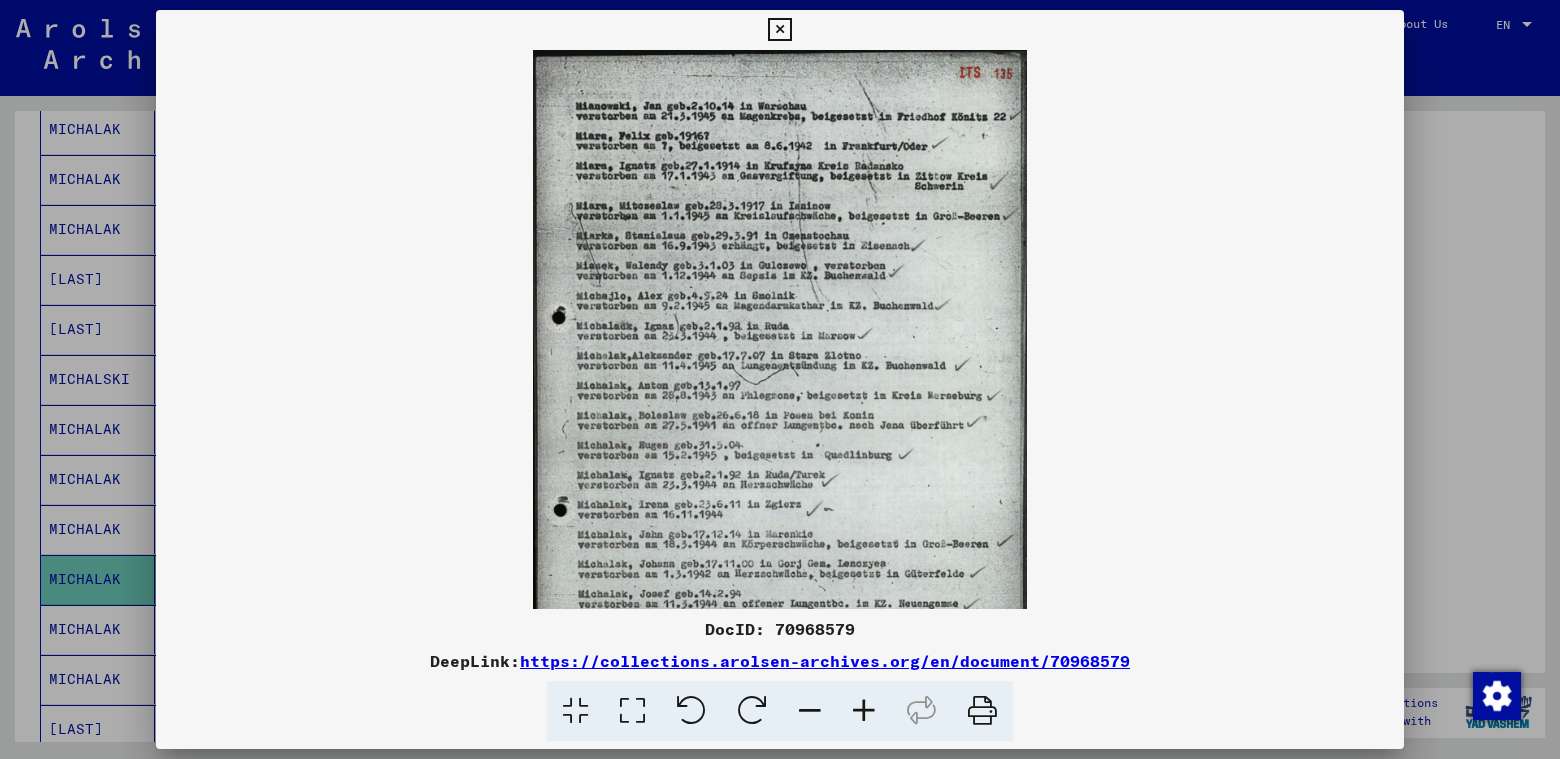 click at bounding box center [864, 711] 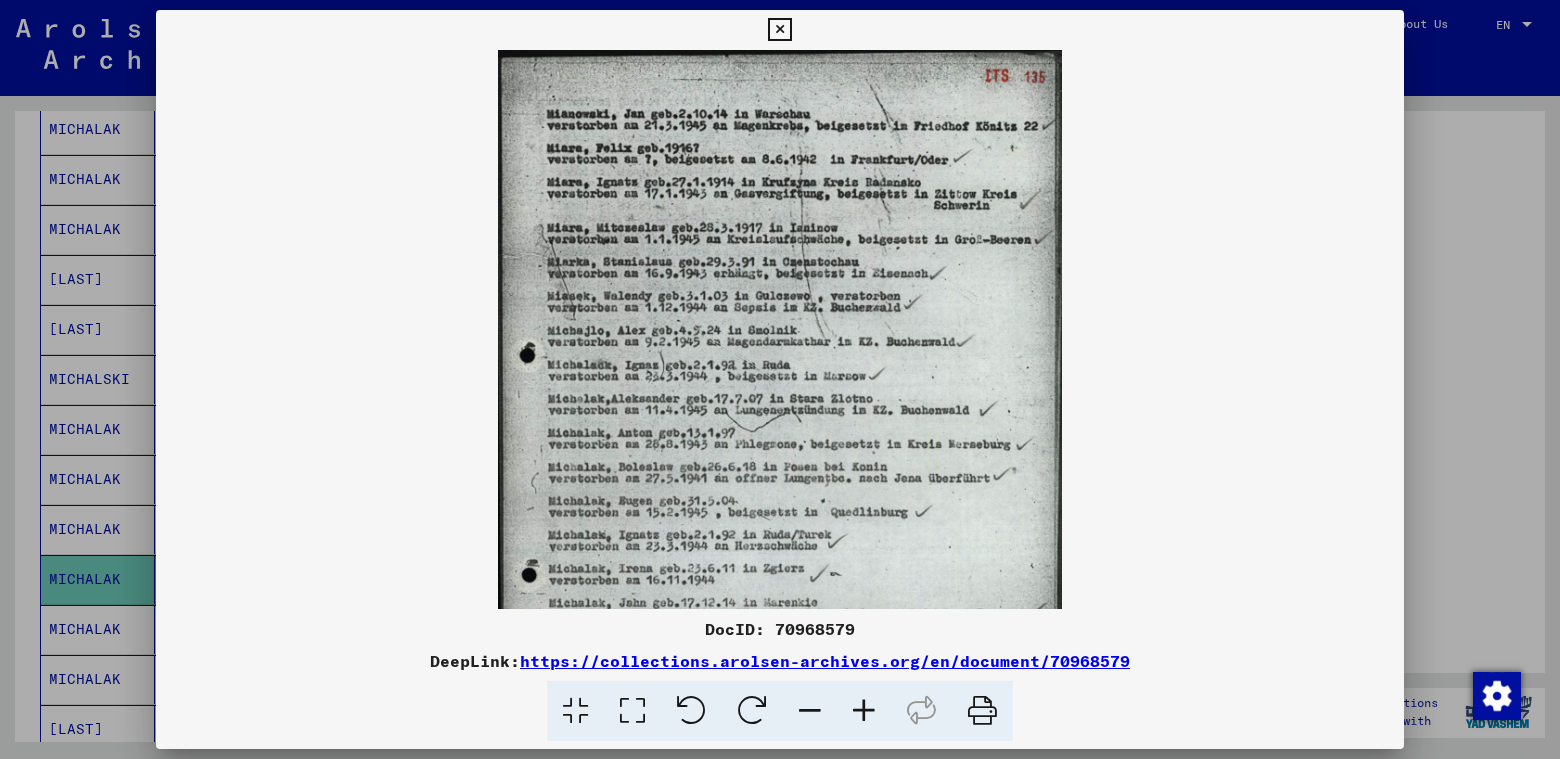 click at bounding box center [864, 711] 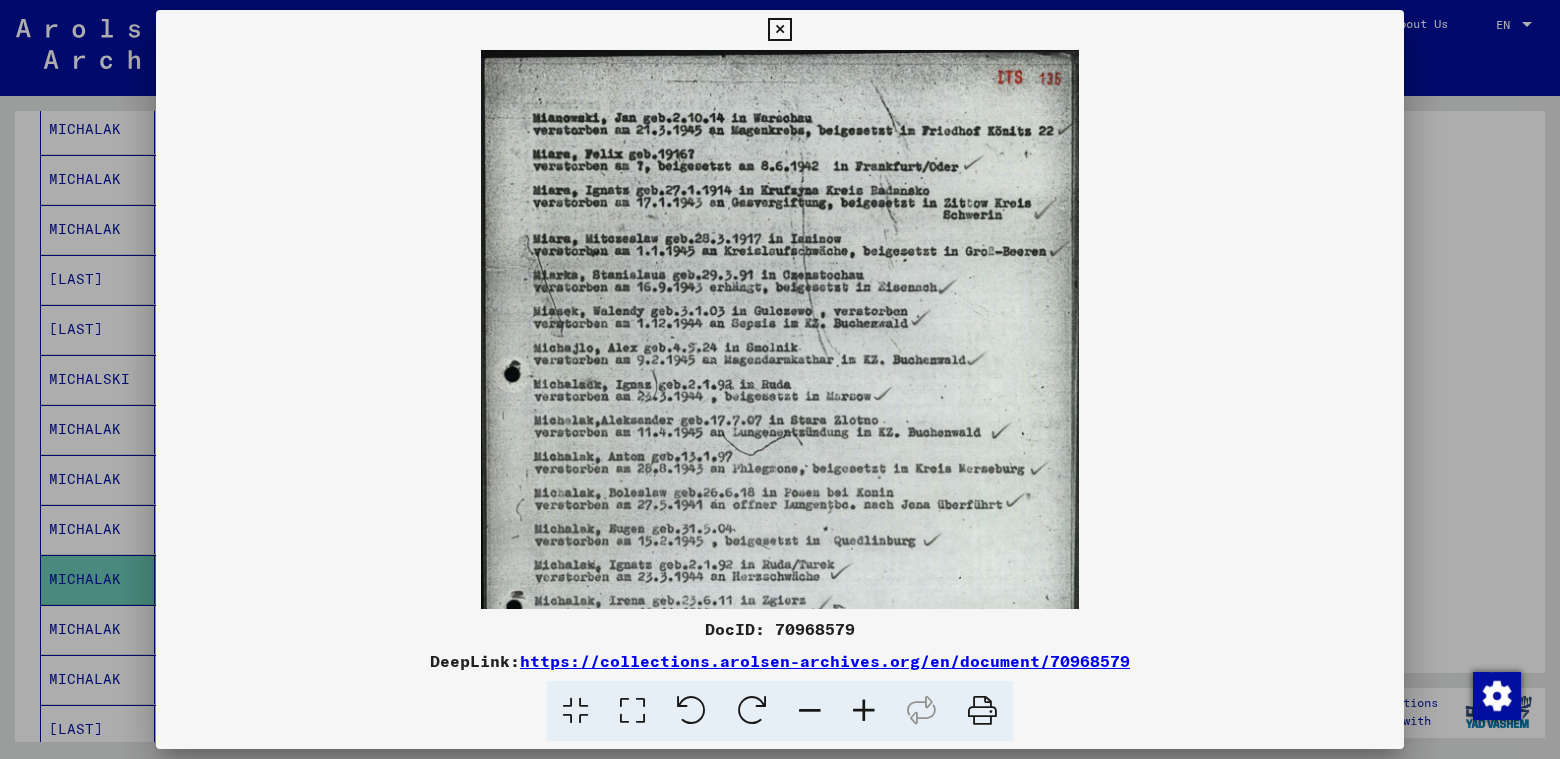 click at bounding box center (864, 711) 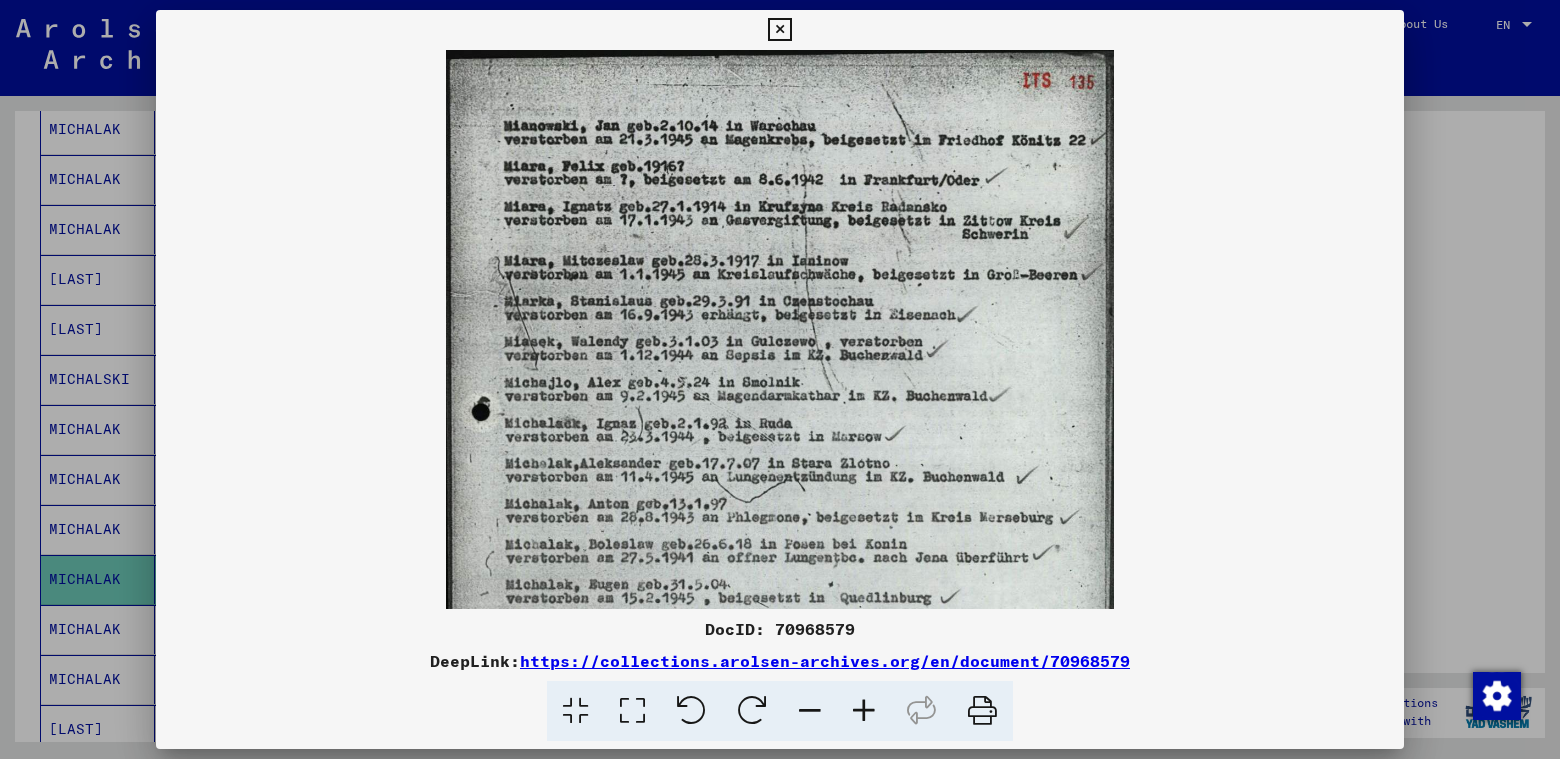 click at bounding box center (864, 711) 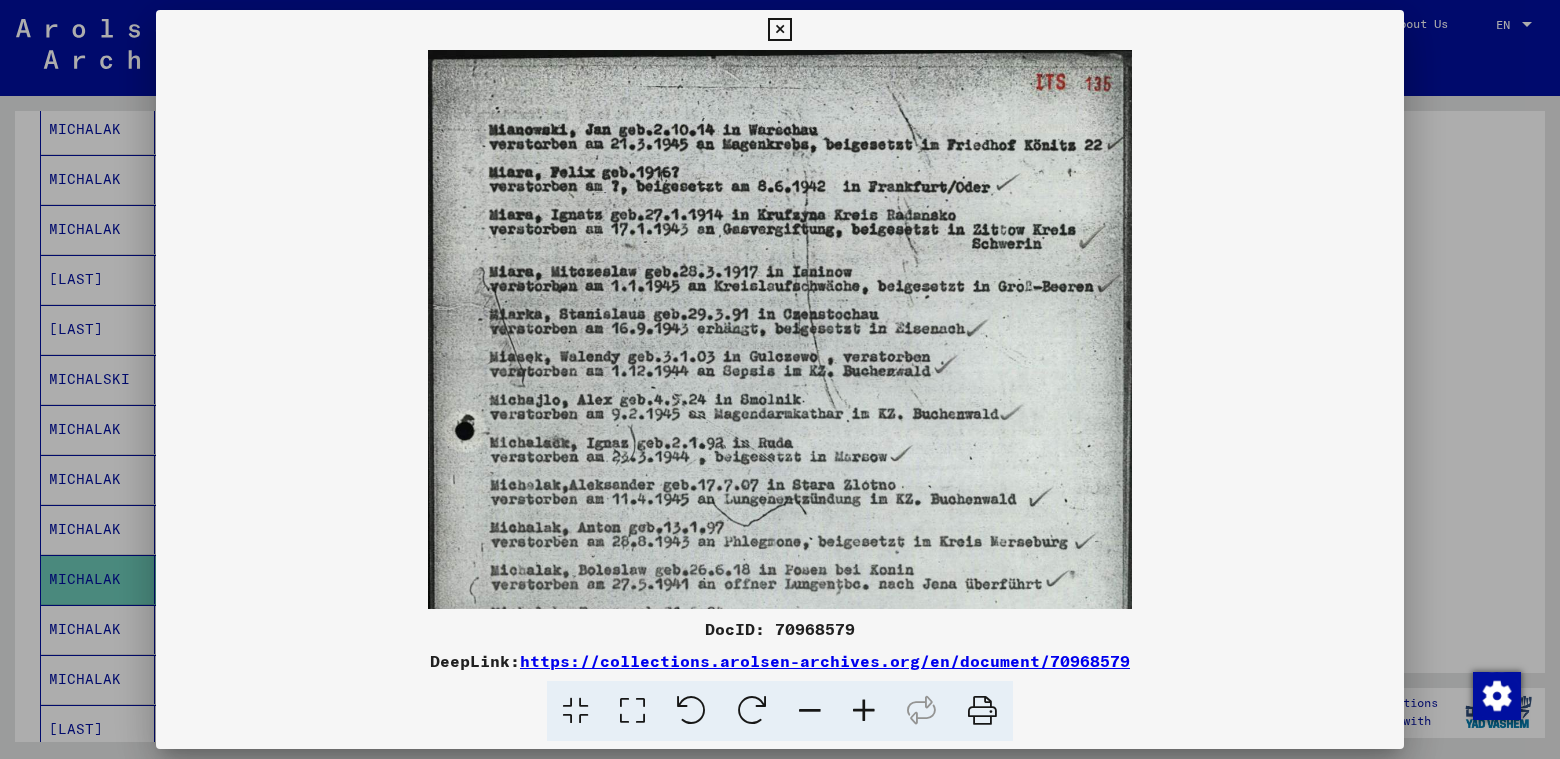 click at bounding box center (864, 711) 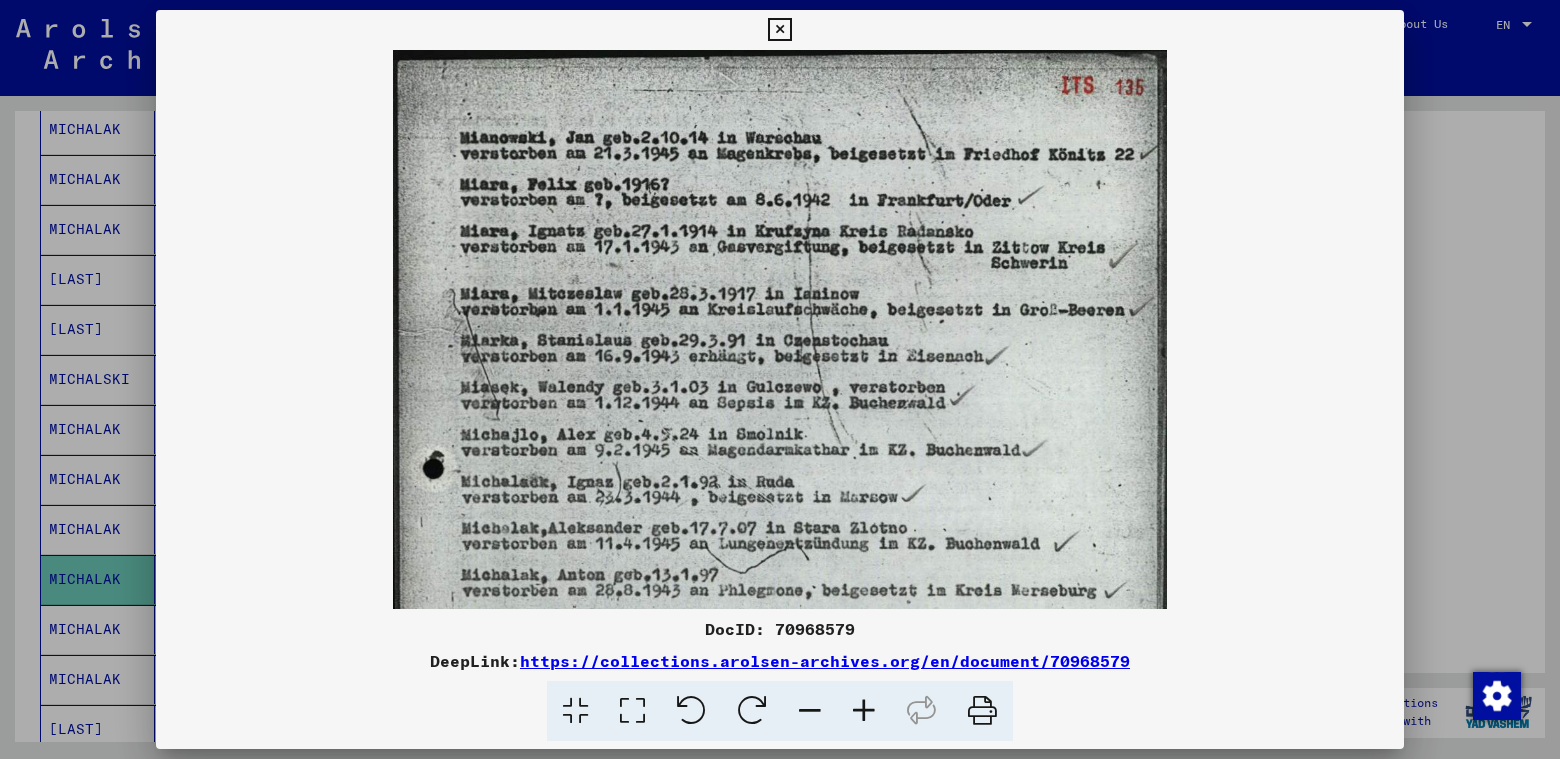 click at bounding box center (864, 711) 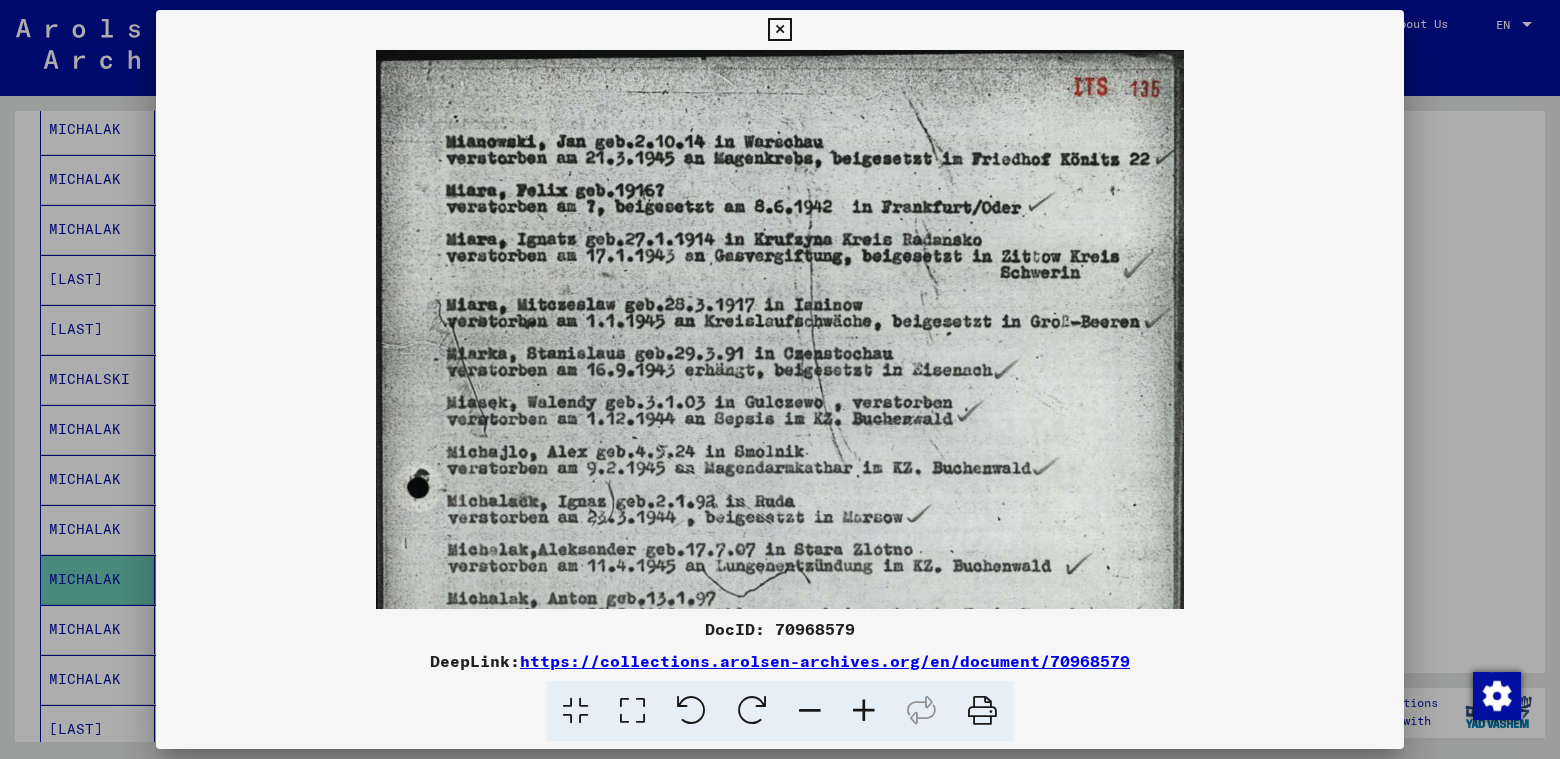 click at bounding box center (864, 711) 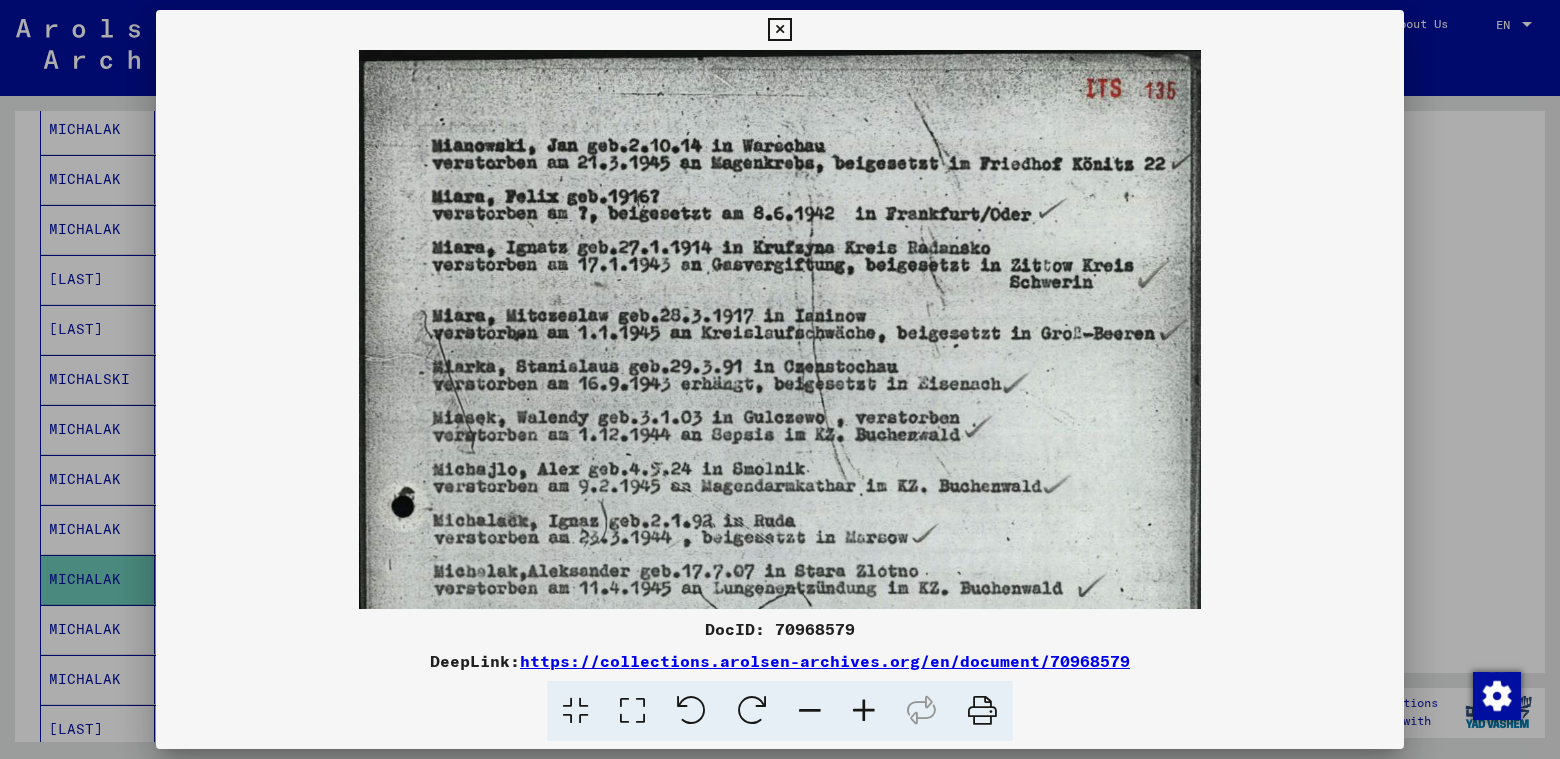 click at bounding box center (864, 711) 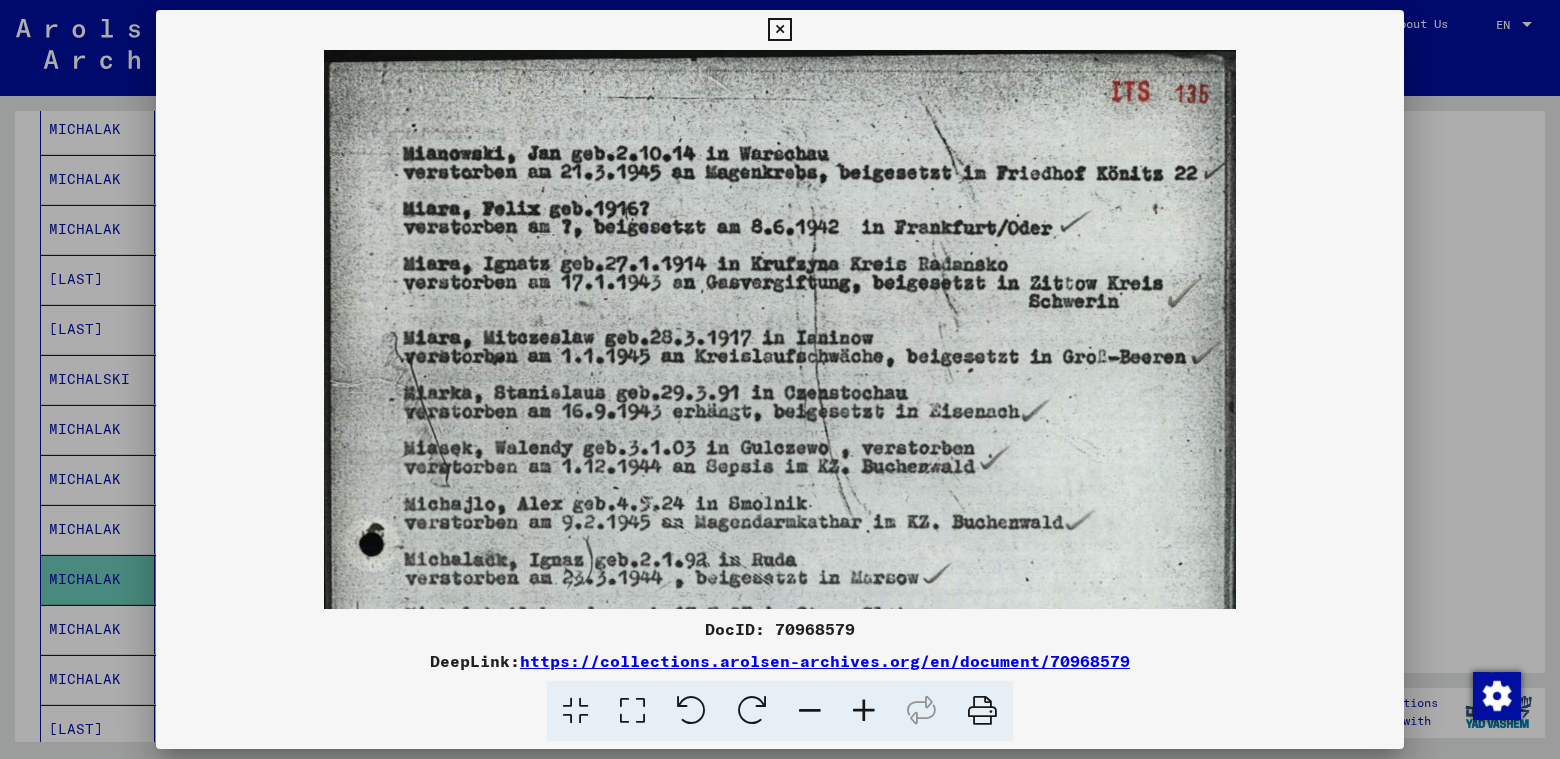 click at bounding box center (864, 711) 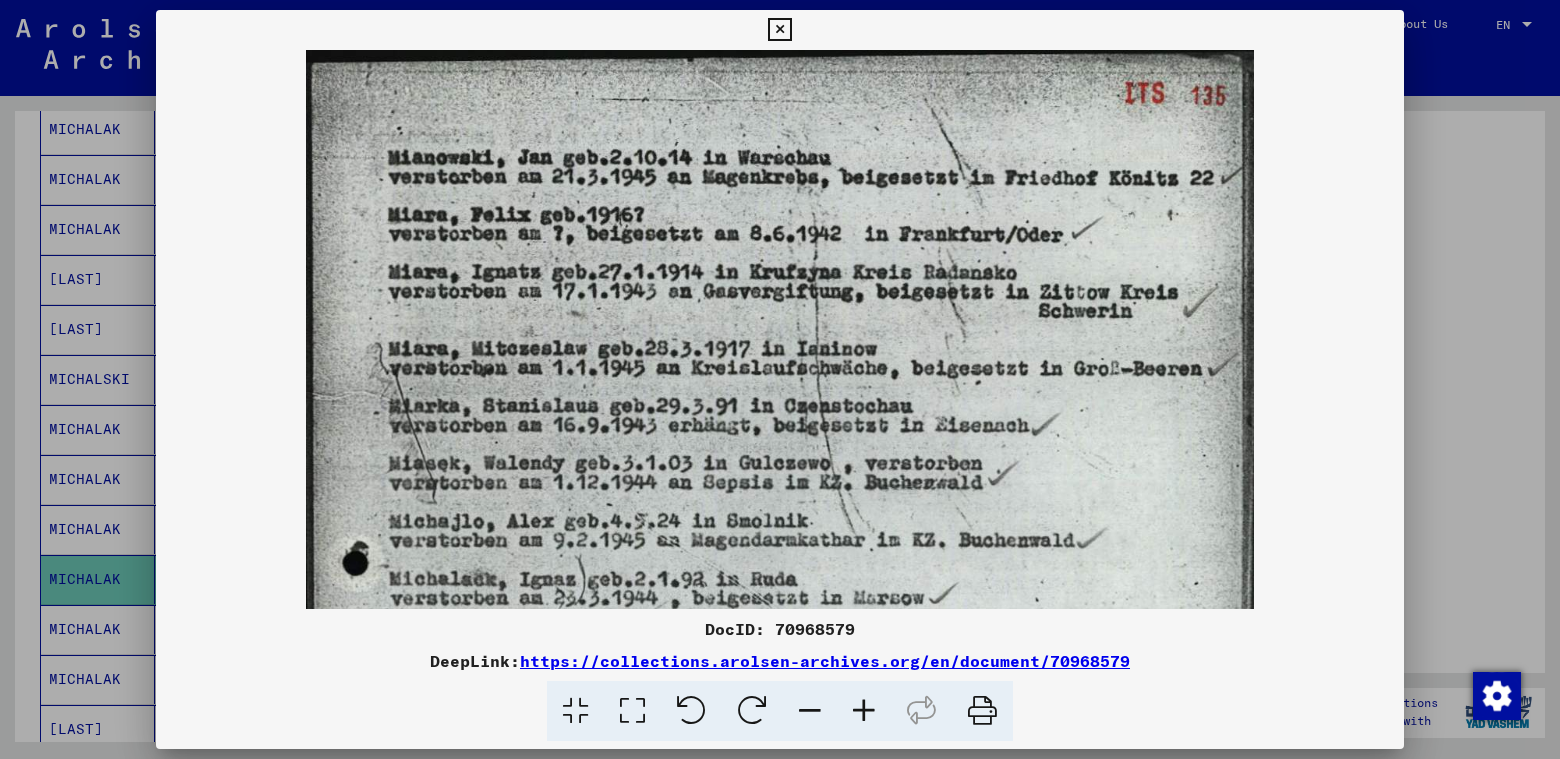 click at bounding box center (864, 711) 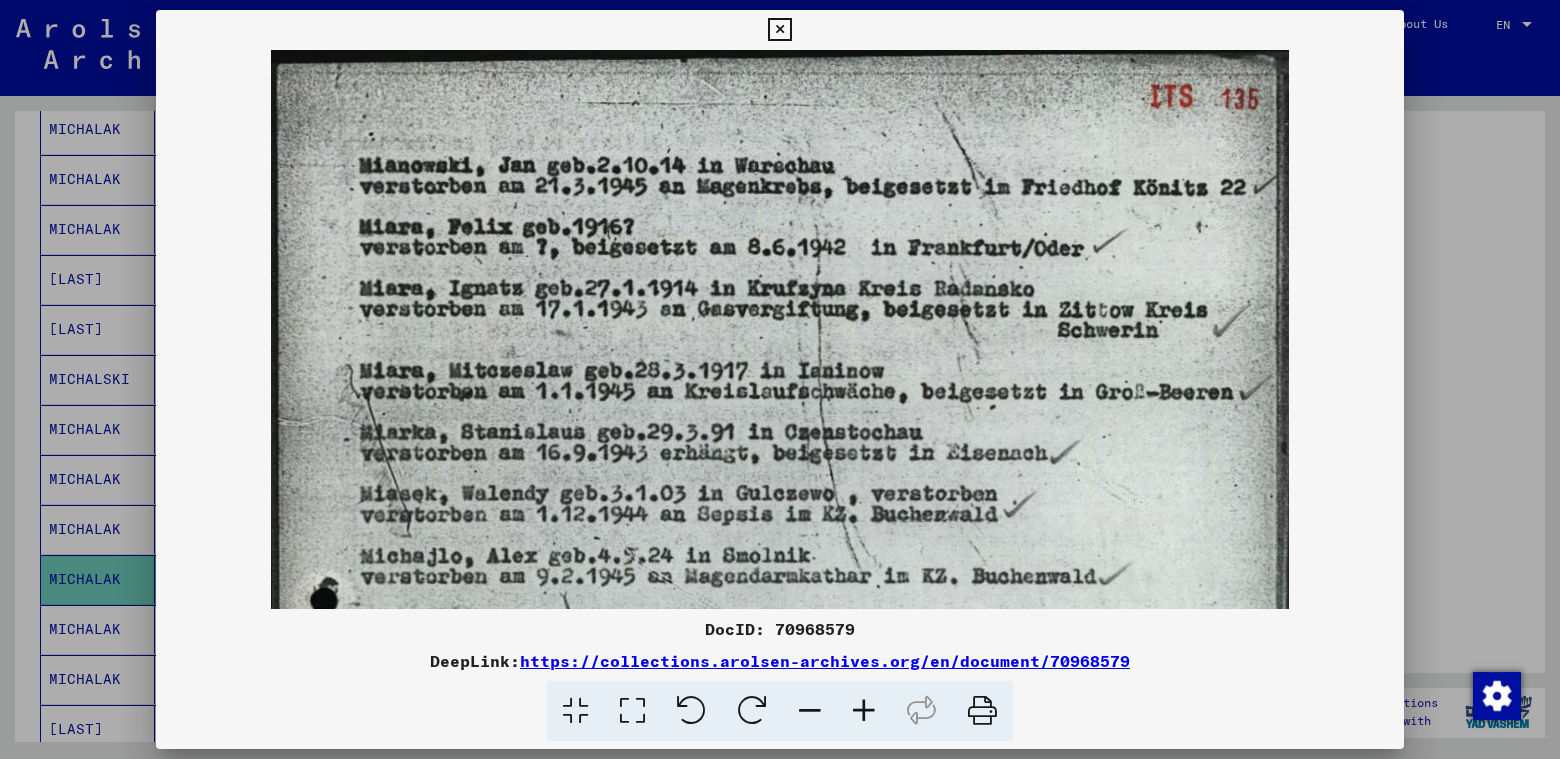 click at bounding box center [864, 711] 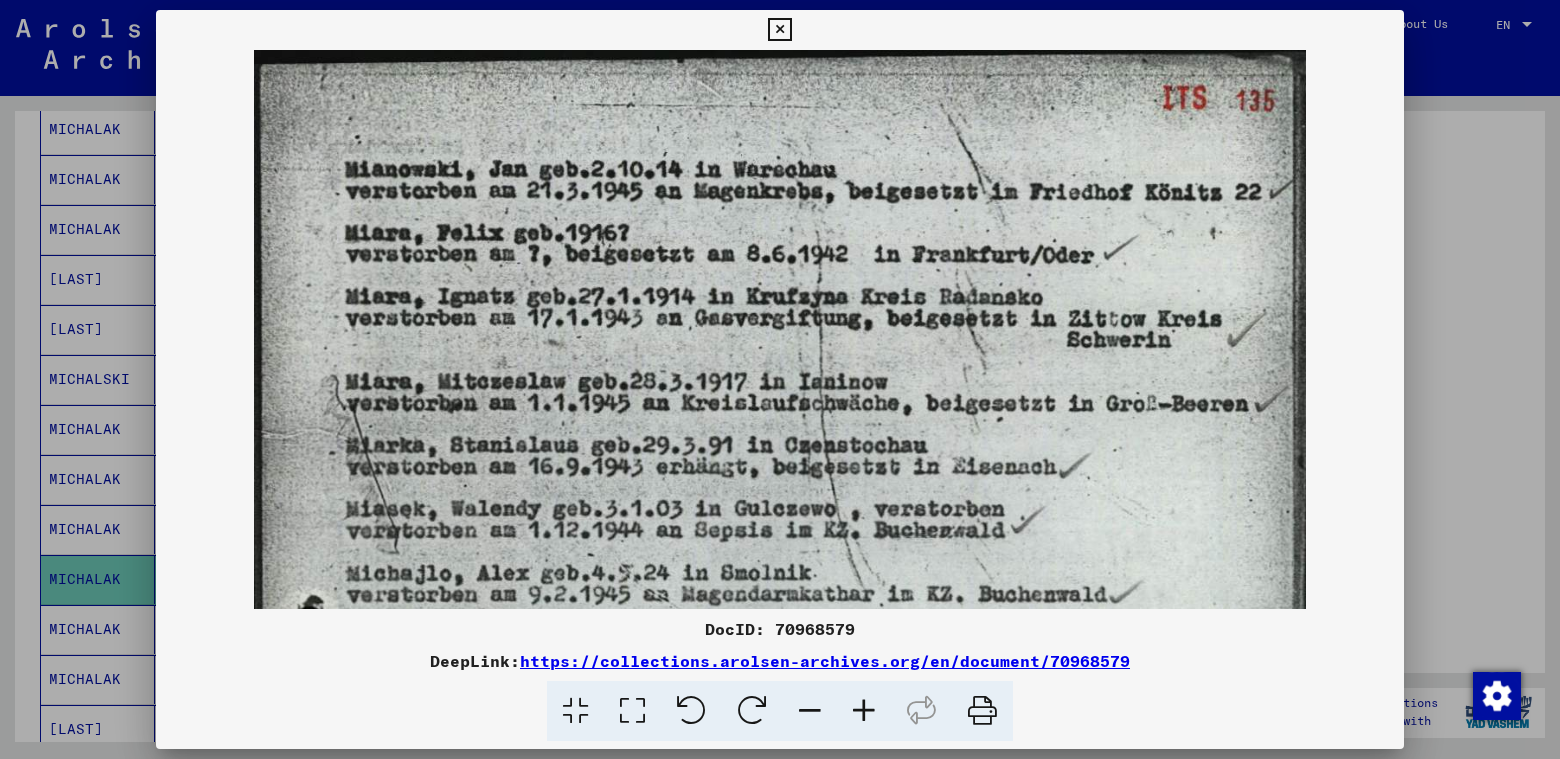 click at bounding box center [864, 711] 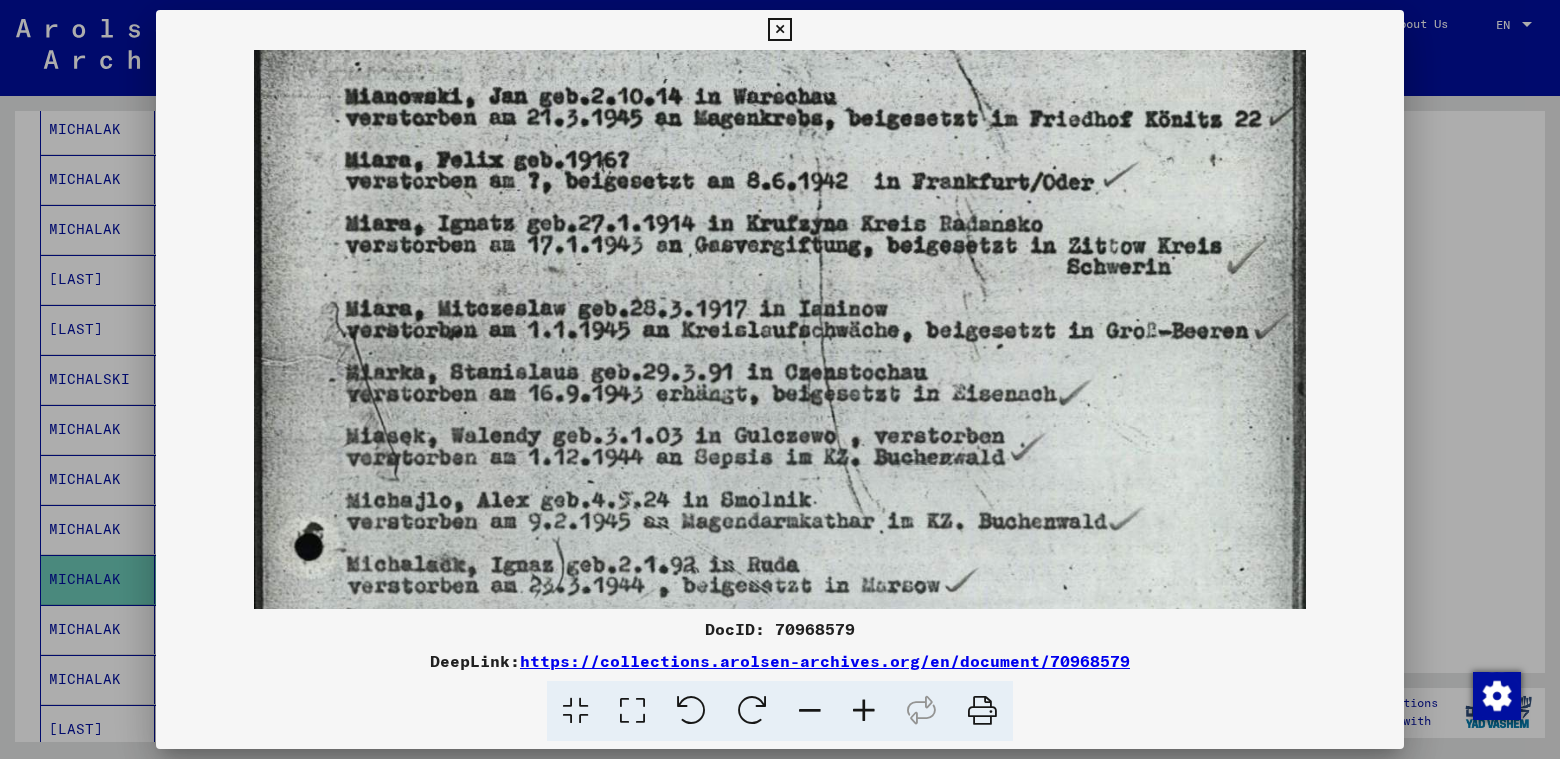 drag, startPoint x: 680, startPoint y: 437, endPoint x: 689, endPoint y: 364, distance: 73.552704 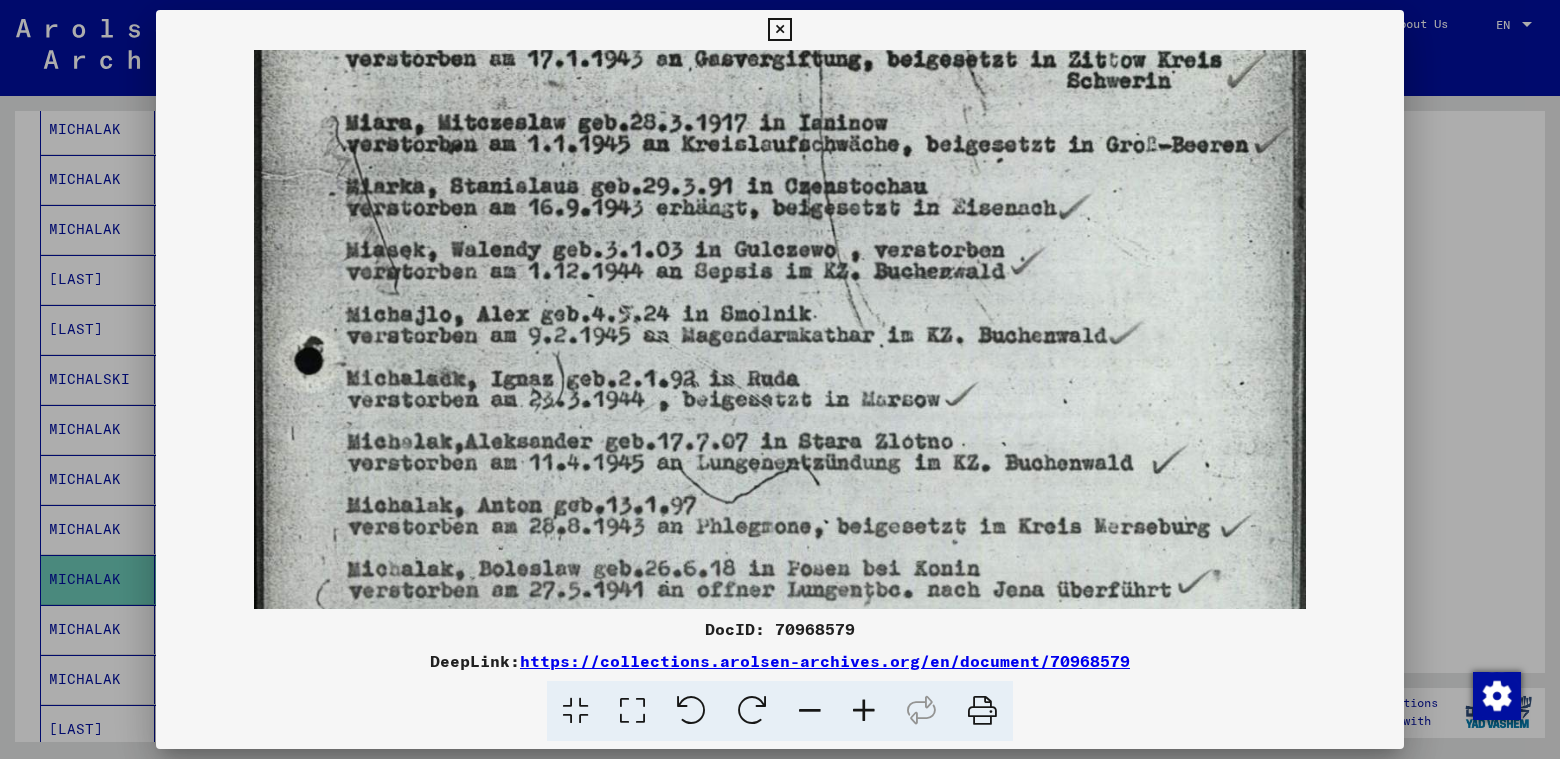 scroll, scrollTop: 268, scrollLeft: 0, axis: vertical 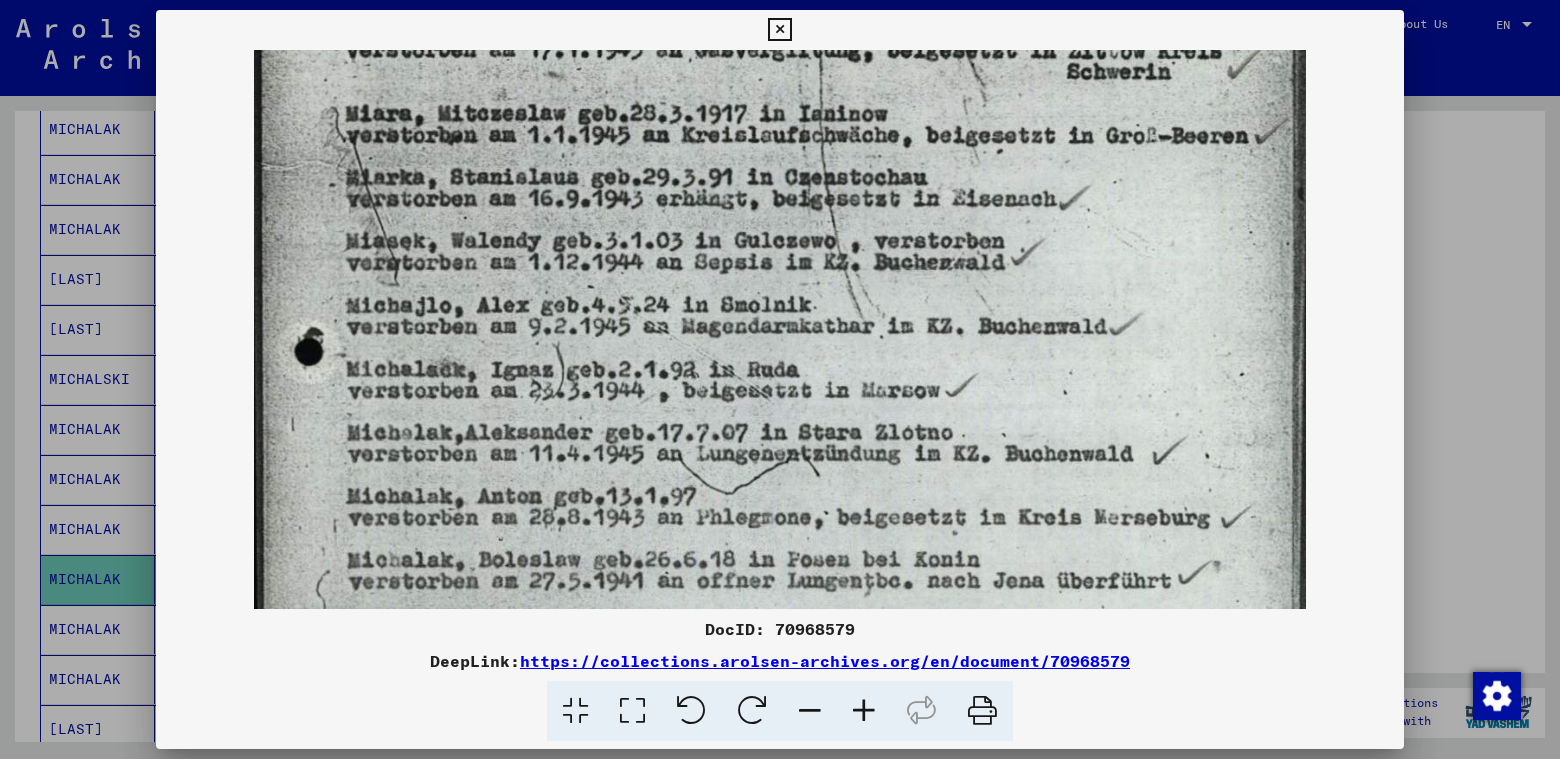 click at bounding box center (780, 536) 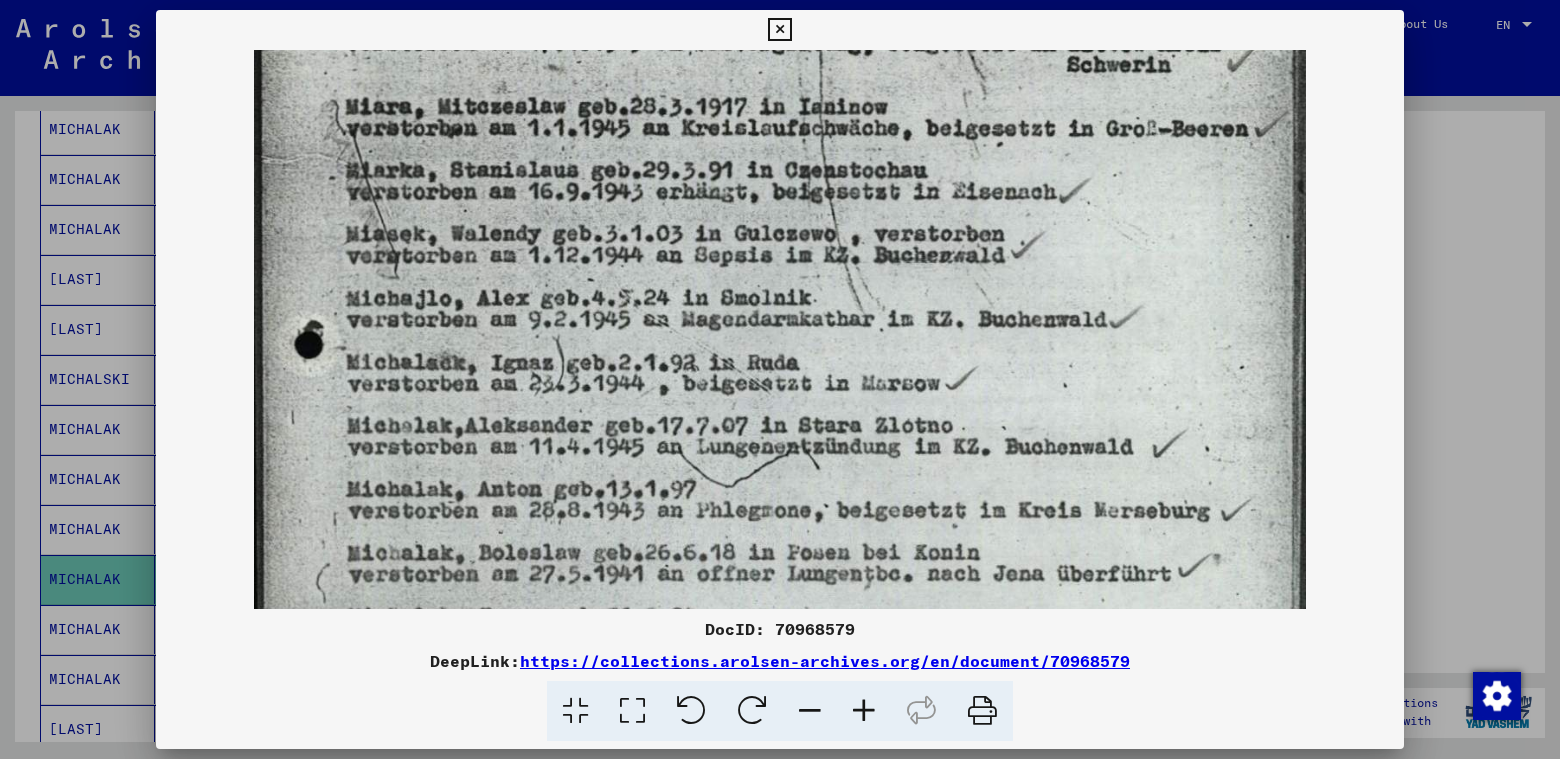 scroll, scrollTop: 378, scrollLeft: 0, axis: vertical 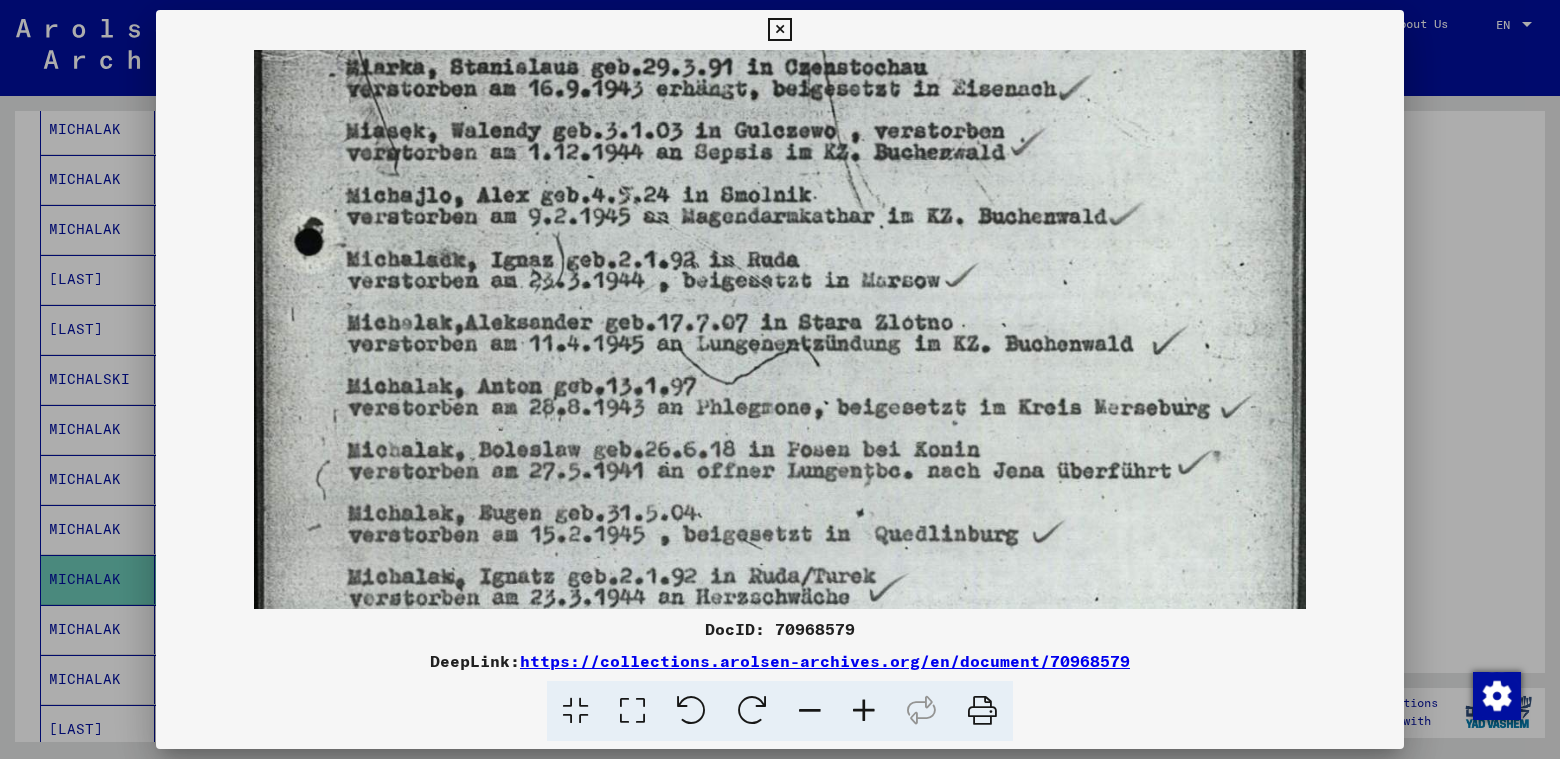 drag, startPoint x: 495, startPoint y: 438, endPoint x: 510, endPoint y: 328, distance: 111.01801 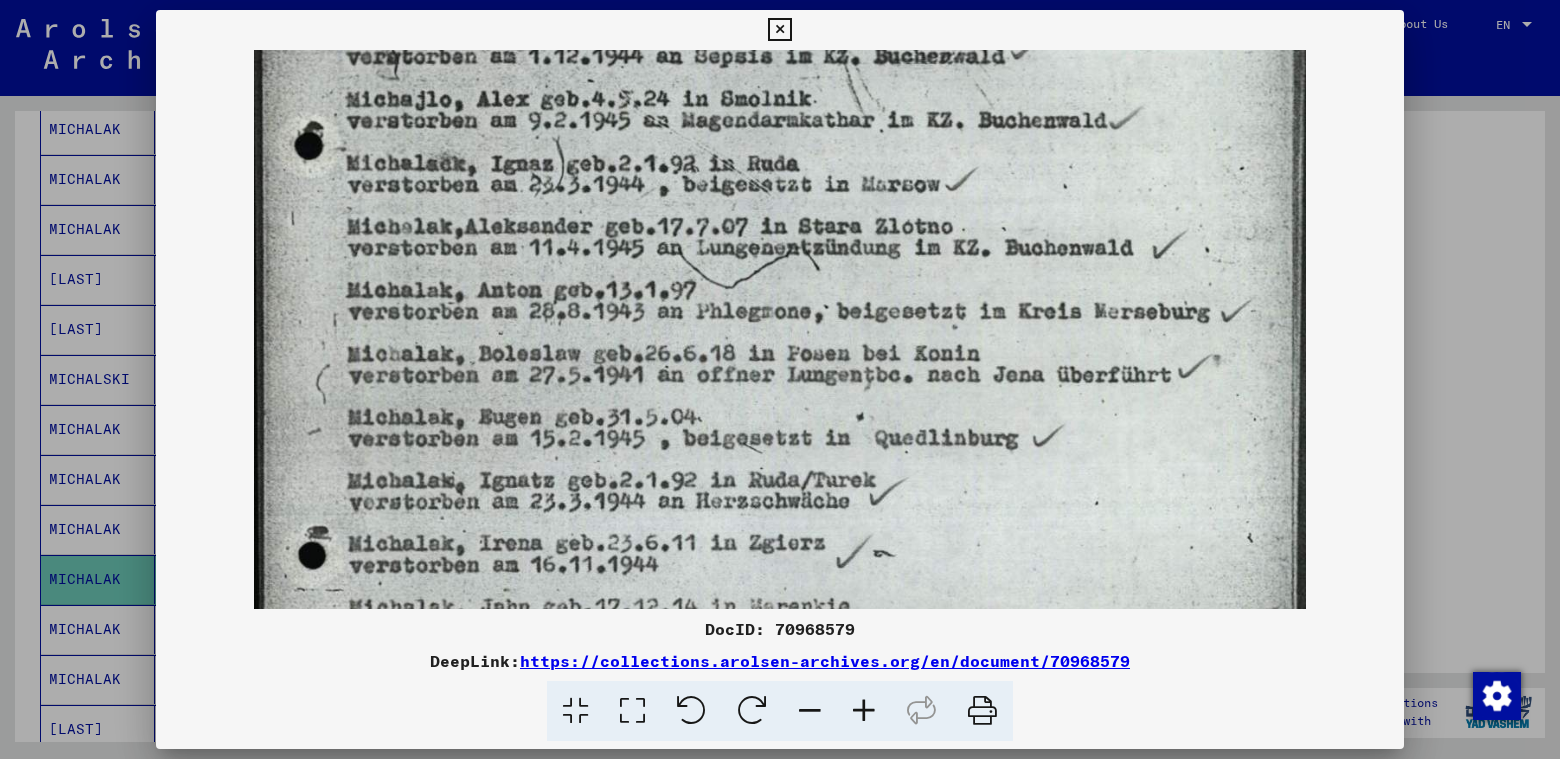 drag, startPoint x: 532, startPoint y: 530, endPoint x: 543, endPoint y: 434, distance: 96.62815 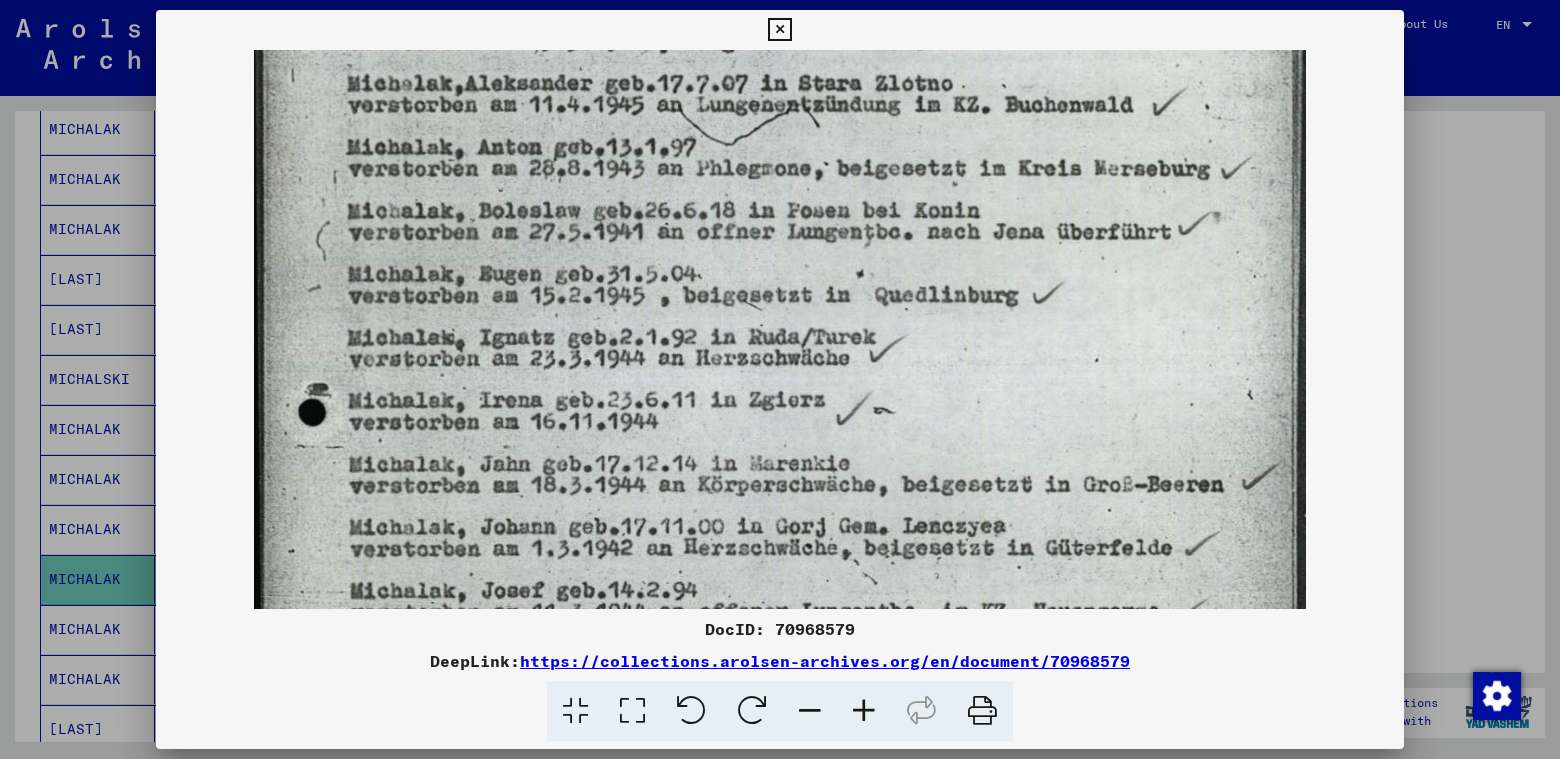 drag, startPoint x: 543, startPoint y: 492, endPoint x: 549, endPoint y: 349, distance: 143.12582 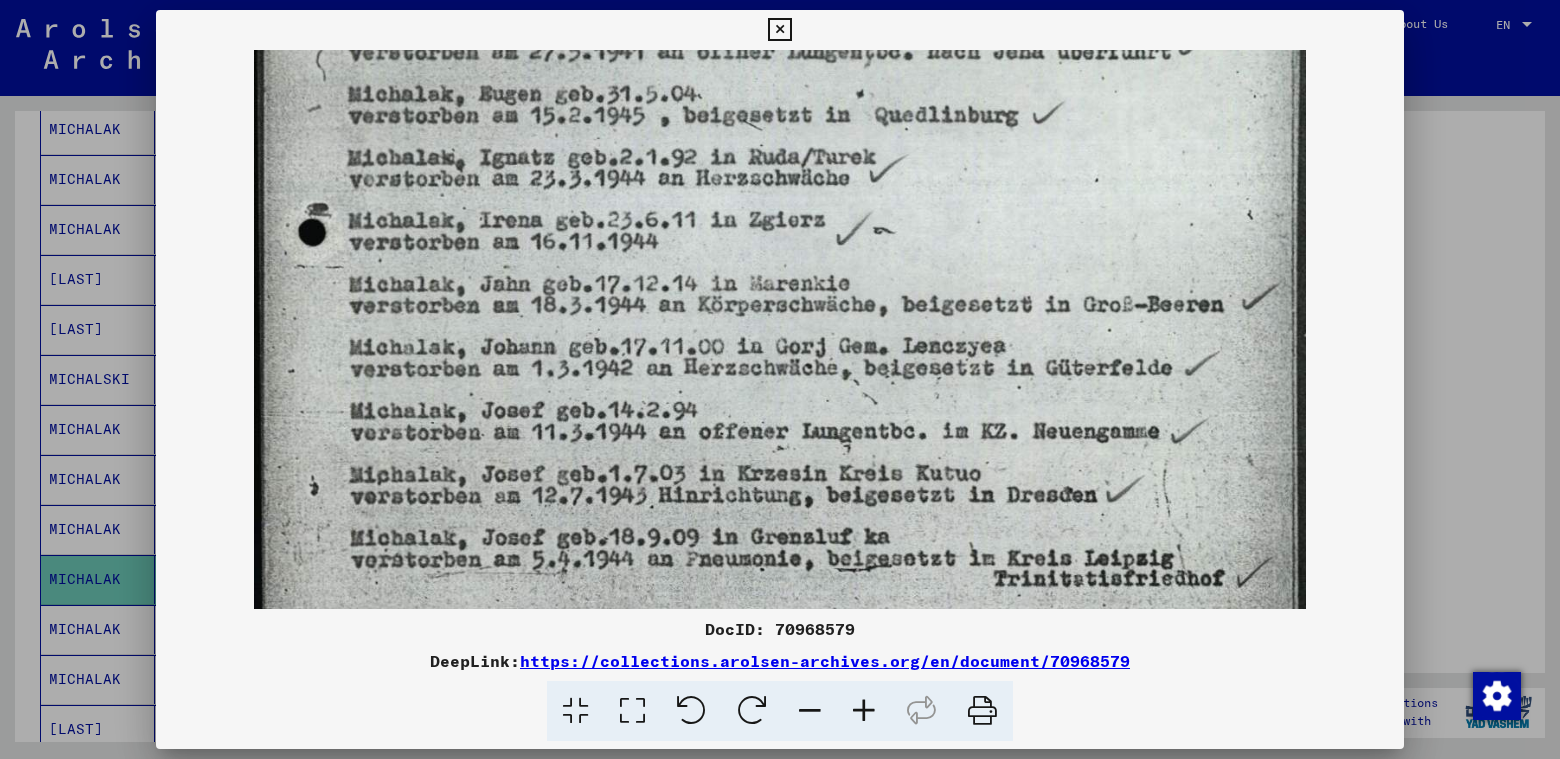 scroll, scrollTop: 799, scrollLeft: 0, axis: vertical 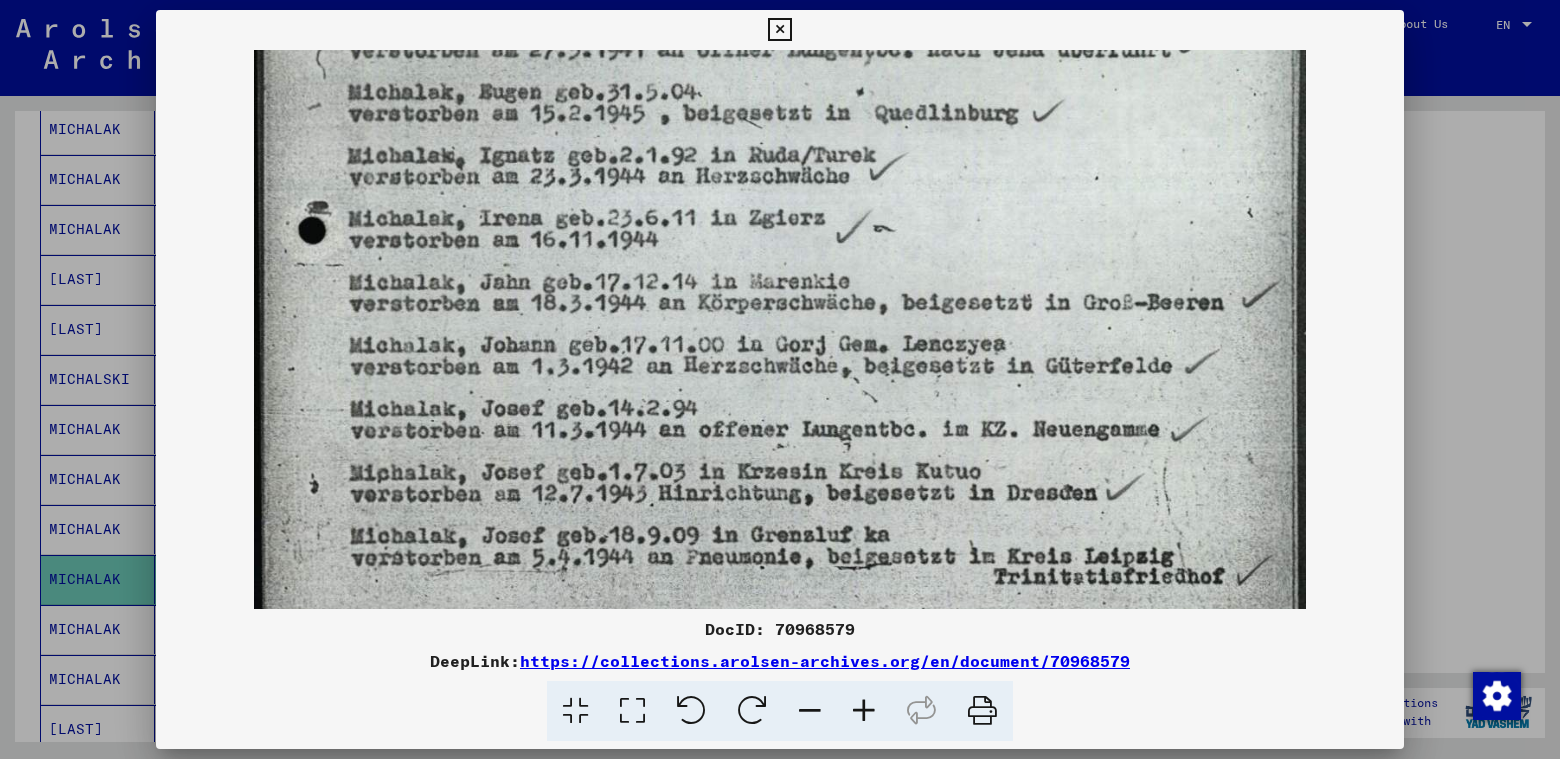 drag, startPoint x: 547, startPoint y: 491, endPoint x: 570, endPoint y: 309, distance: 183.44754 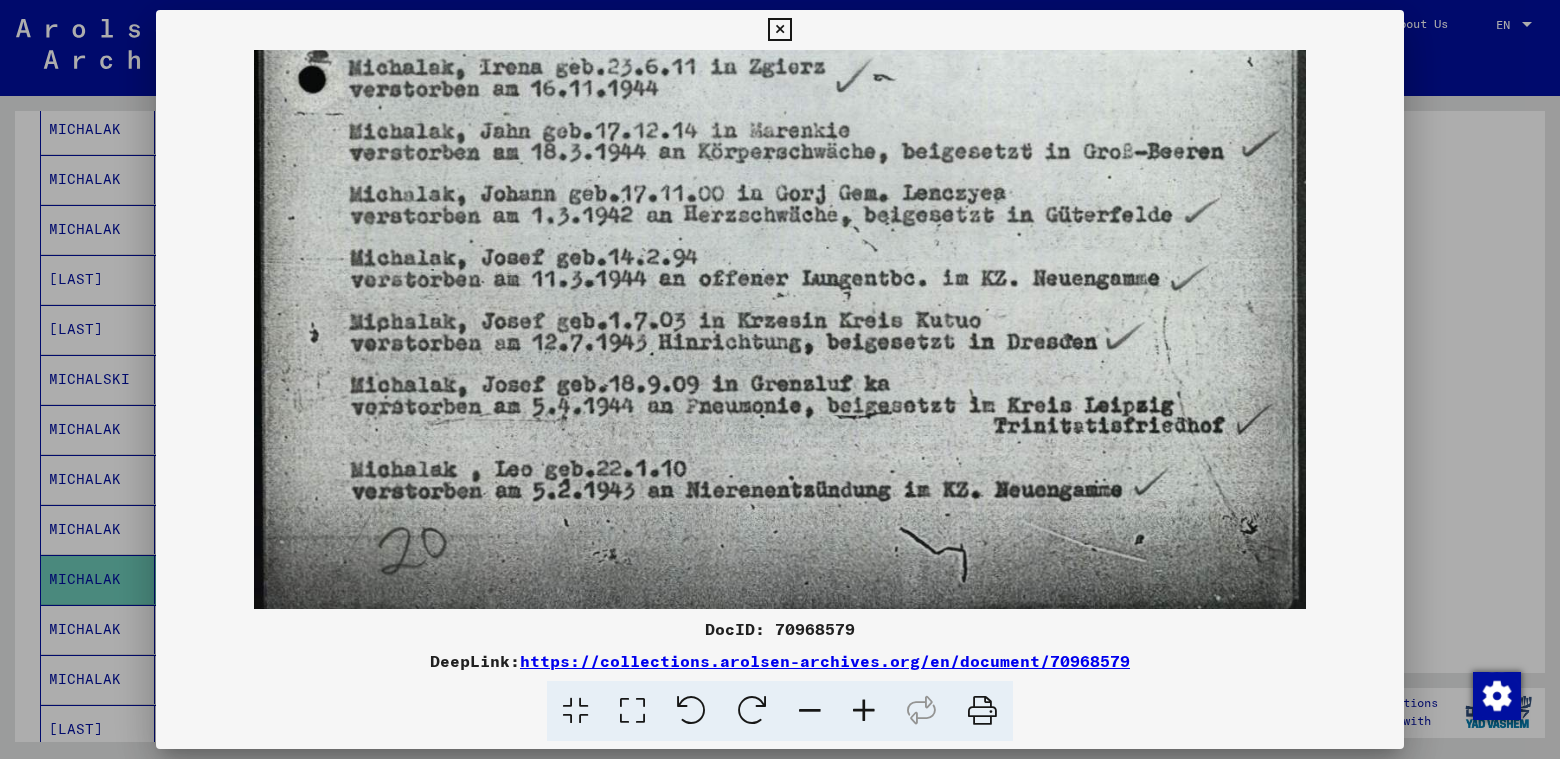 drag, startPoint x: 550, startPoint y: 490, endPoint x: 562, endPoint y: 339, distance: 151.47607 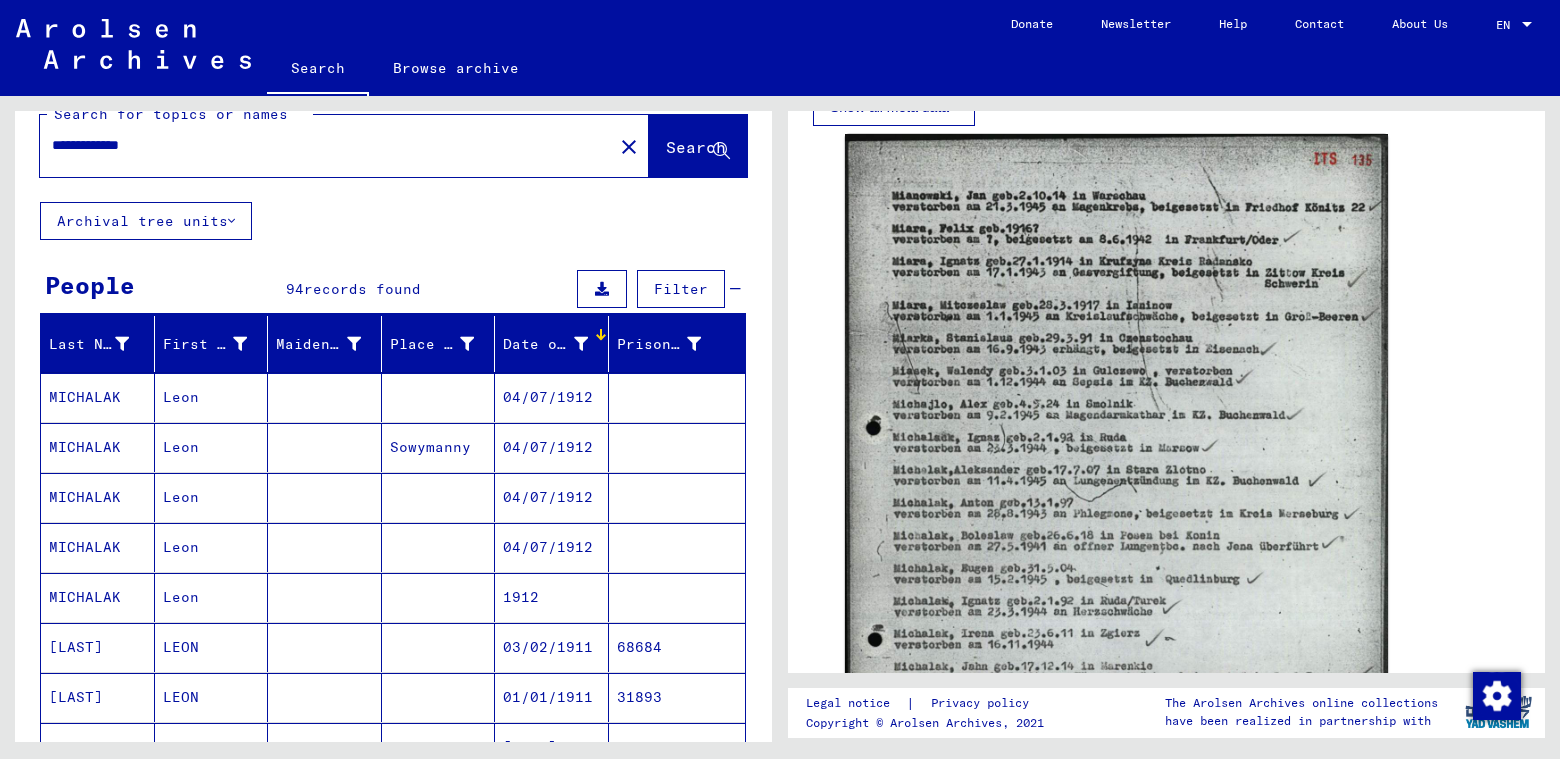 scroll, scrollTop: 0, scrollLeft: 0, axis: both 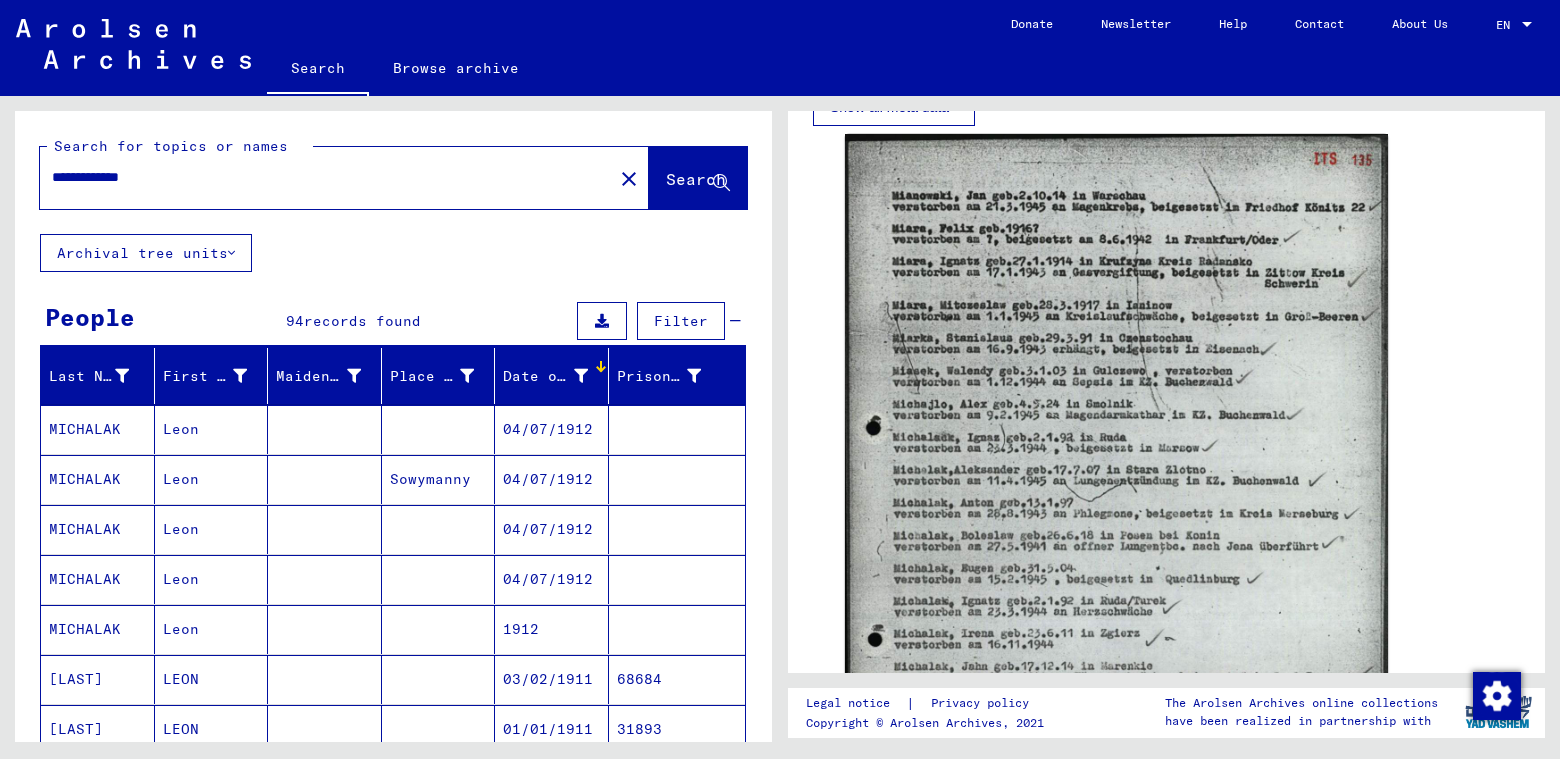 drag, startPoint x: 132, startPoint y: 177, endPoint x: 231, endPoint y: 177, distance: 99 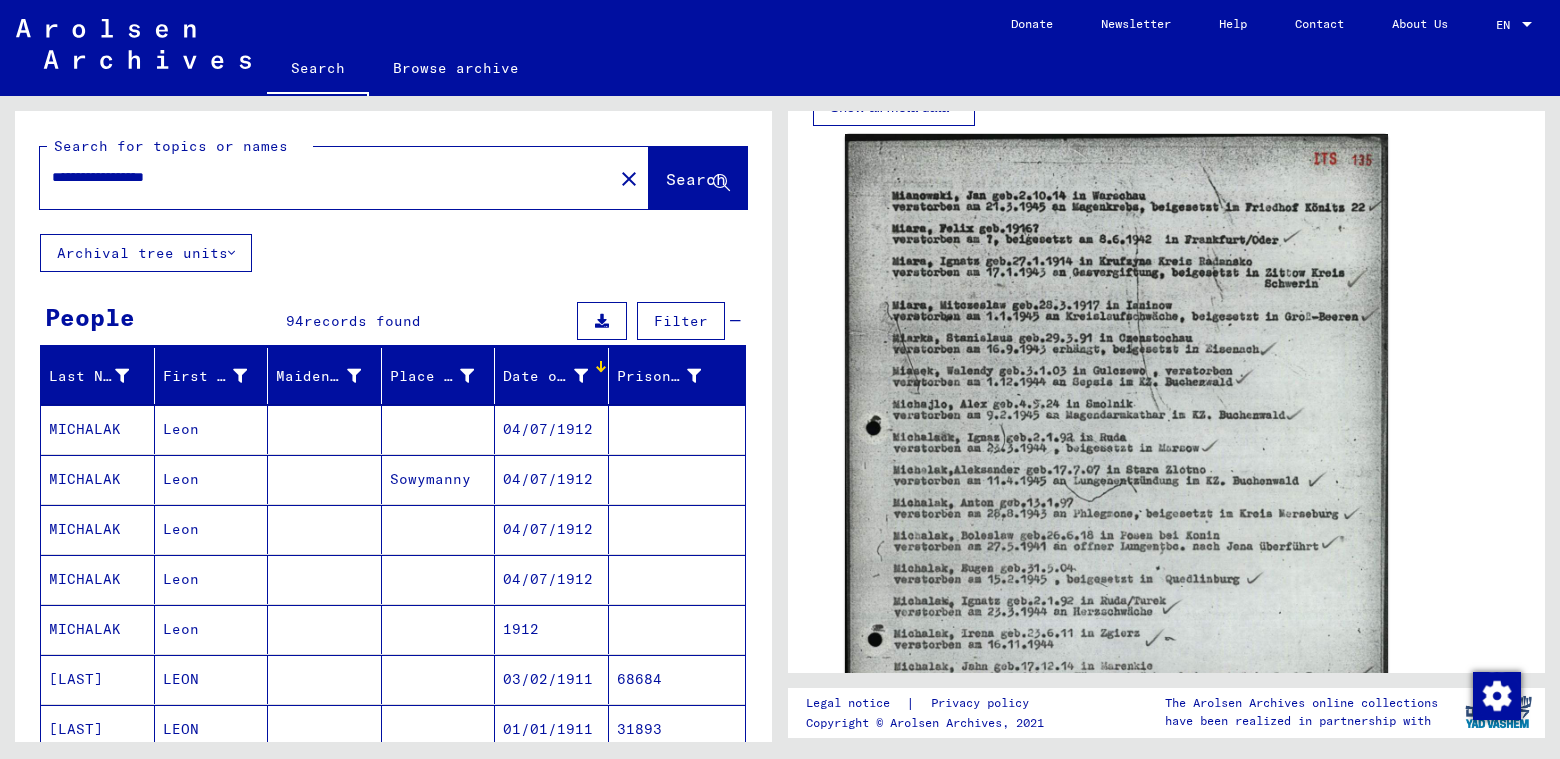 type on "**********" 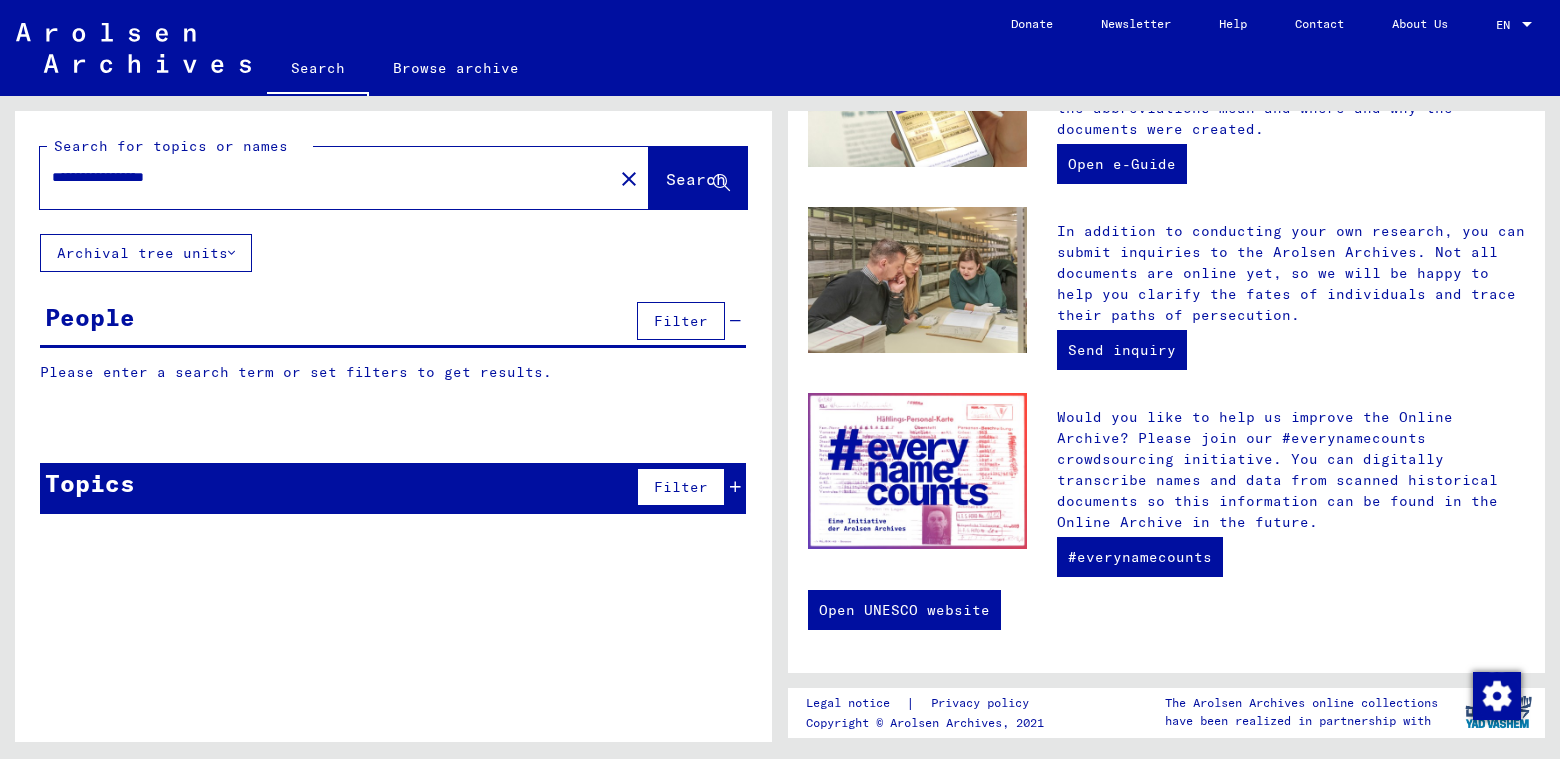 scroll, scrollTop: 0, scrollLeft: 0, axis: both 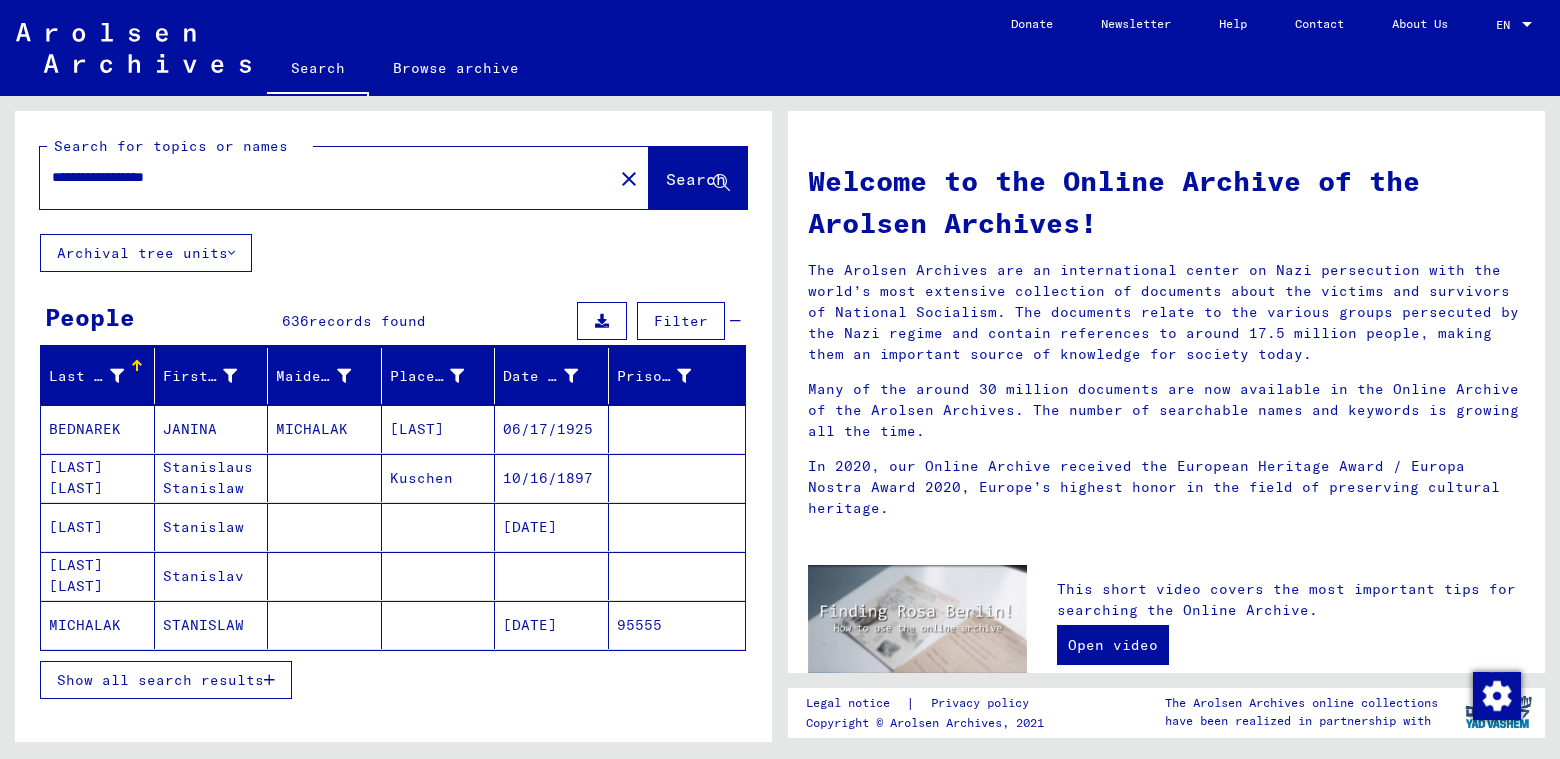click on "Show all search results" at bounding box center (160, 680) 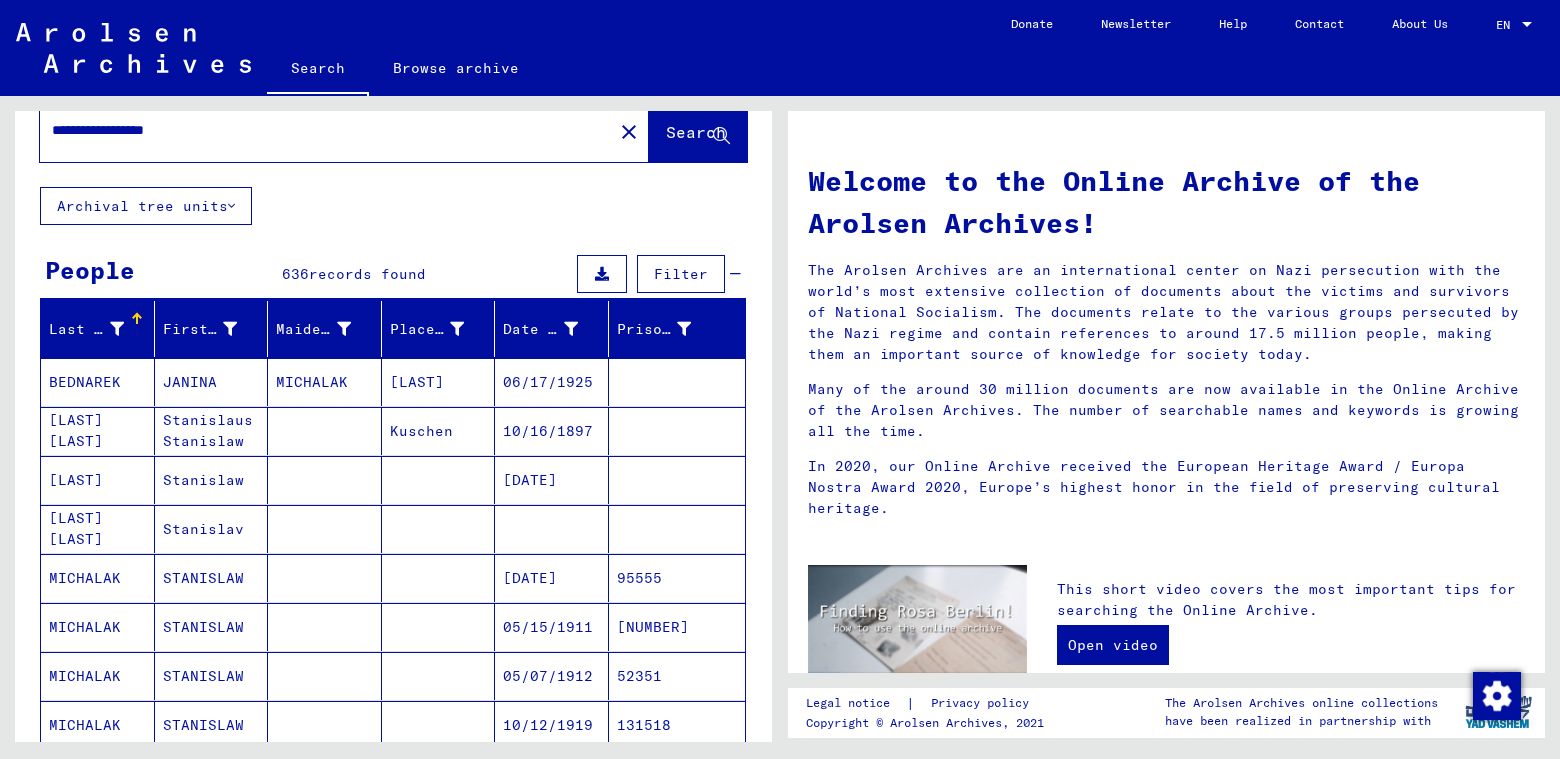 scroll, scrollTop: 0, scrollLeft: 0, axis: both 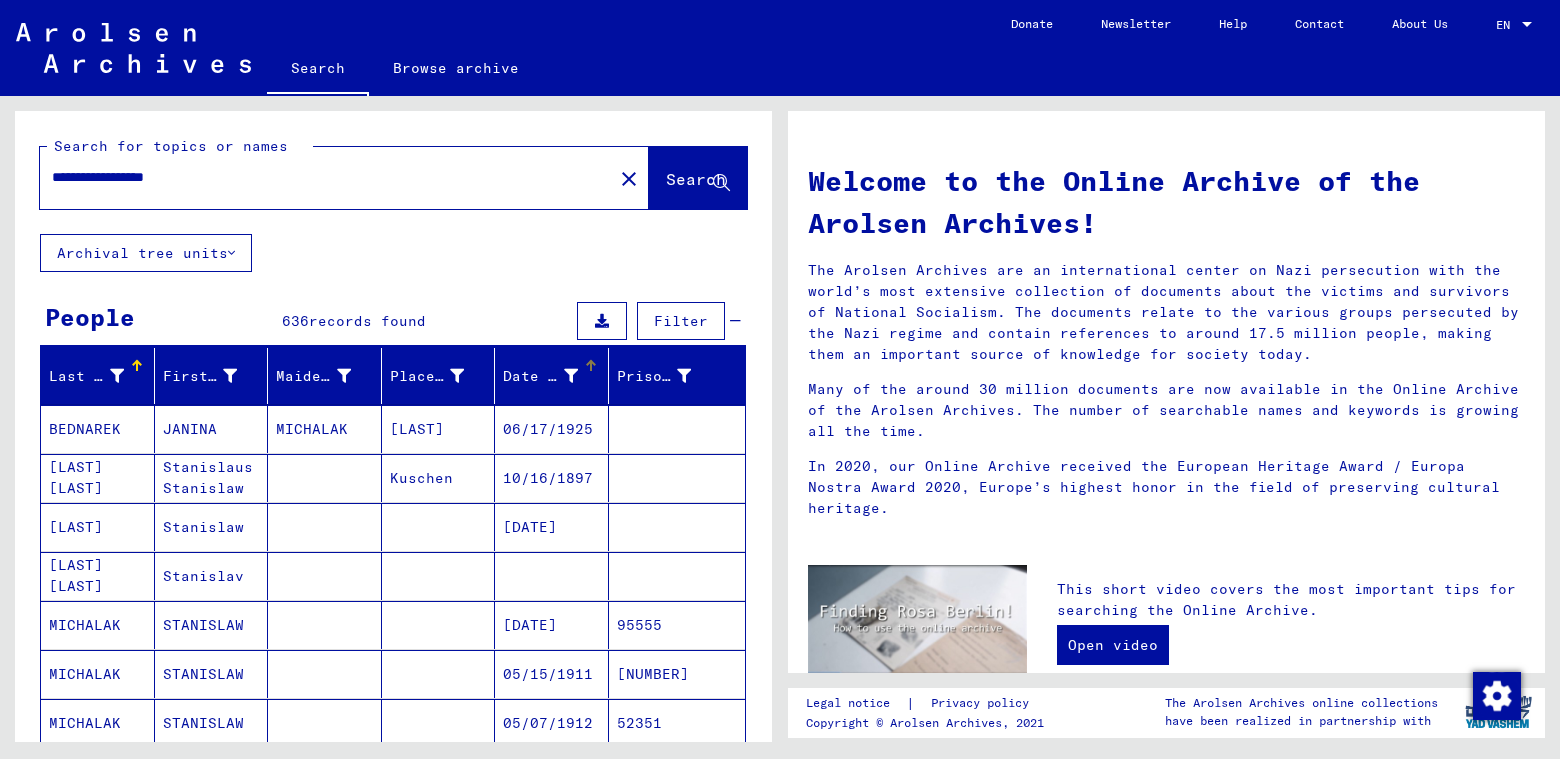 click at bounding box center [591, 366] 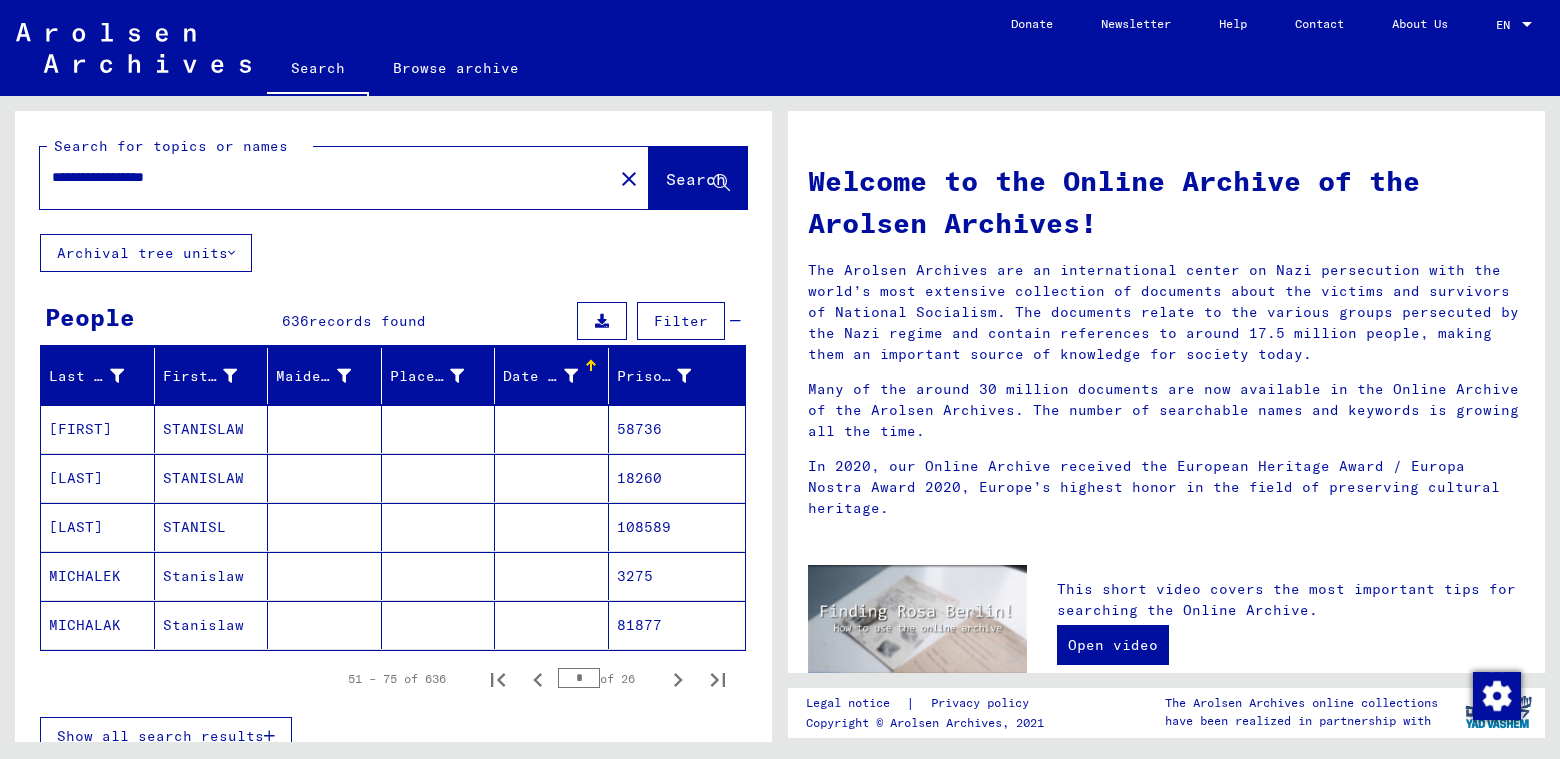 click at bounding box center (591, 366) 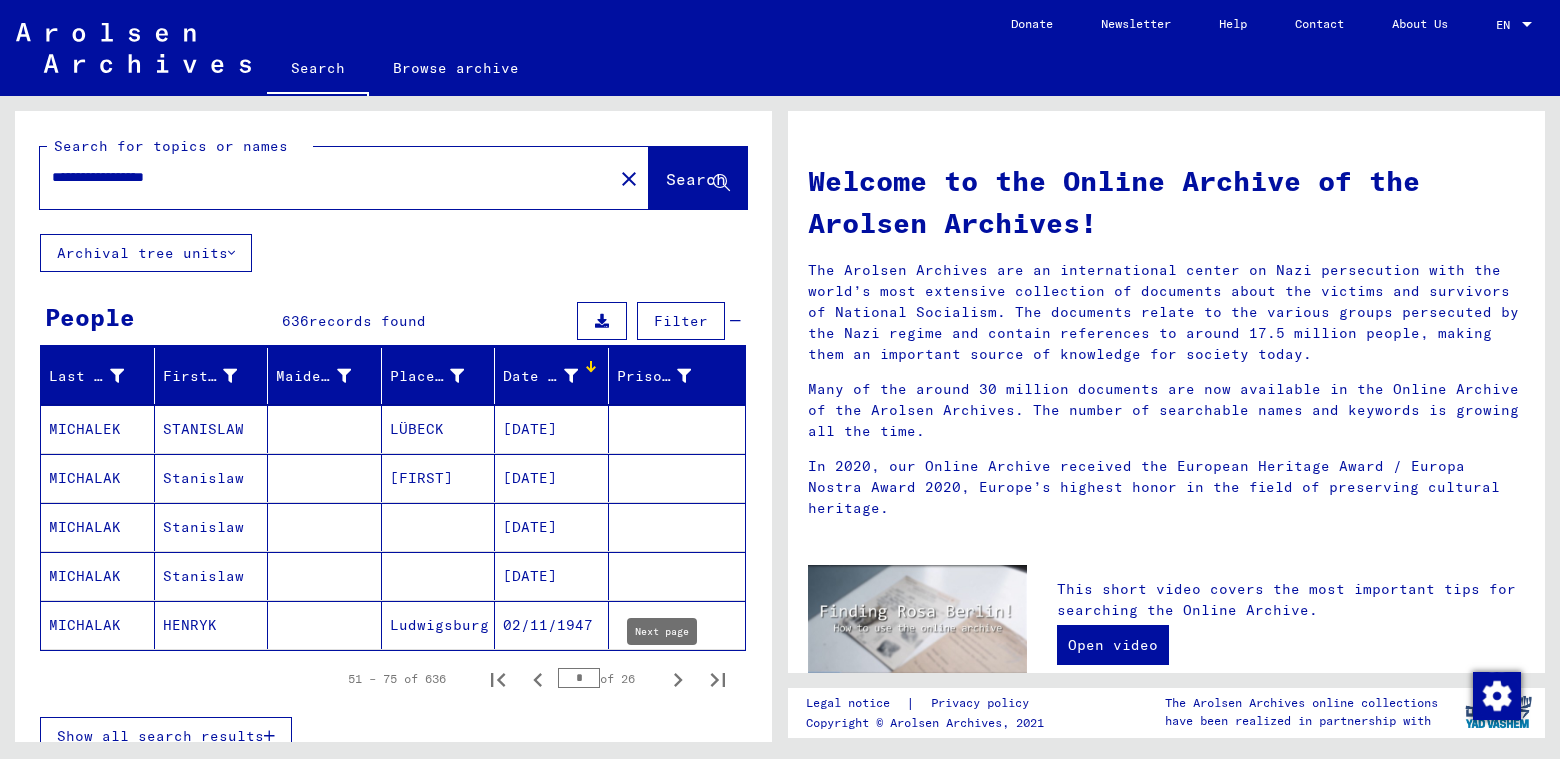 click 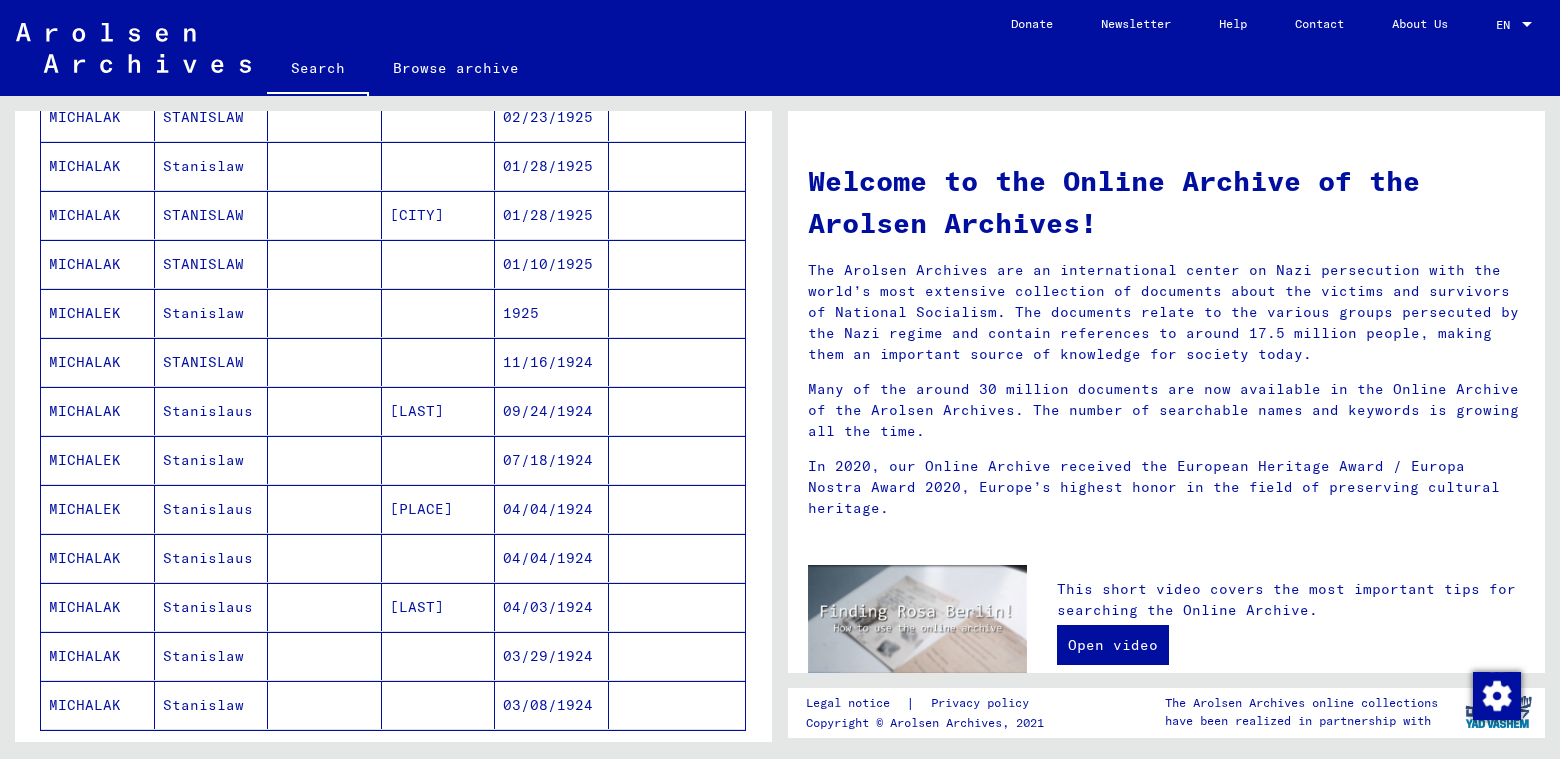 scroll, scrollTop: 1200, scrollLeft: 0, axis: vertical 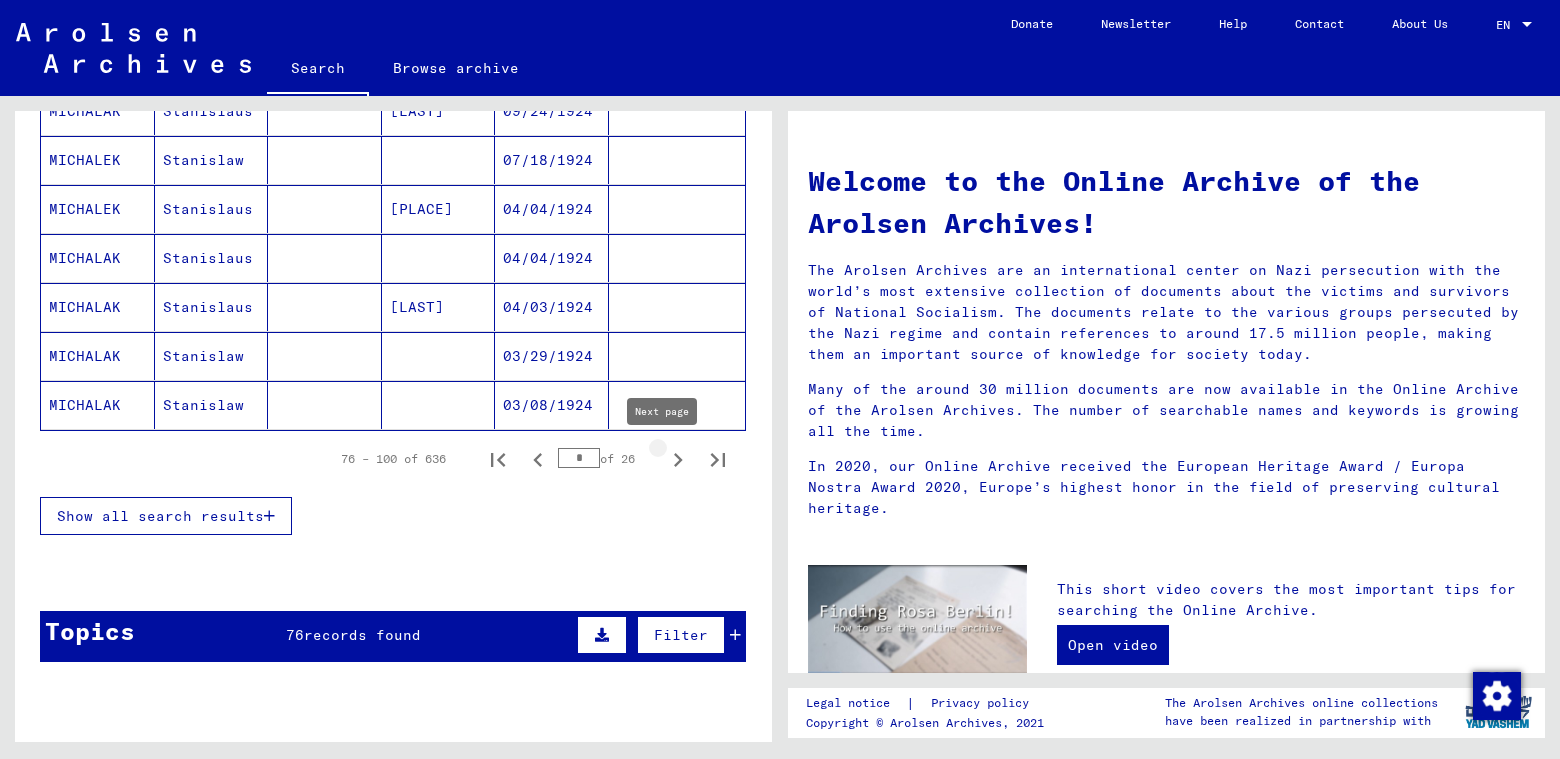 click 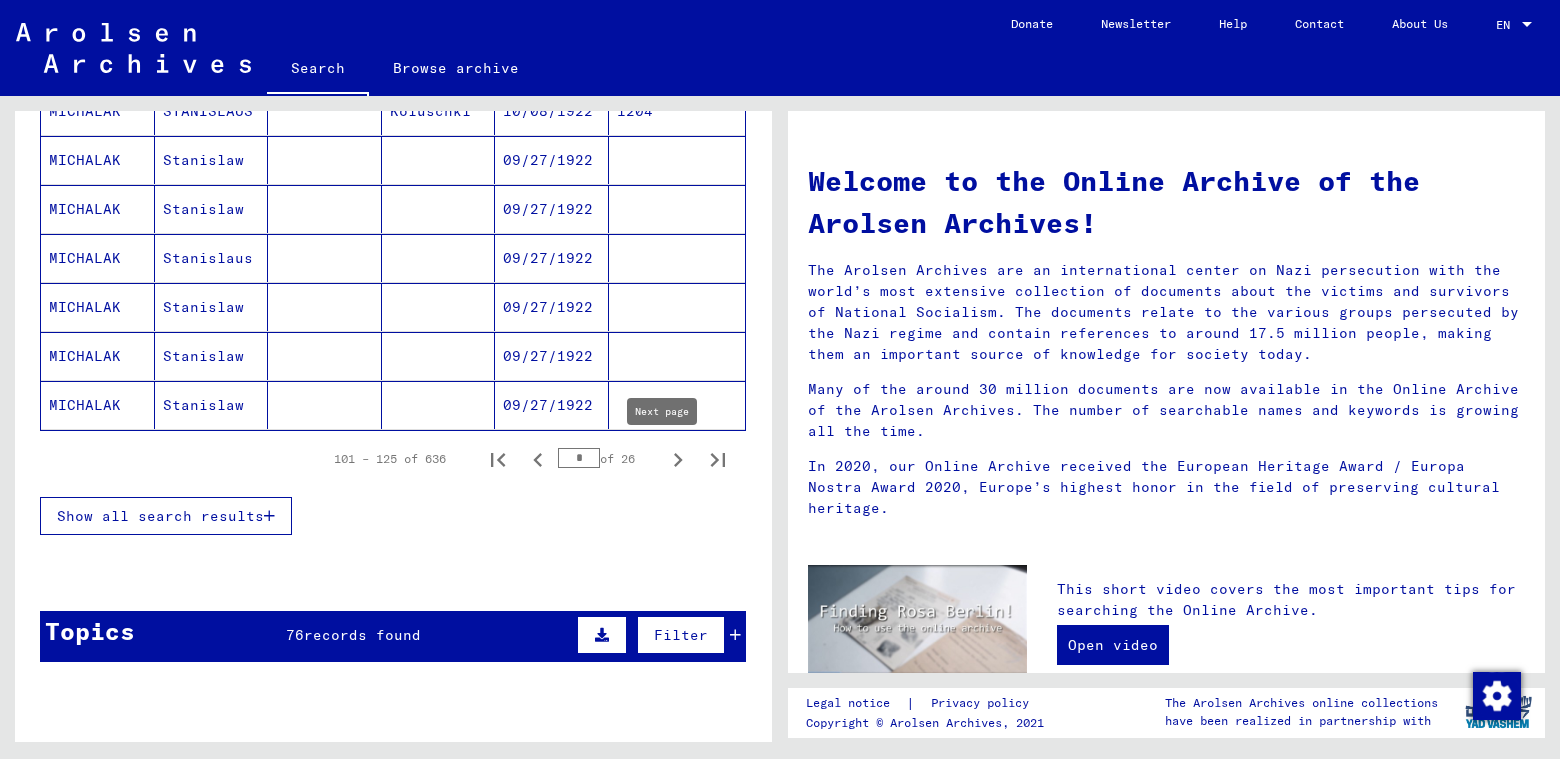 click 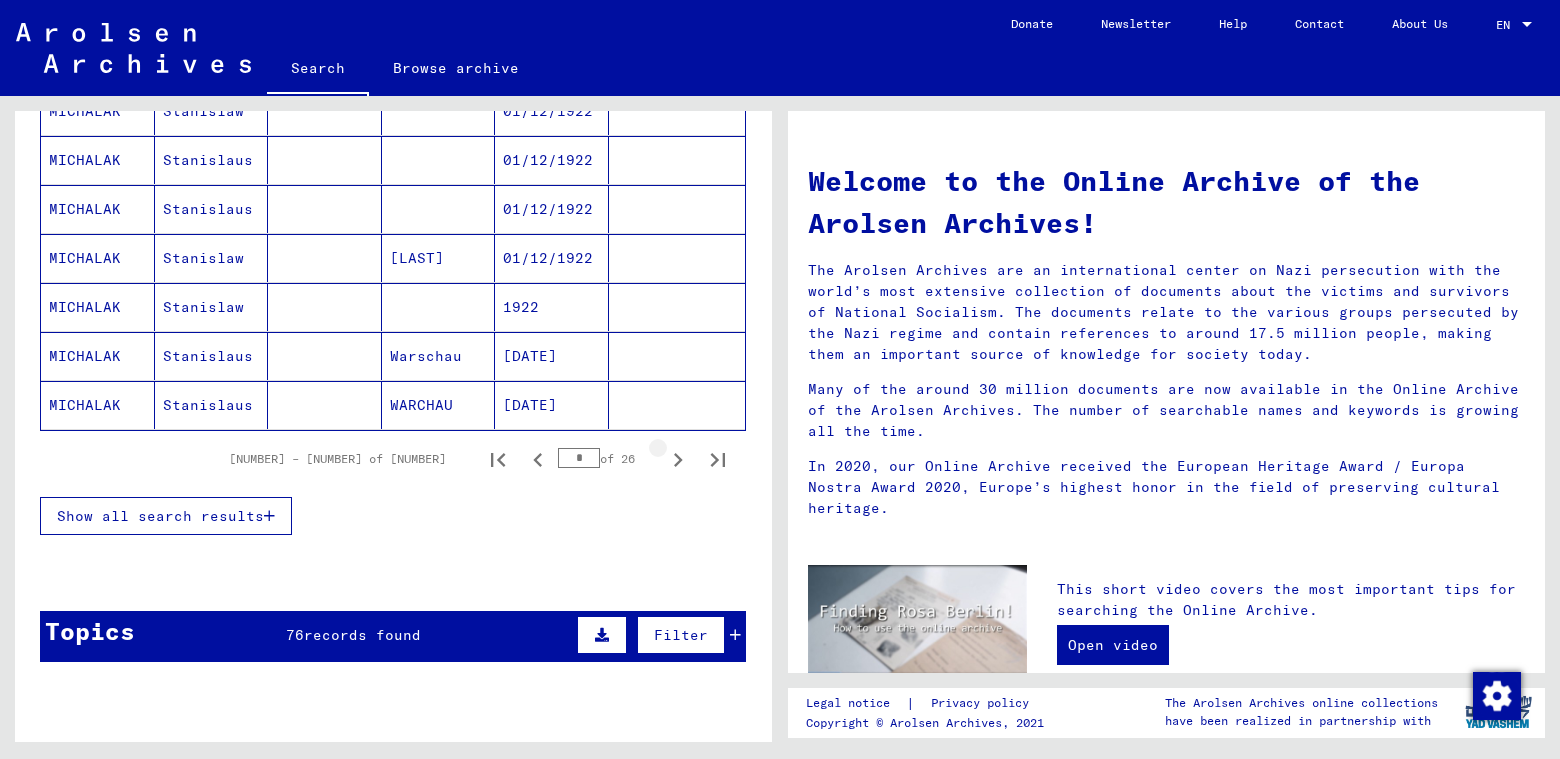 click 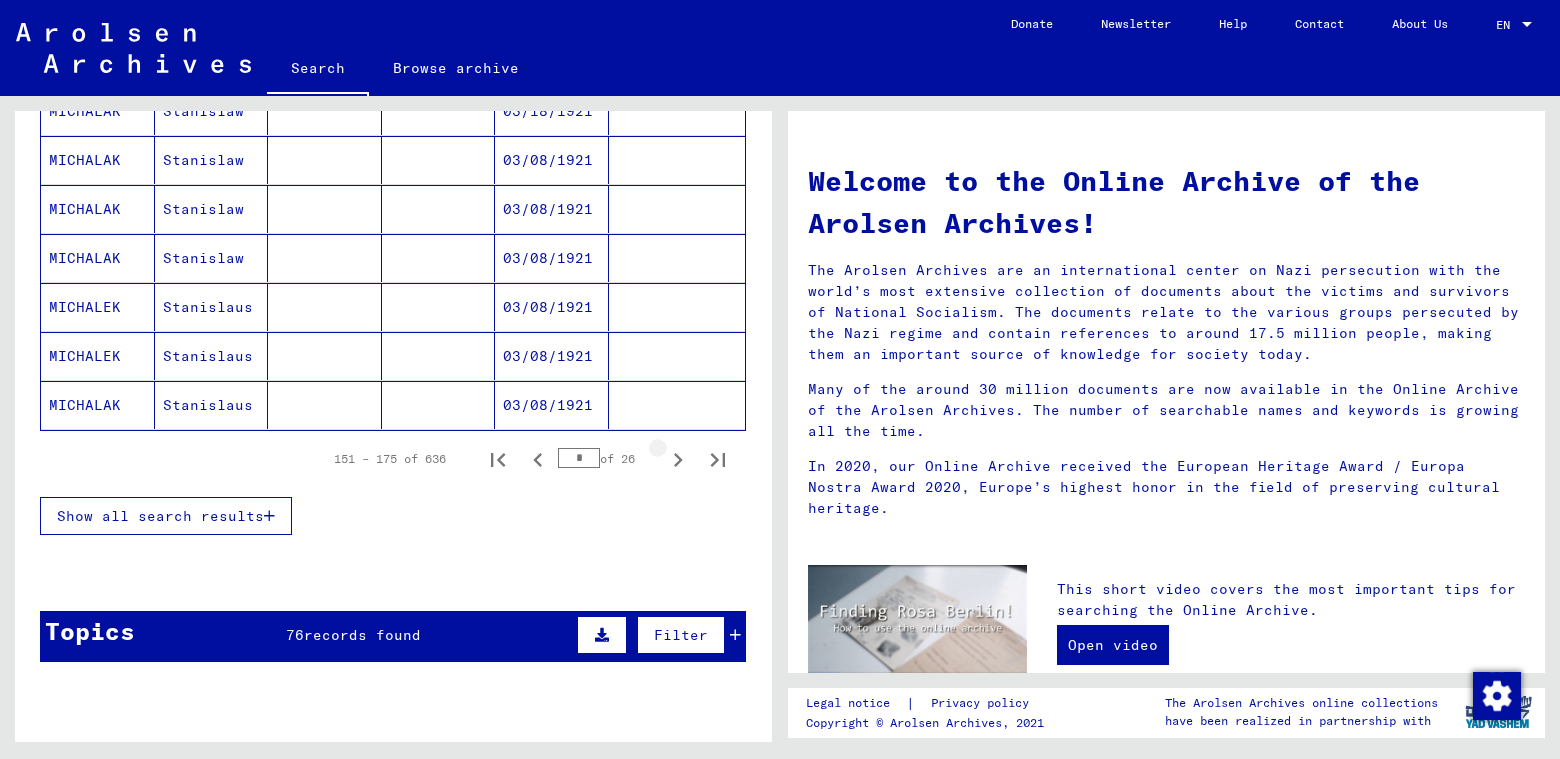 click 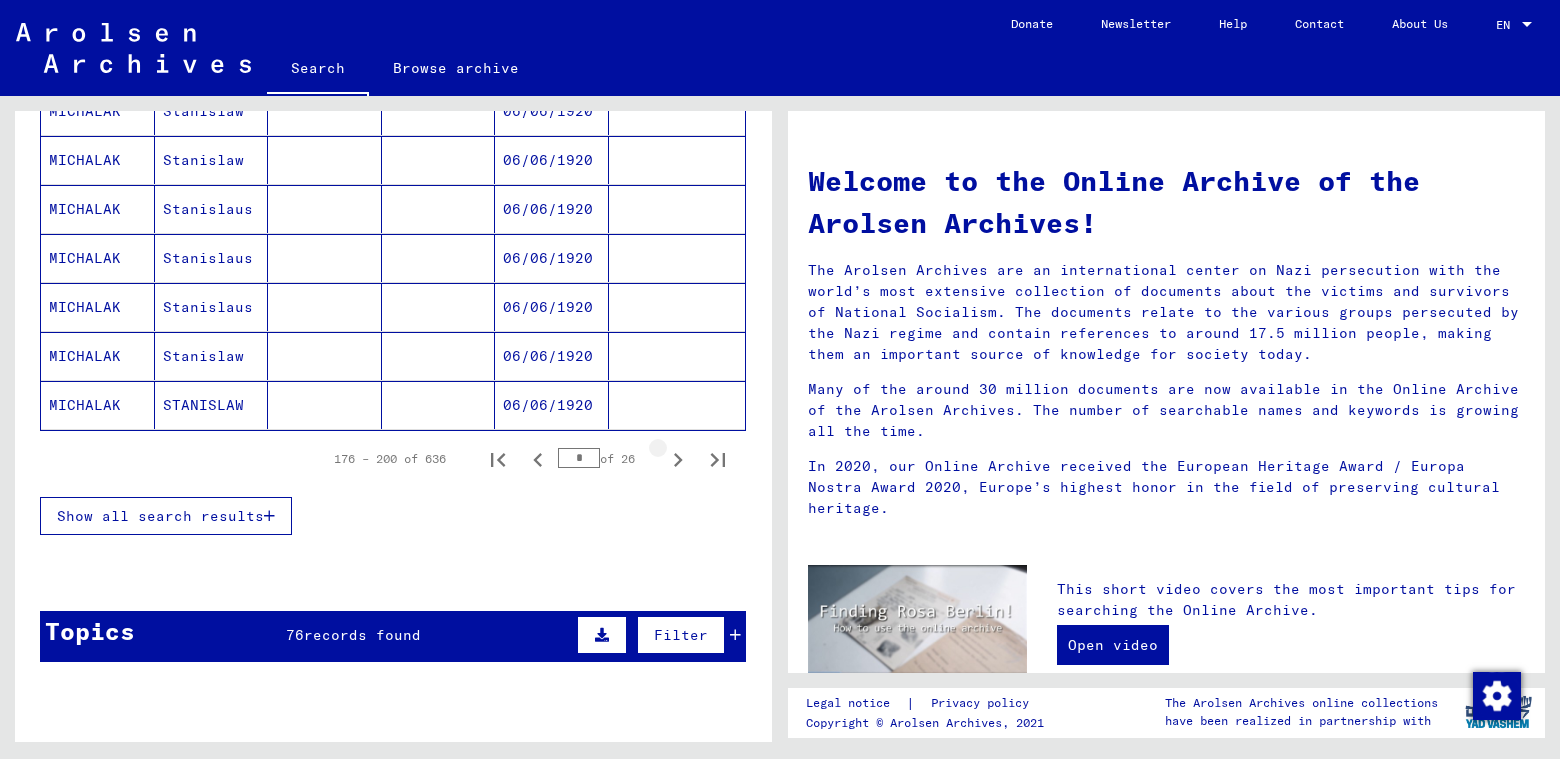 click 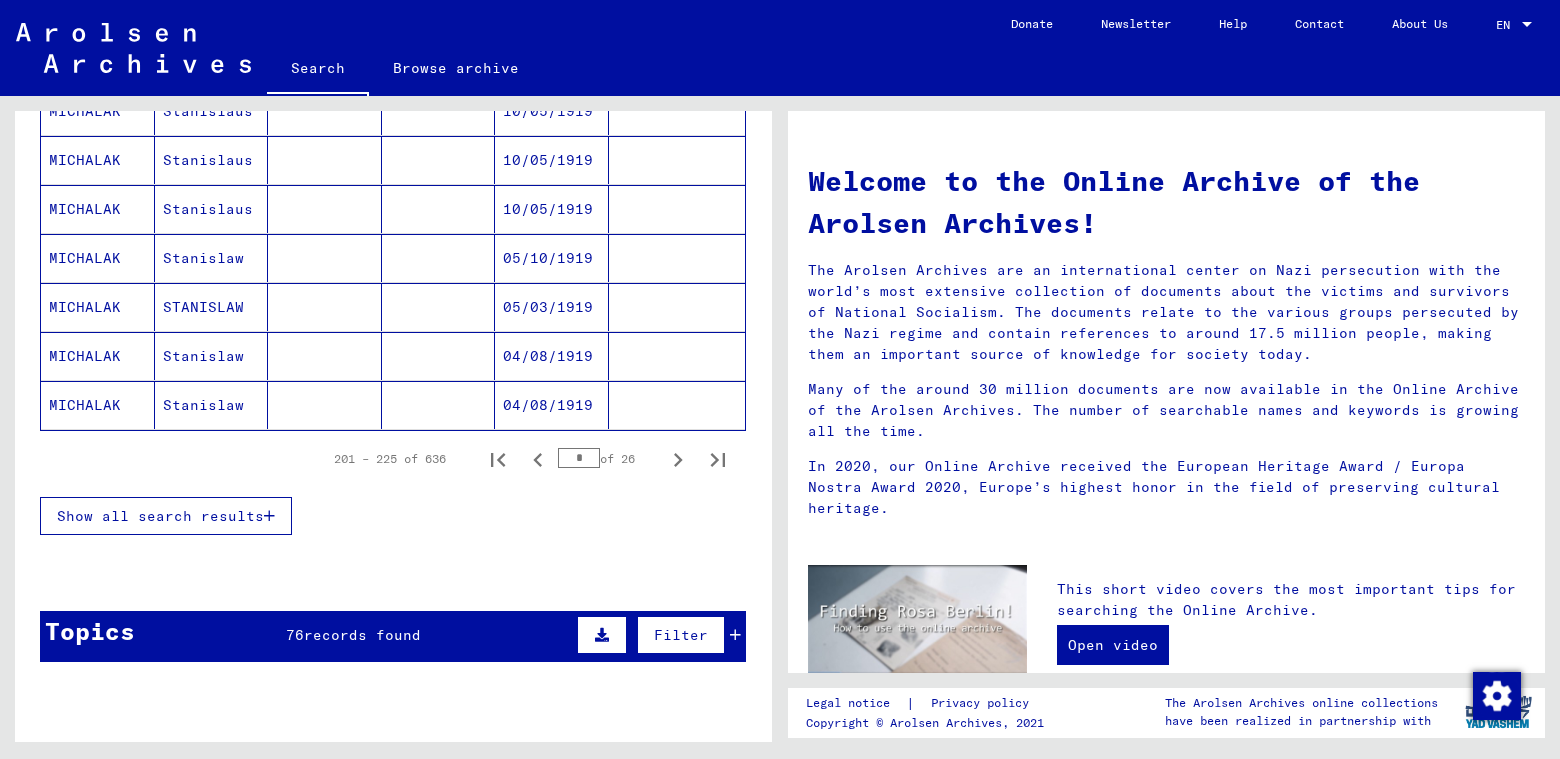 click 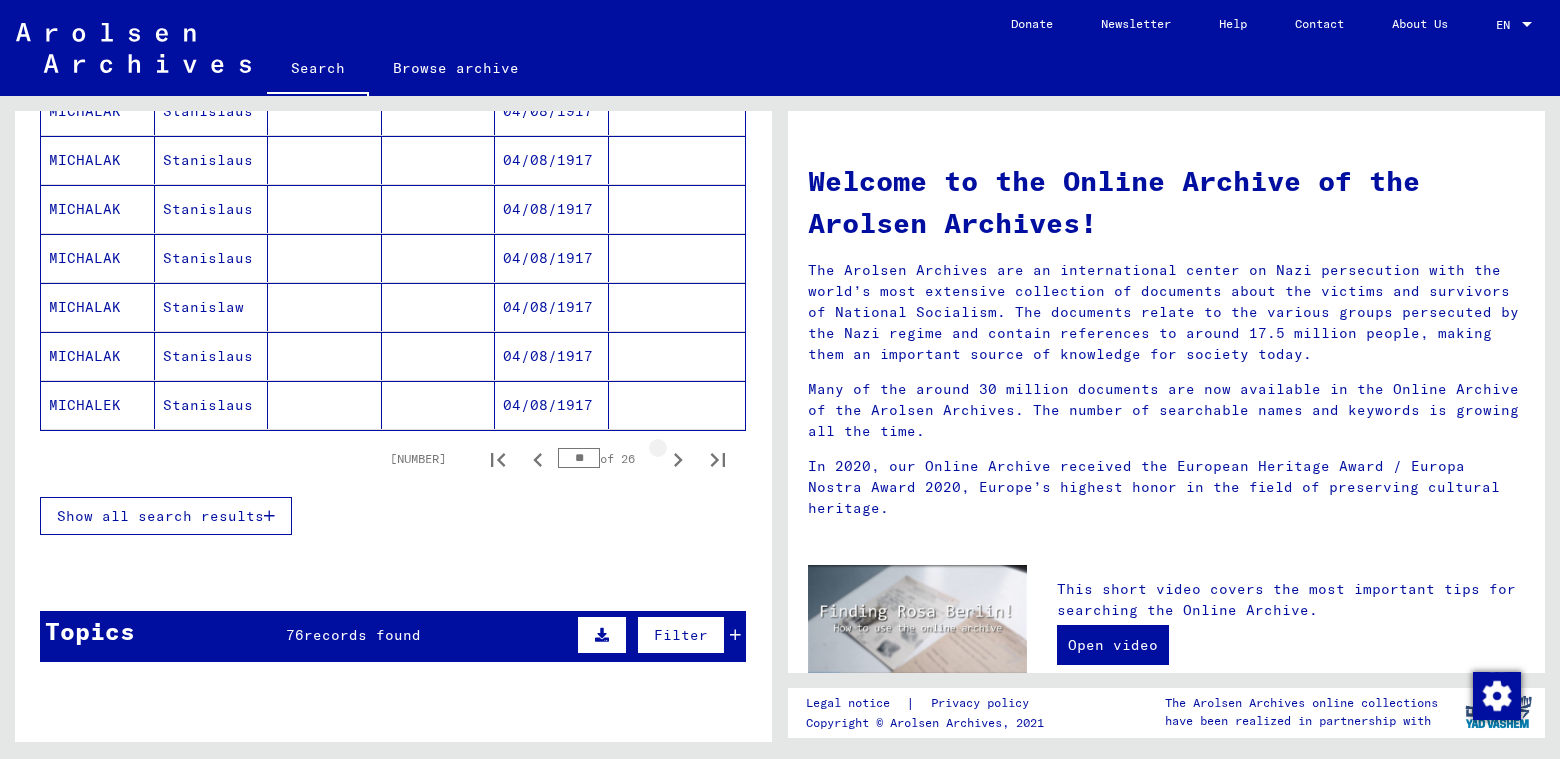 click 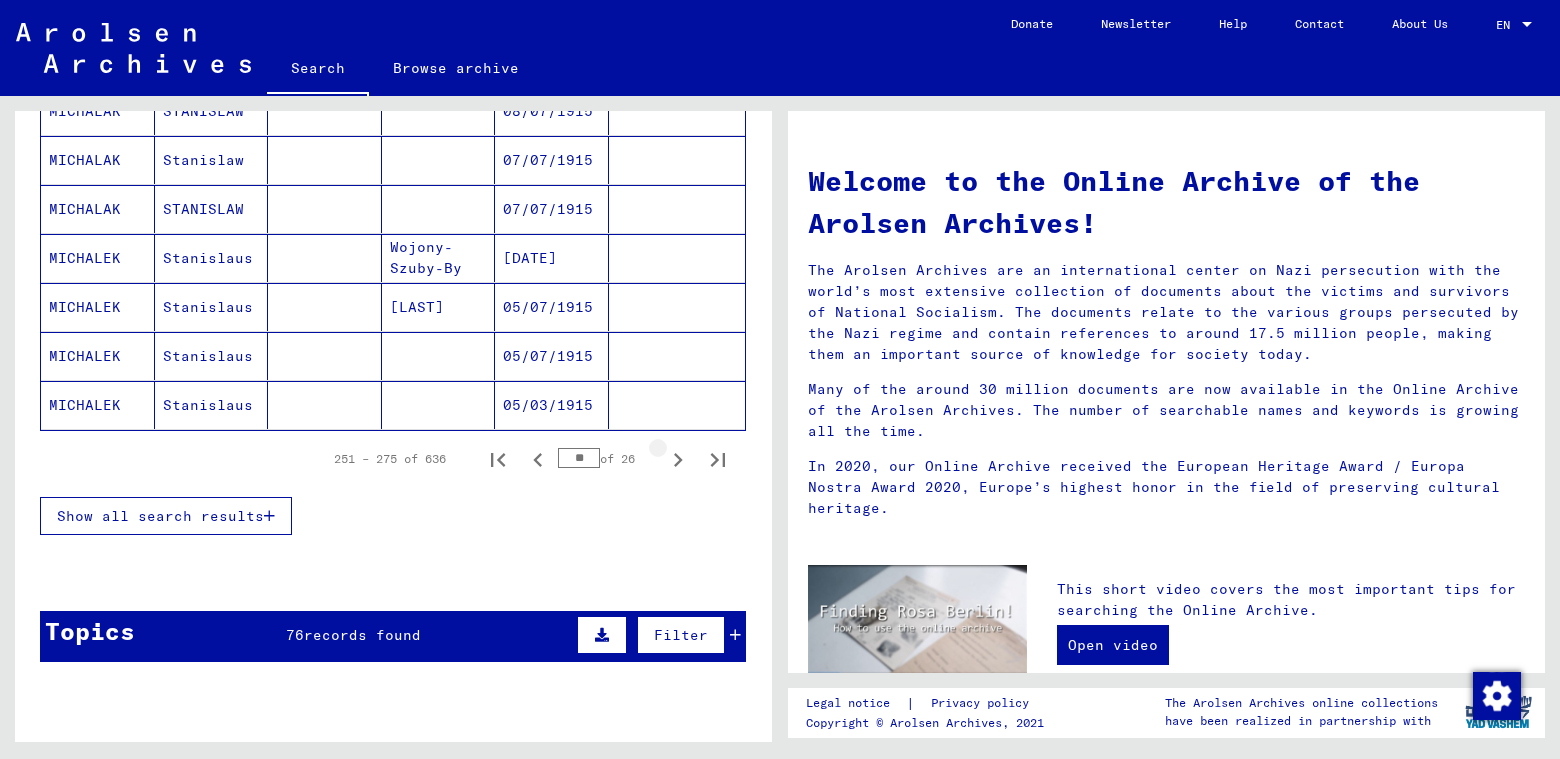 click 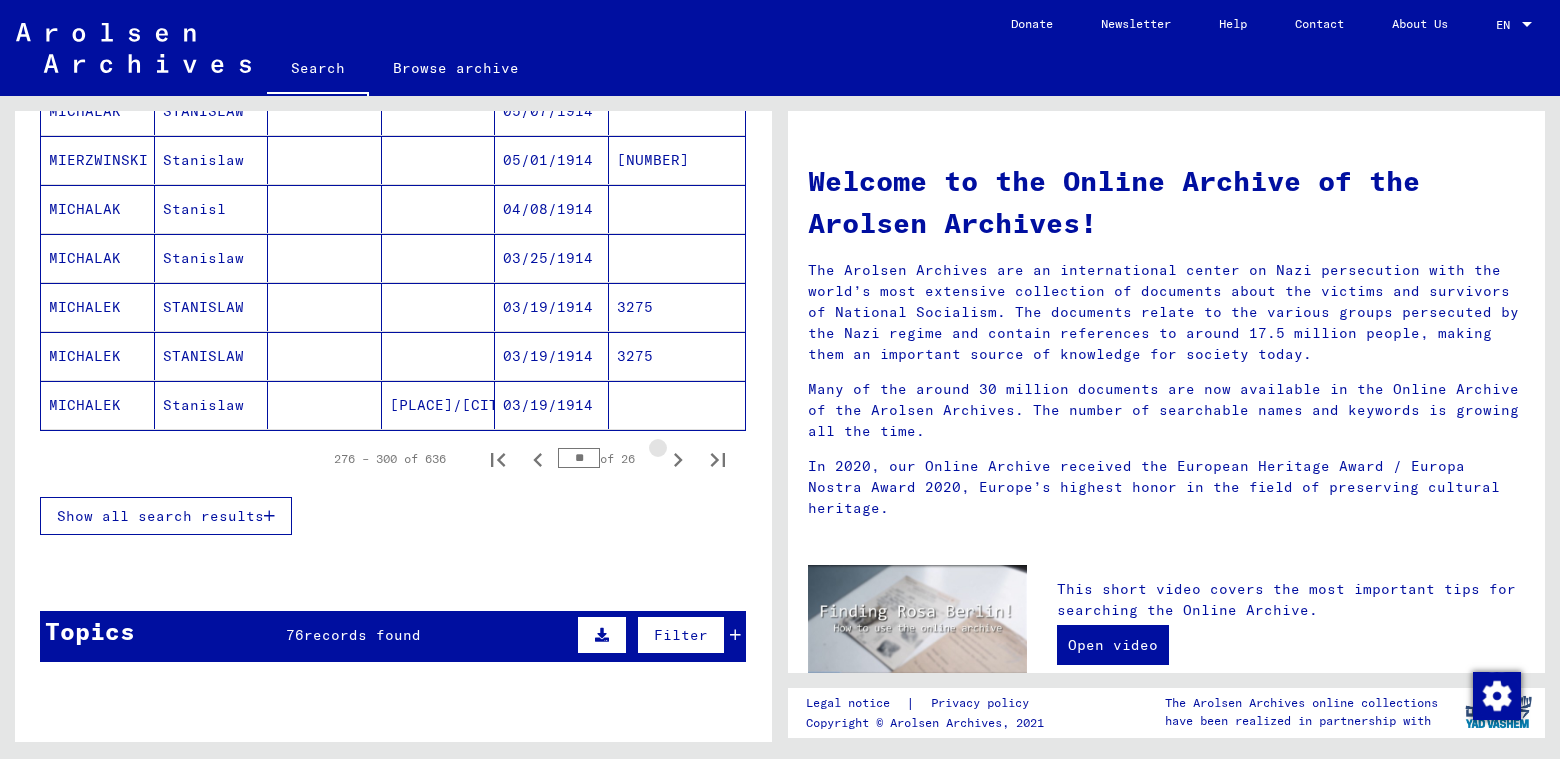 click 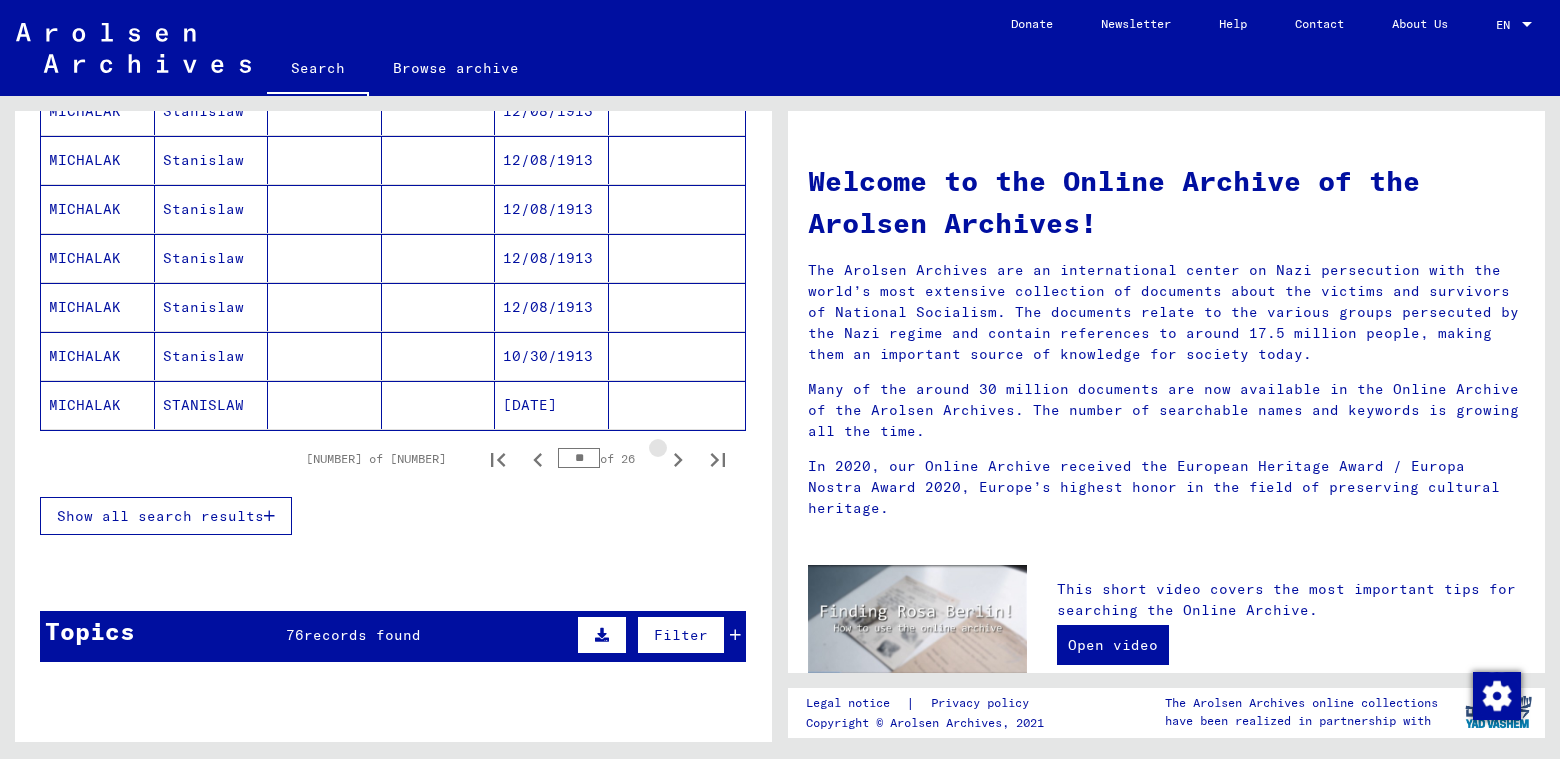 click 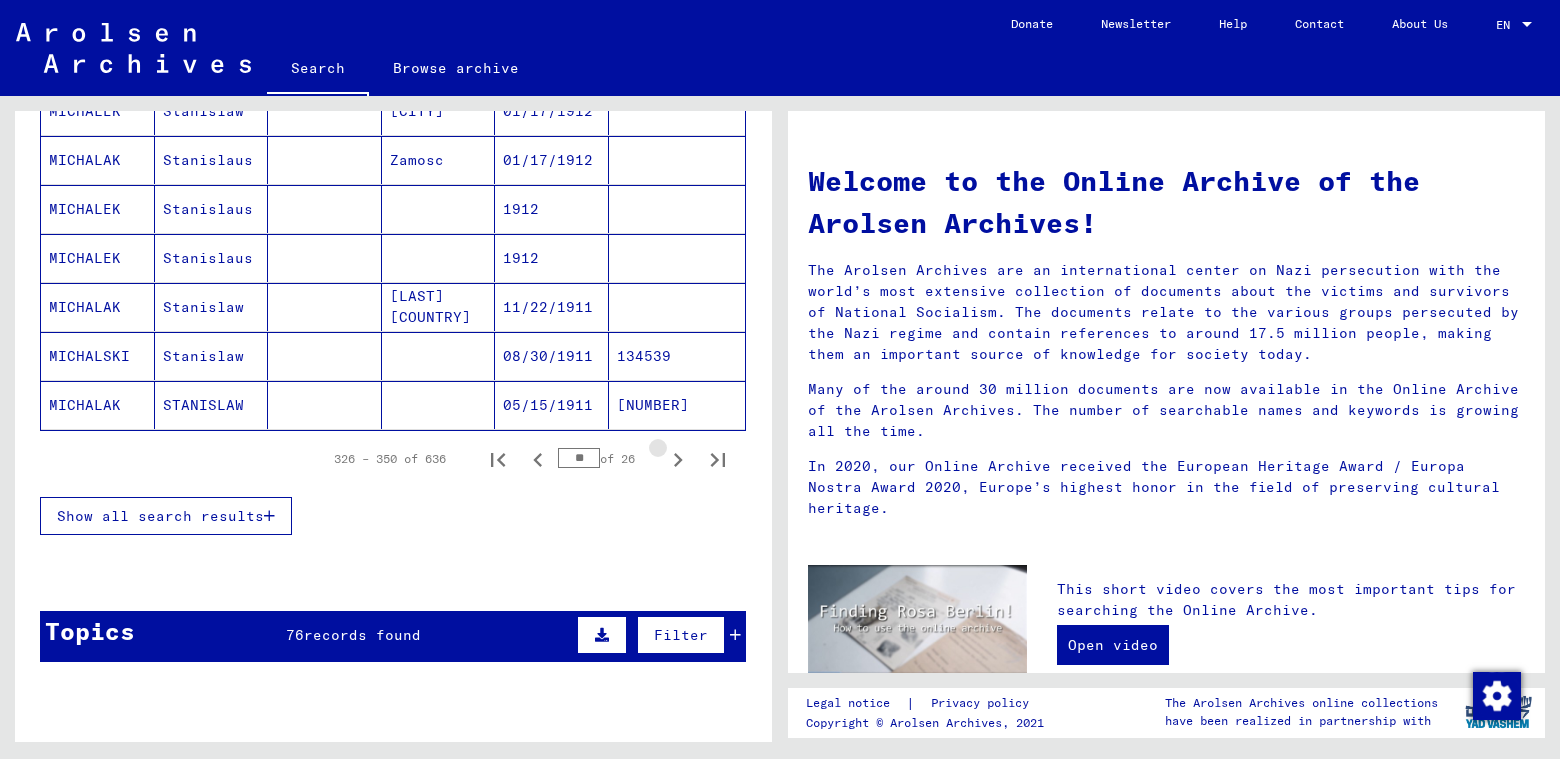 click 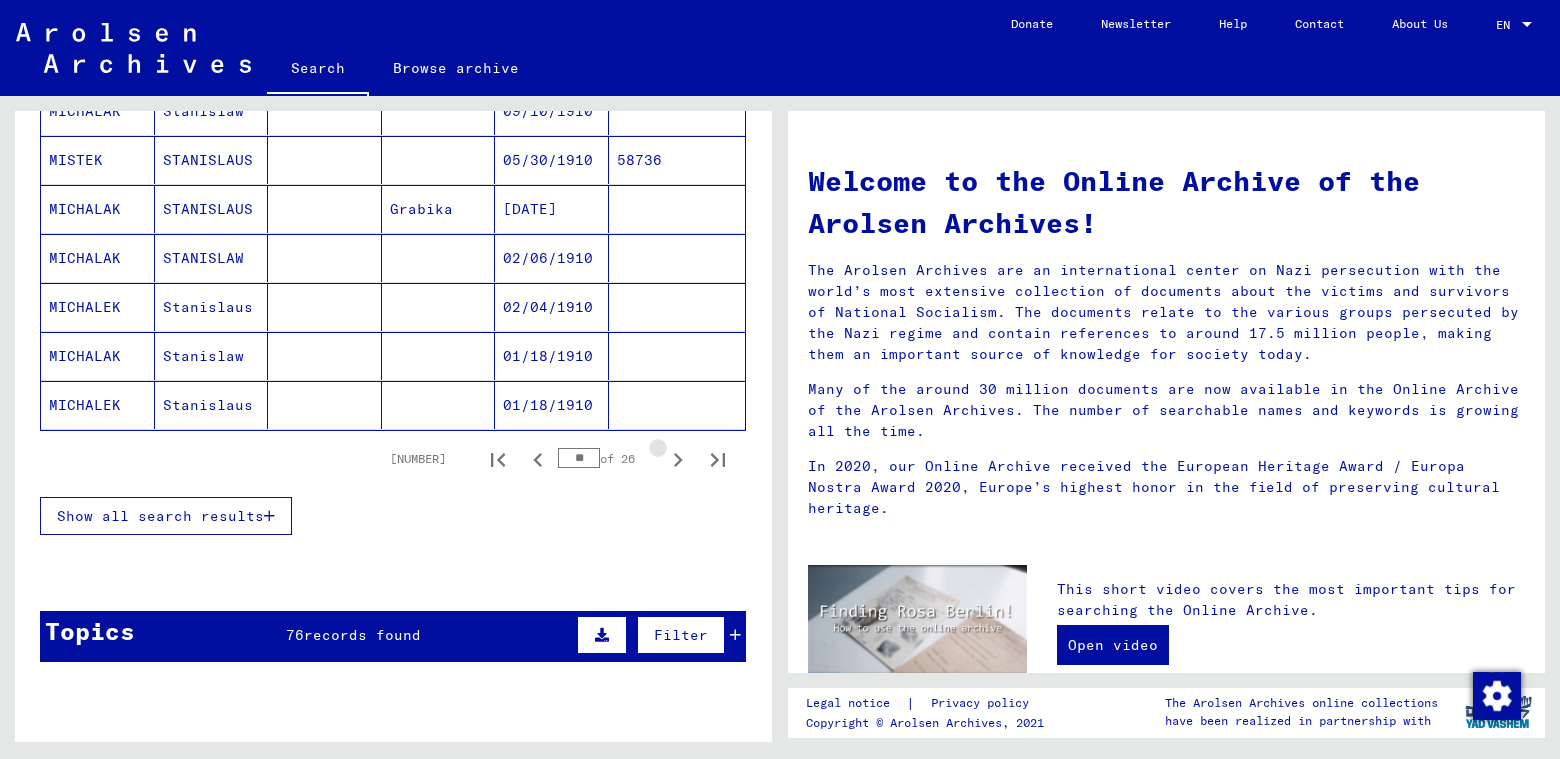 click 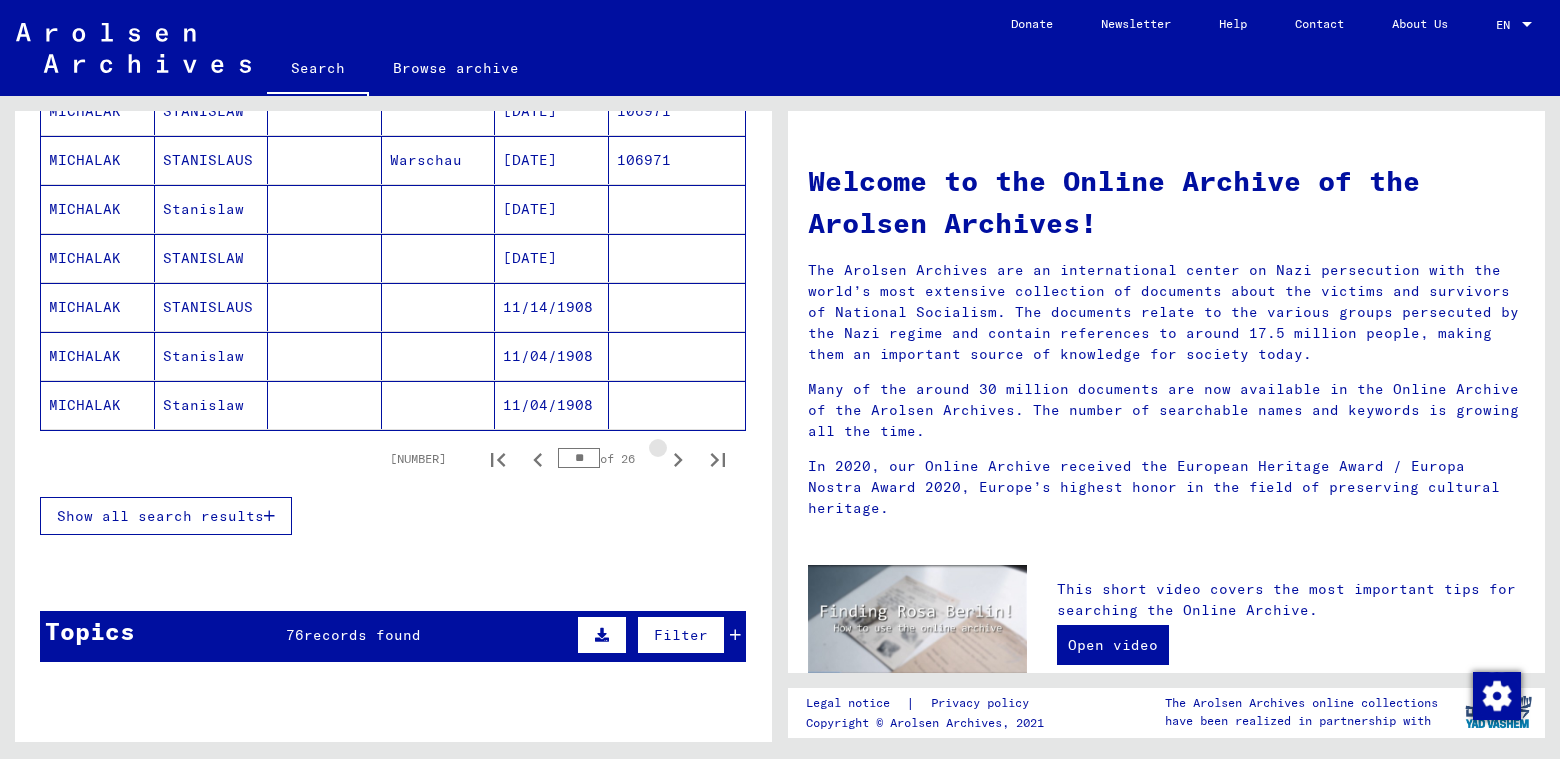 click 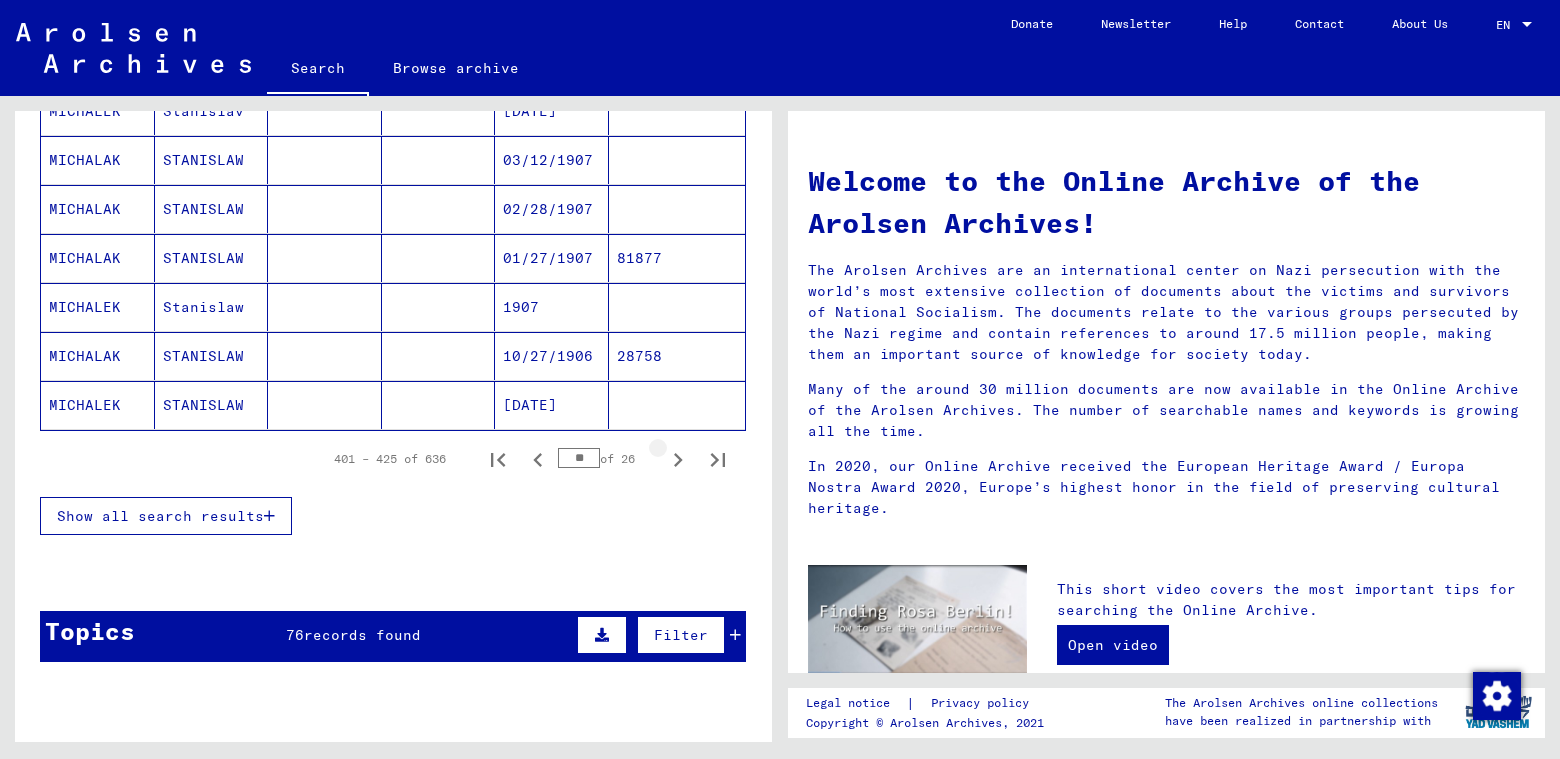 click 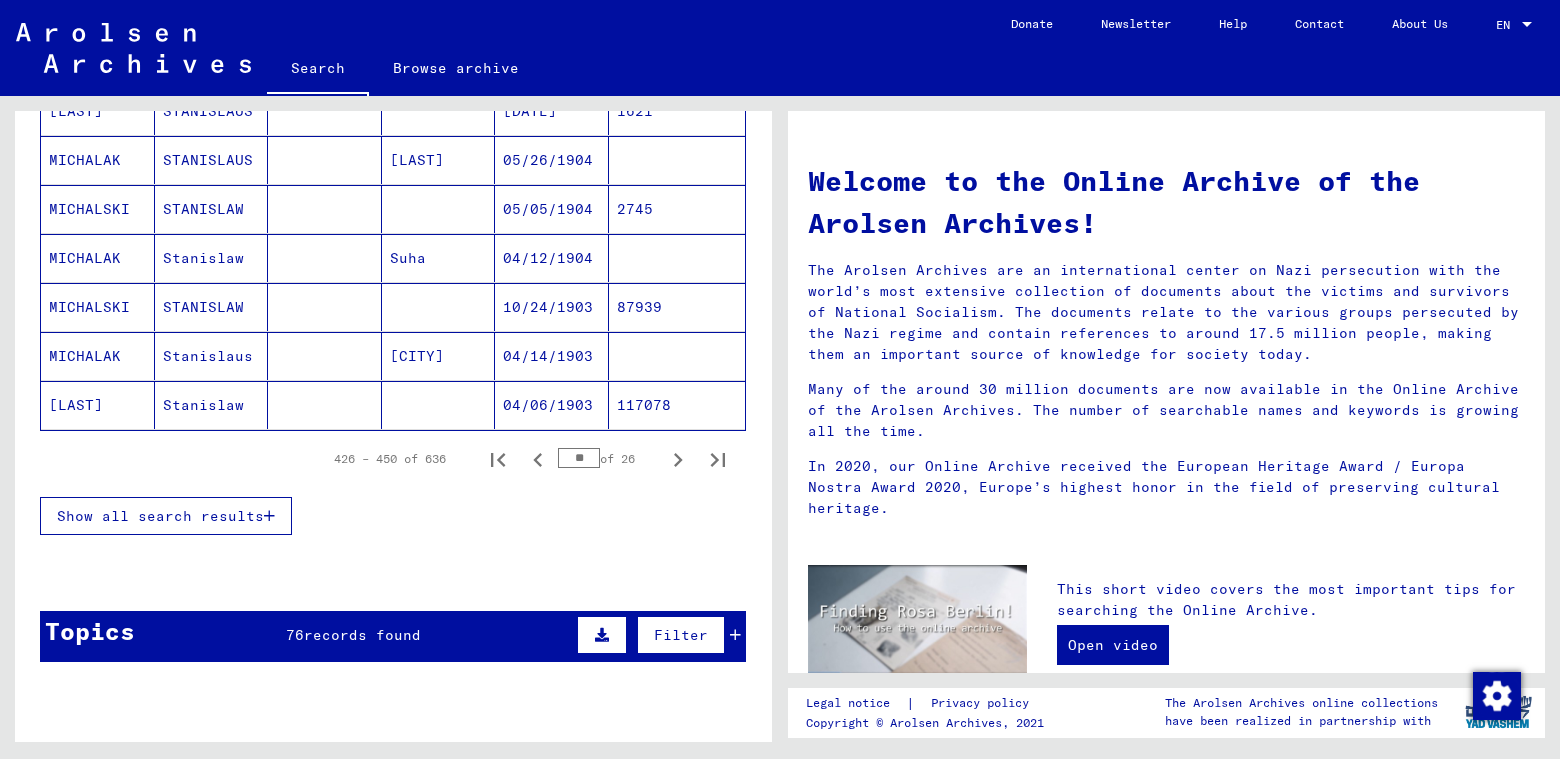 click 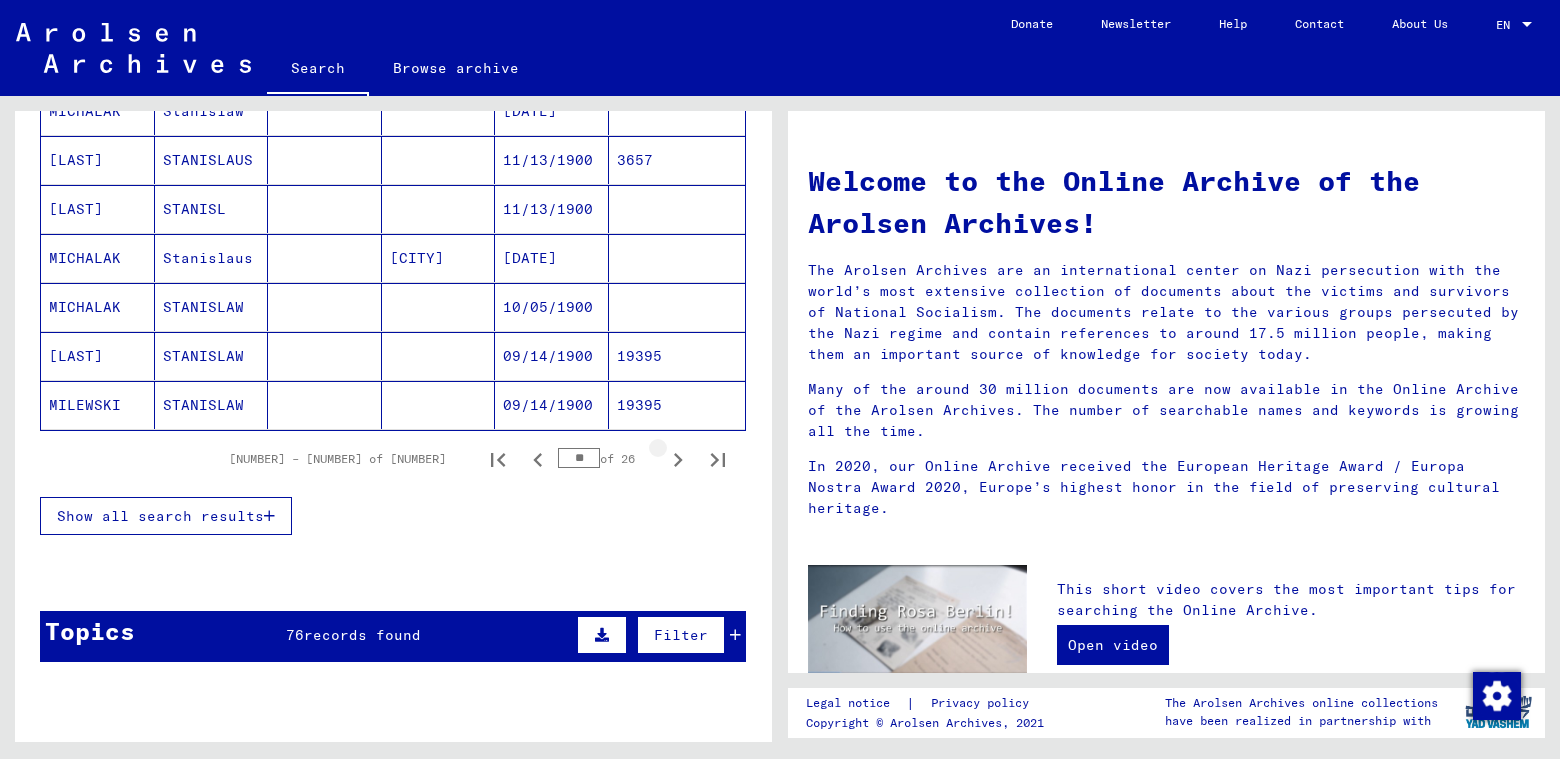 click 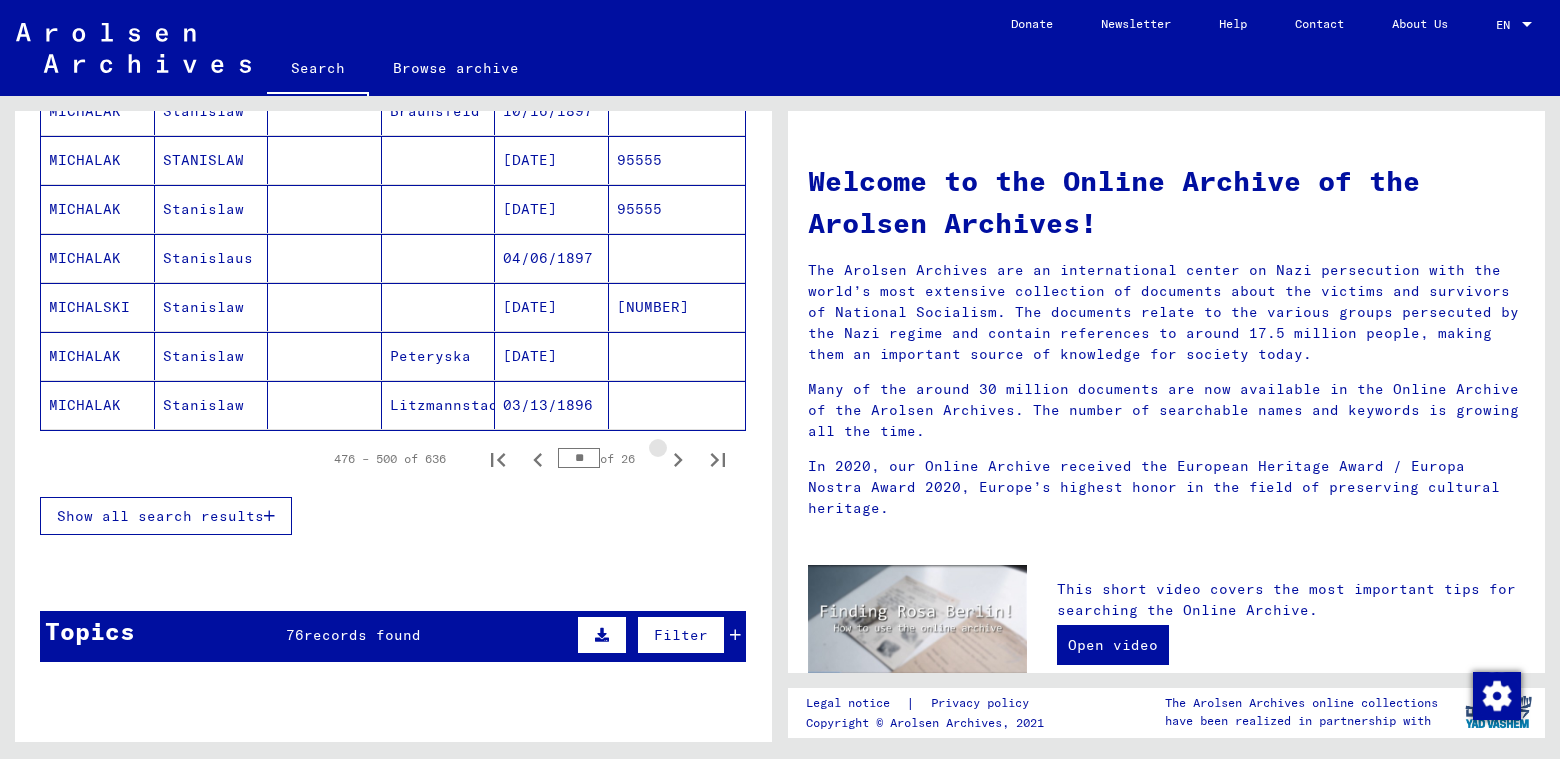 click 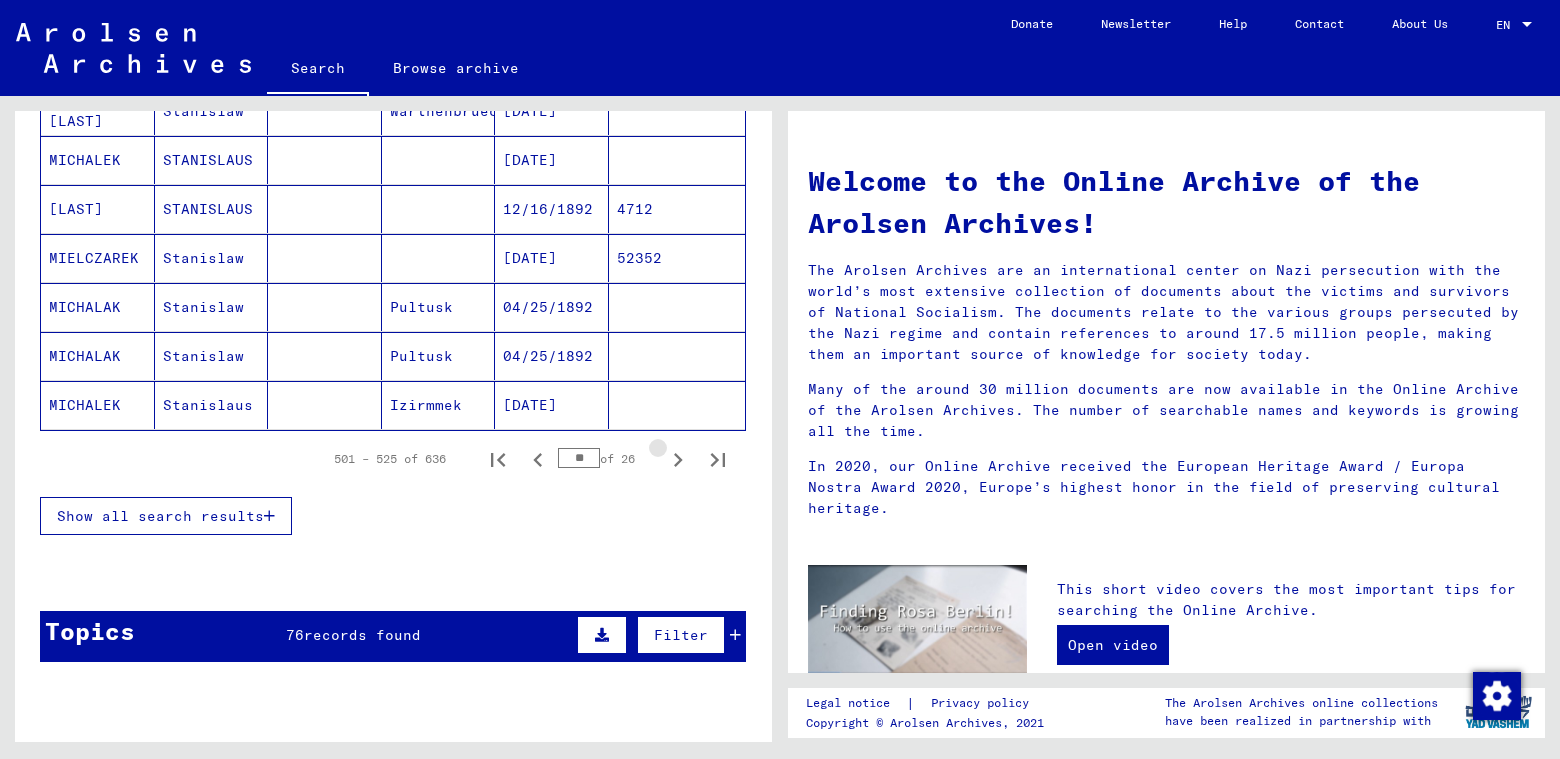 click 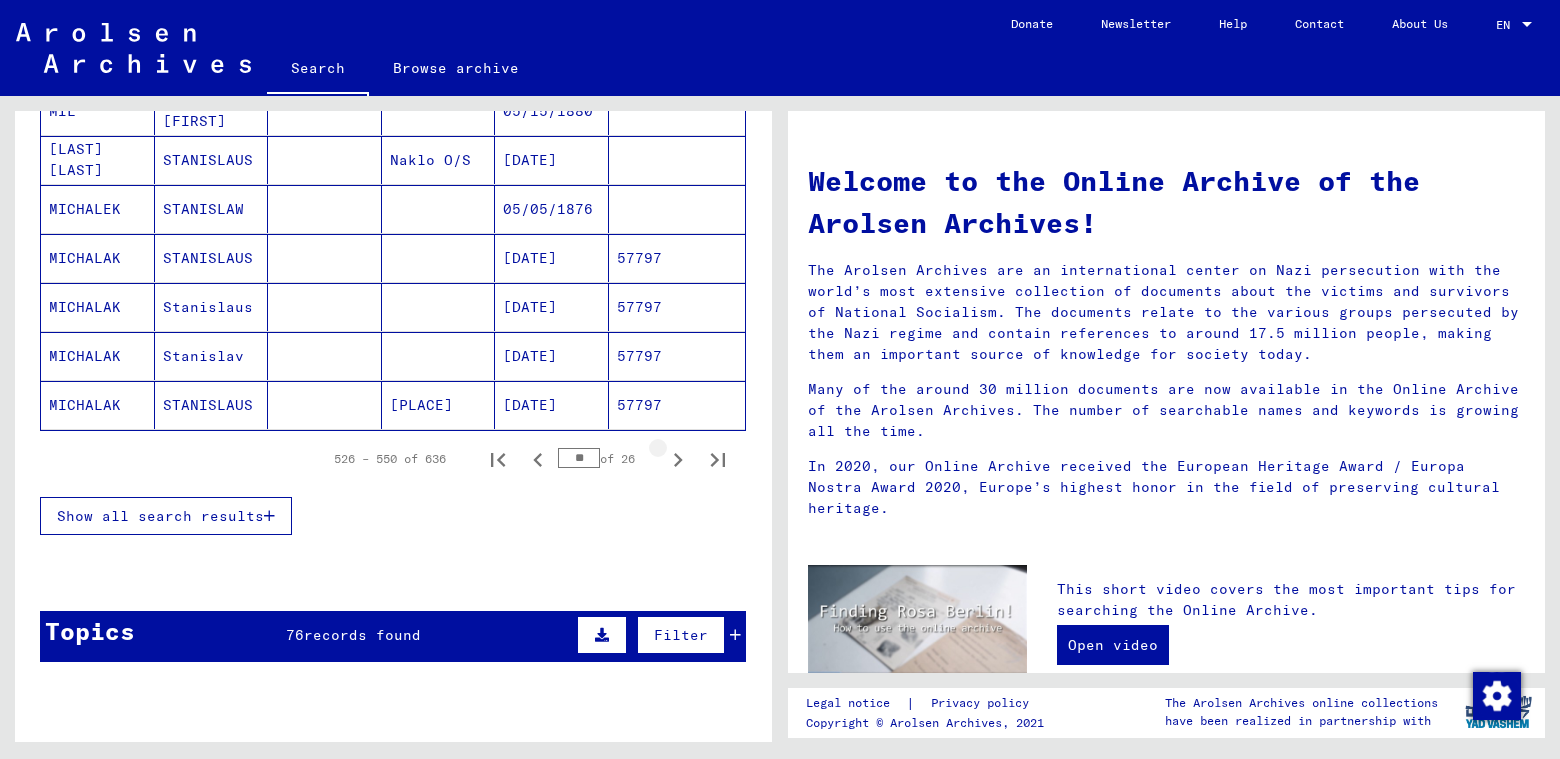 click 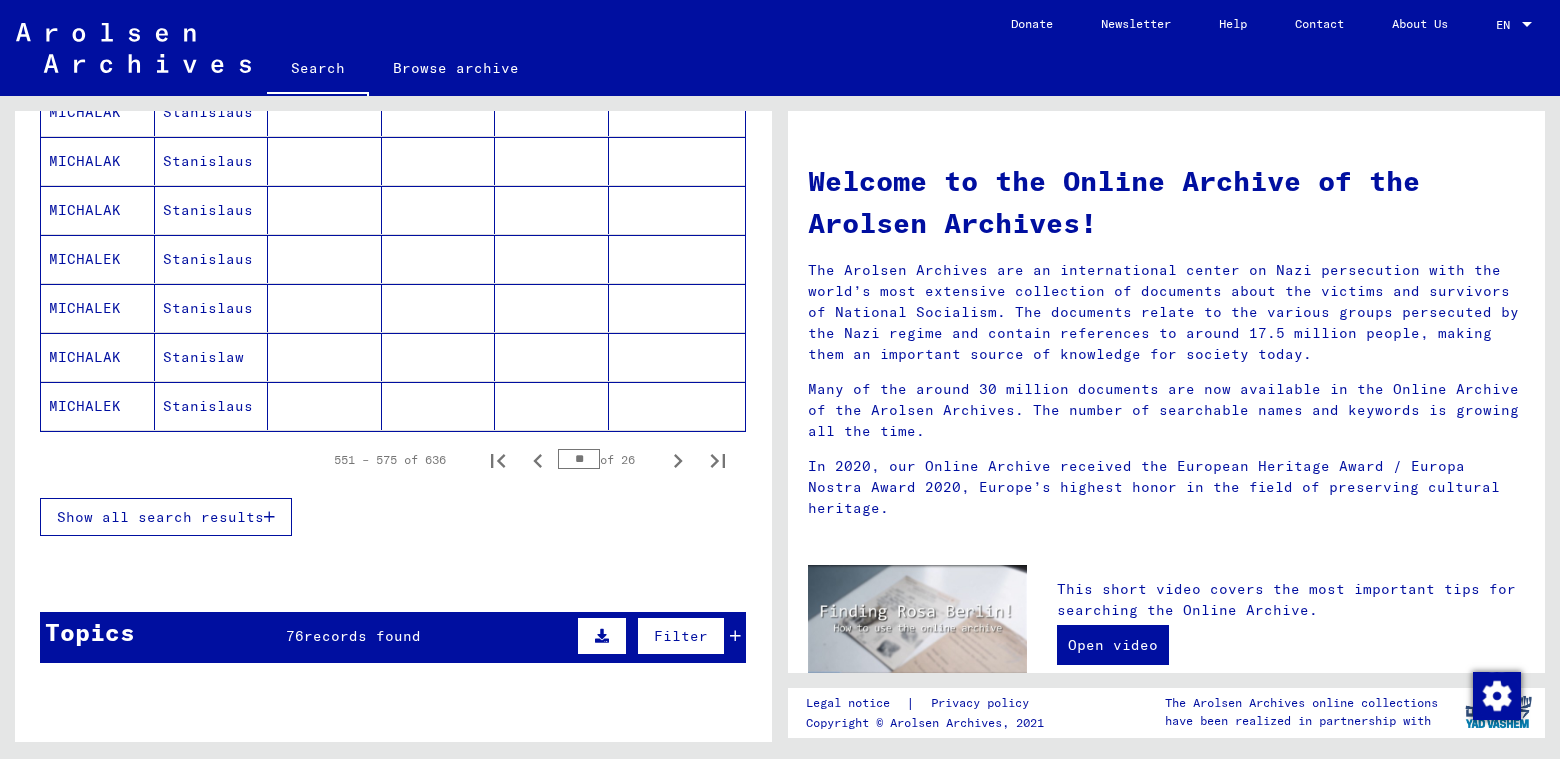 scroll, scrollTop: 1200, scrollLeft: 0, axis: vertical 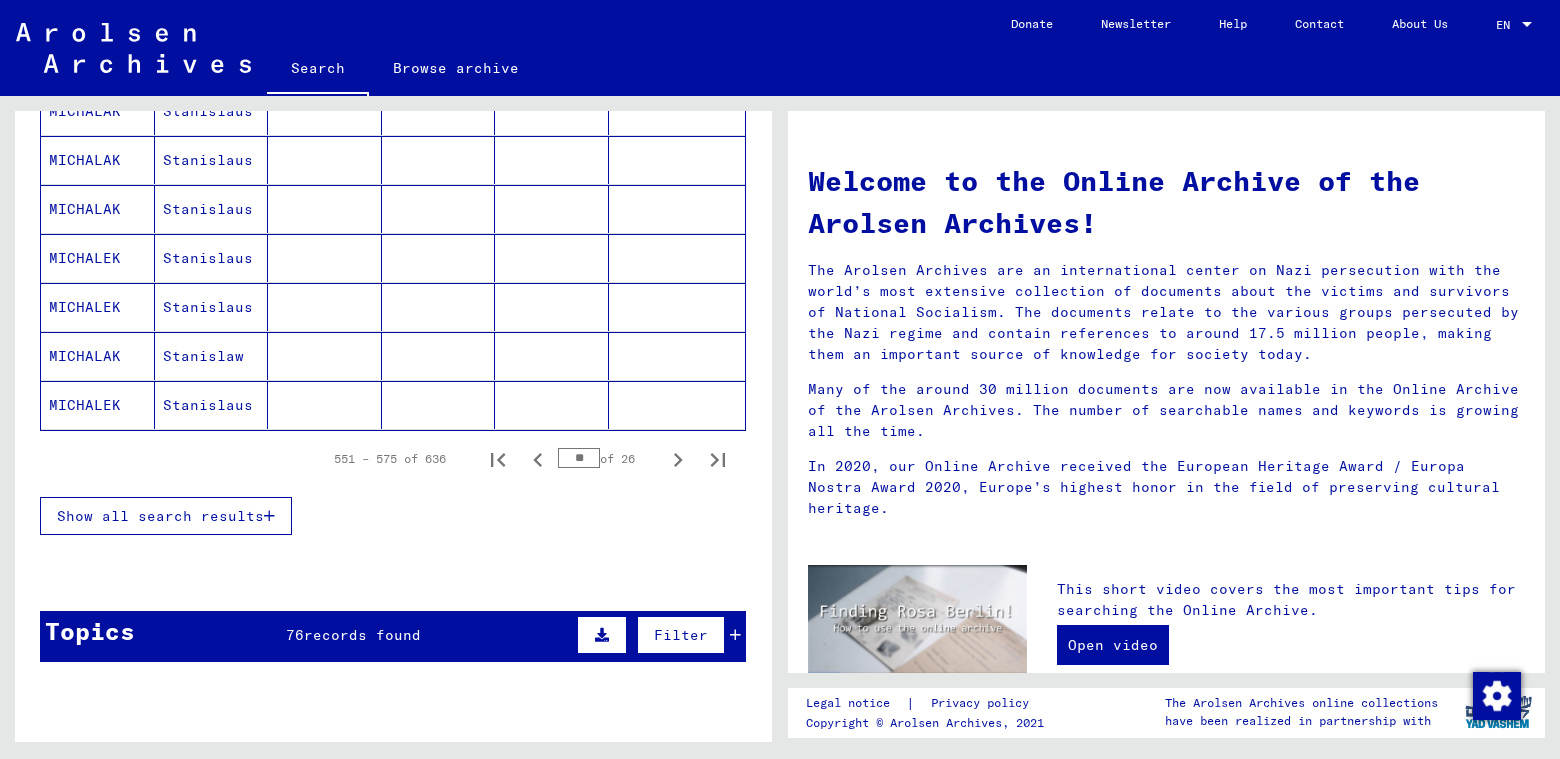 click on "MICHALAK" at bounding box center (98, 405) 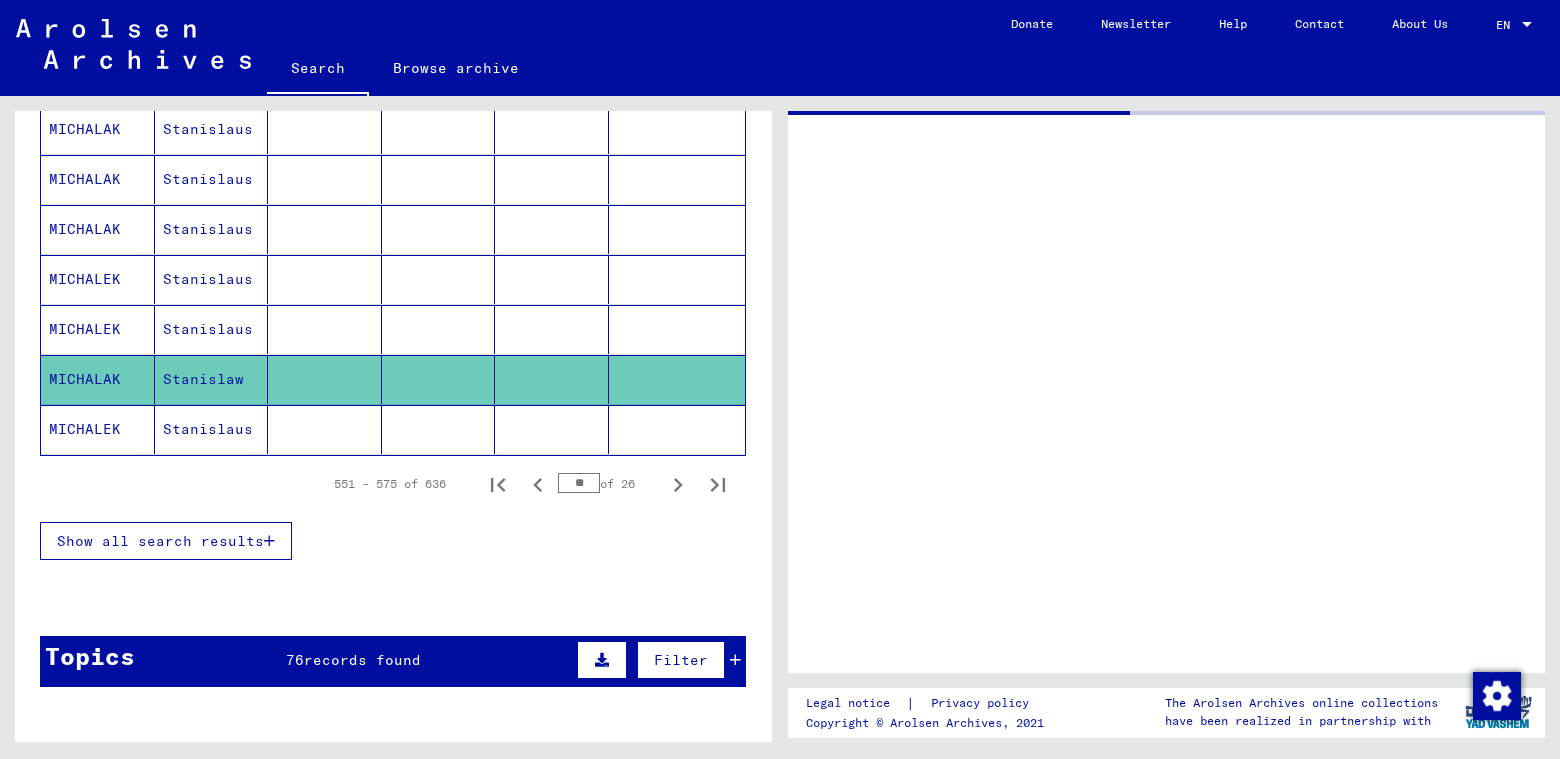 scroll, scrollTop: 1218, scrollLeft: 0, axis: vertical 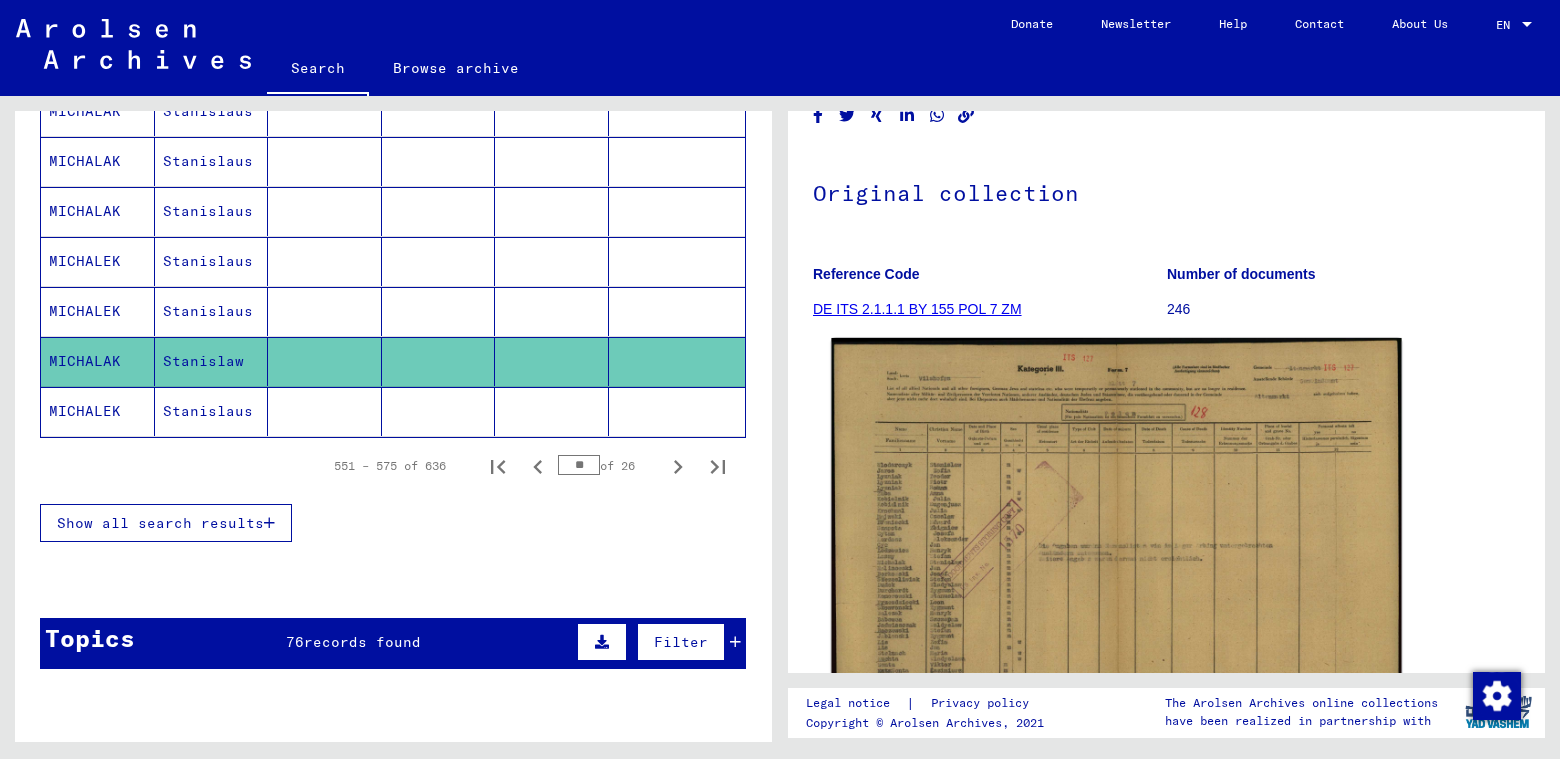 click 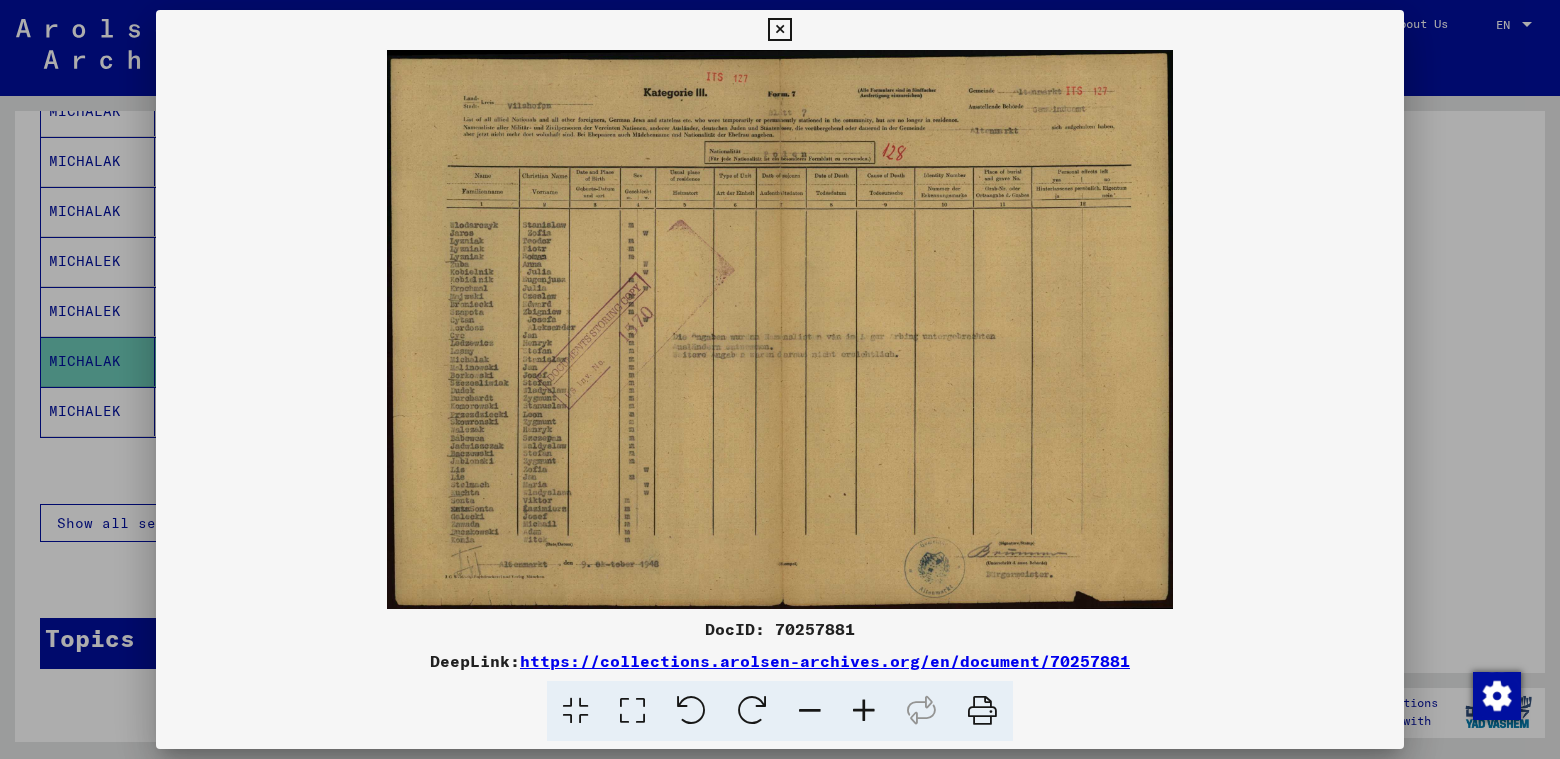click at bounding box center [864, 711] 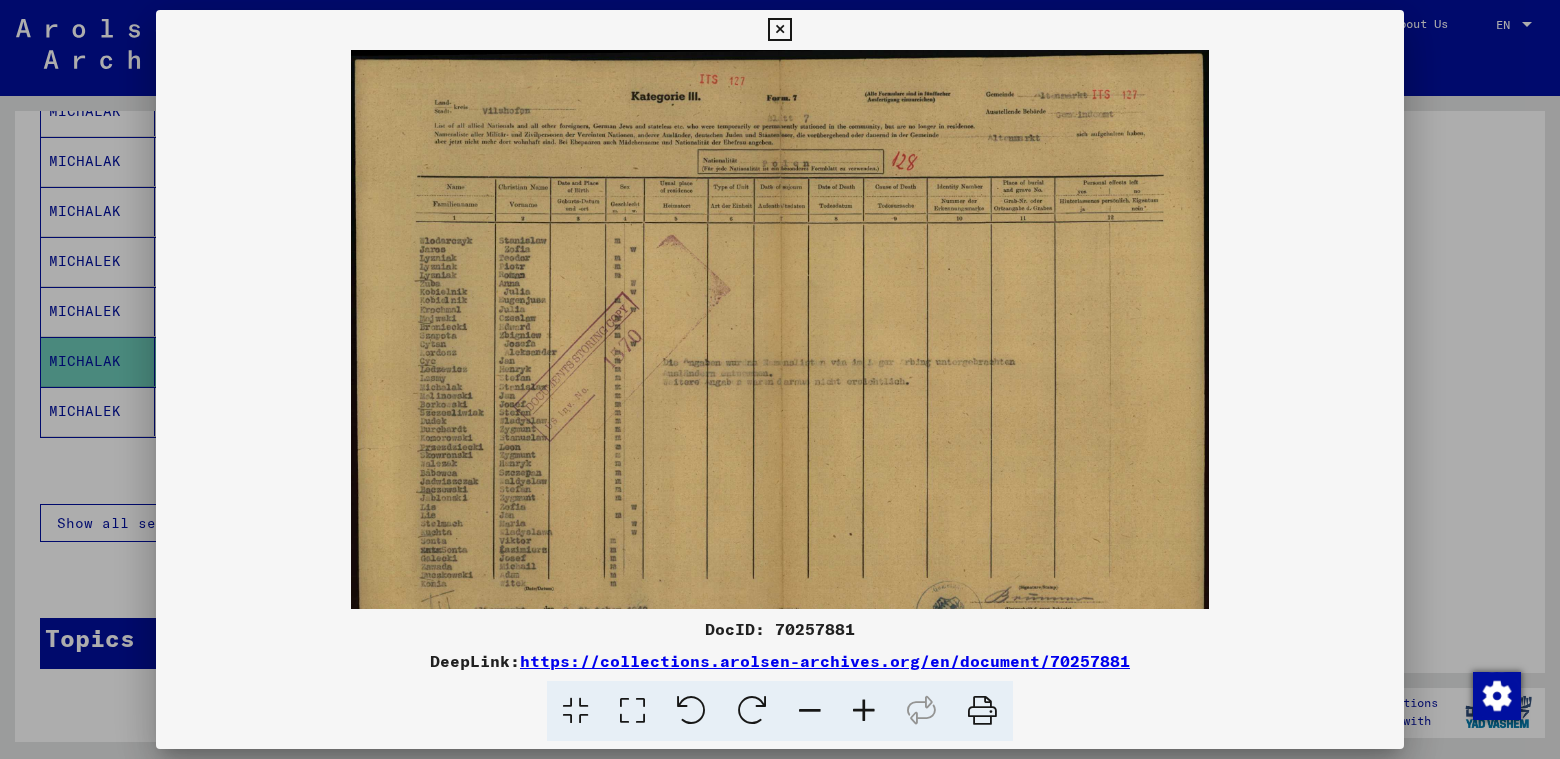 click at bounding box center (864, 711) 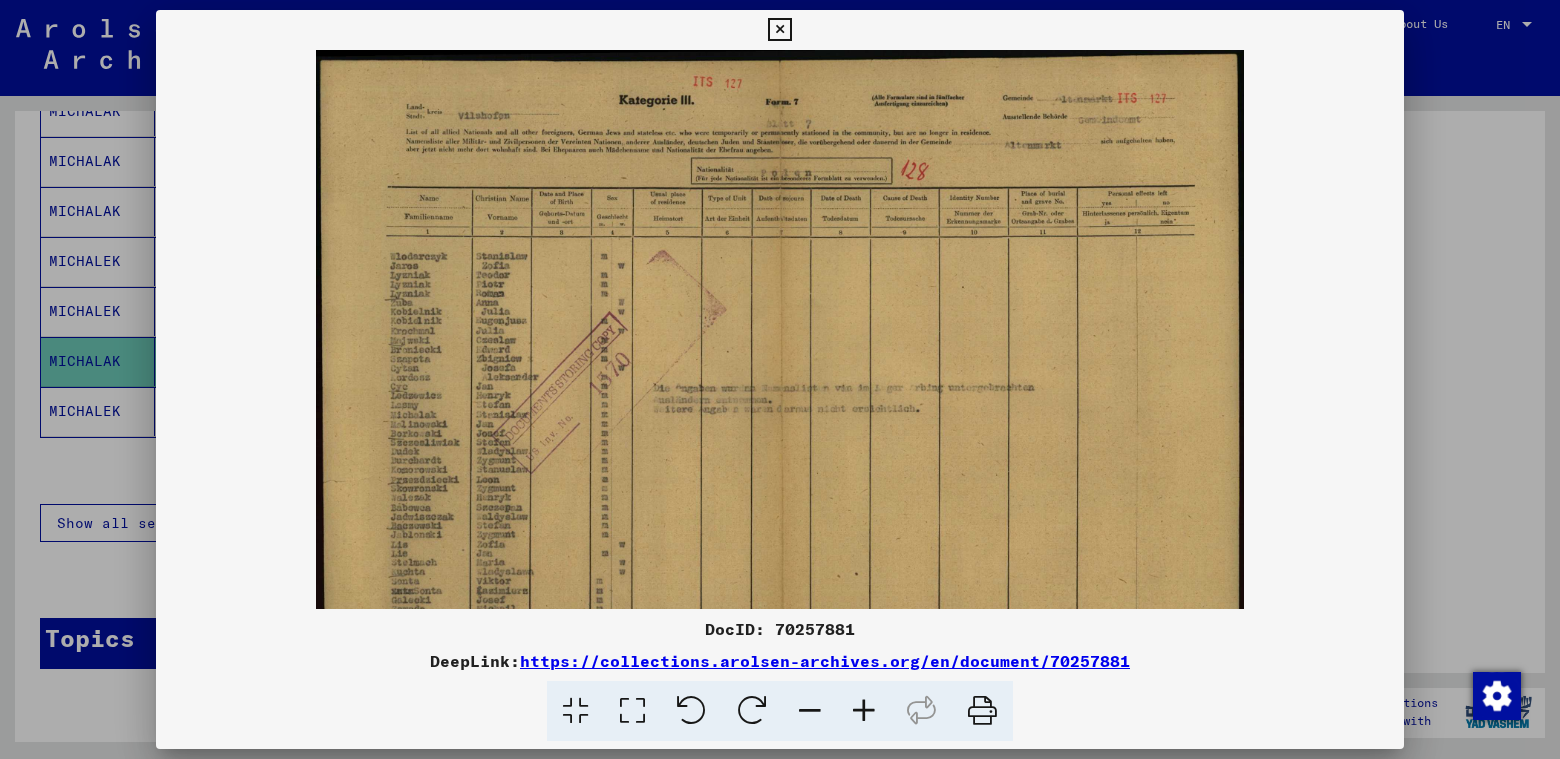 click at bounding box center [864, 711] 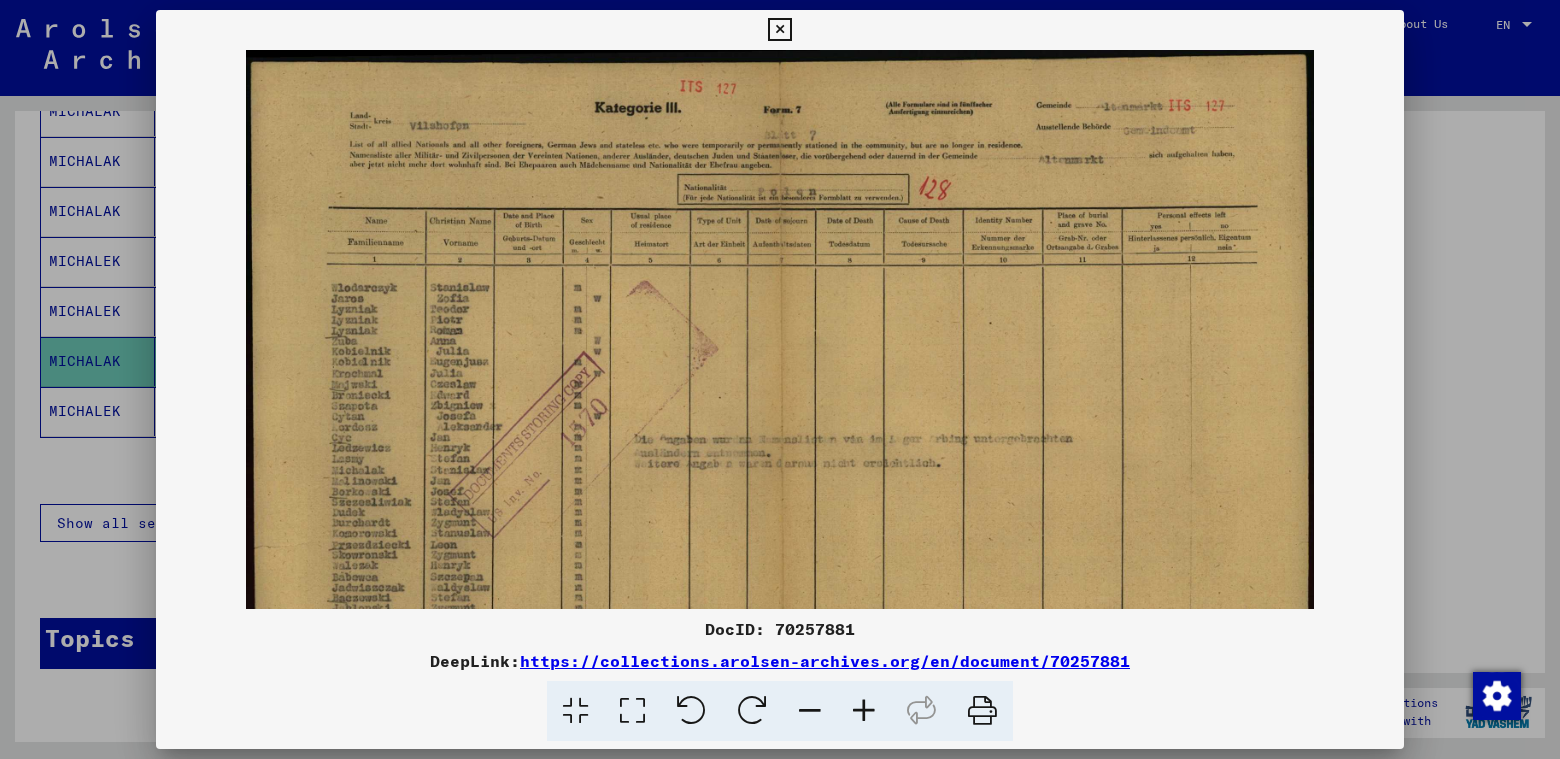 click at bounding box center [864, 711] 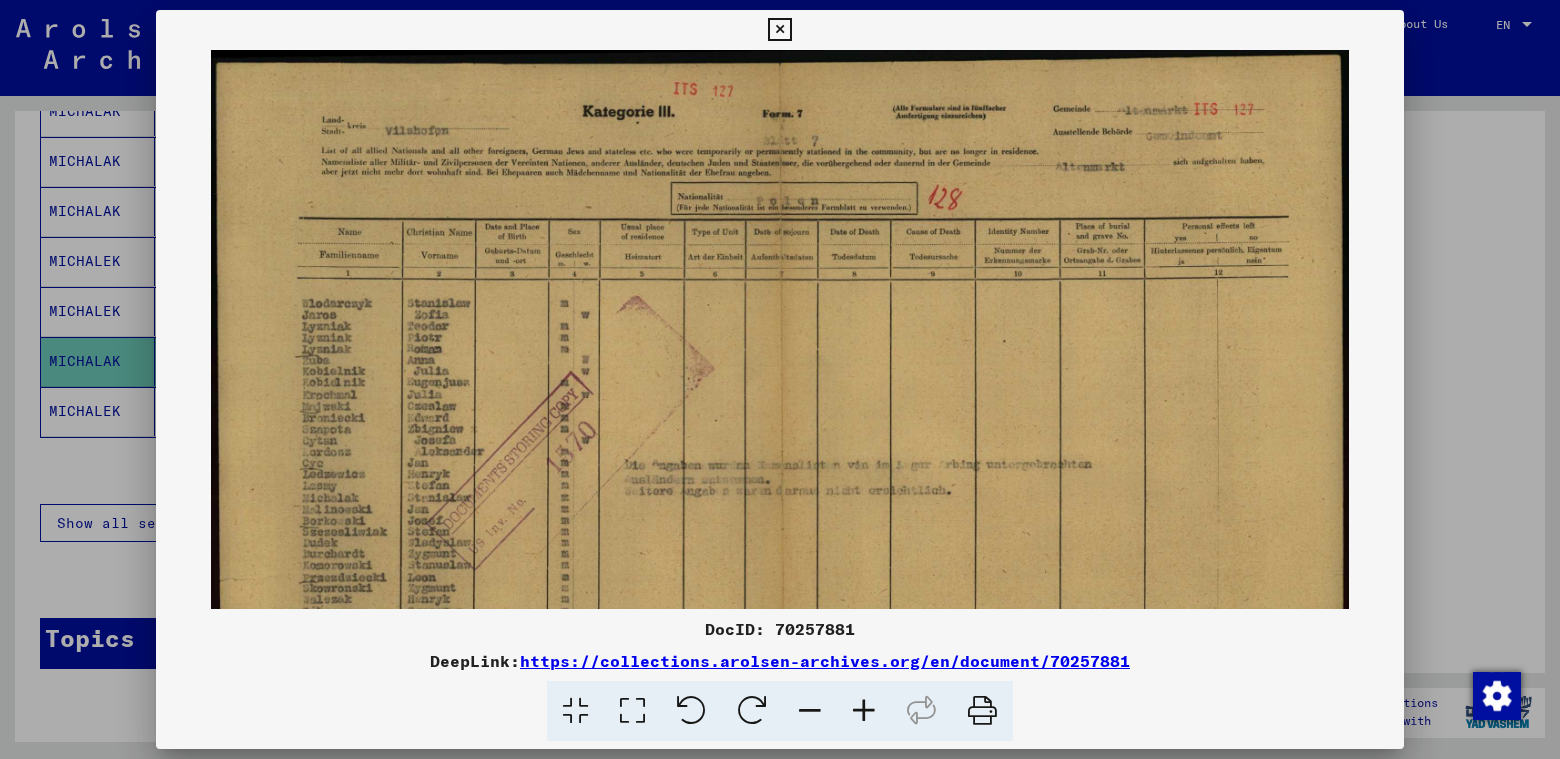 click at bounding box center [864, 711] 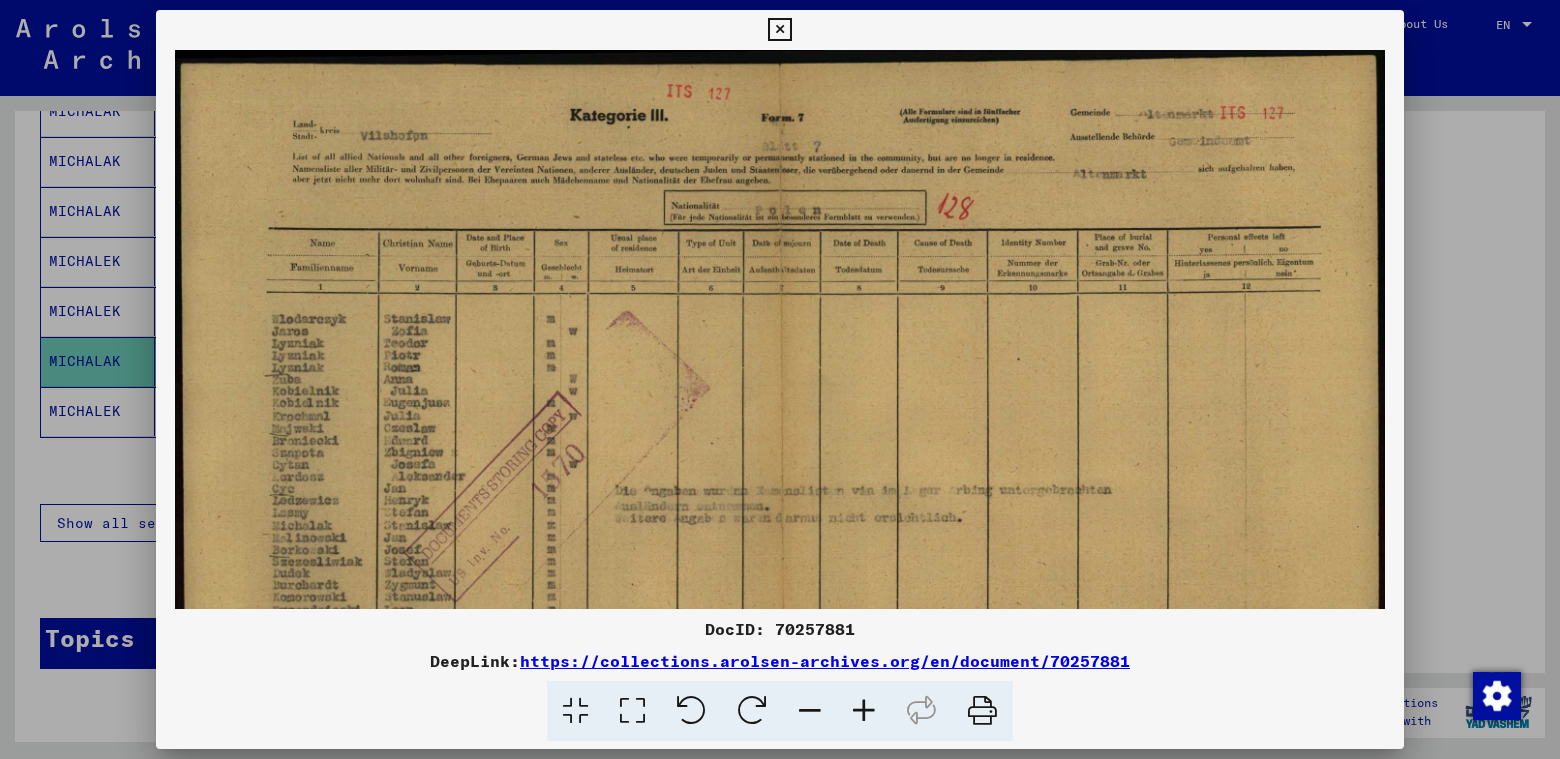 click at bounding box center [864, 711] 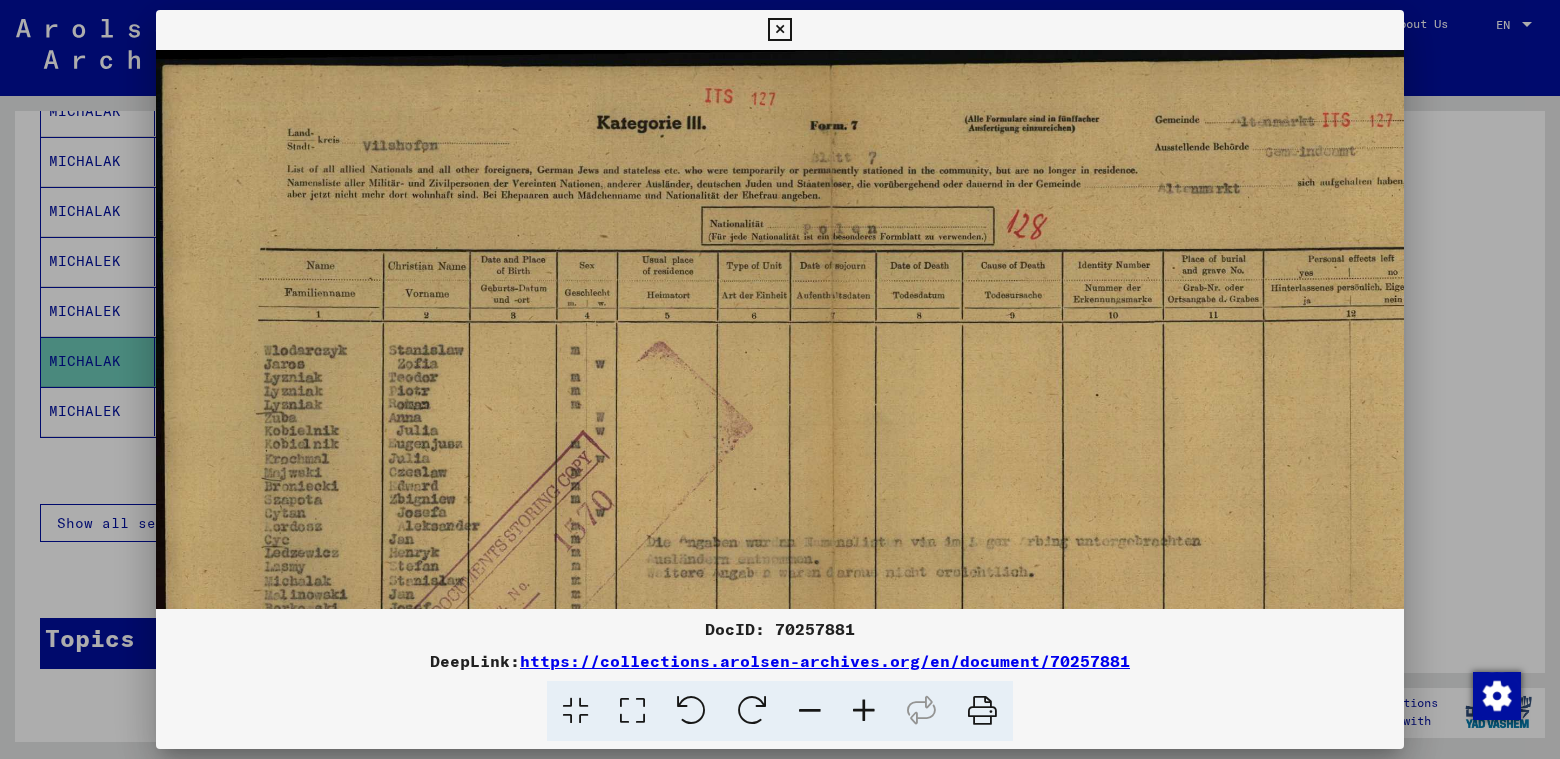 click at bounding box center (864, 711) 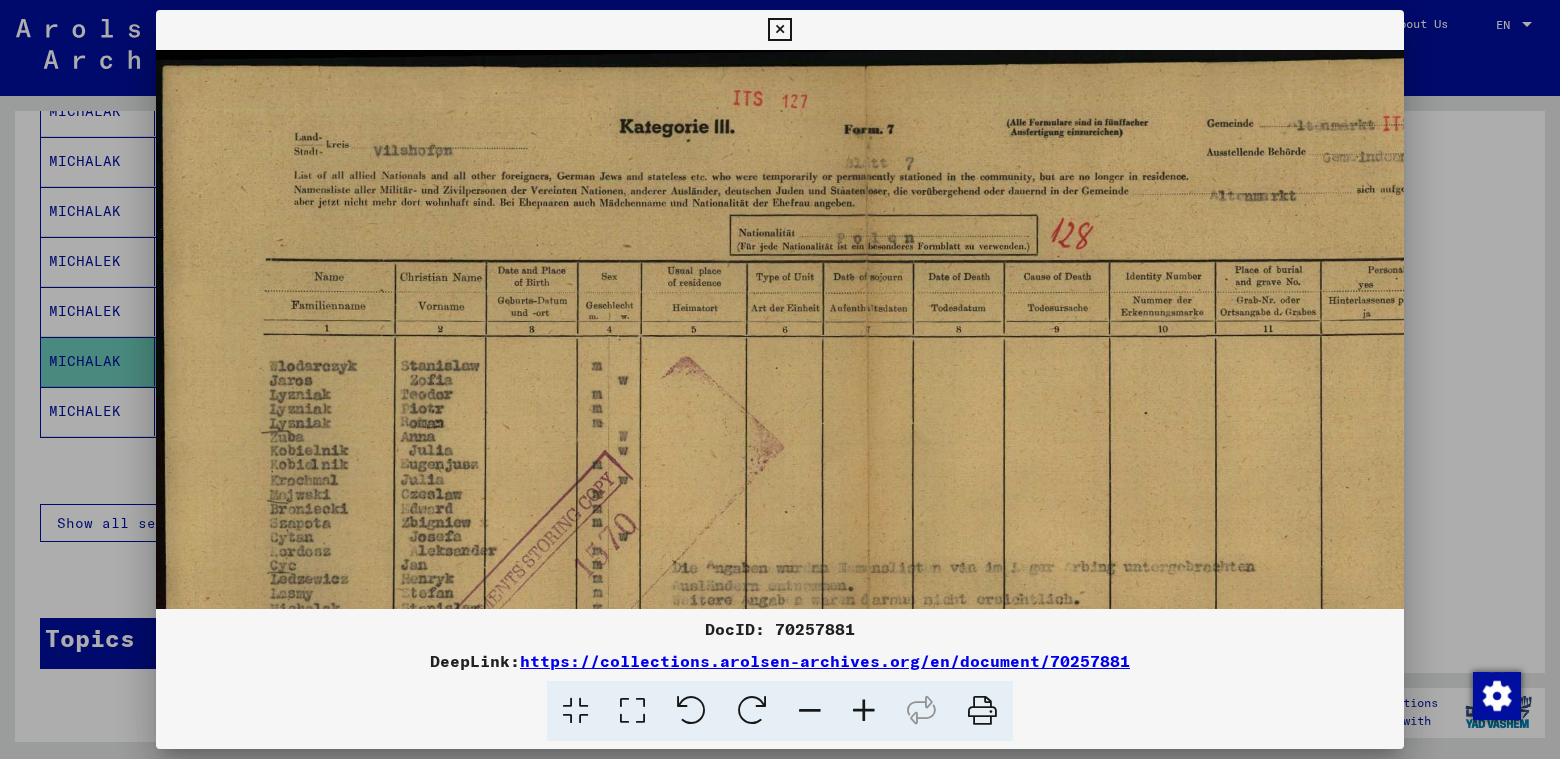 click at bounding box center [864, 711] 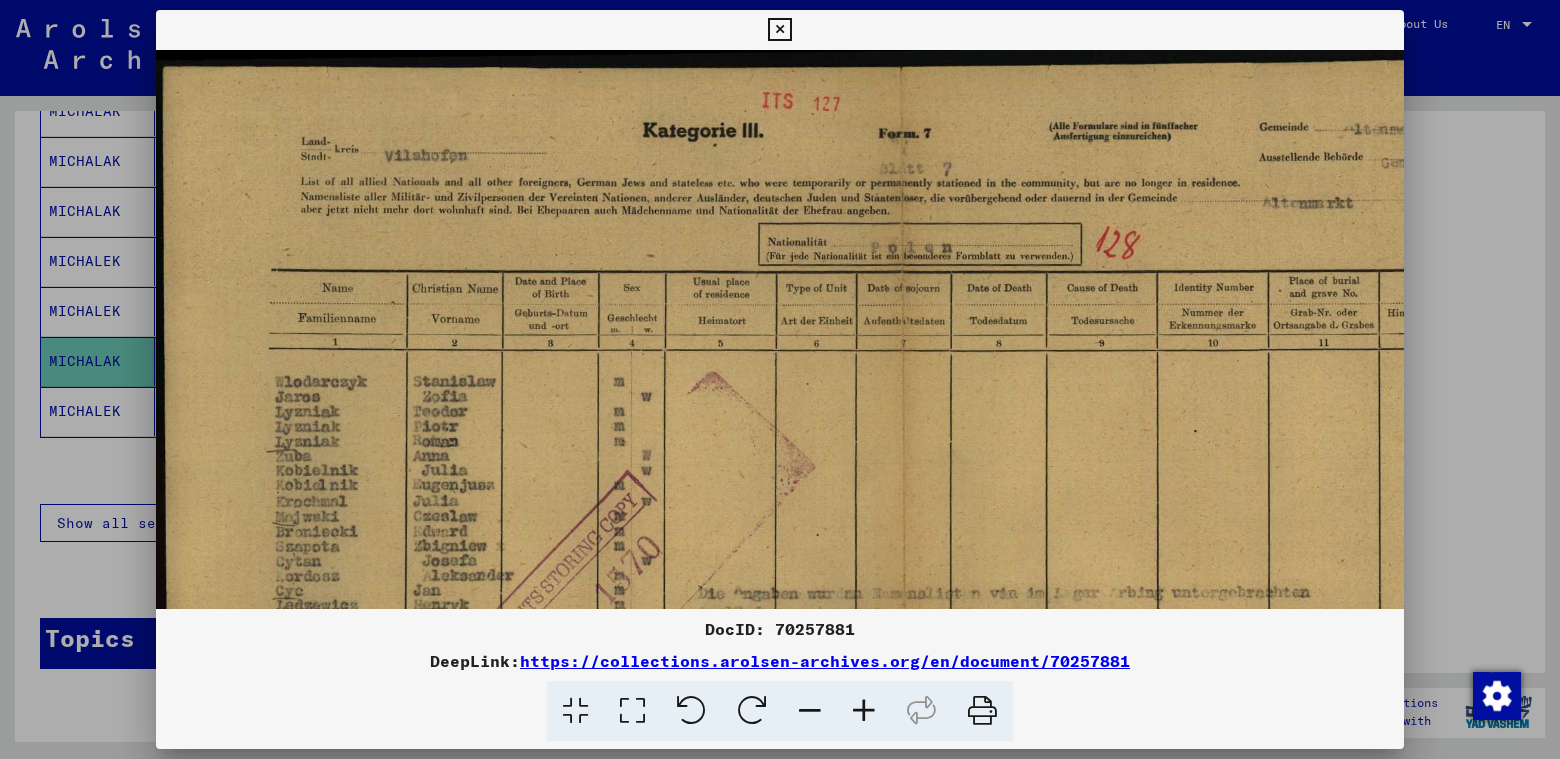 click at bounding box center [864, 711] 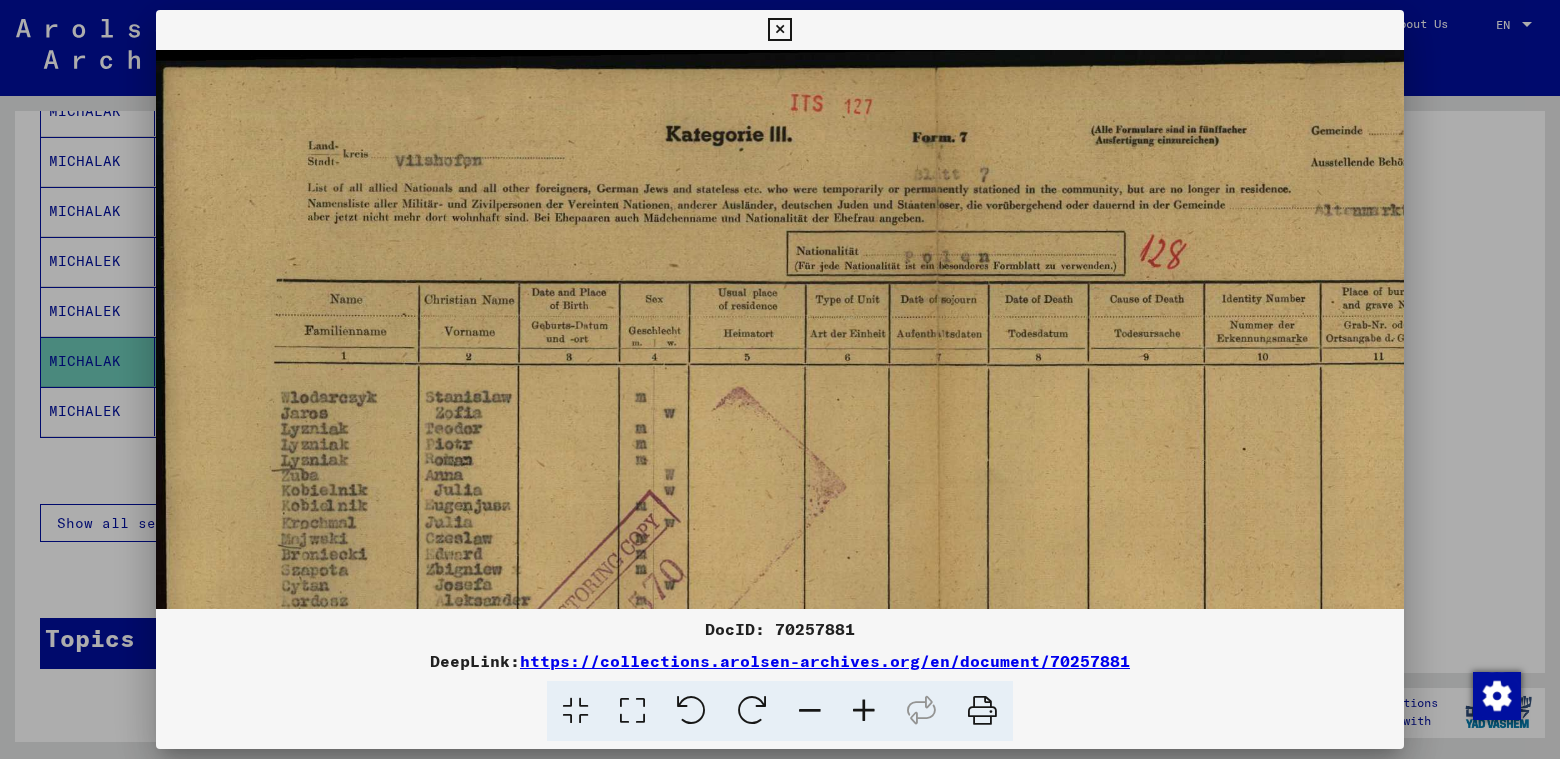 click at bounding box center [864, 711] 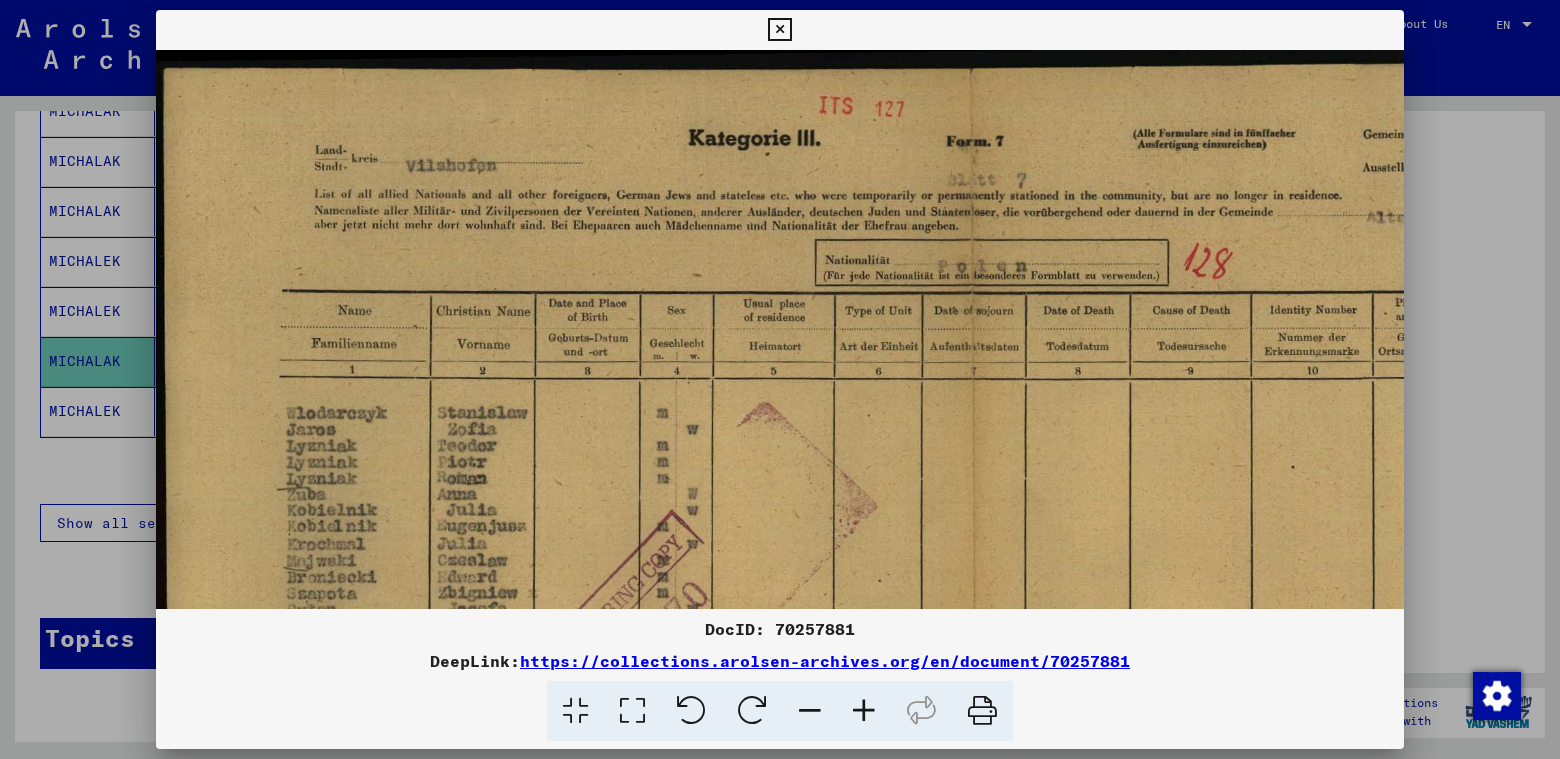 click at bounding box center (864, 711) 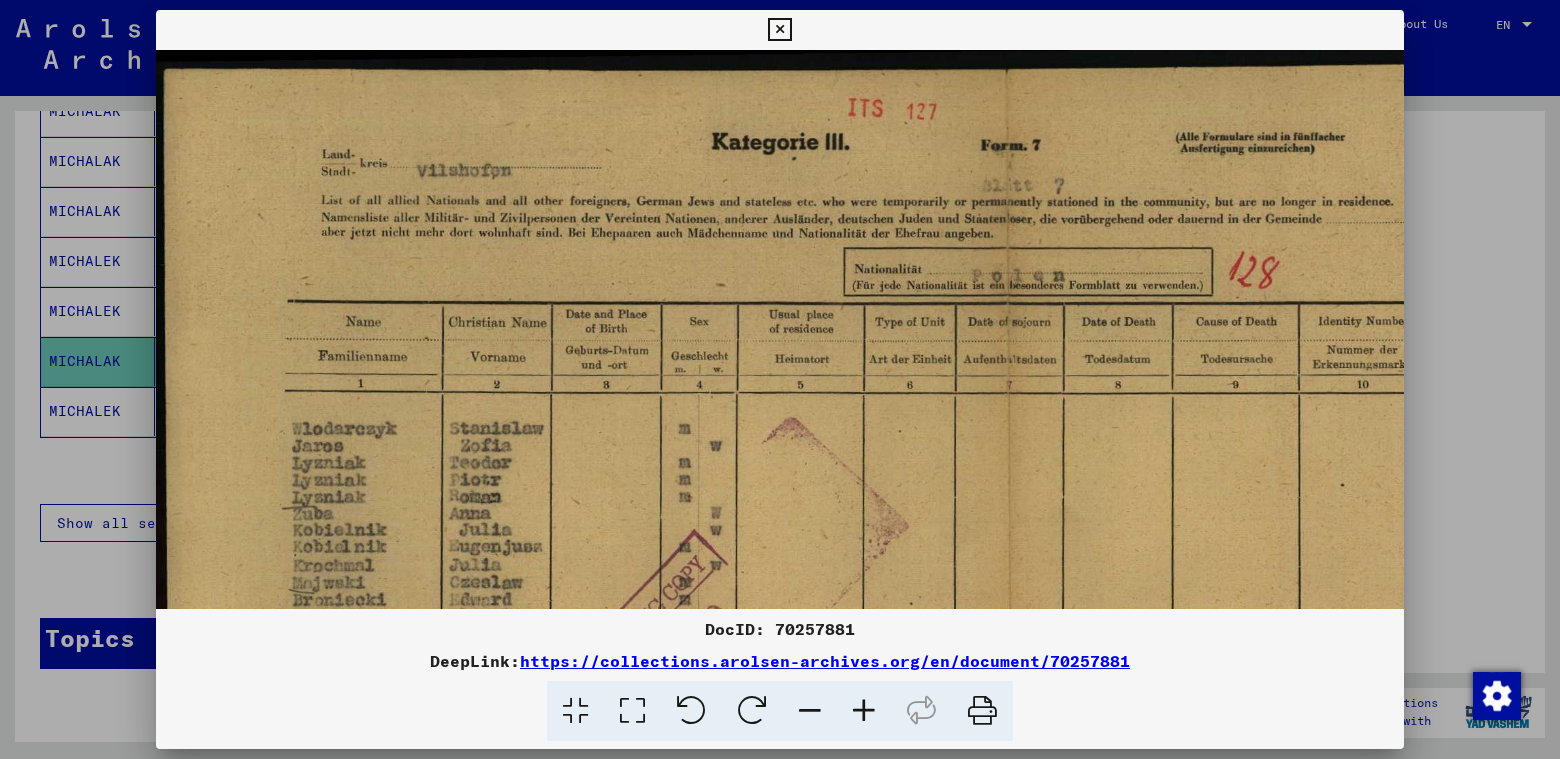 click at bounding box center [864, 711] 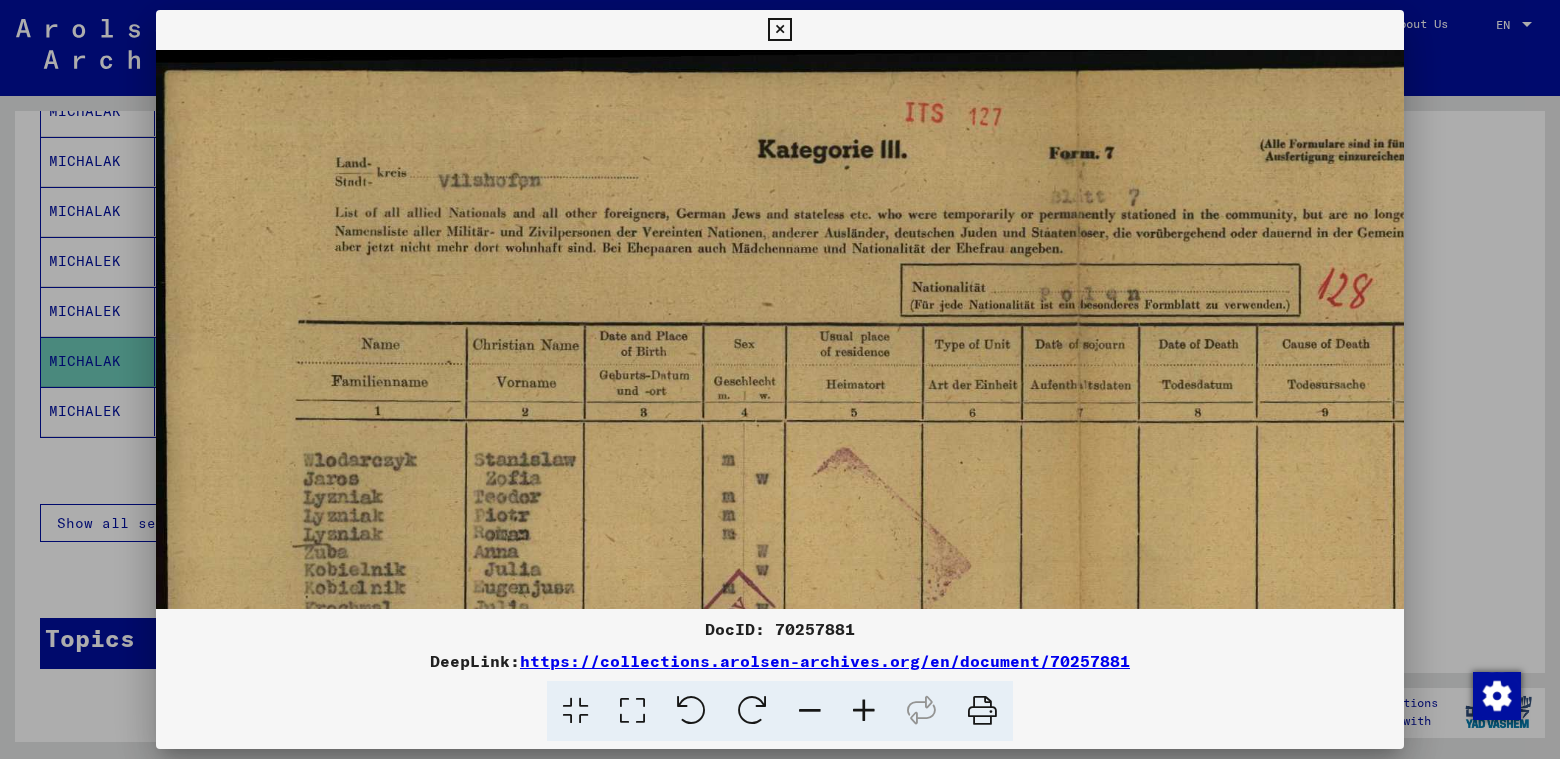 click at bounding box center (864, 711) 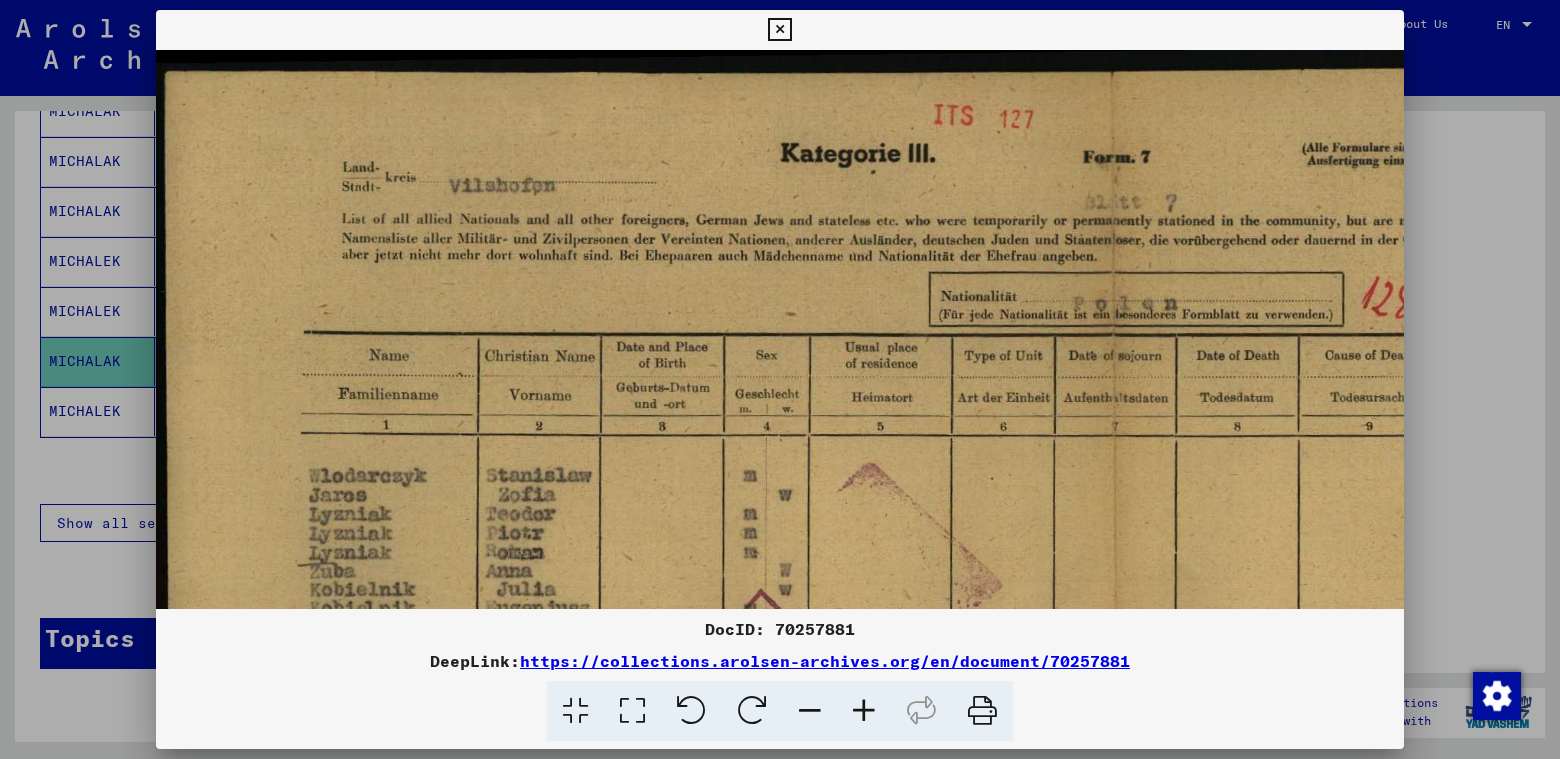 click at bounding box center [864, 711] 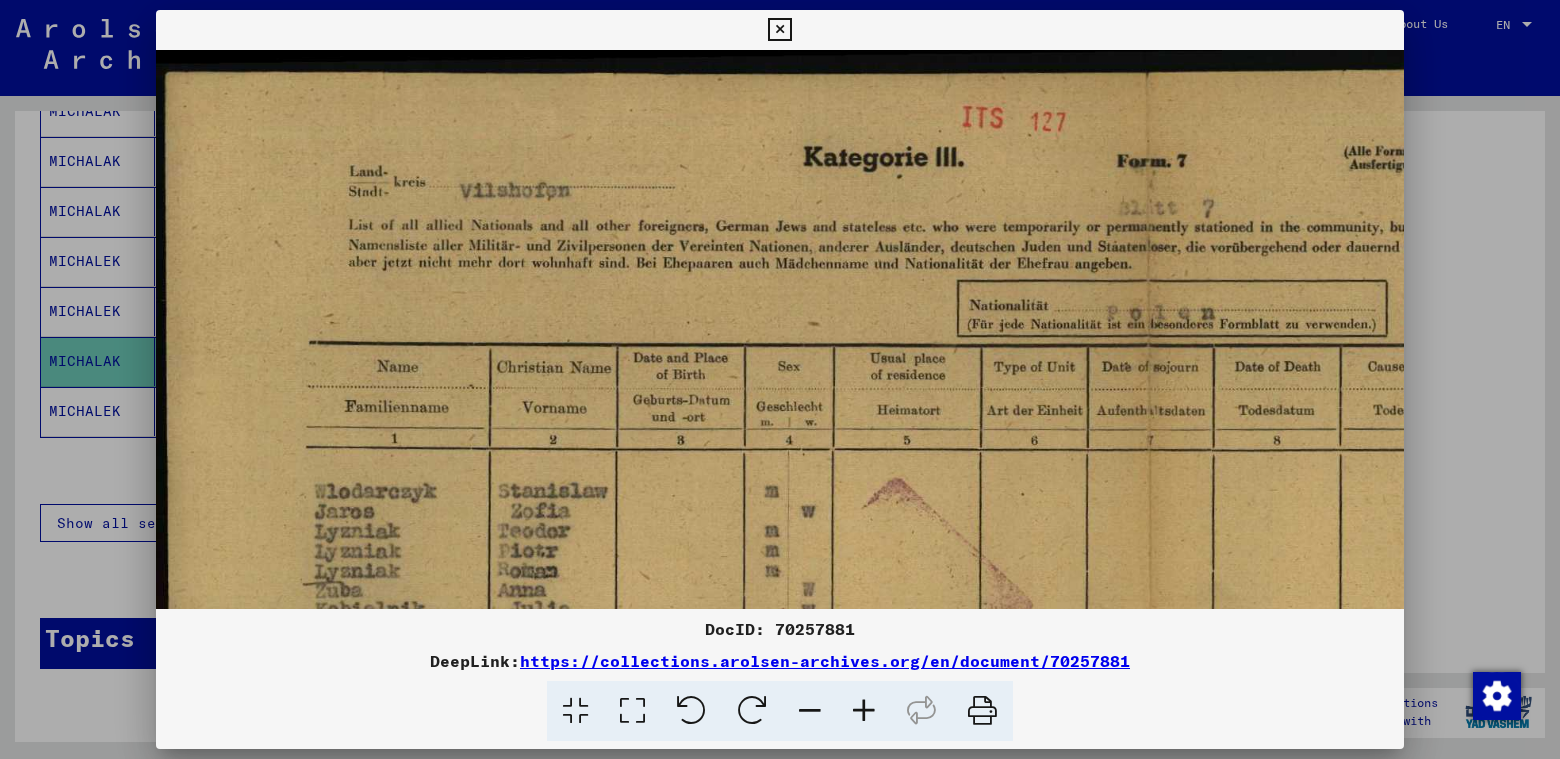 click at bounding box center (864, 711) 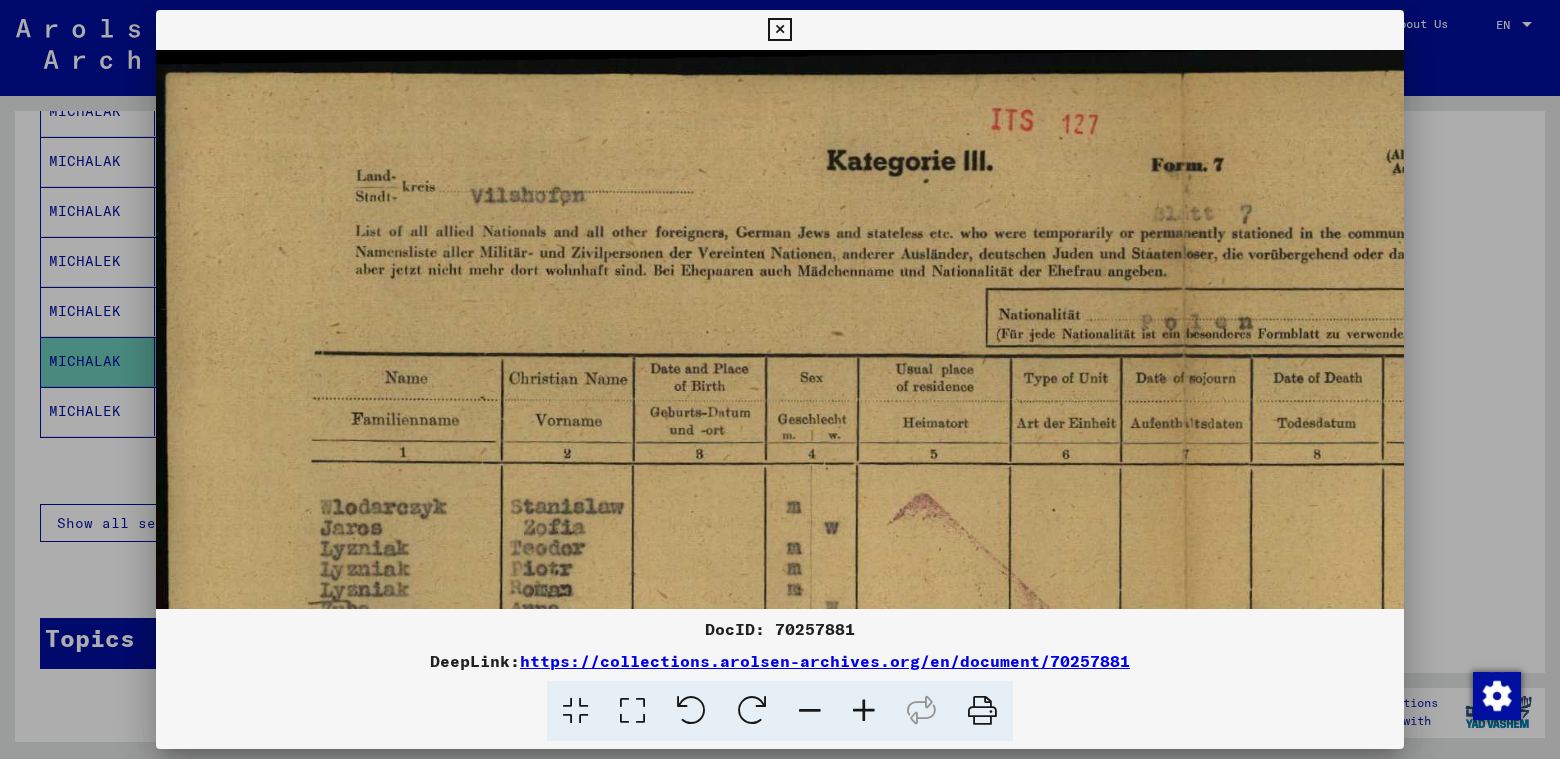 click at bounding box center [864, 711] 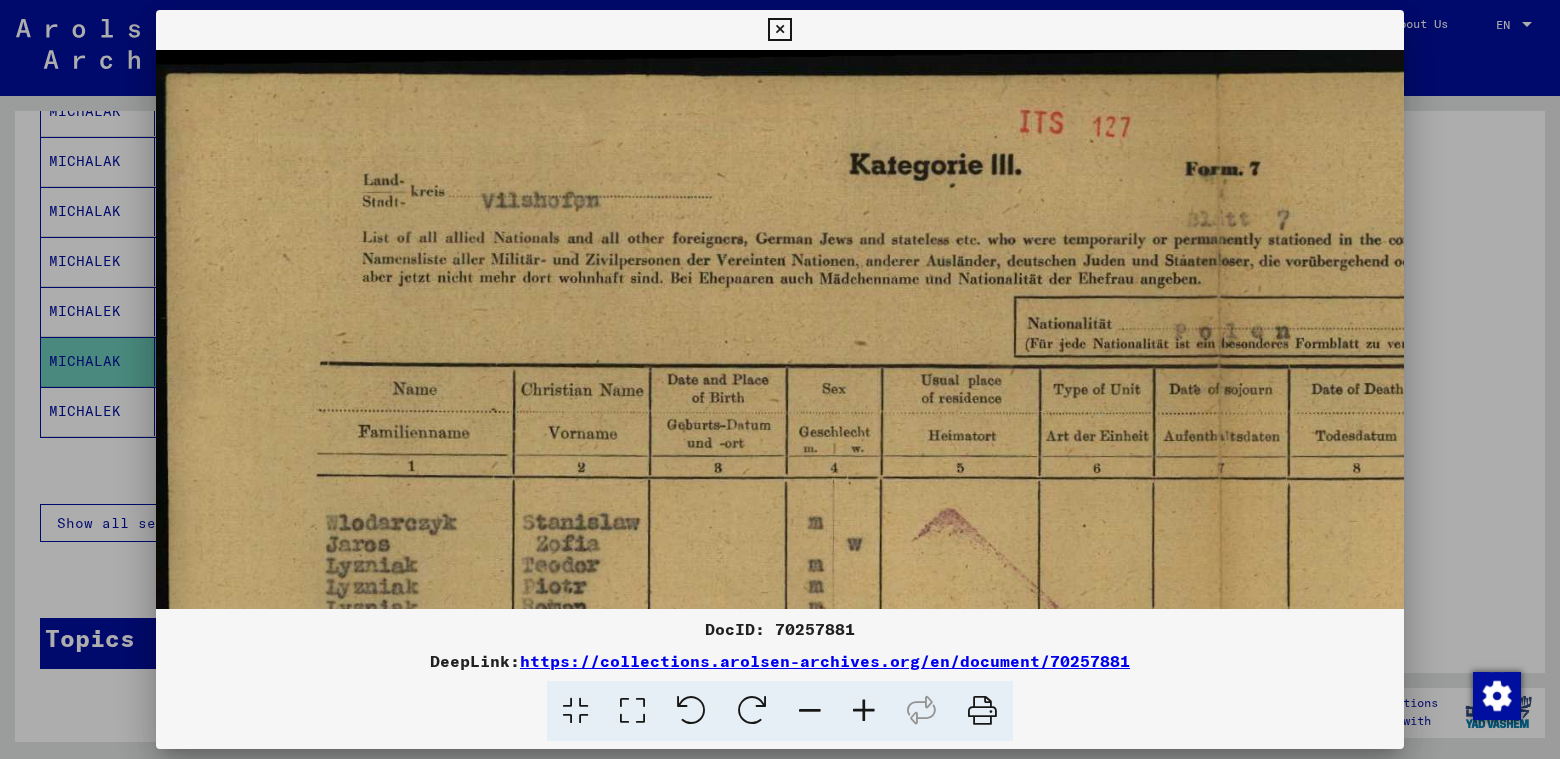 click at bounding box center [864, 711] 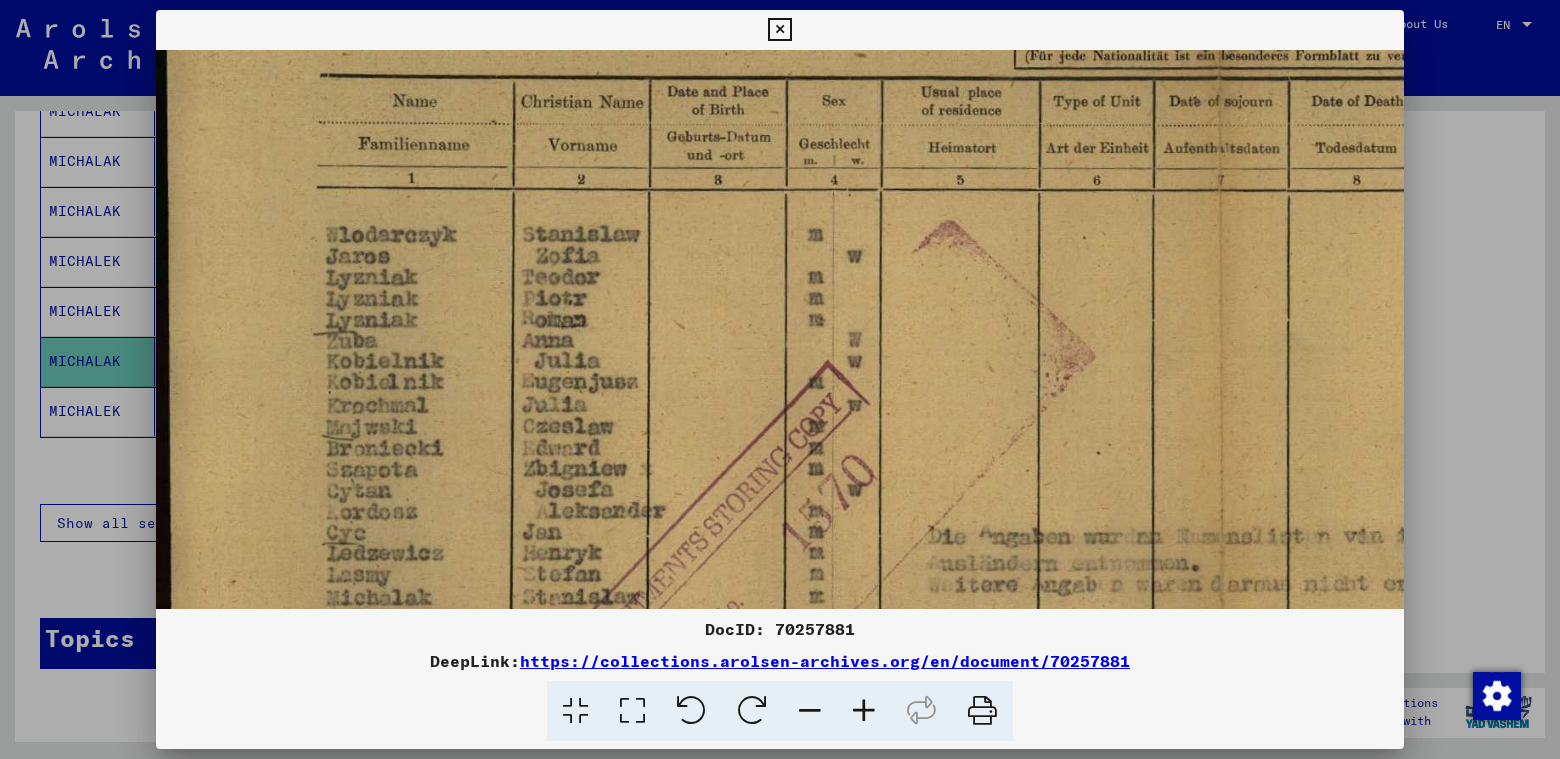 drag, startPoint x: 638, startPoint y: 481, endPoint x: 656, endPoint y: 504, distance: 29.206163 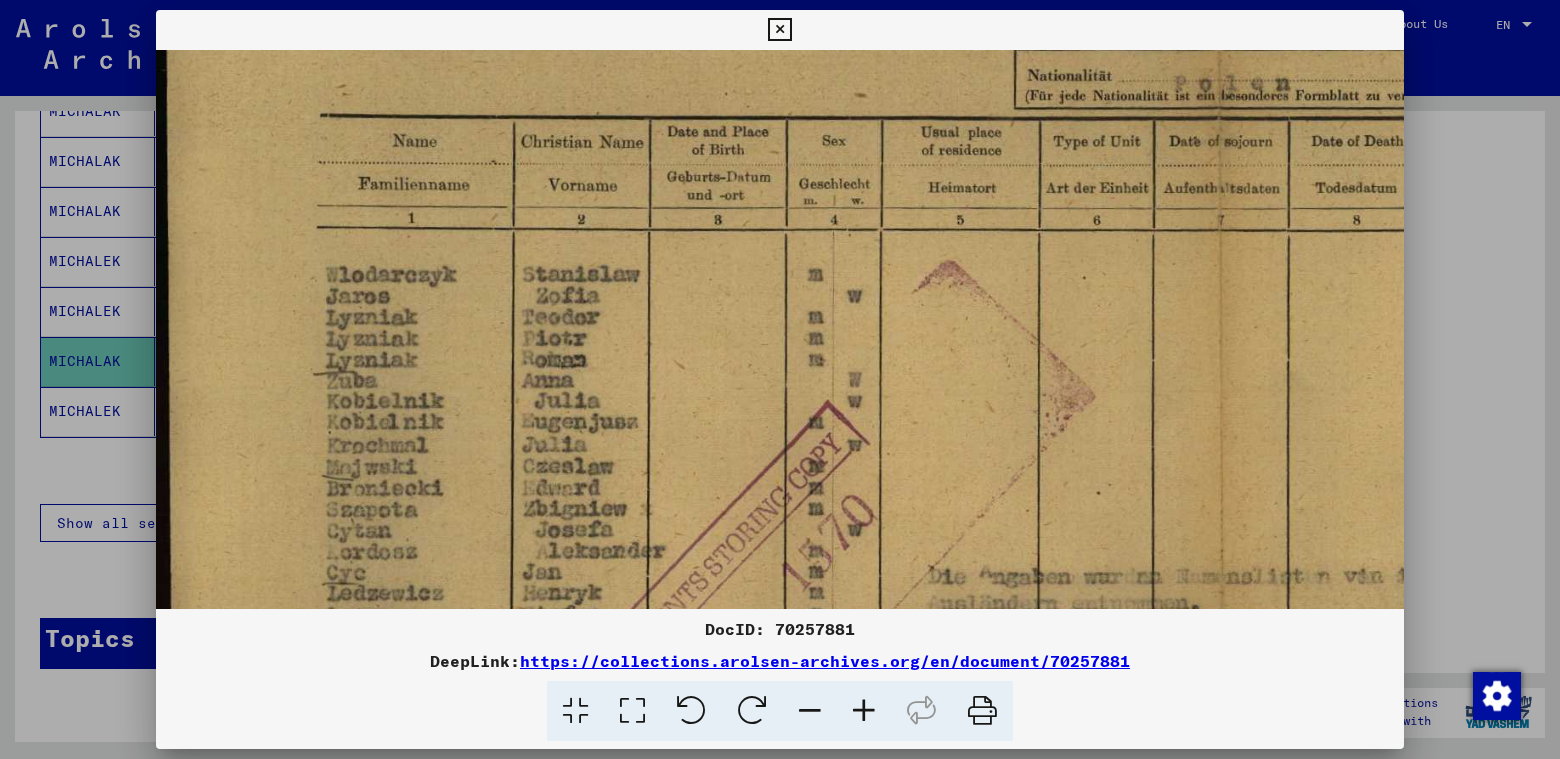 drag, startPoint x: 696, startPoint y: 329, endPoint x: 664, endPoint y: 492, distance: 166.1114 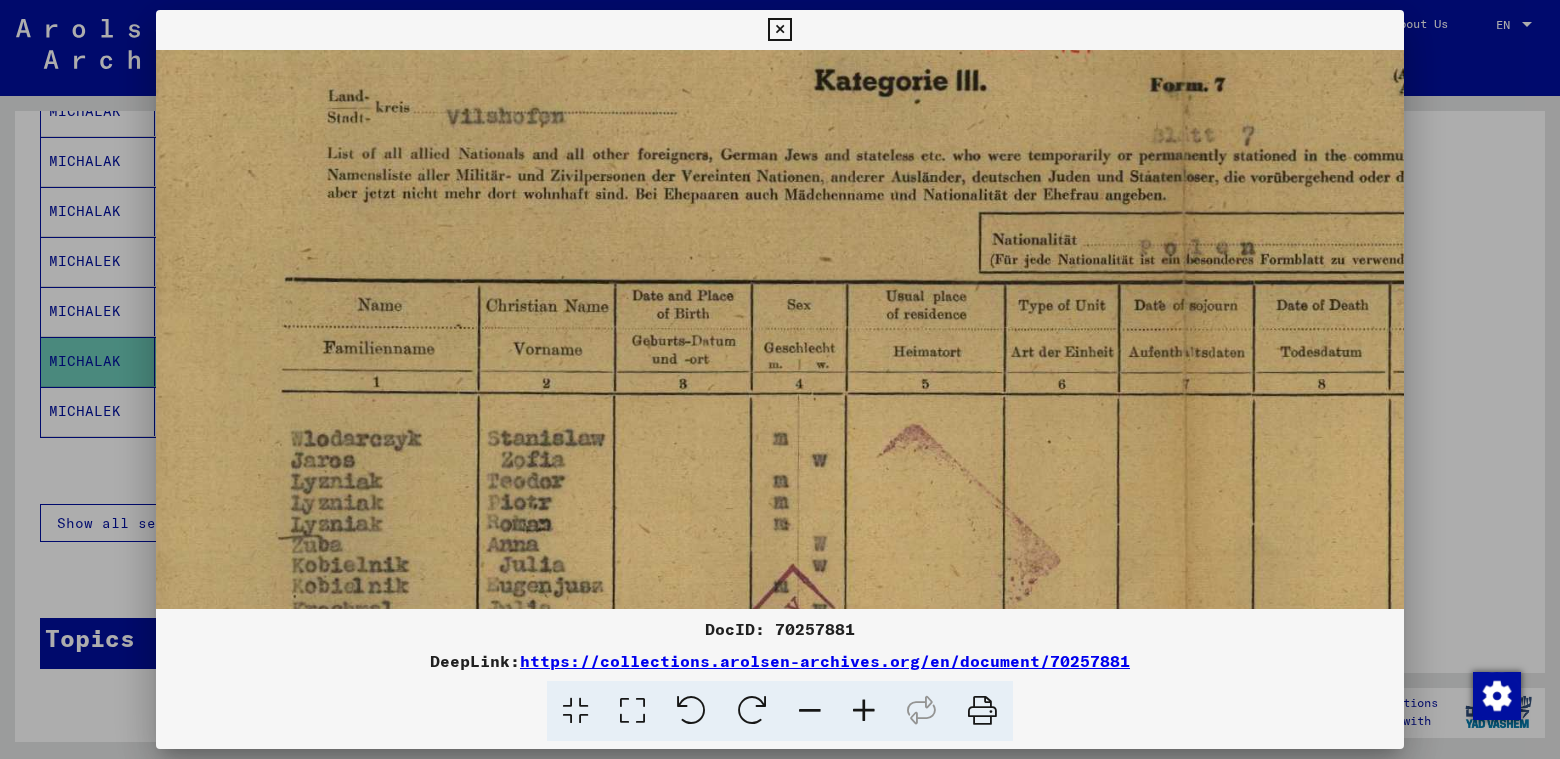 drag, startPoint x: 1102, startPoint y: 374, endPoint x: 421, endPoint y: 442, distance: 684.3866 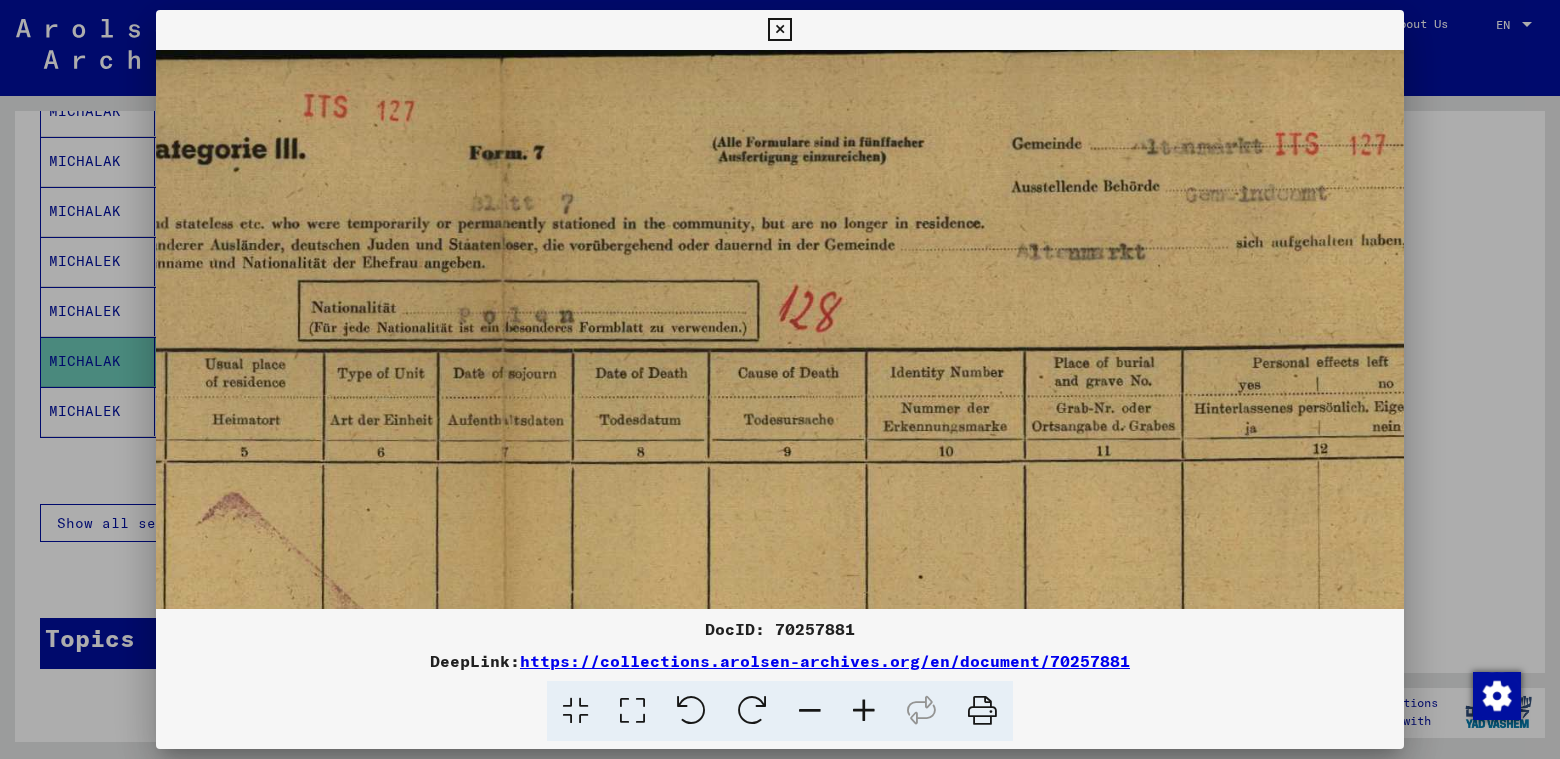 scroll, scrollTop: 0, scrollLeft: 876, axis: horizontal 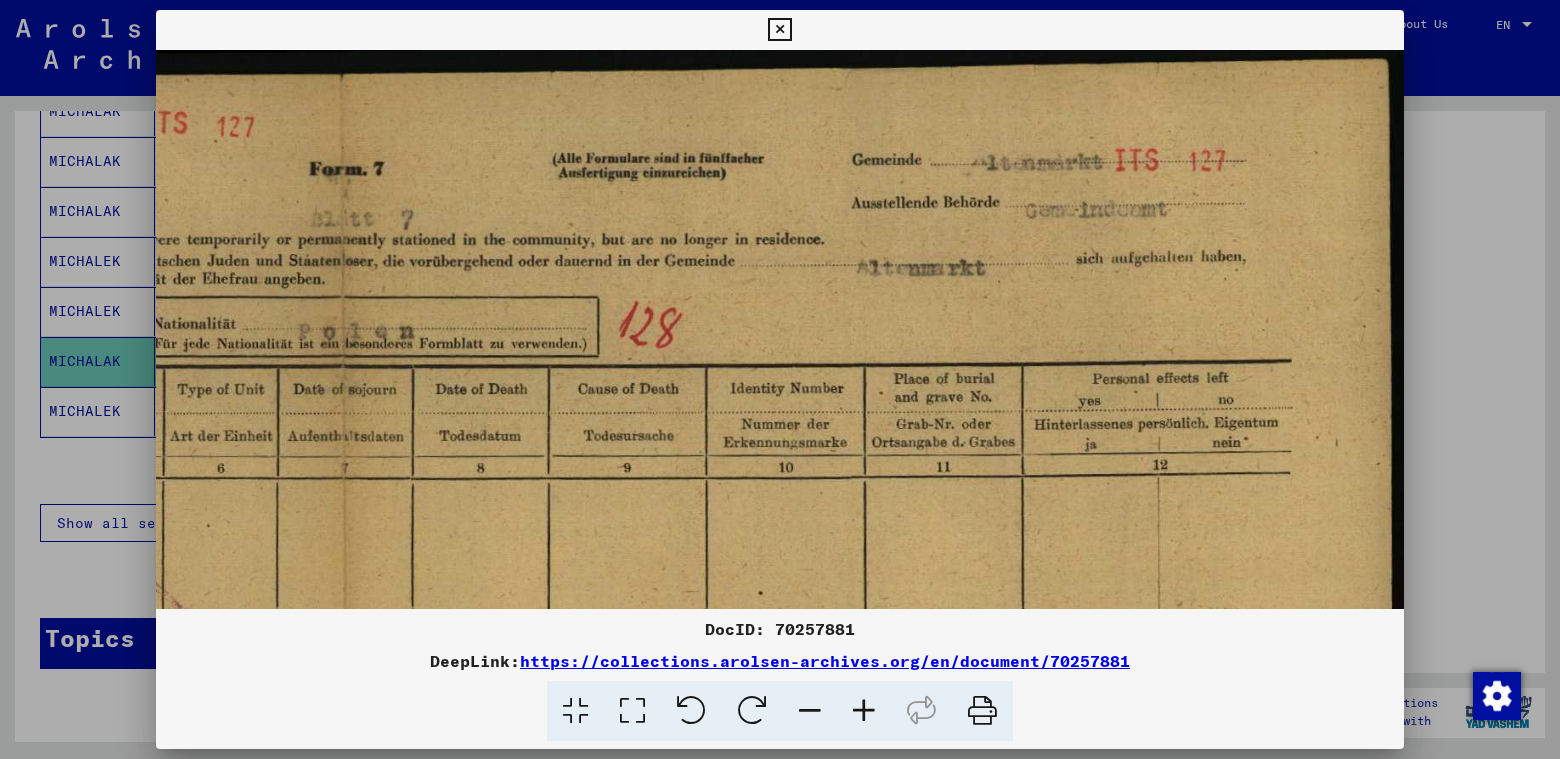 drag, startPoint x: 801, startPoint y: 508, endPoint x: 886, endPoint y: 369, distance: 162.92943 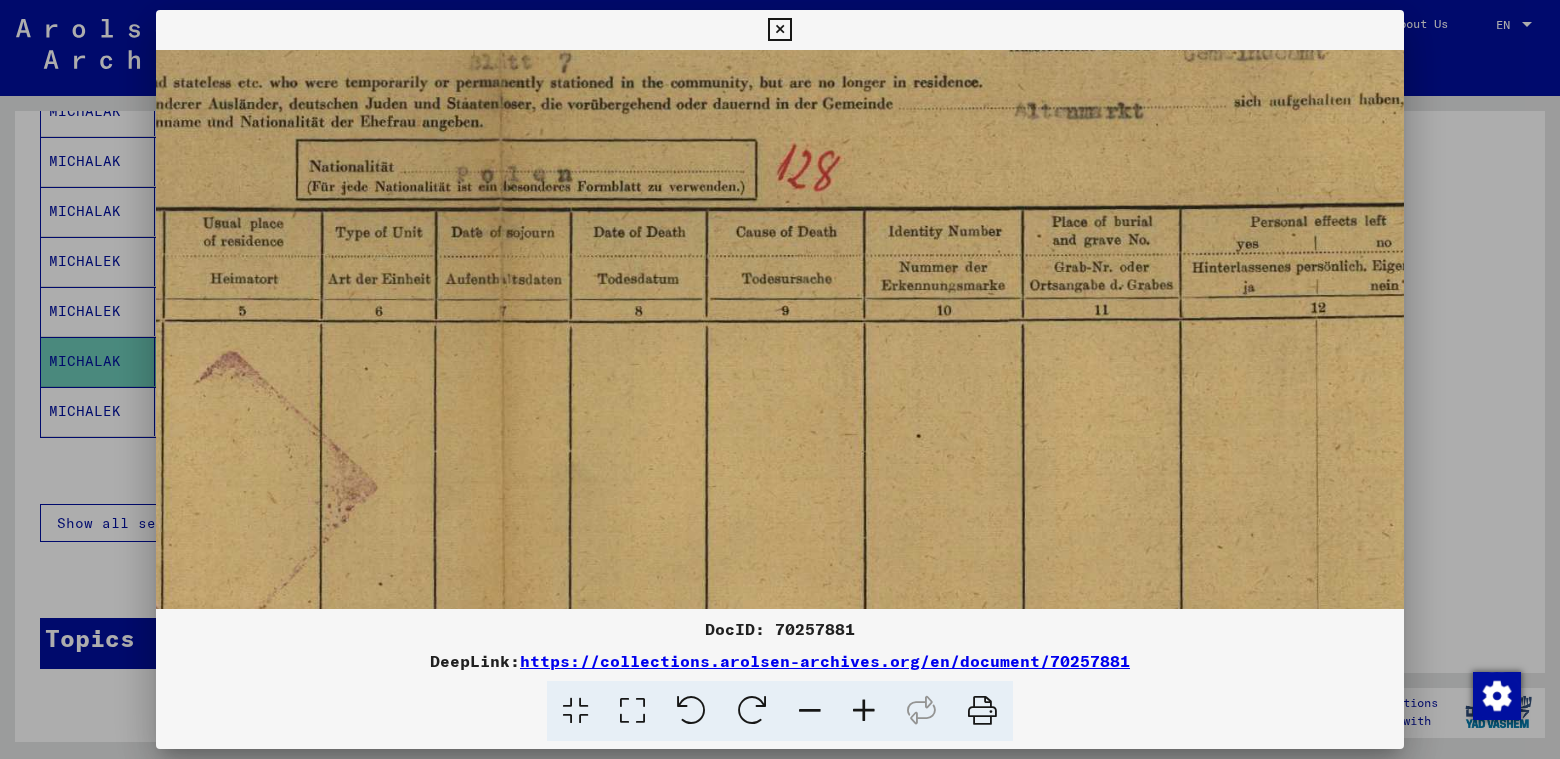 drag, startPoint x: 759, startPoint y: 484, endPoint x: 944, endPoint y: 276, distance: 278.36847 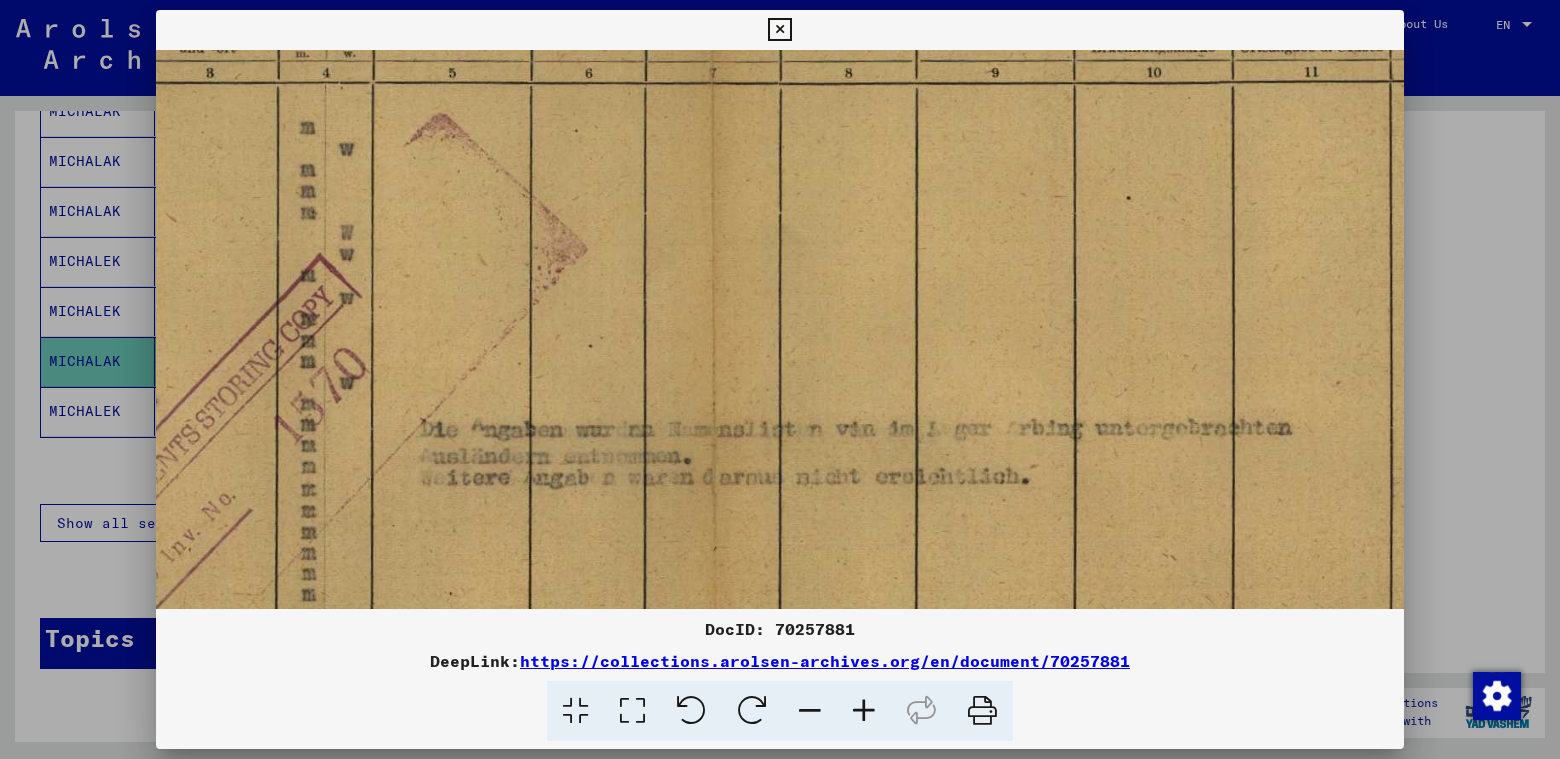 click at bounding box center [710, 409] 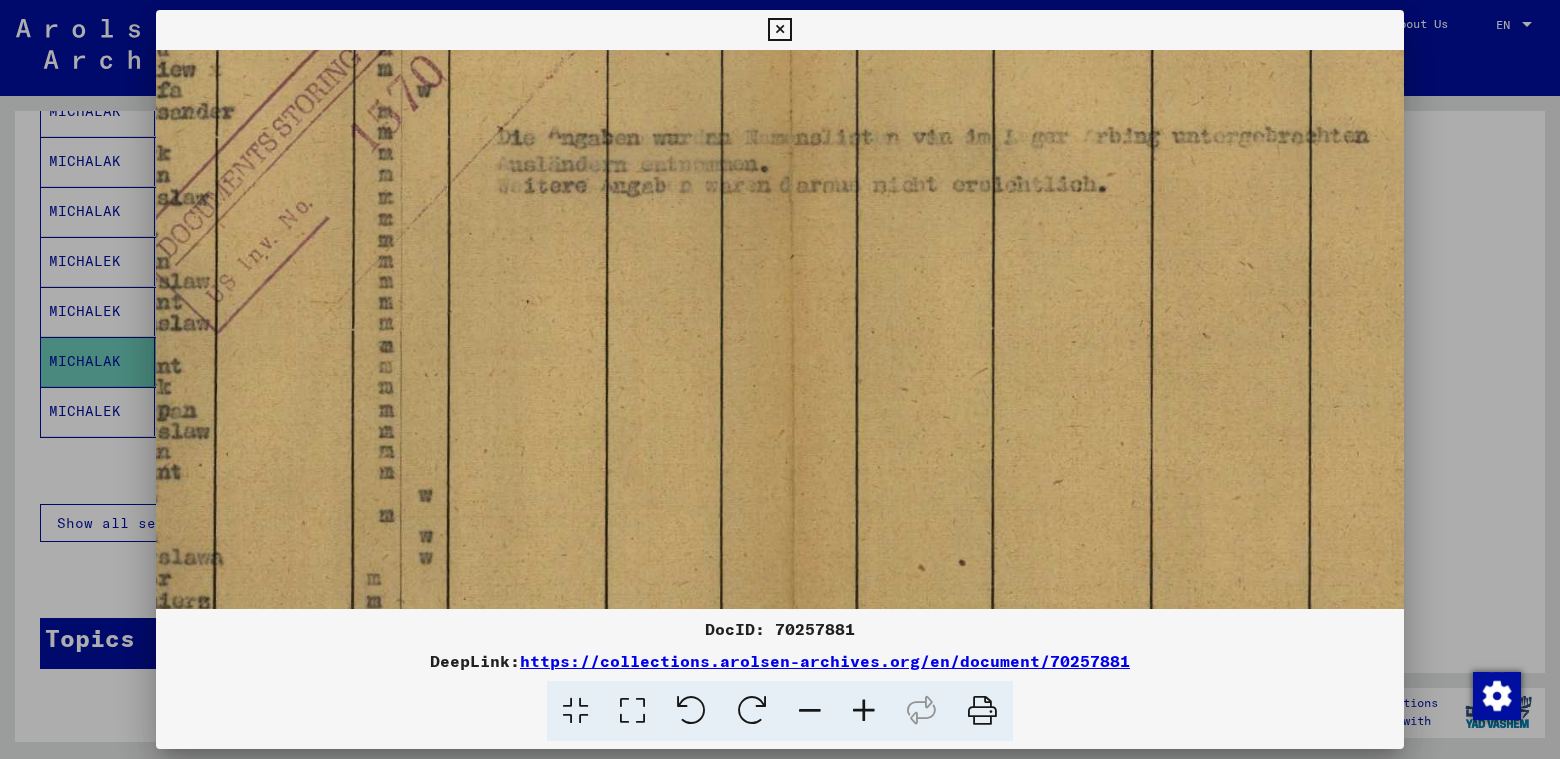 click at bounding box center [787, 117] 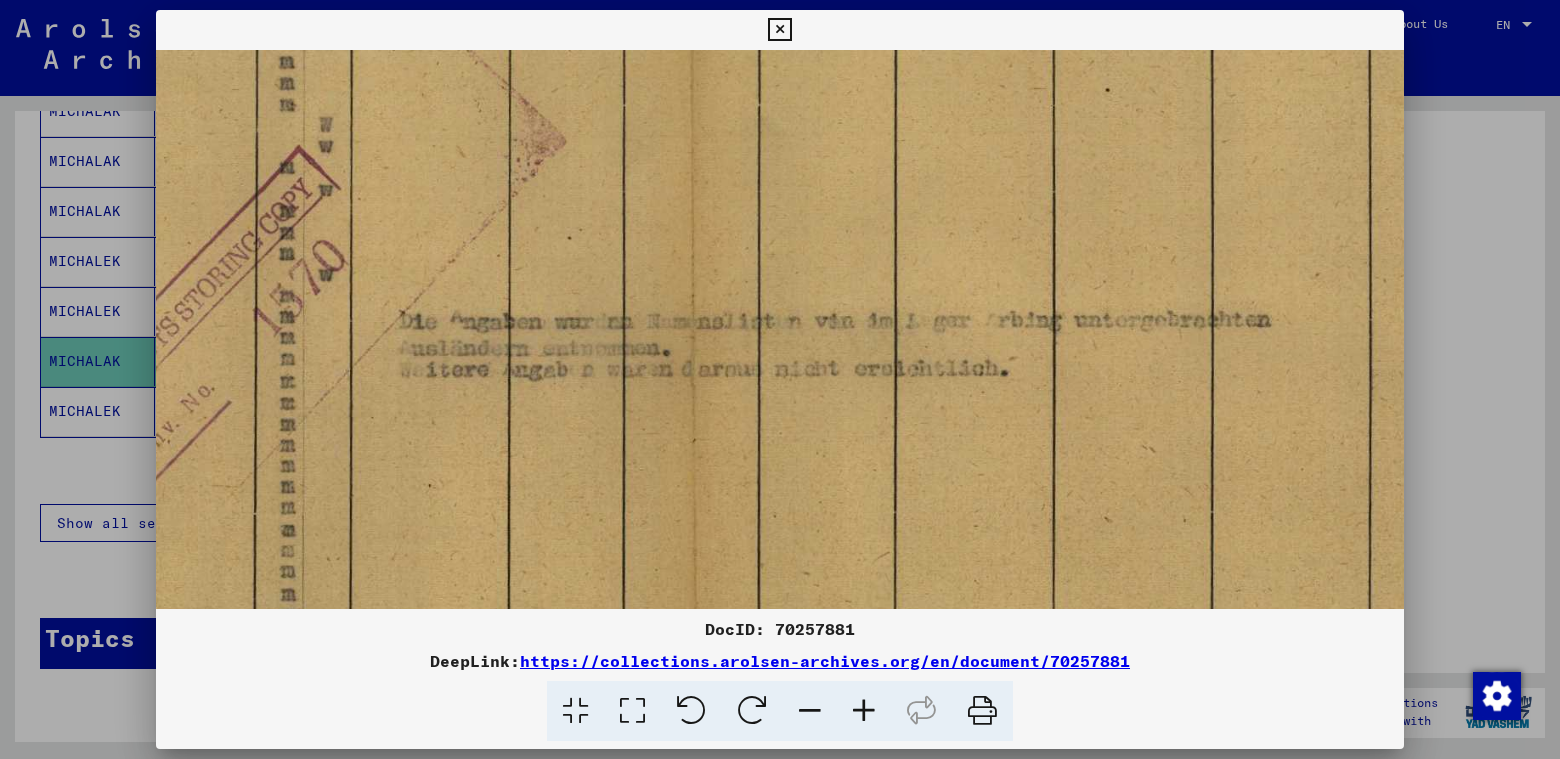 drag, startPoint x: 659, startPoint y: 439, endPoint x: 980, endPoint y: 353, distance: 332.32062 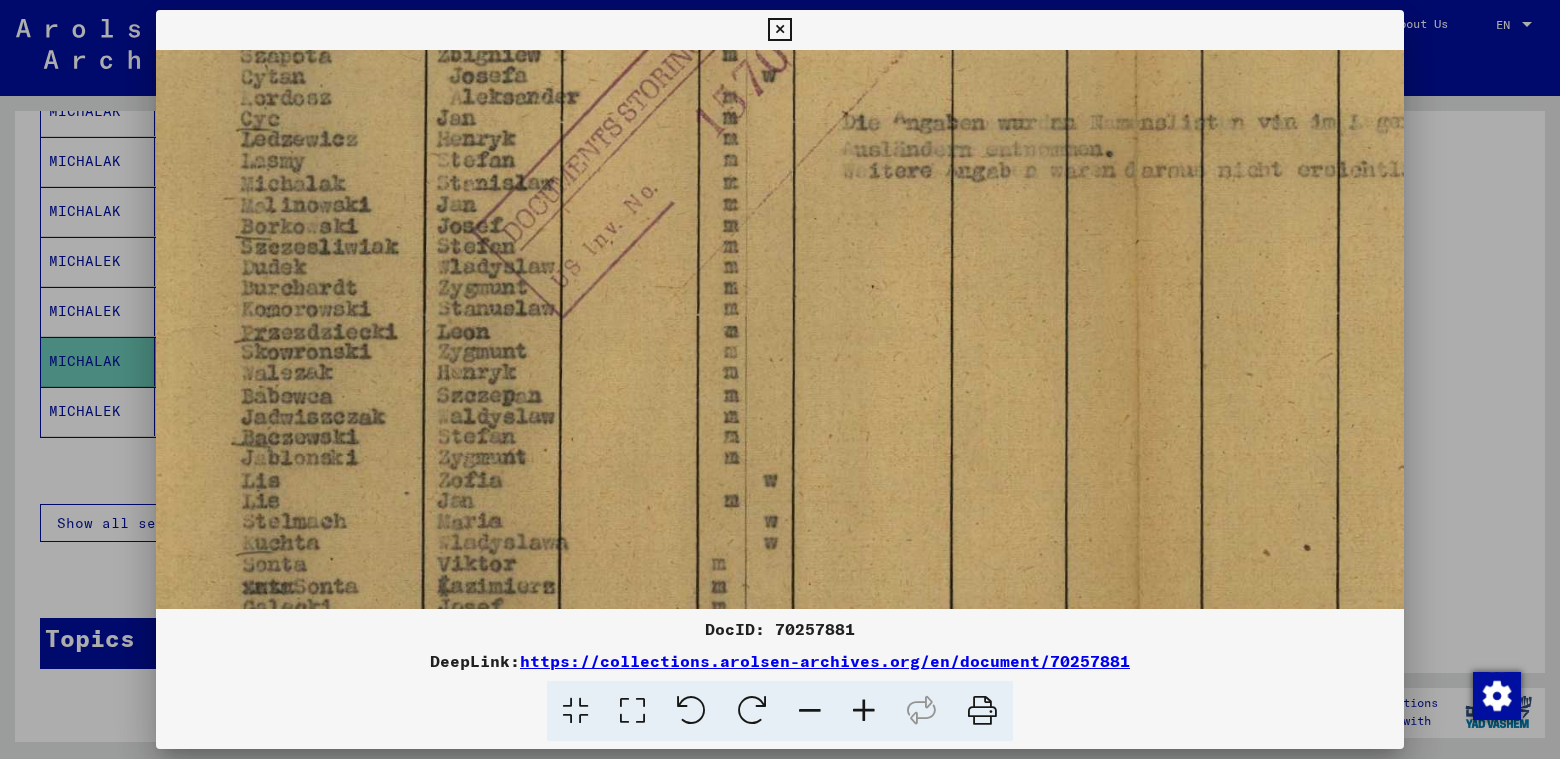 drag, startPoint x: 714, startPoint y: 529, endPoint x: 1020, endPoint y: 201, distance: 448.57553 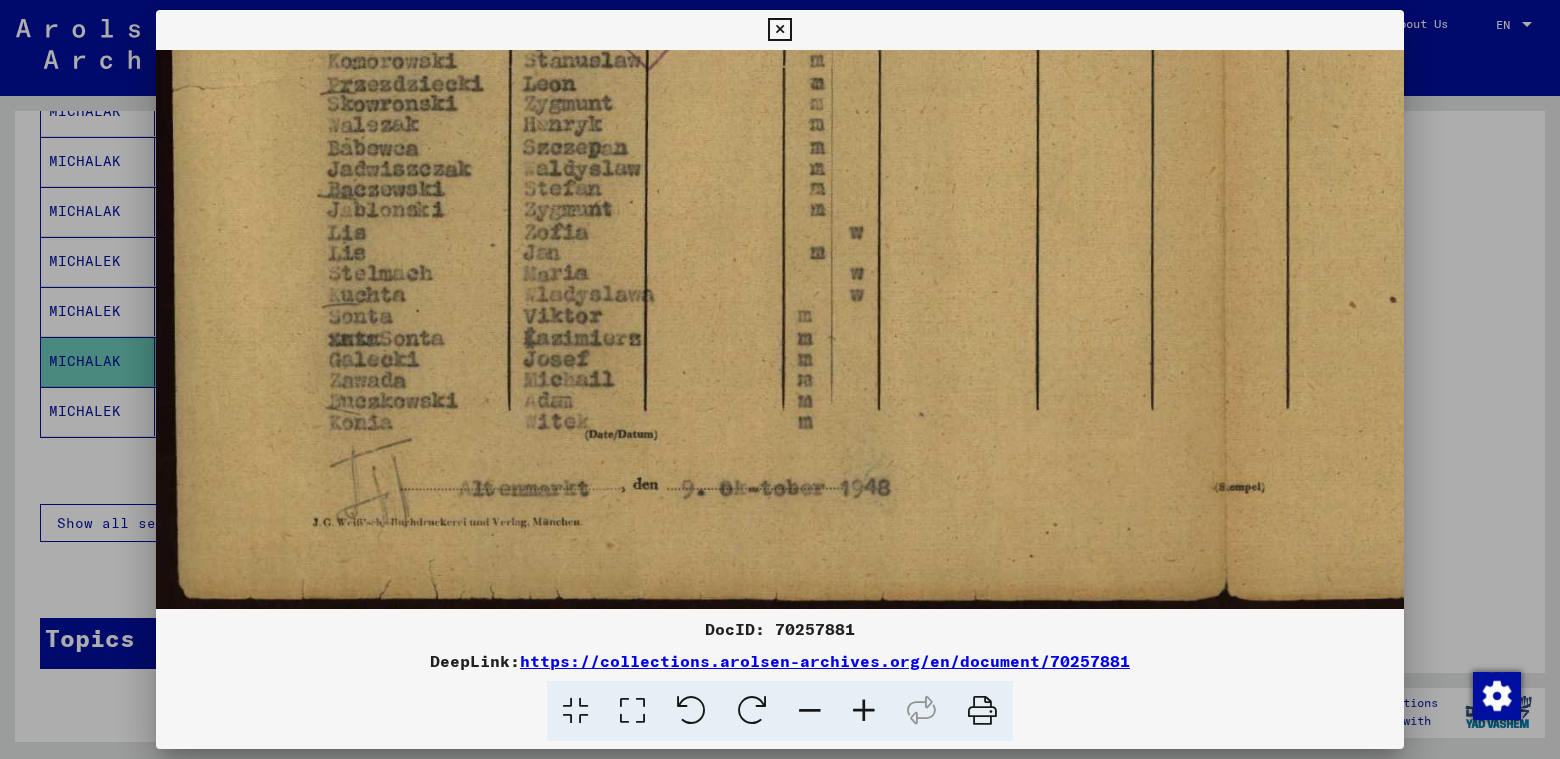 click at bounding box center [779, 30] 